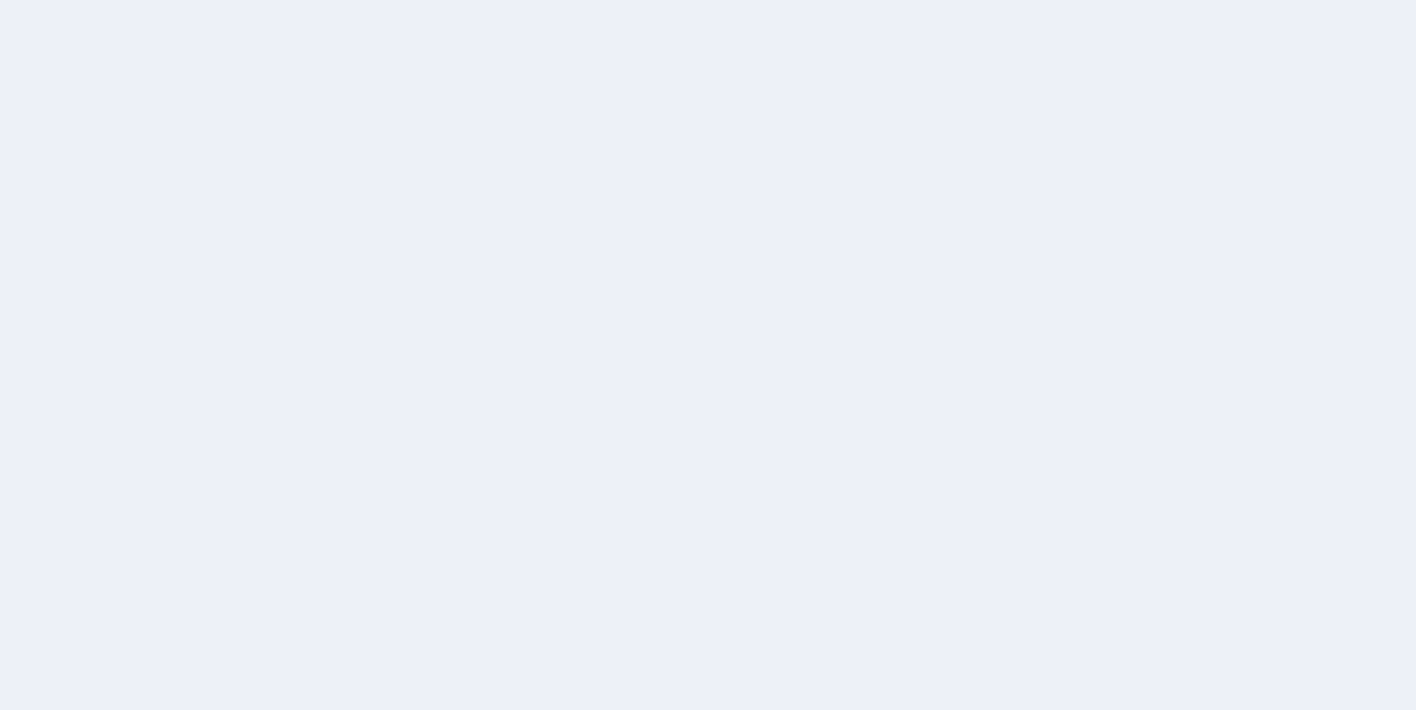 scroll, scrollTop: 0, scrollLeft: 0, axis: both 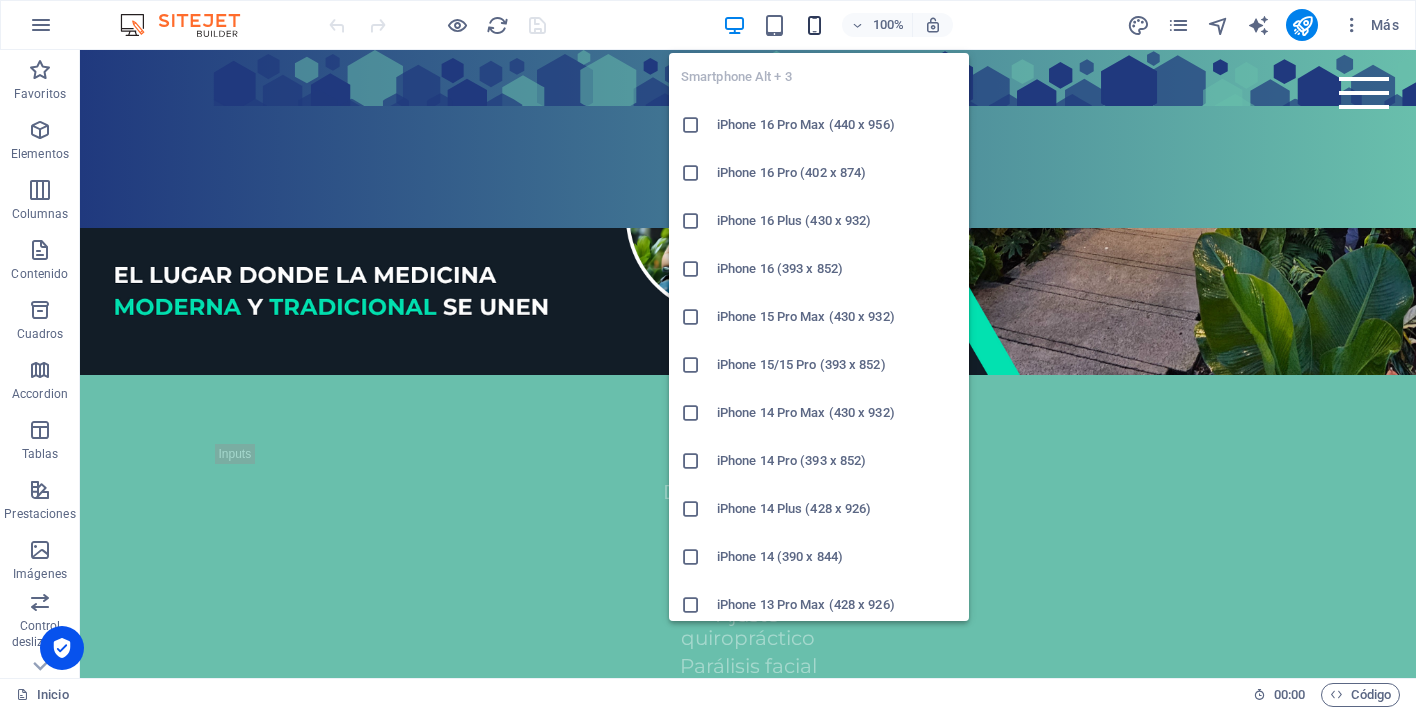 click at bounding box center (814, 25) 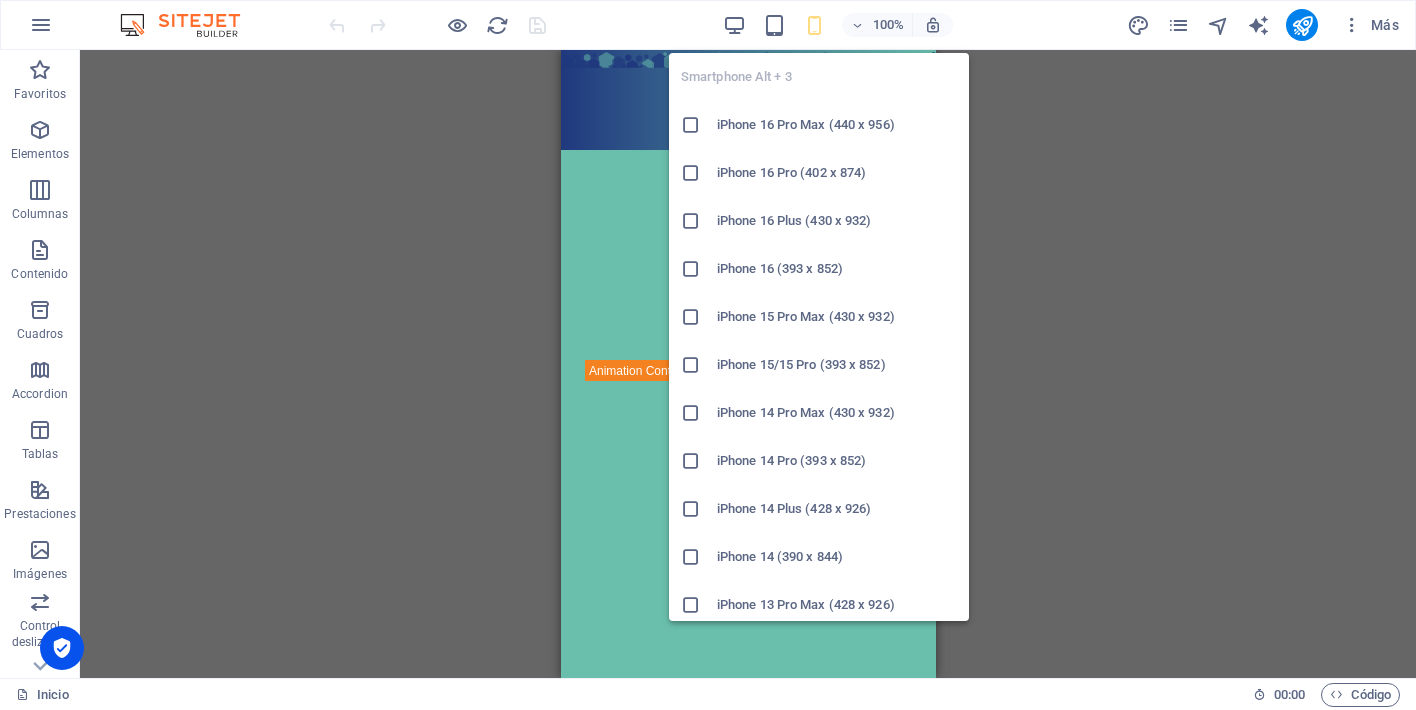 scroll, scrollTop: 457, scrollLeft: 0, axis: vertical 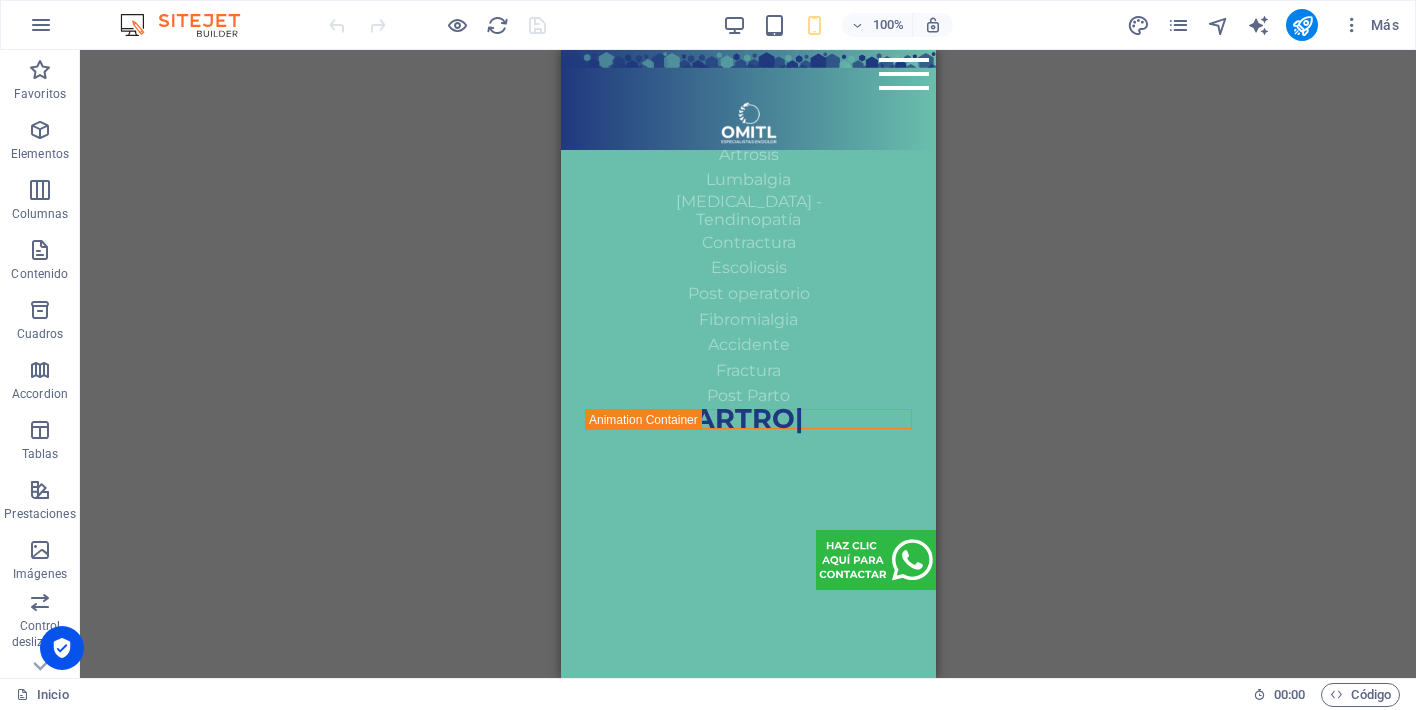 click on "Arrastra aquí para reemplazar el contenido existente. Si quieres crear un elemento nuevo, pulsa “Ctrl”.
H2   C Space   Contenedor   Separador   SVG   Typewriter   HTML   Texto   Contenedor   Texto   Texto   Texto   Texto   Texto   Texto   Texto   Texto   Texto   Texto   Texto   Texto   Texto   Texto   Texto   Contenedor   Texto   Imagen   Barra de menús" at bounding box center [748, 364] 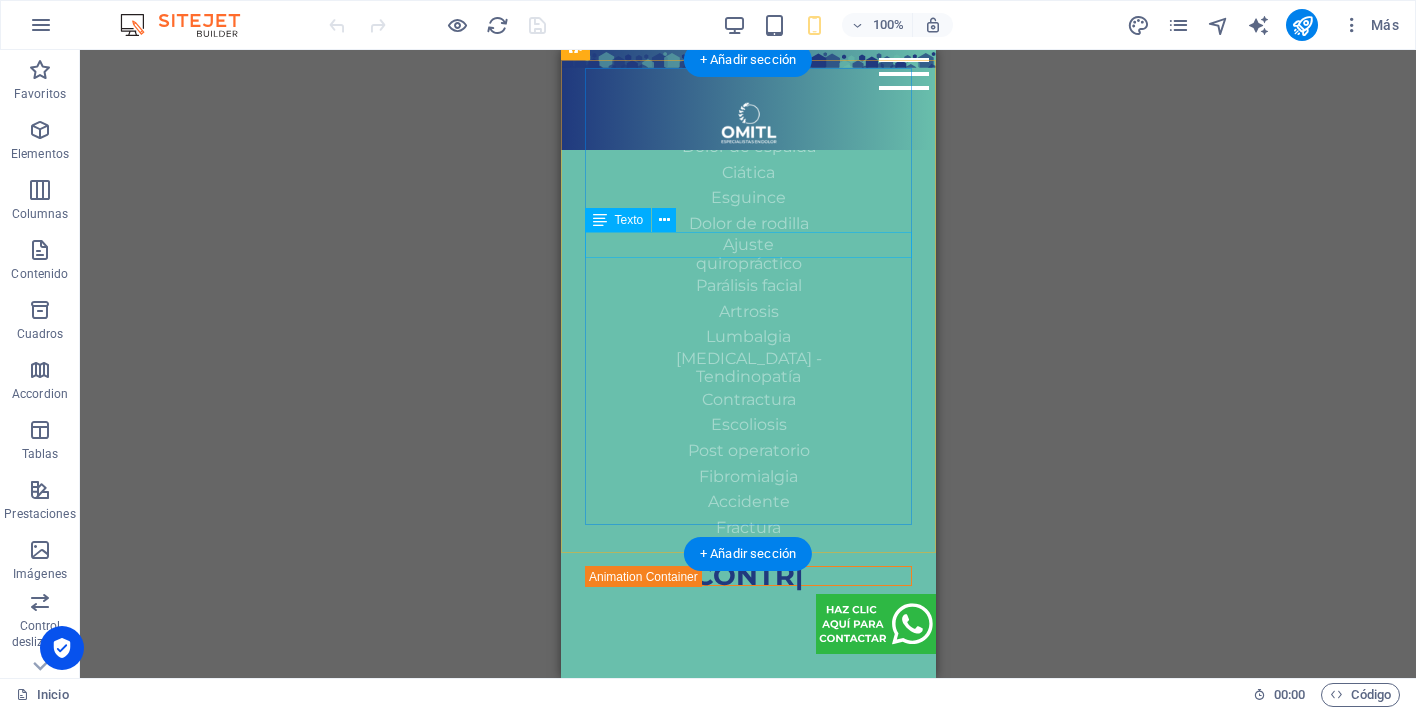 scroll, scrollTop: 382, scrollLeft: 0, axis: vertical 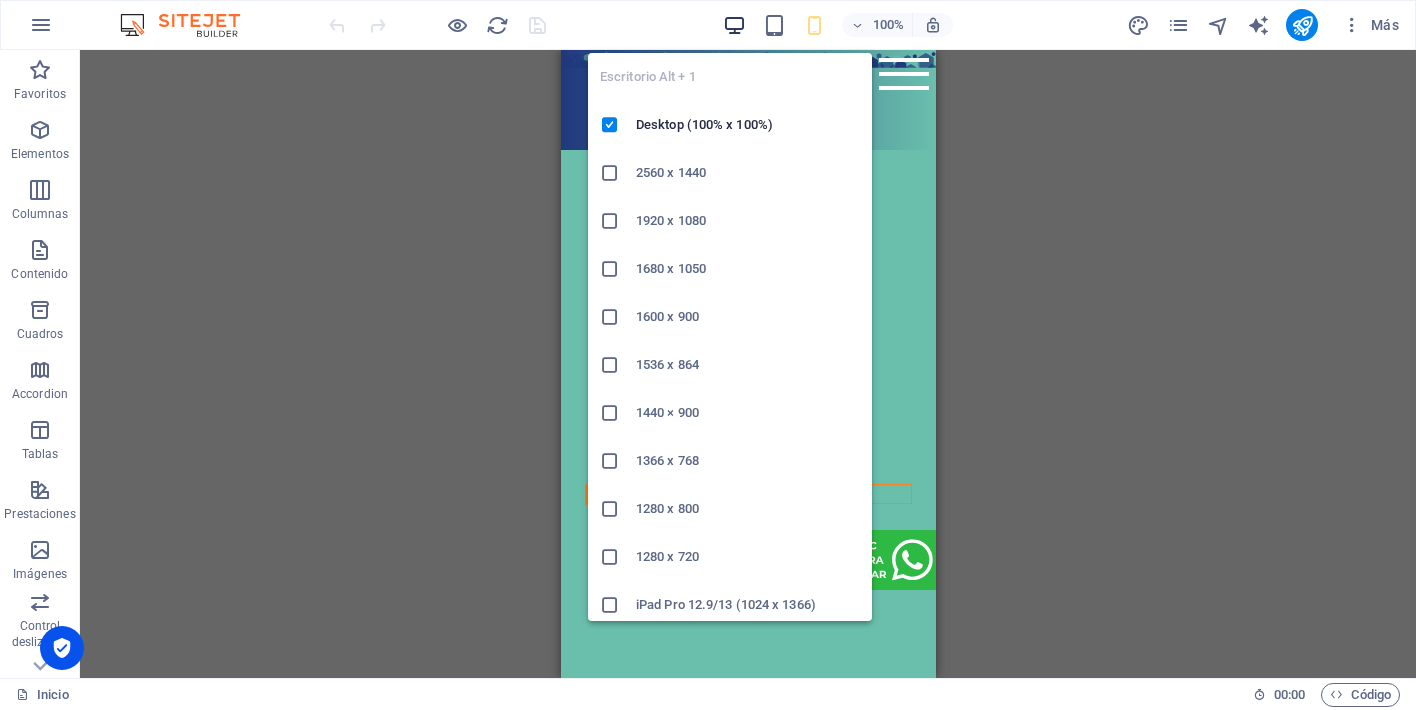 click at bounding box center [734, 25] 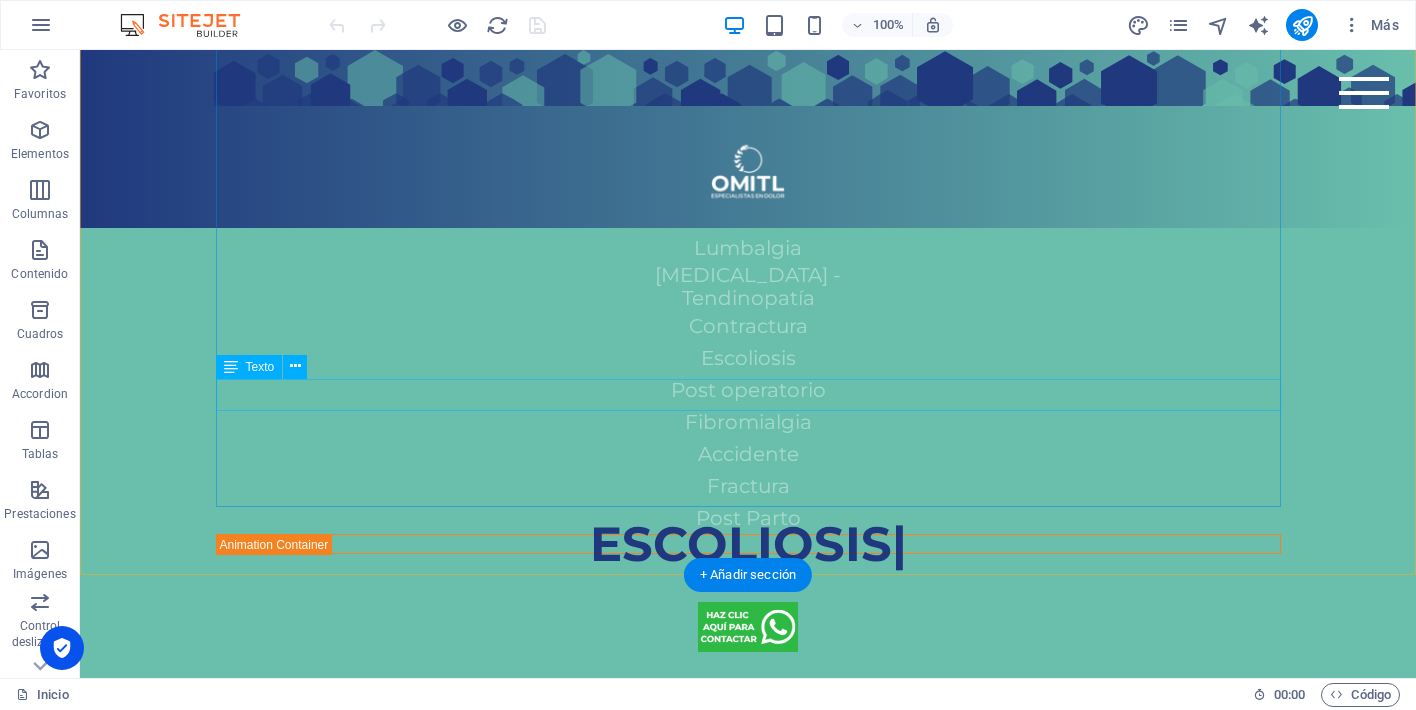 scroll, scrollTop: 1016, scrollLeft: 0, axis: vertical 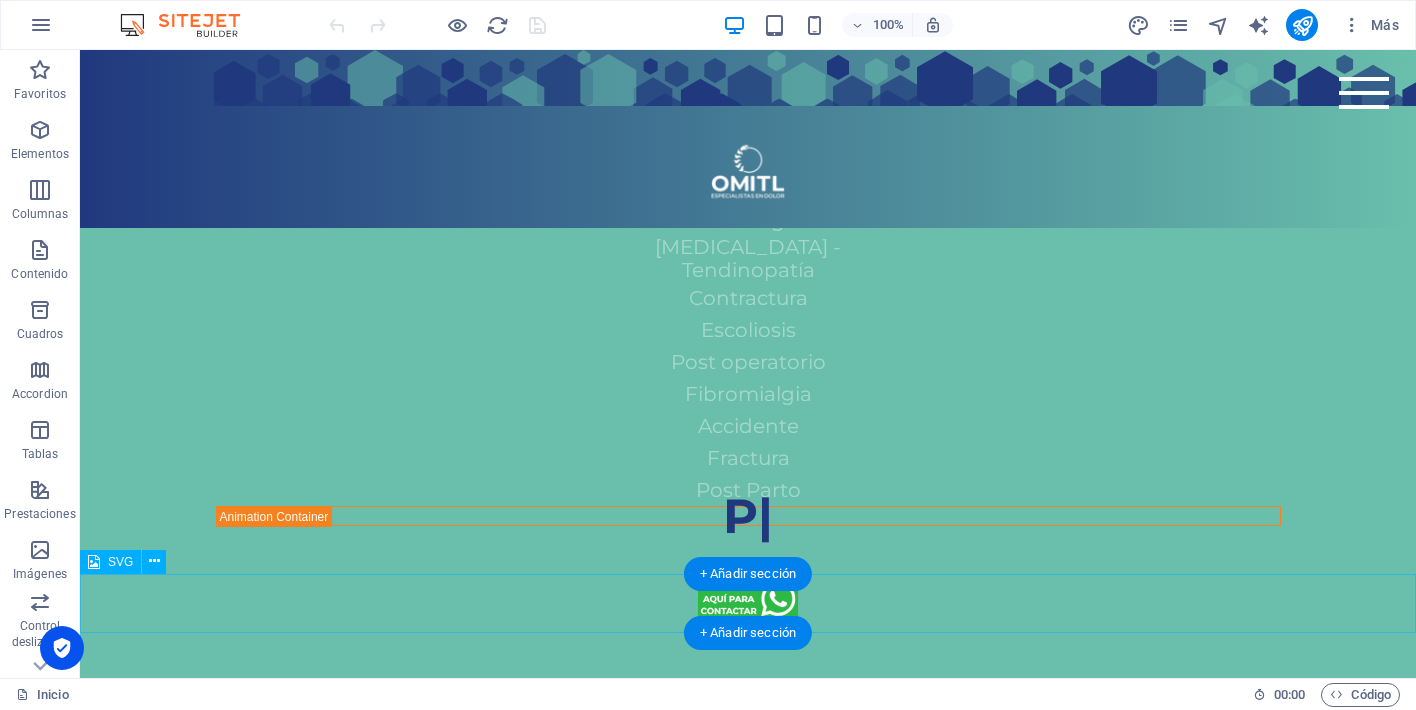 click at bounding box center [748, 603] 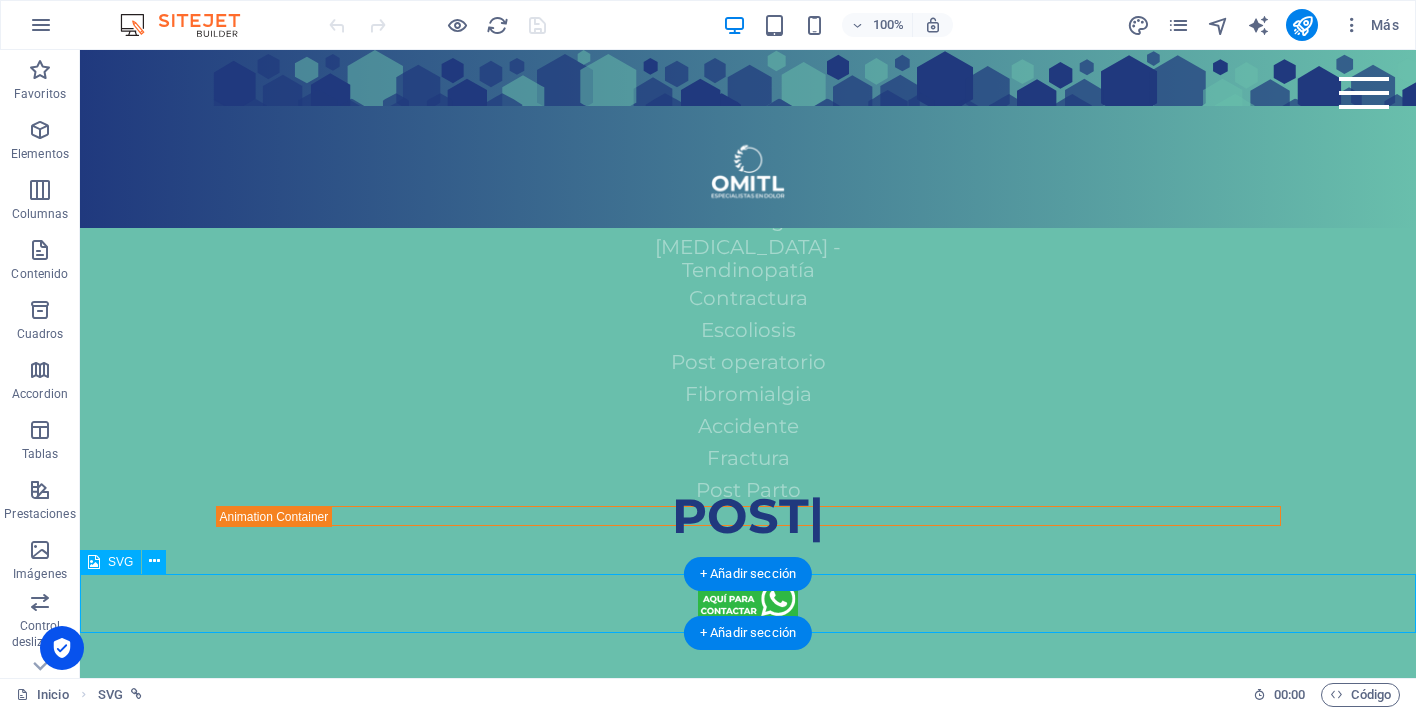 click at bounding box center (748, 603) 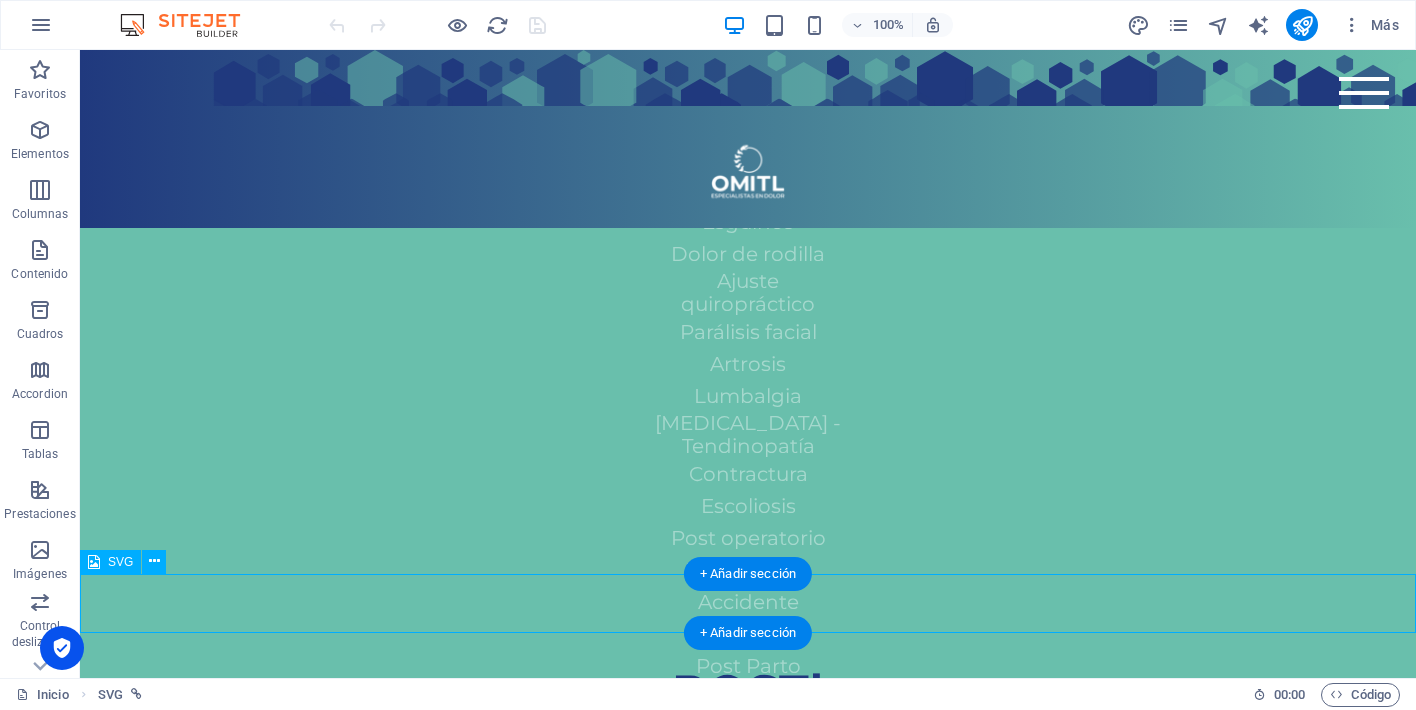 select on "xMaxYMid" 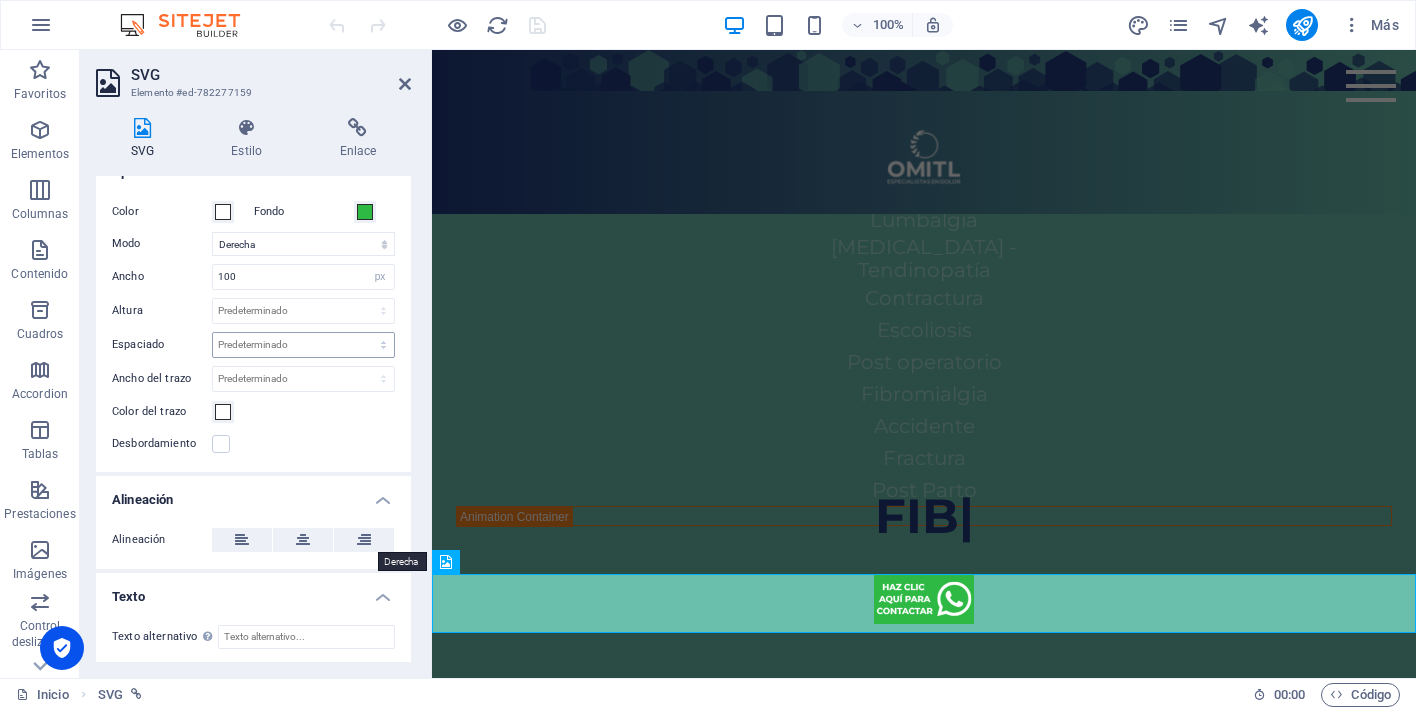 scroll, scrollTop: 198, scrollLeft: 0, axis: vertical 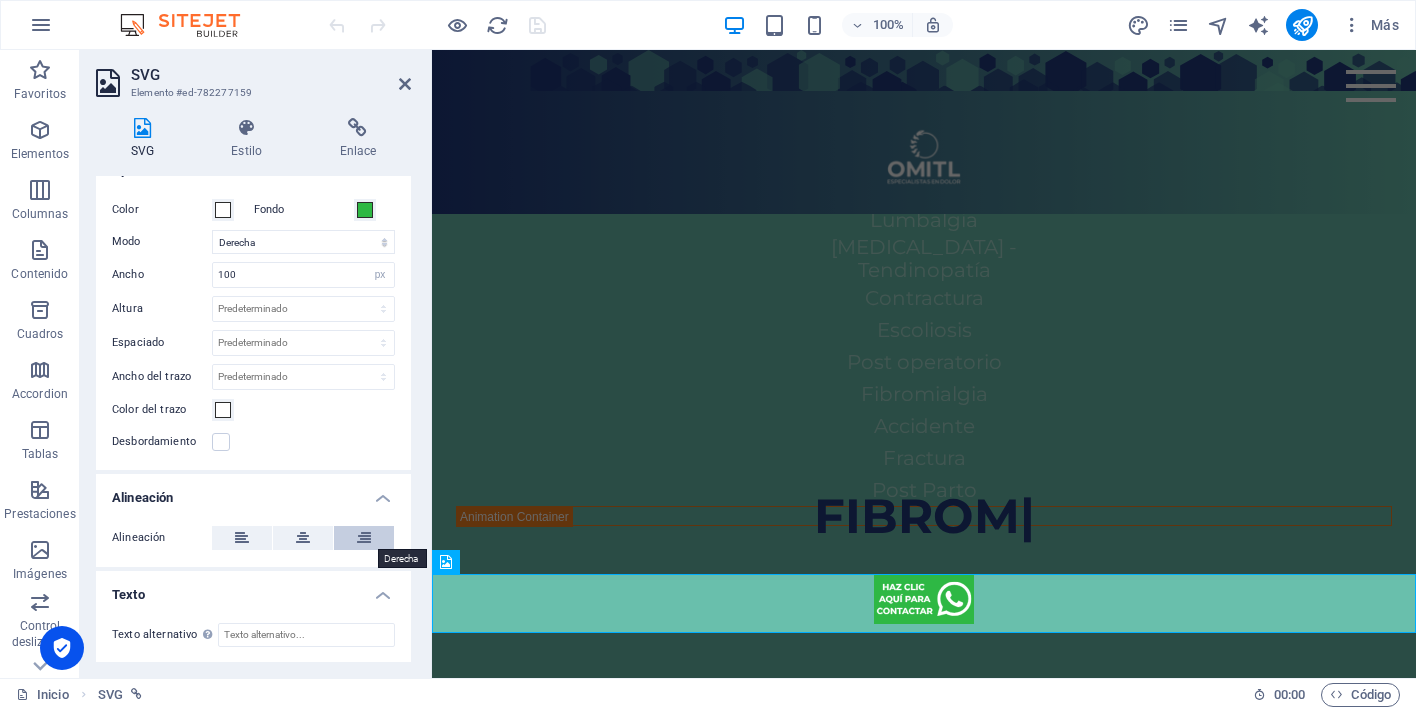 click at bounding box center [364, 538] 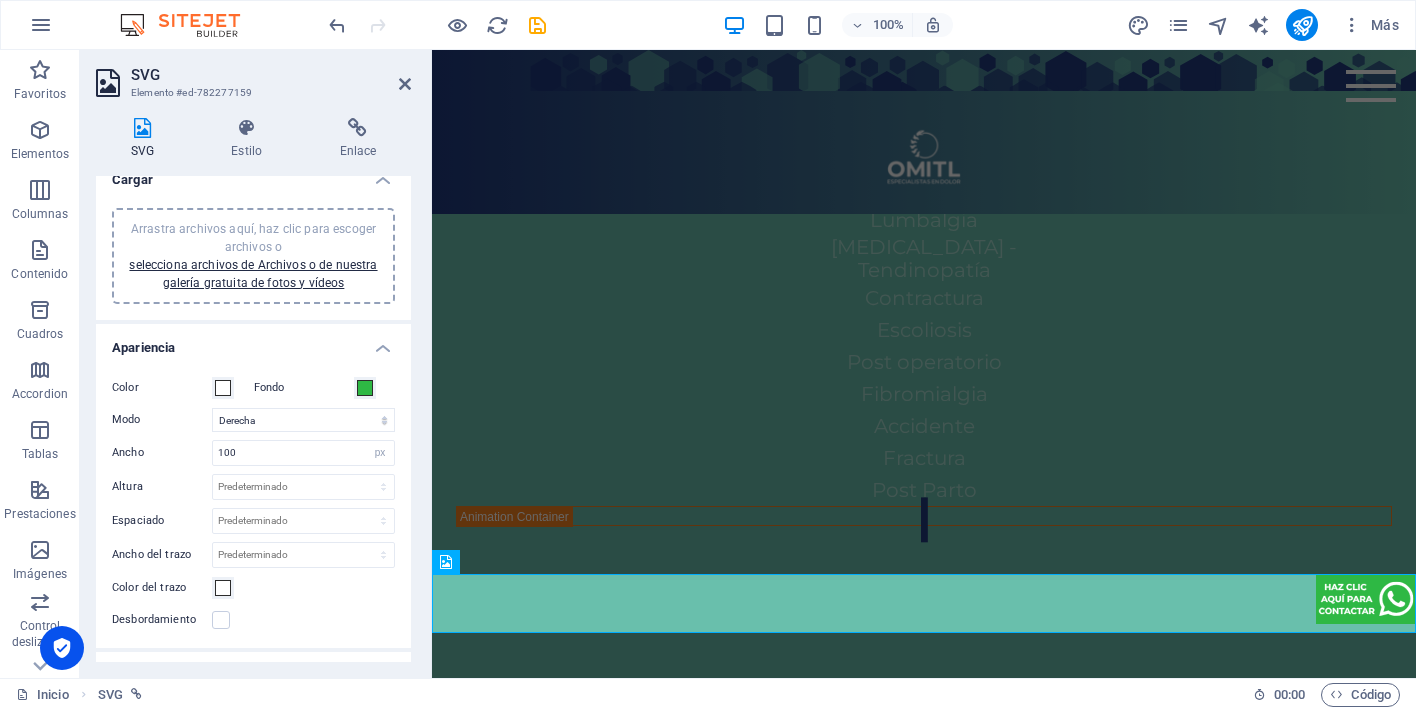 scroll, scrollTop: 12, scrollLeft: 0, axis: vertical 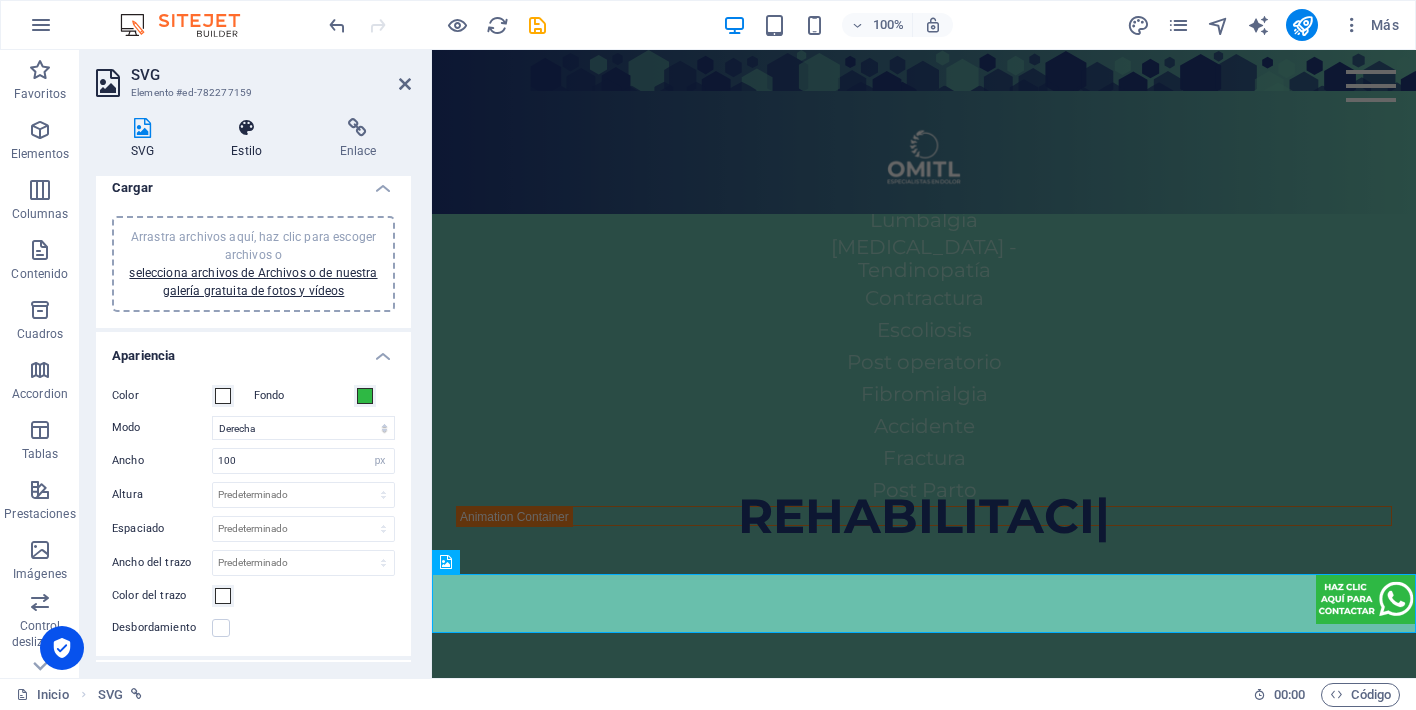 click at bounding box center (247, 128) 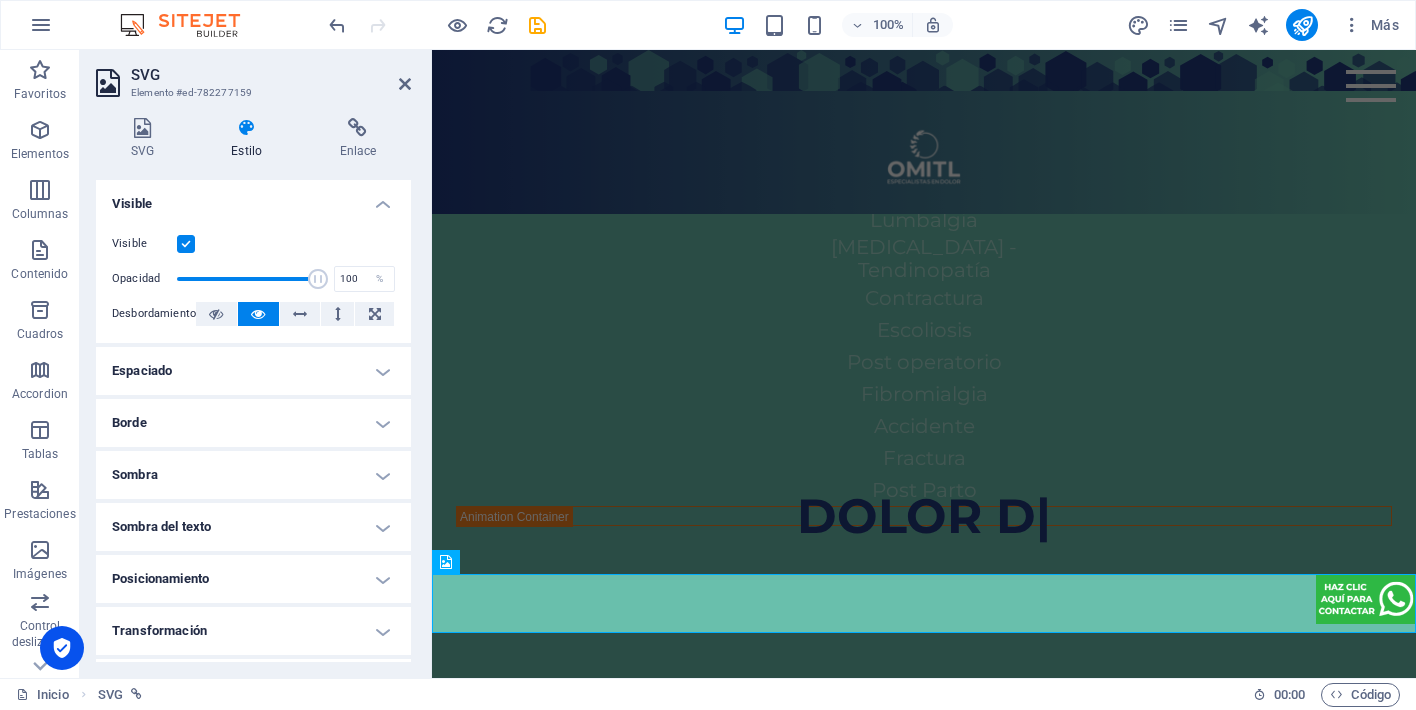 click on "Posicionamiento" at bounding box center [253, 579] 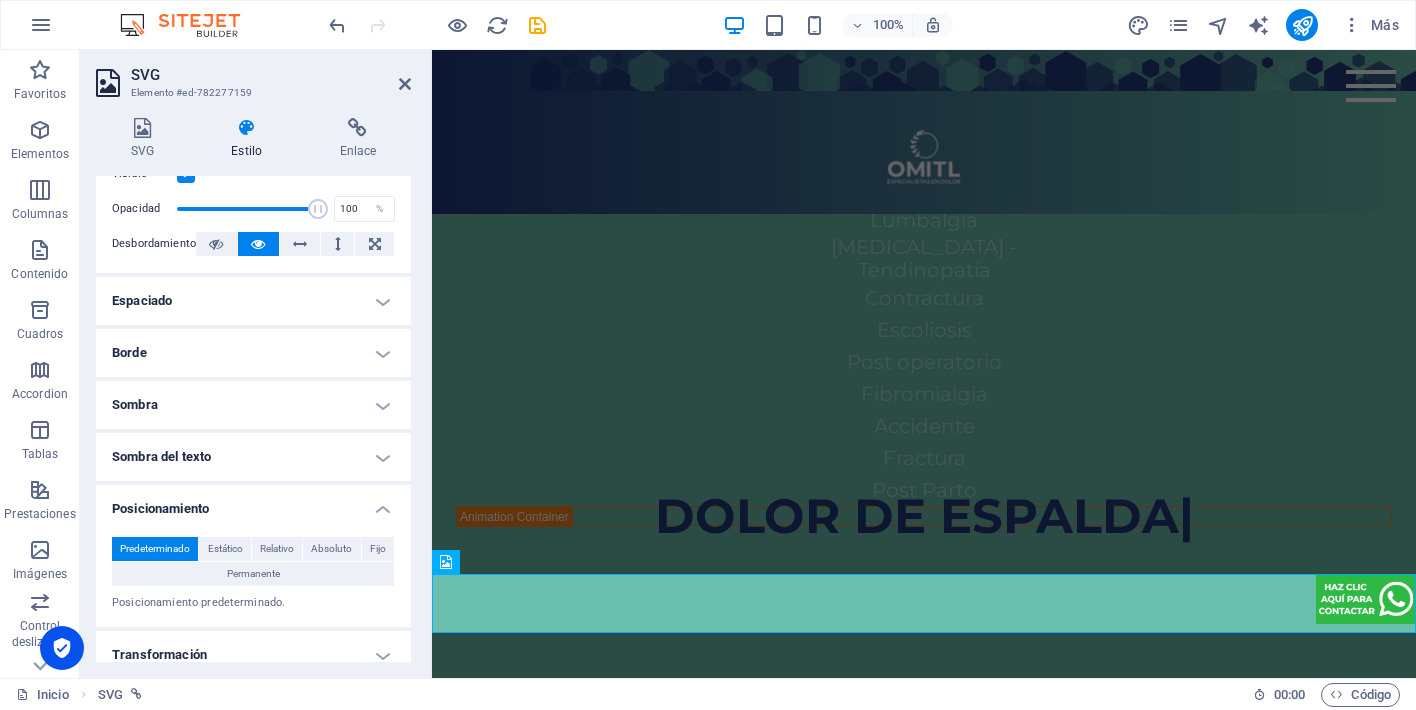 scroll, scrollTop: 72, scrollLeft: 0, axis: vertical 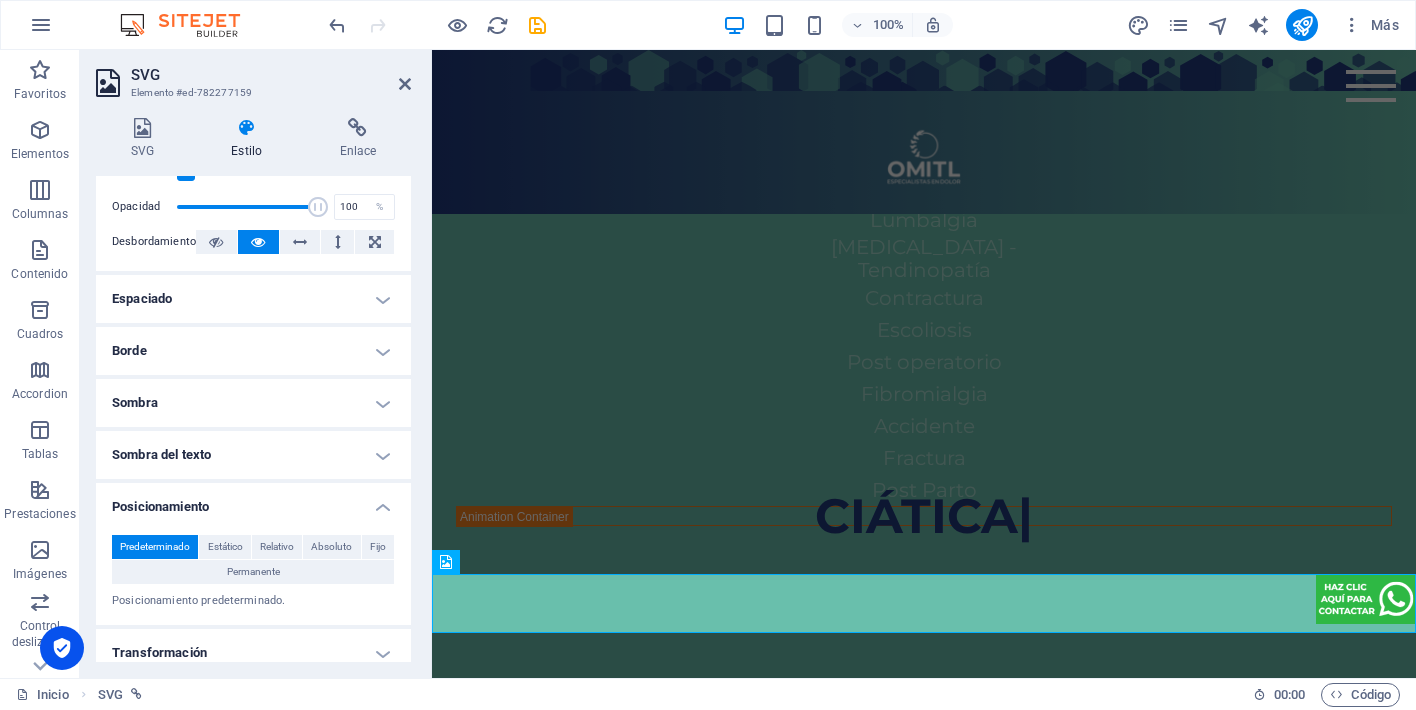 click on "Permanente" at bounding box center (253, 572) 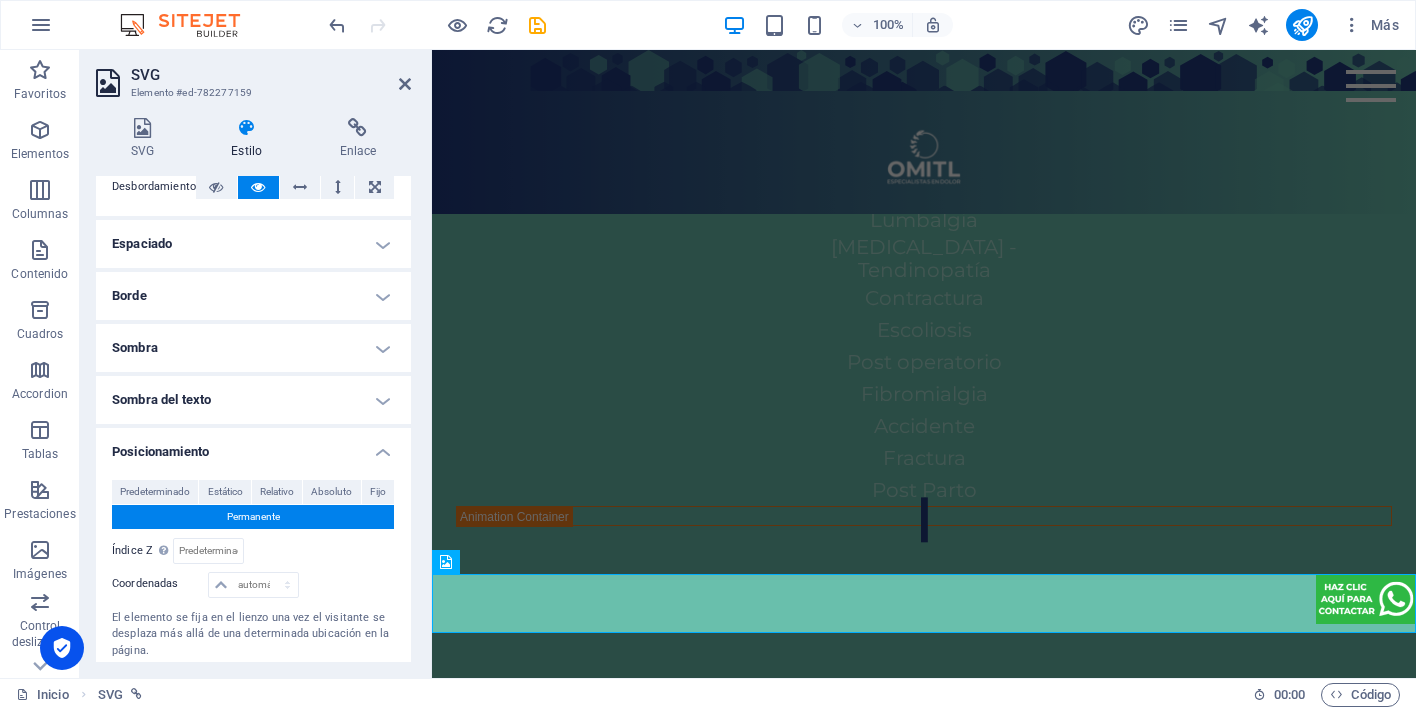 scroll, scrollTop: 133, scrollLeft: 0, axis: vertical 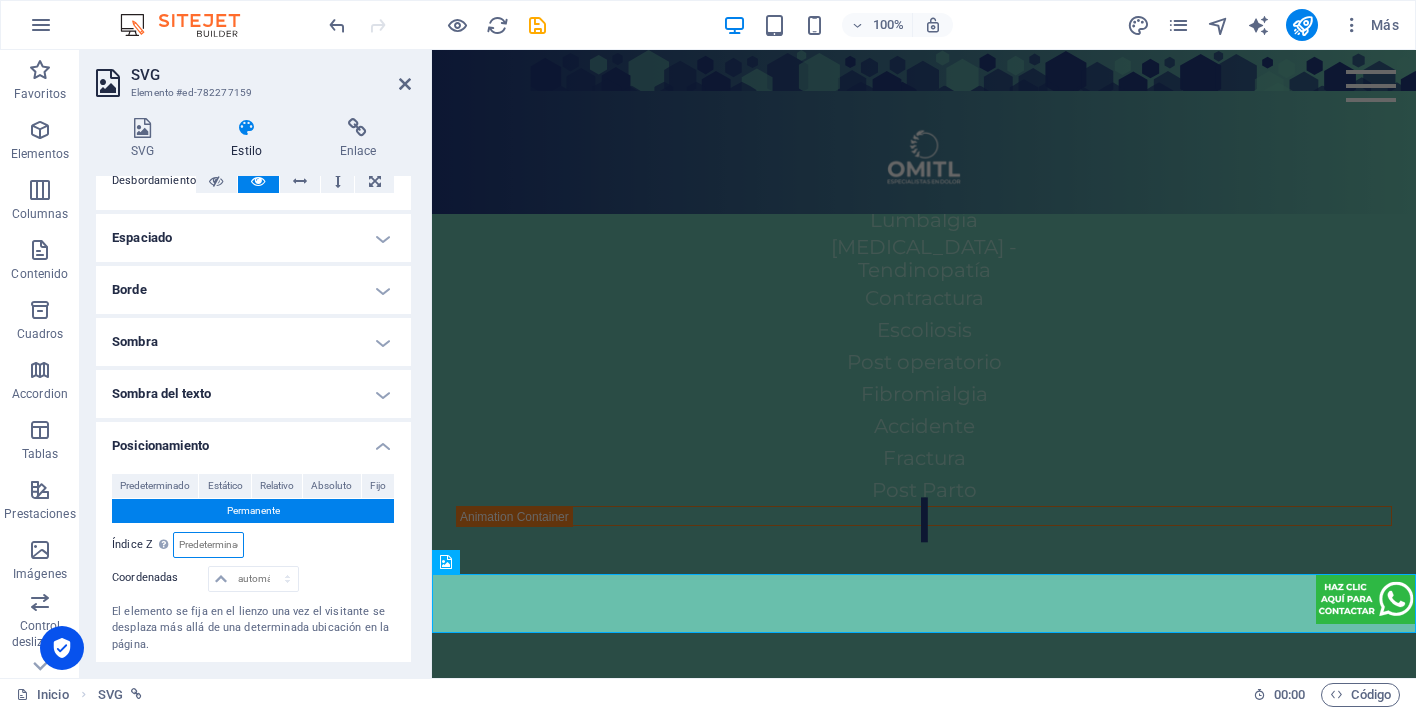click at bounding box center (208, 545) 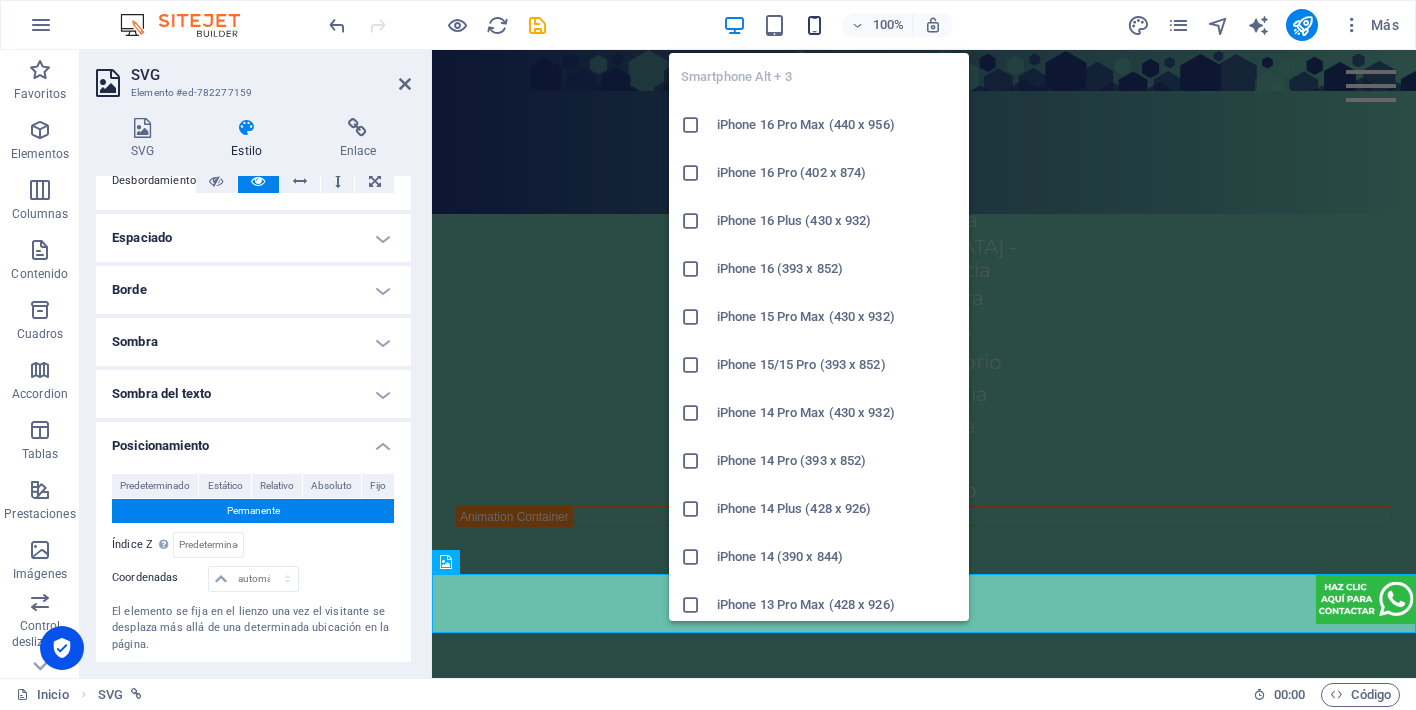 click at bounding box center [814, 25] 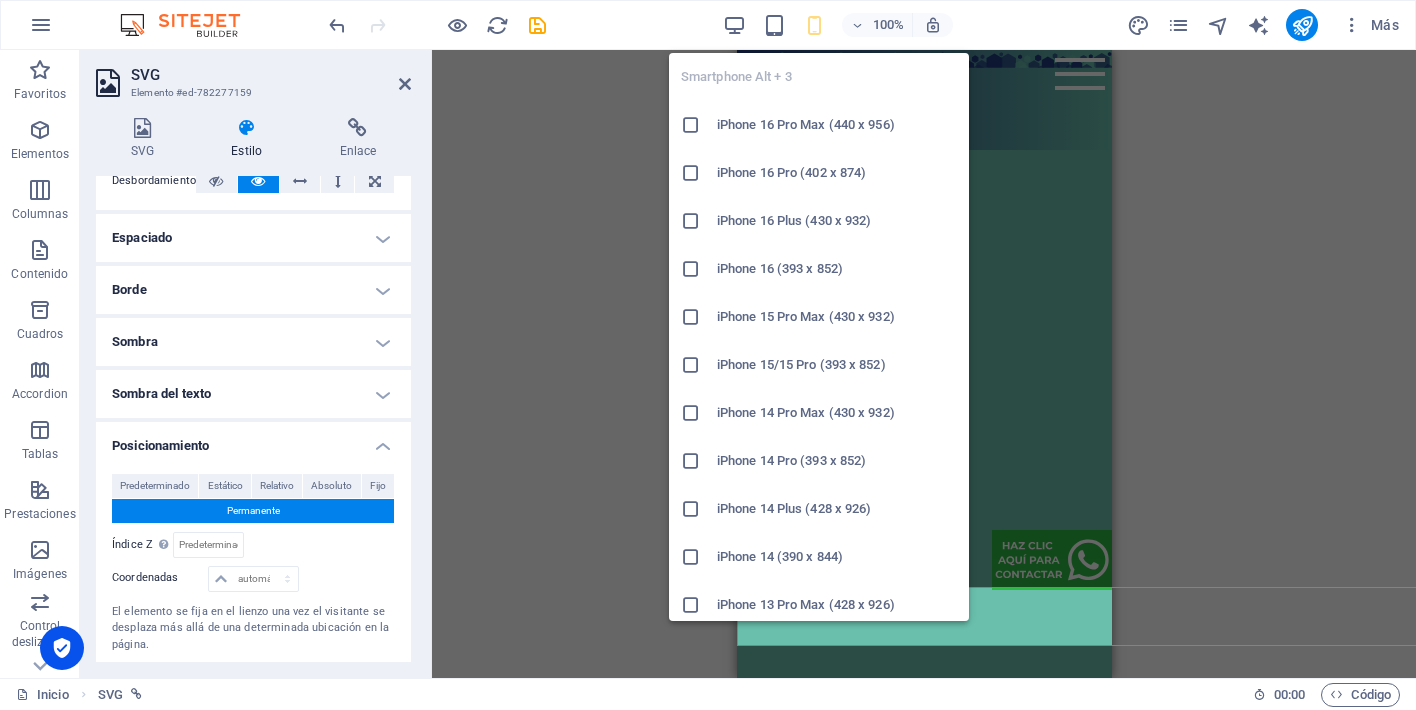 scroll, scrollTop: 827, scrollLeft: 0, axis: vertical 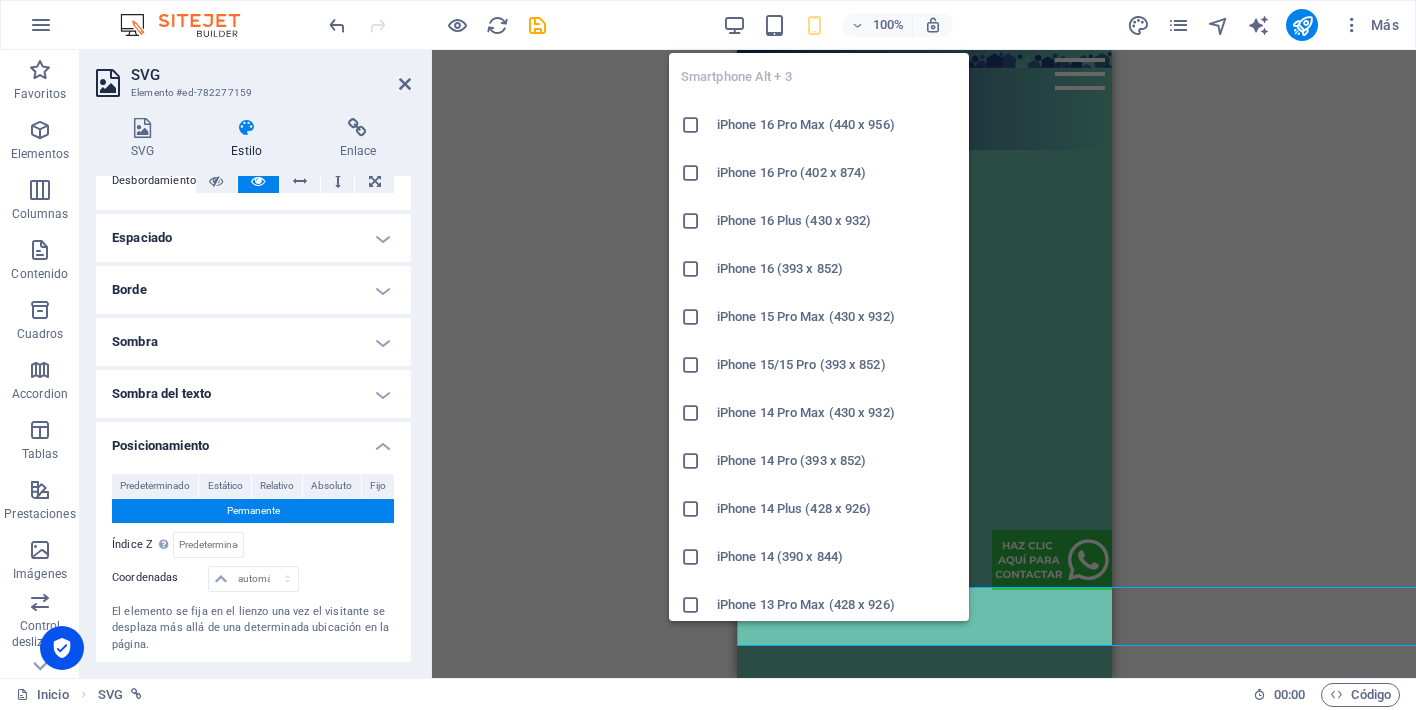 type on "54" 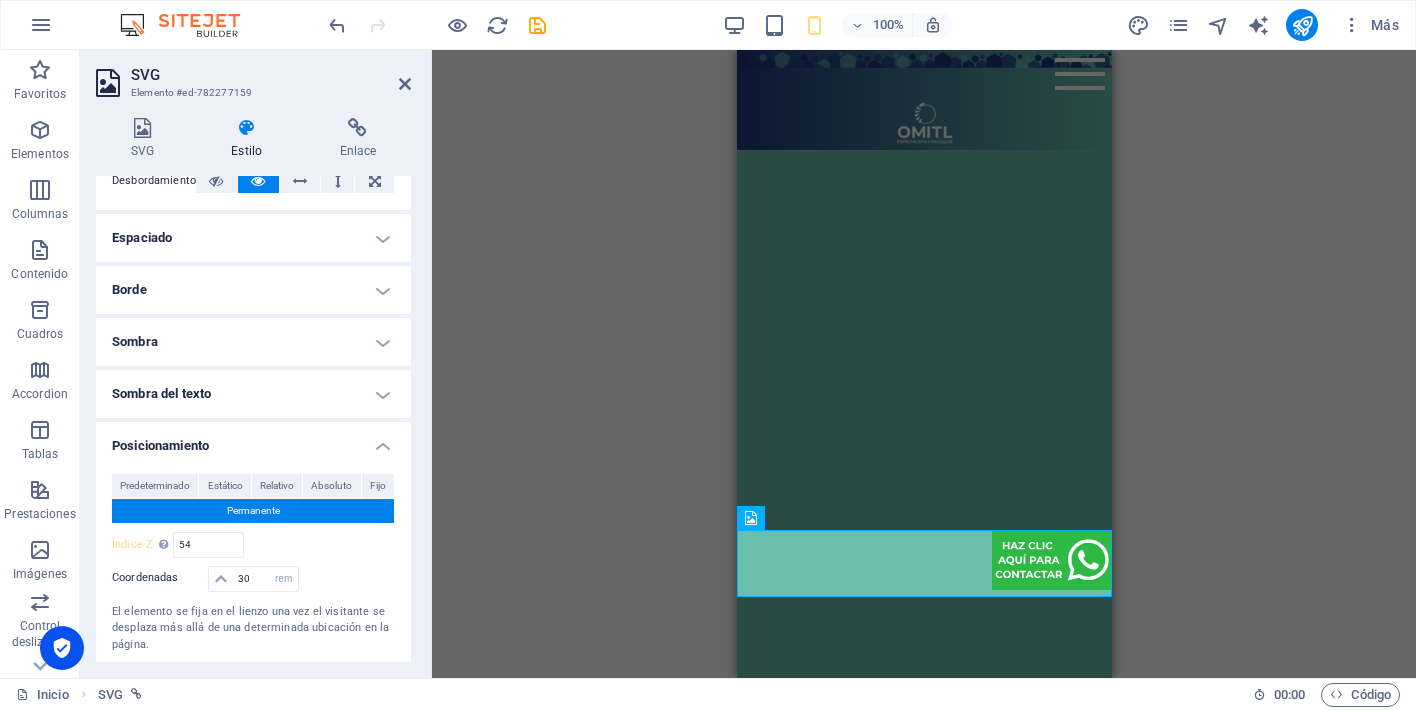 click on "H2   C Space   Contenedor   Separador   SVG   Typewriter   HTML   Texto   Contenedor   Texto   Texto   Texto   Texto   Texto   Texto   Texto   Texto   Texto   Texto   Texto   Texto   Texto   Texto   Contenedor   Texto   Contenedor   Texto   Imagen   Barra de menús   HTML   Contenedor" at bounding box center [924, 364] 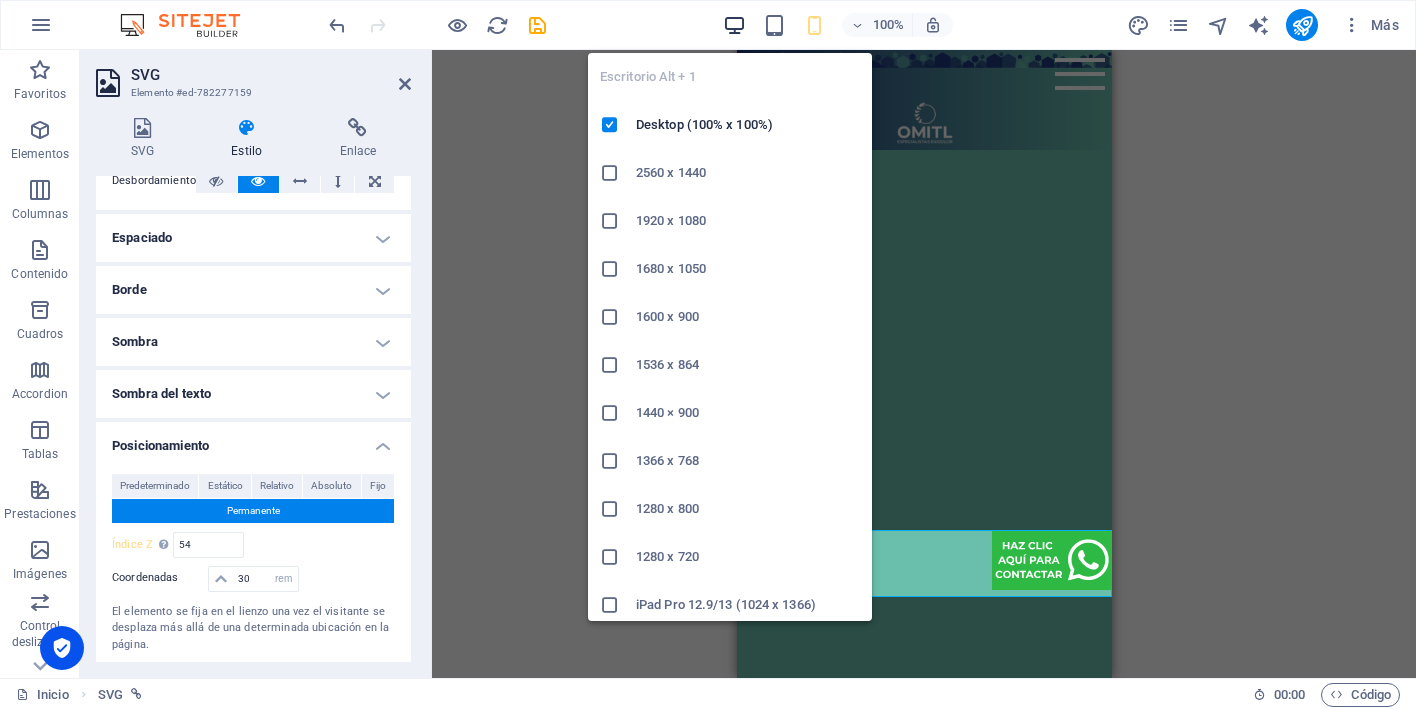 click at bounding box center (734, 25) 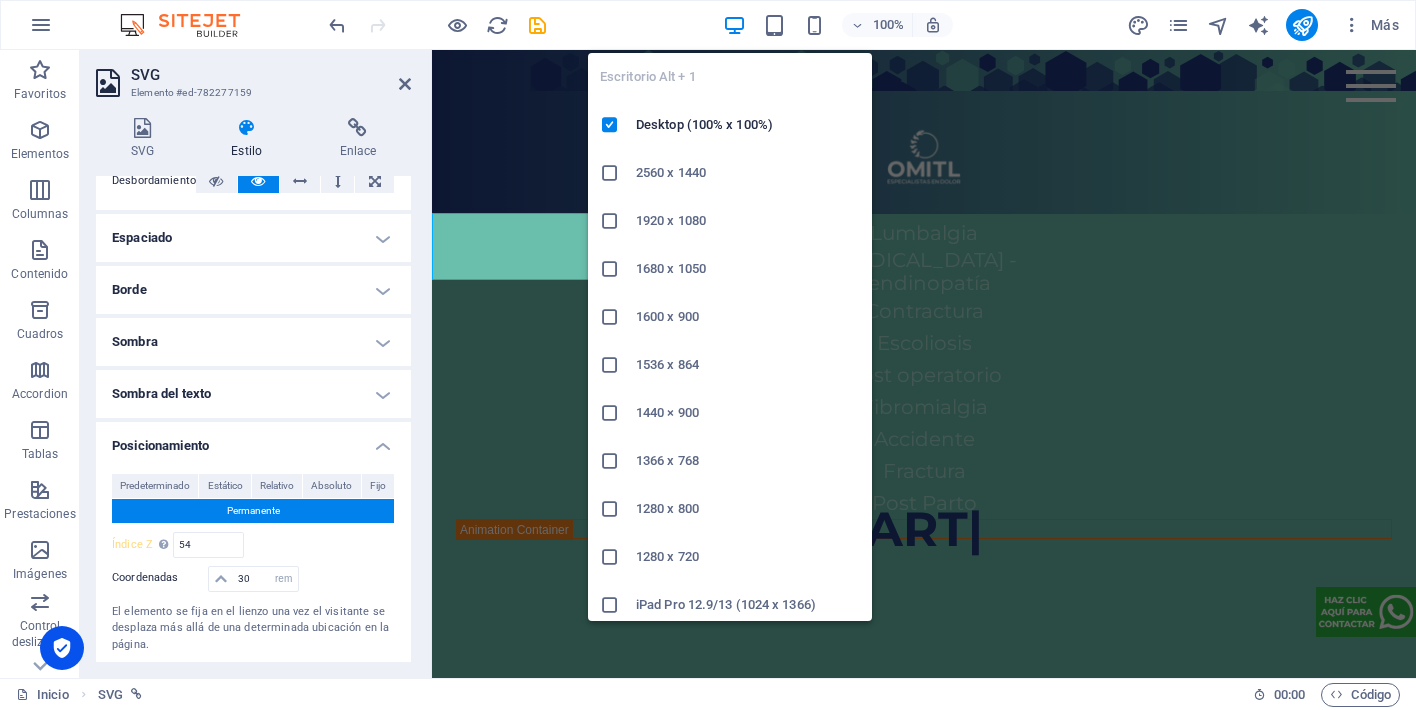 scroll, scrollTop: 1145, scrollLeft: 0, axis: vertical 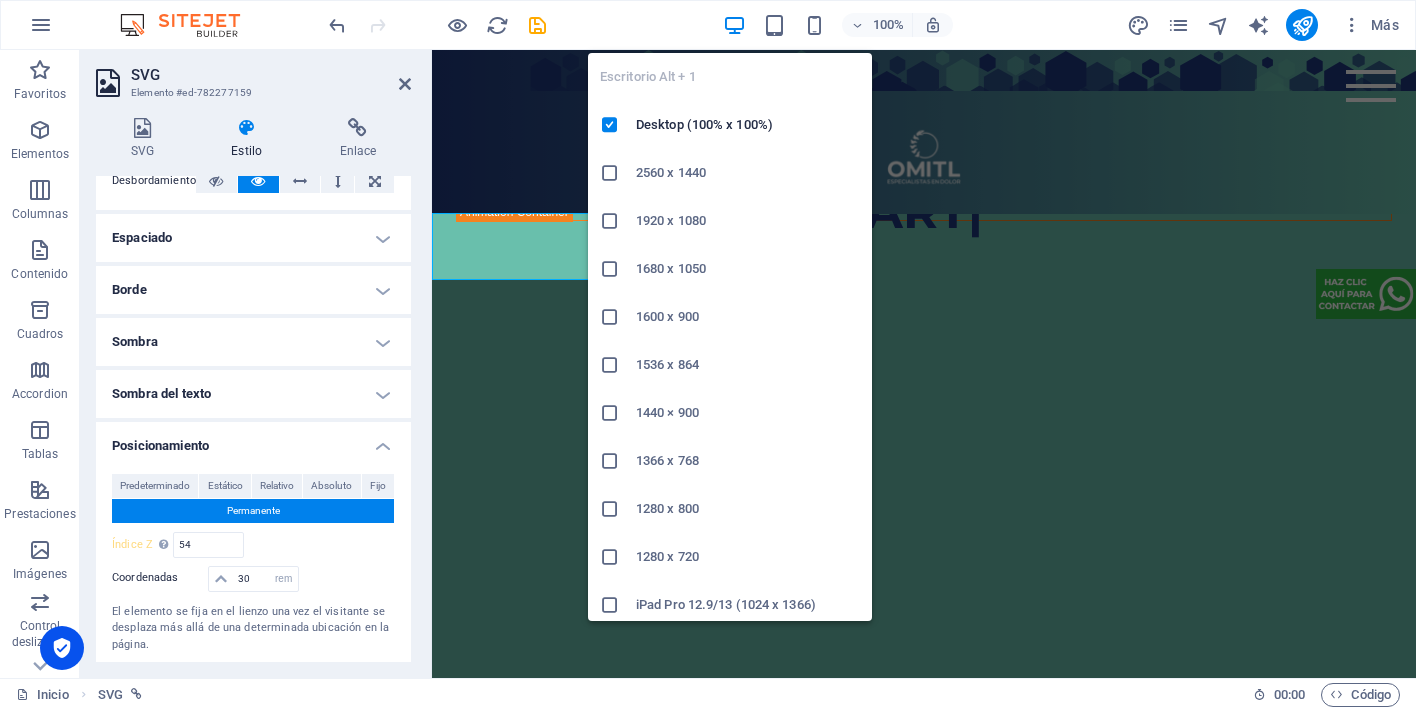 type 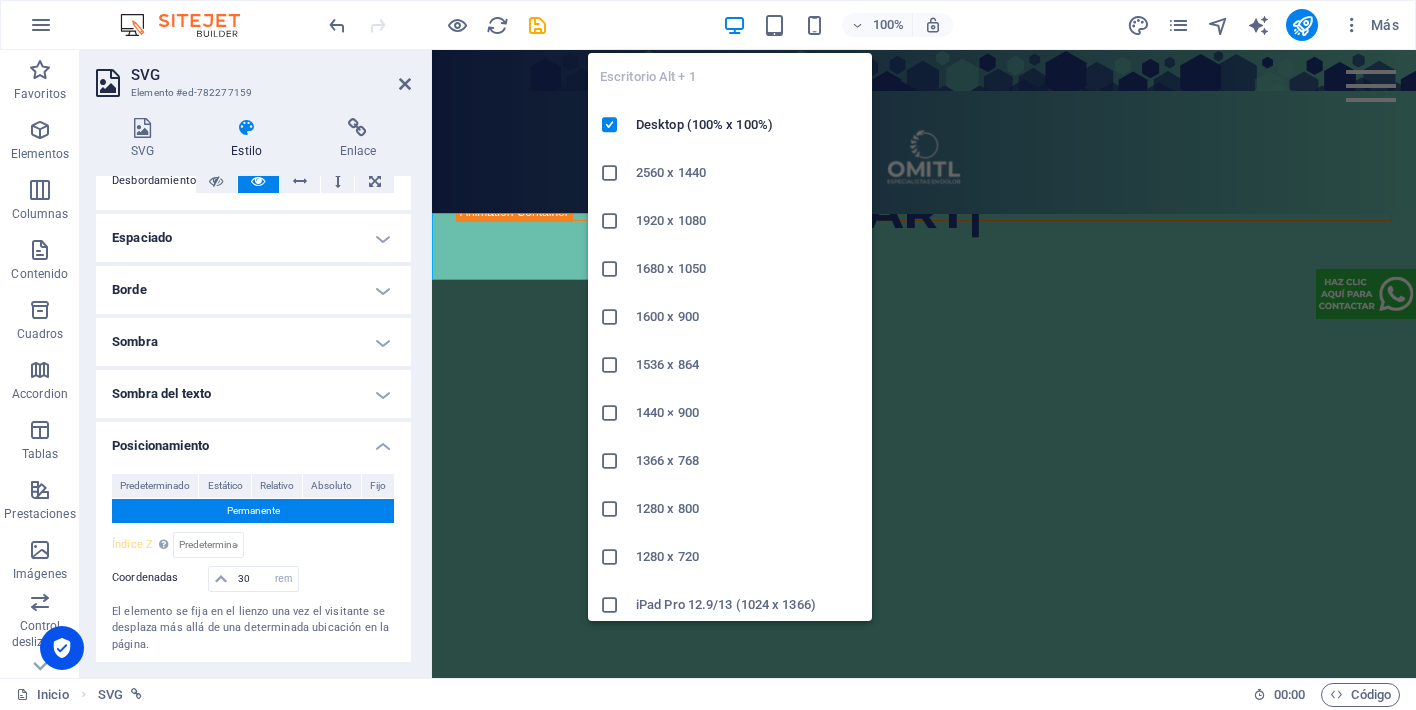 type 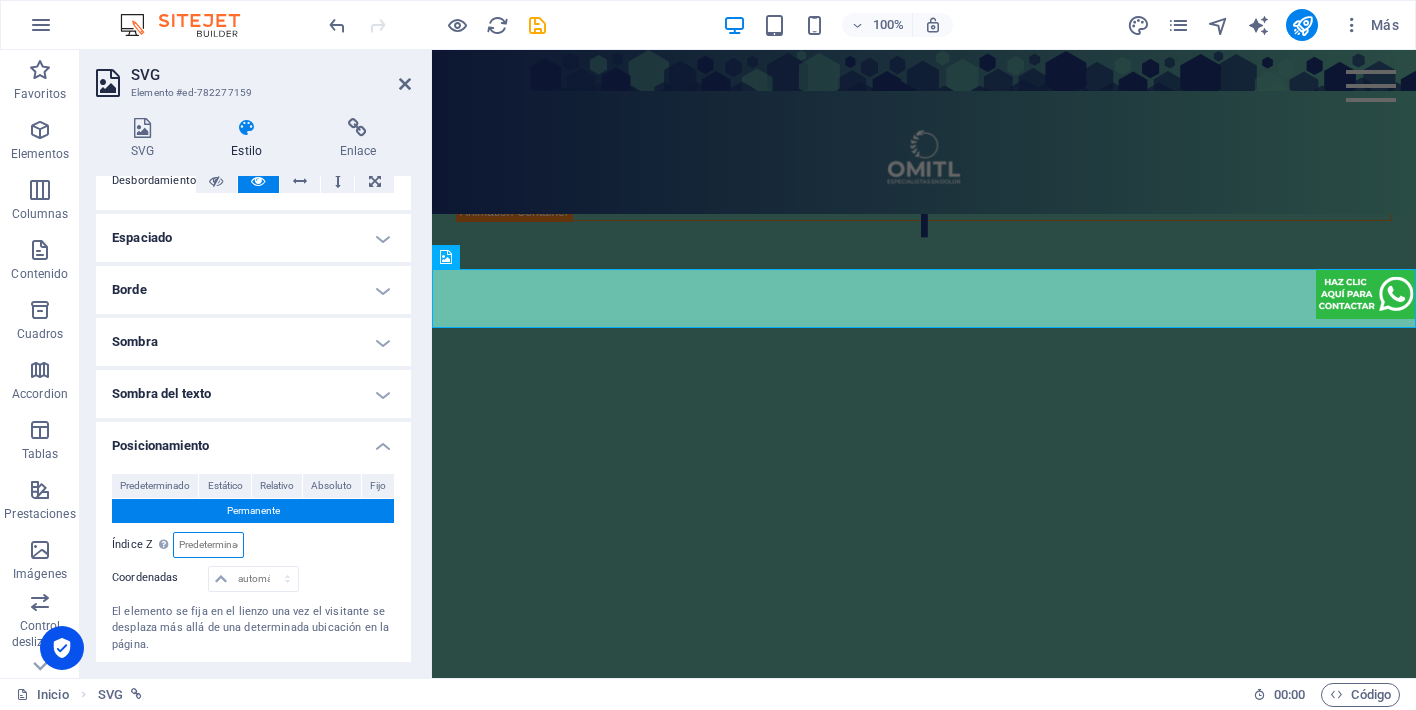 click at bounding box center (208, 545) 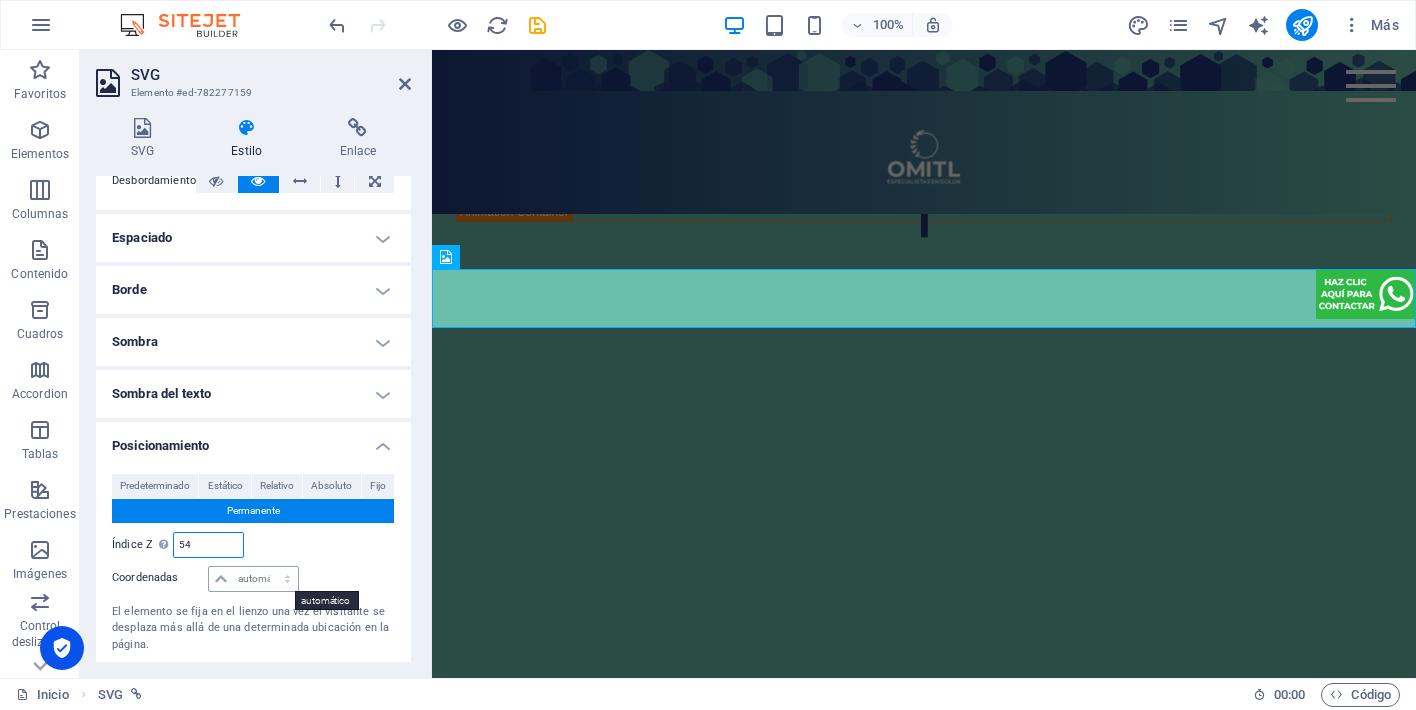 type on "54" 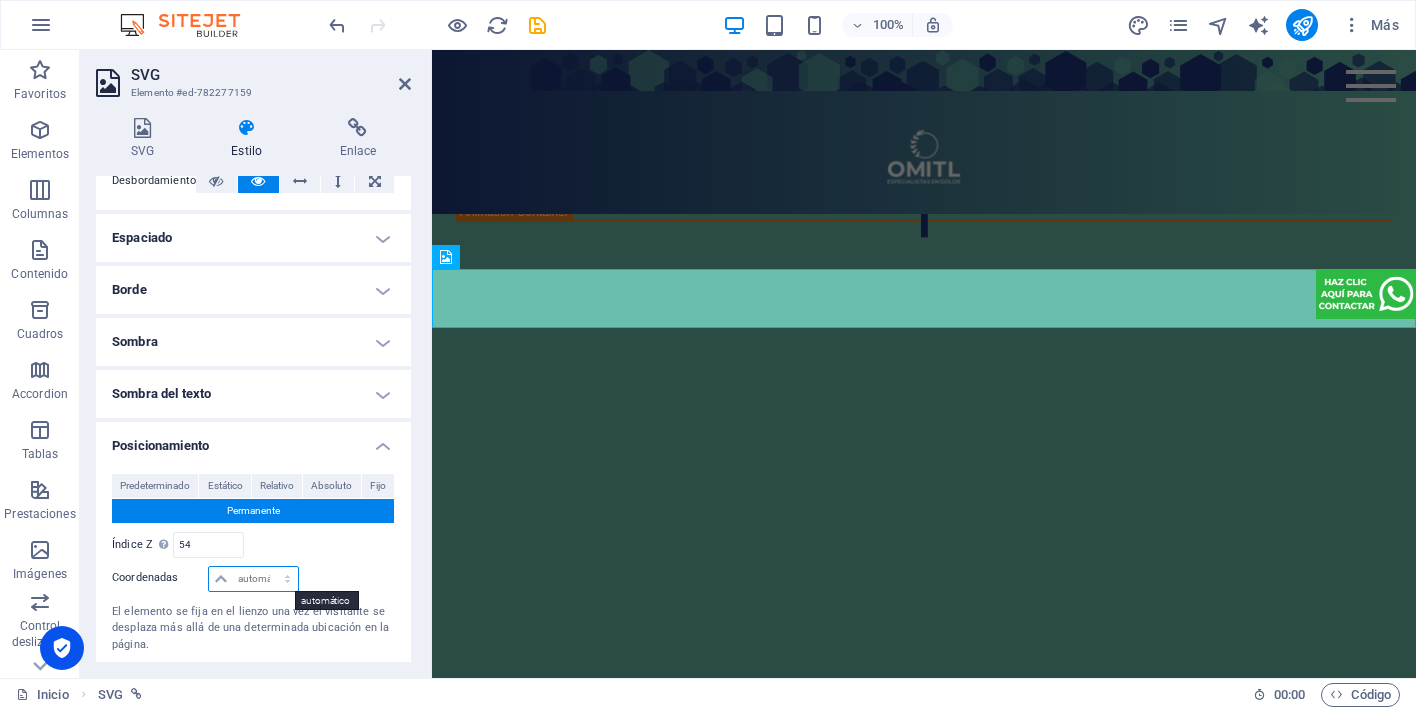 click on "automático px rem % em" at bounding box center [253, 579] 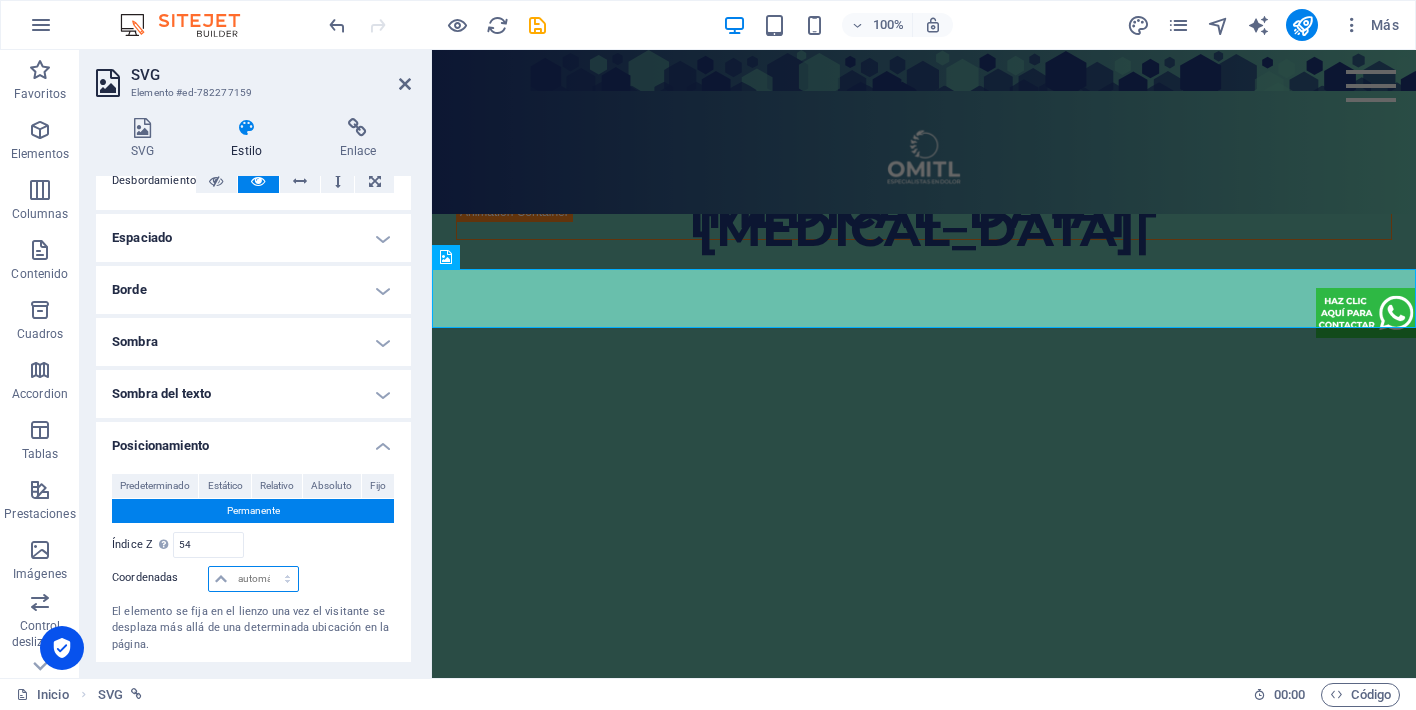 select on "px" 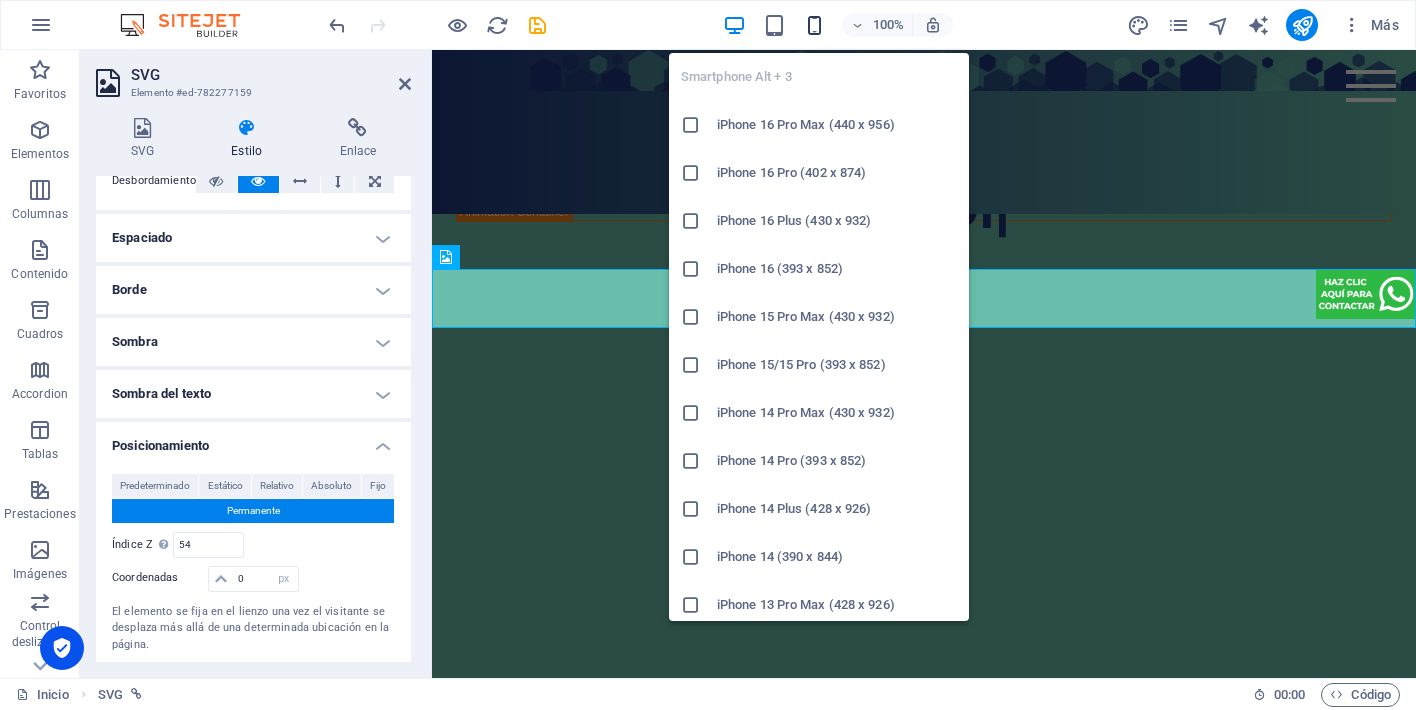 click at bounding box center [814, 25] 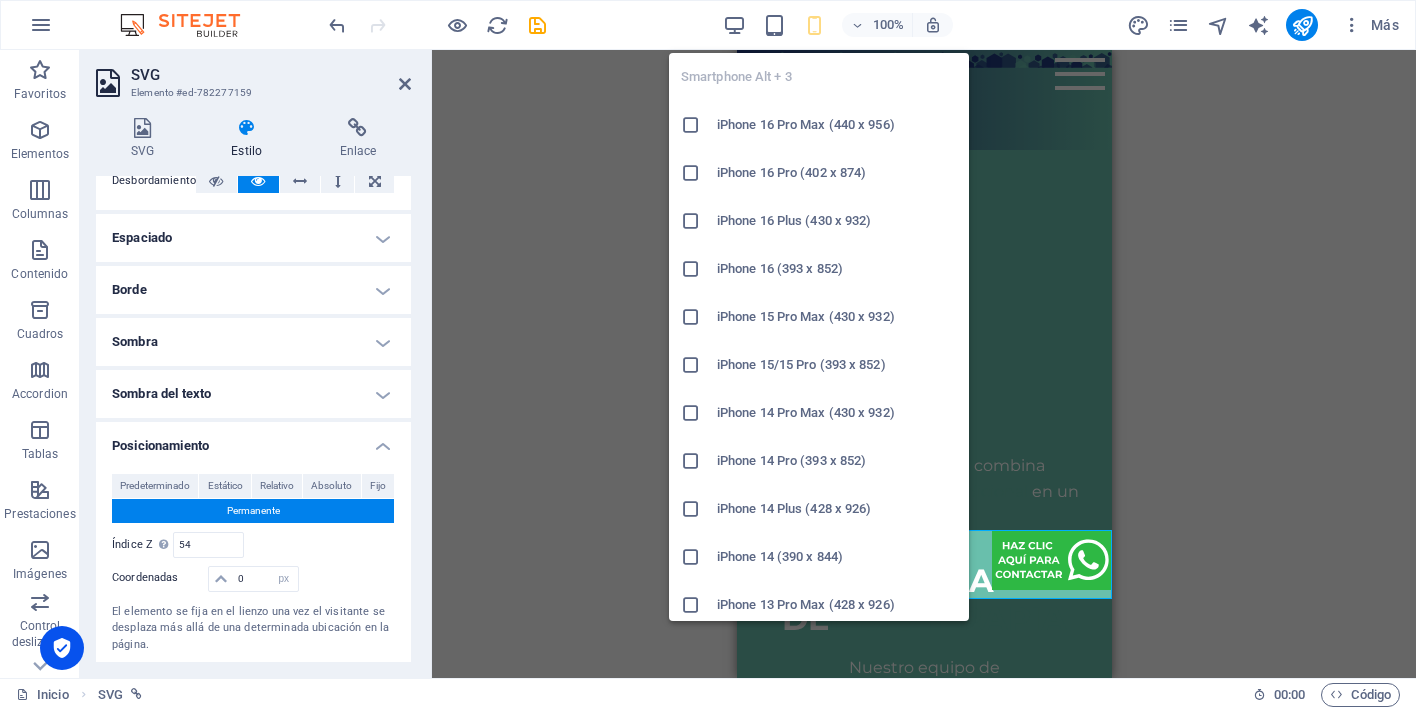 type on "30" 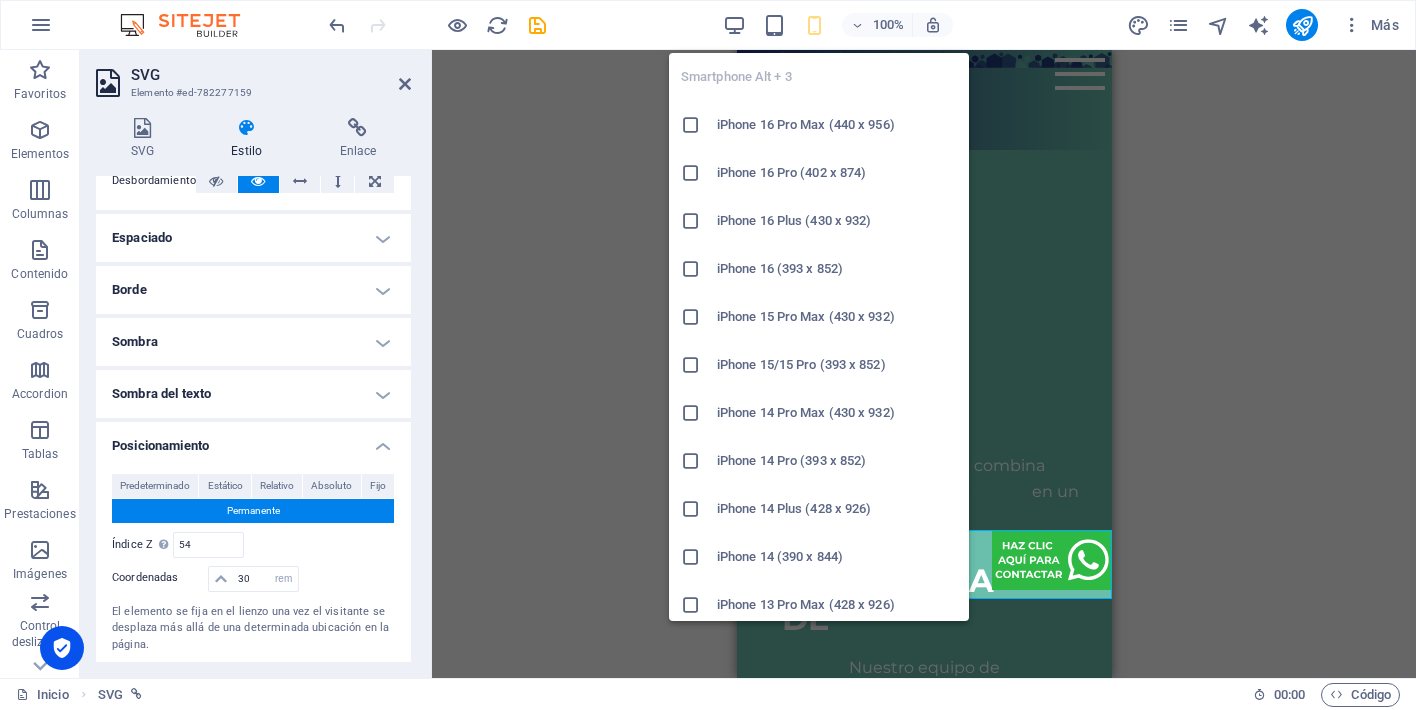scroll, scrollTop: 1132, scrollLeft: 0, axis: vertical 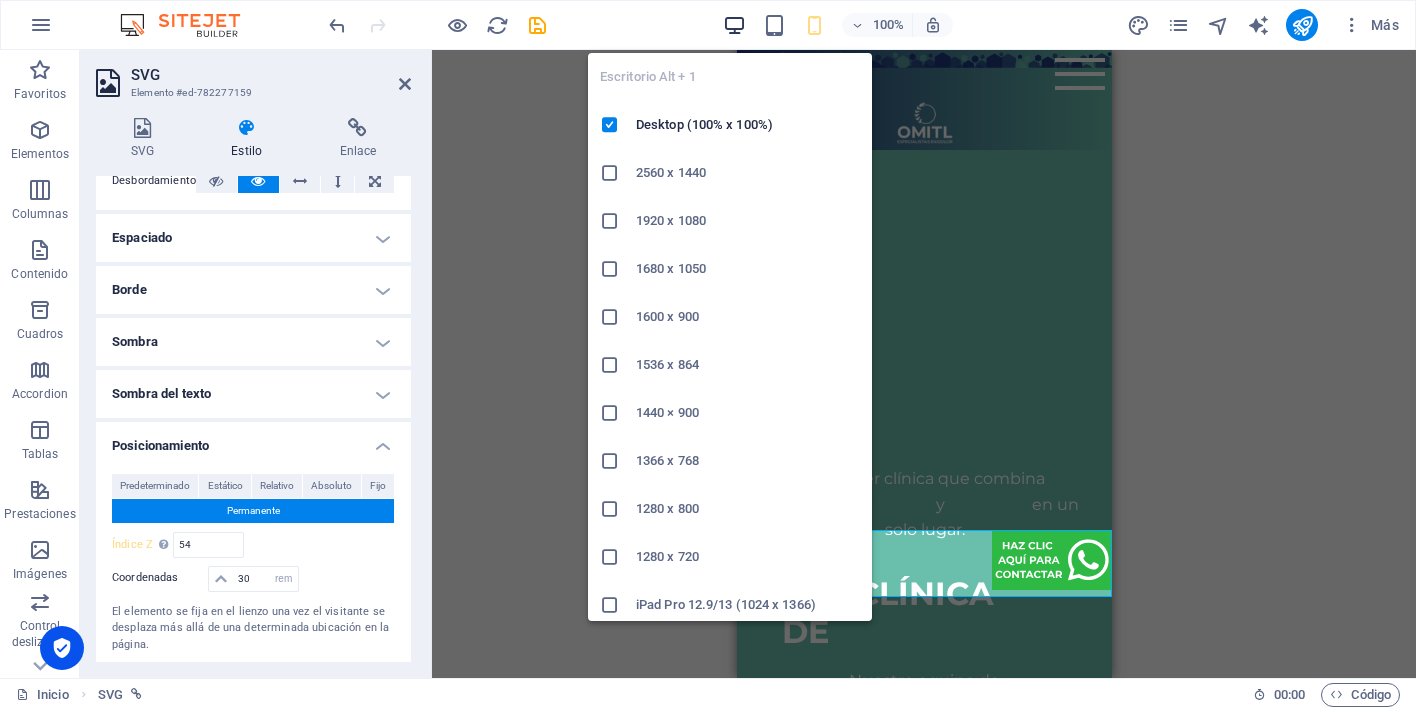 click at bounding box center (734, 25) 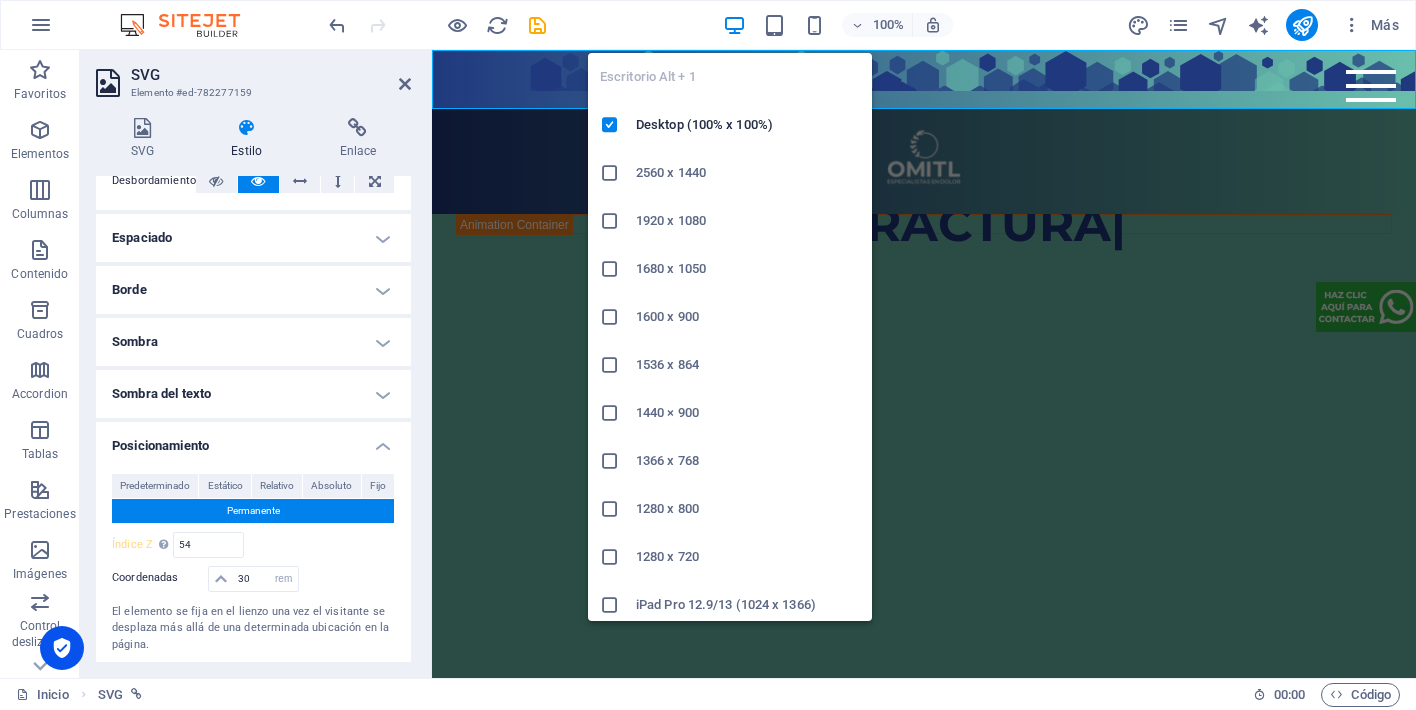 type on "0" 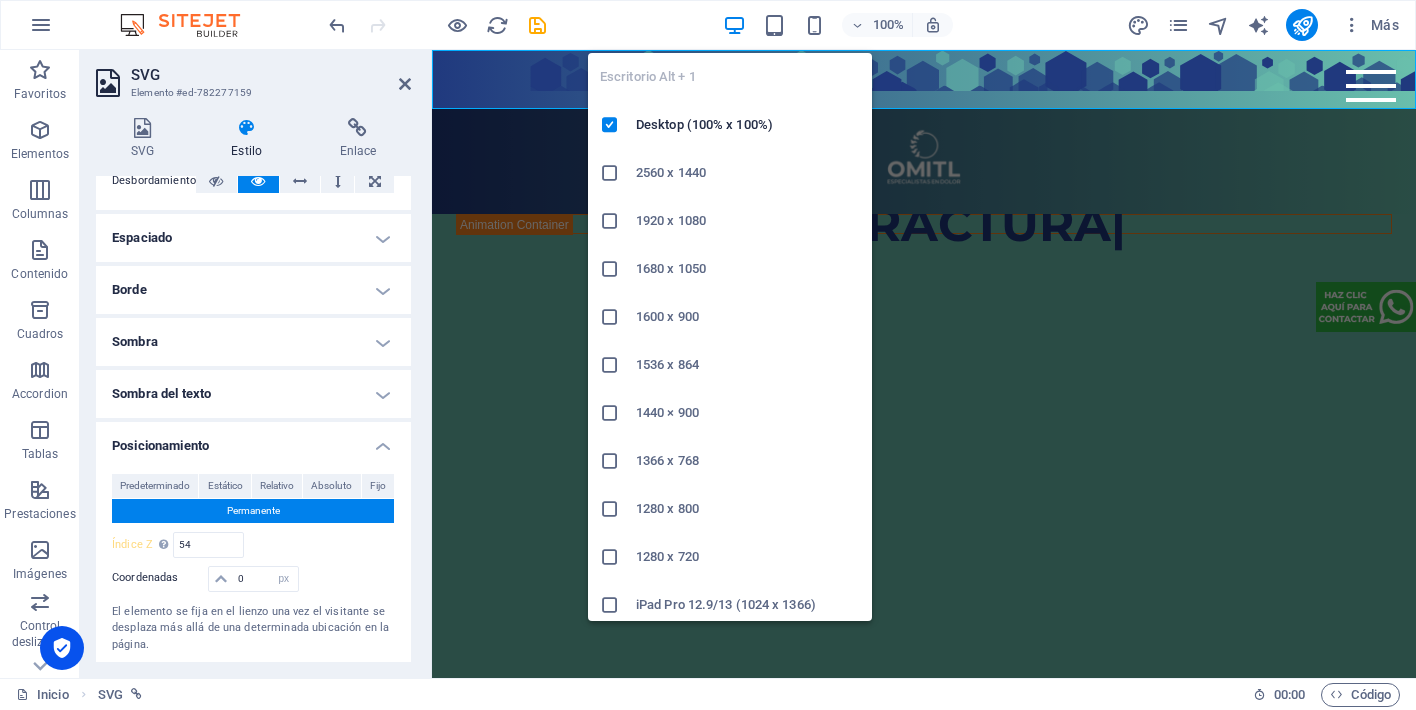 scroll, scrollTop: 1449, scrollLeft: 0, axis: vertical 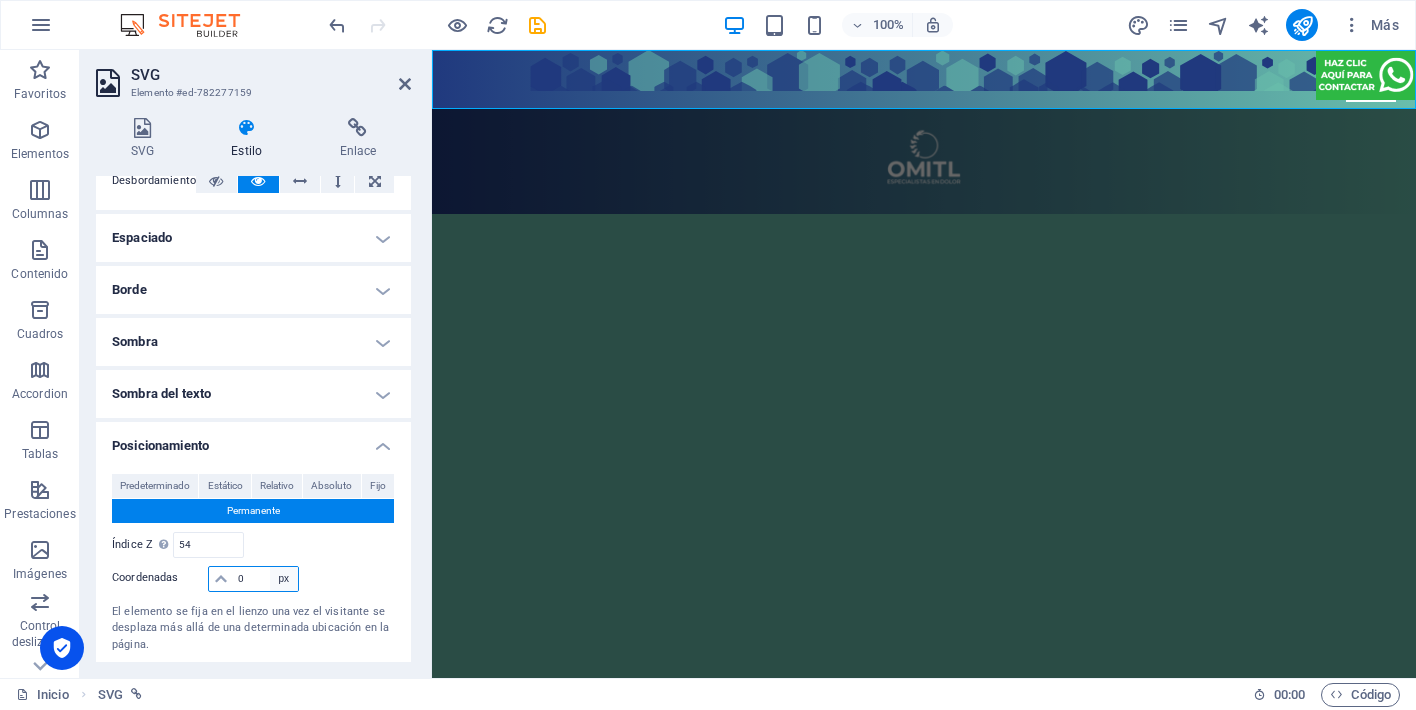 click on "automático px rem % em" at bounding box center [284, 579] 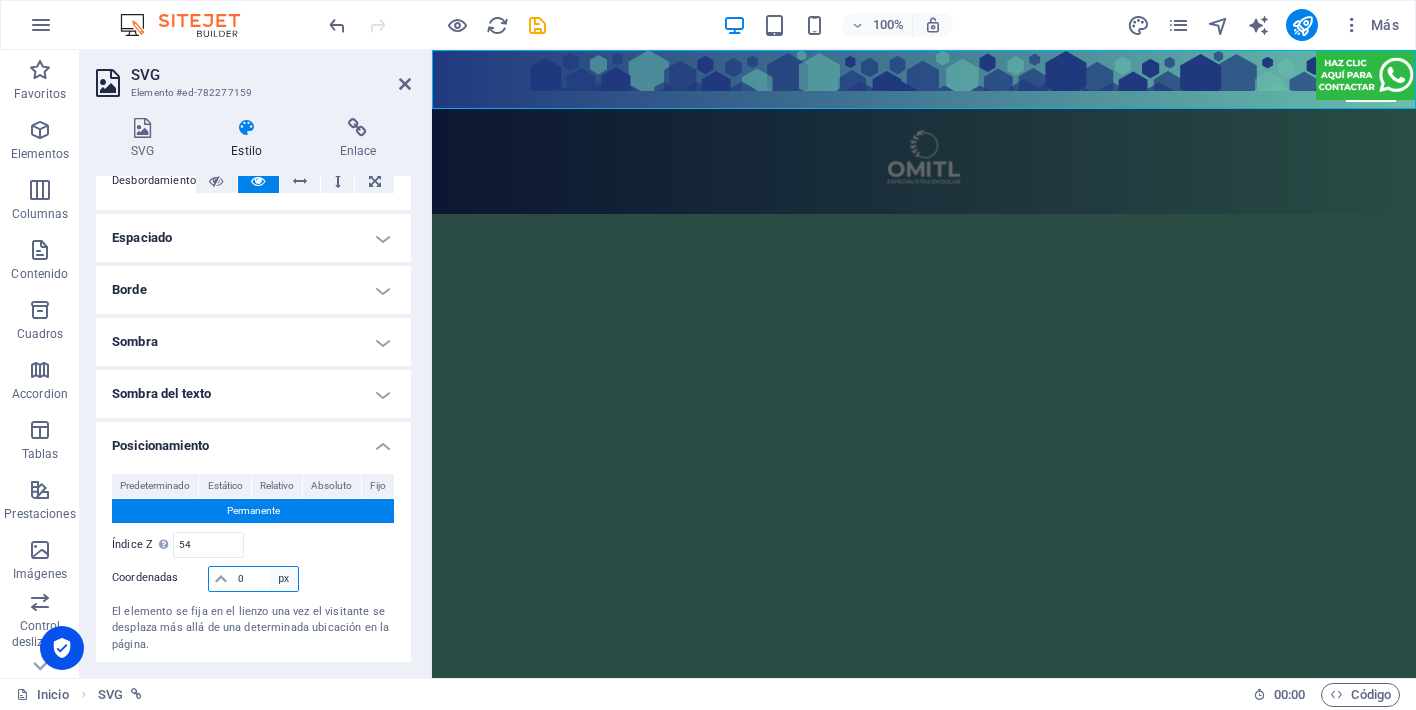 select on "rem" 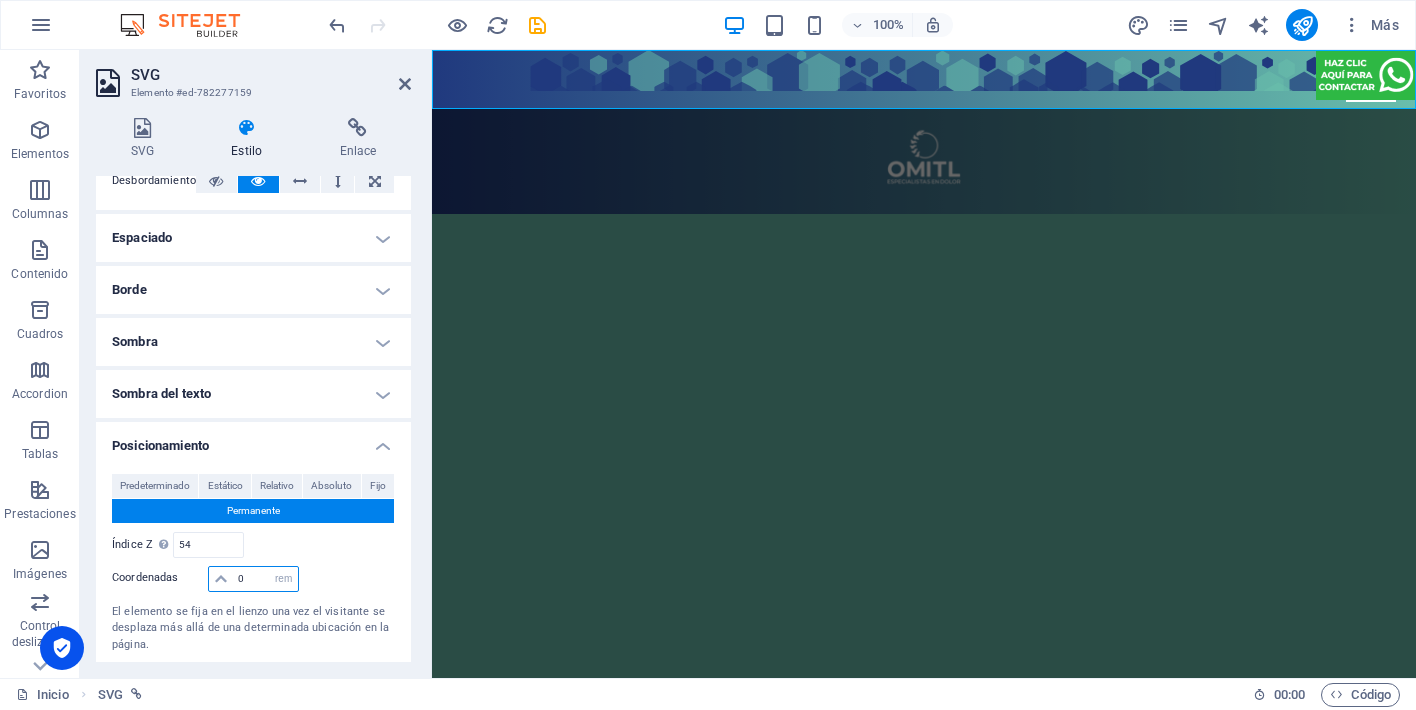click on "0" at bounding box center [265, 579] 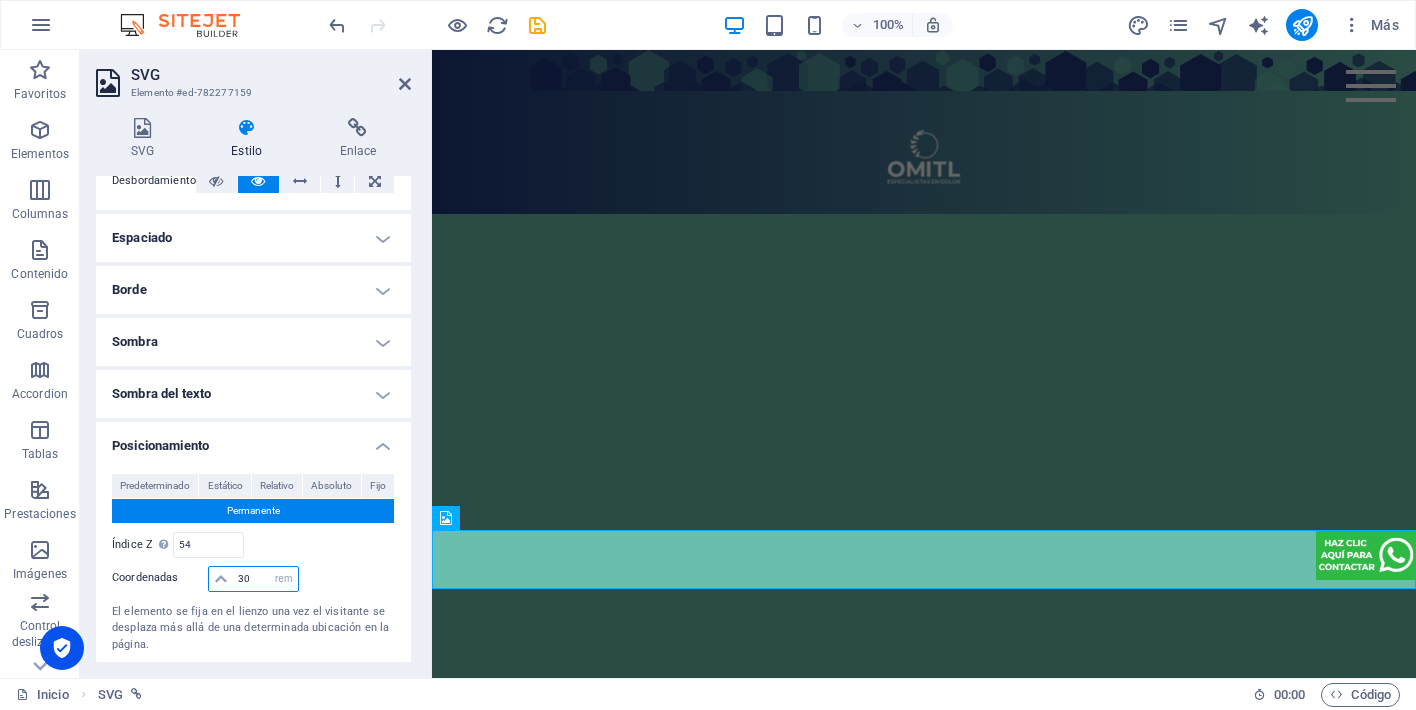 type on "30" 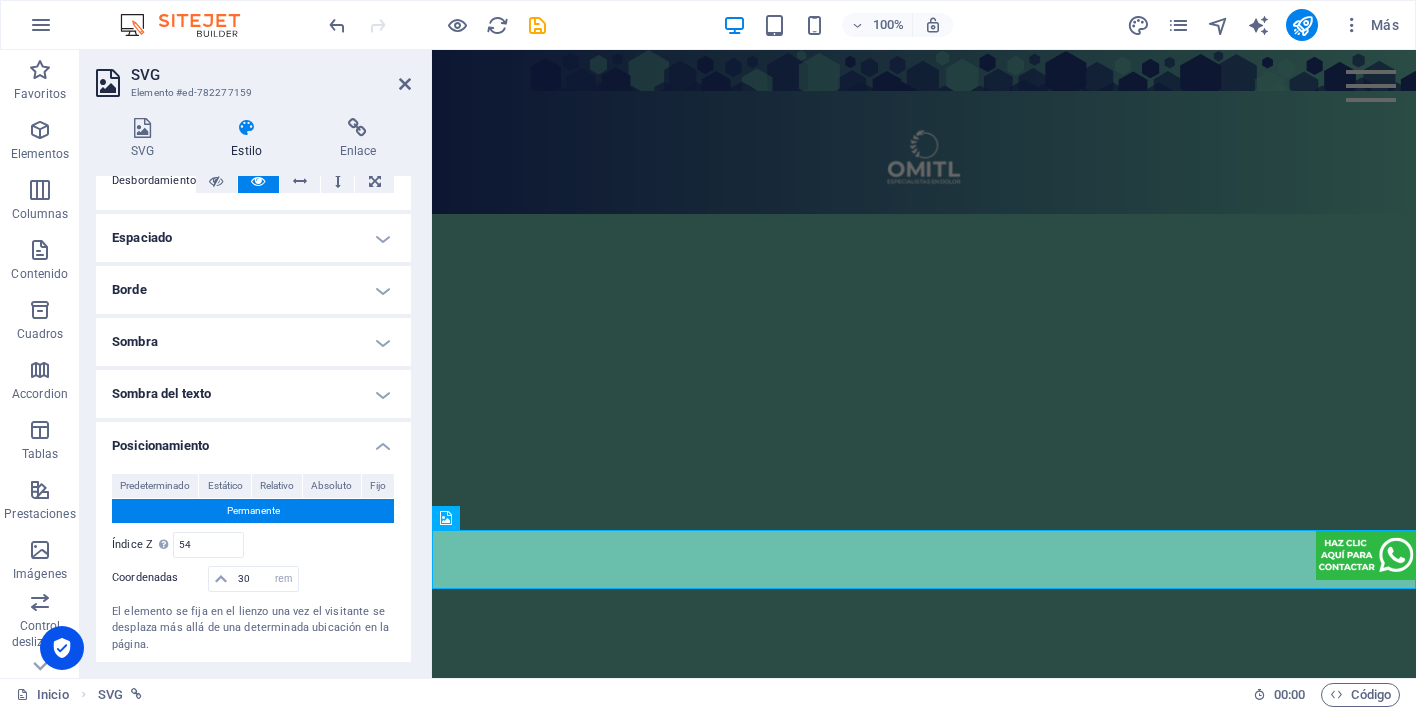 click at bounding box center (924, 338) 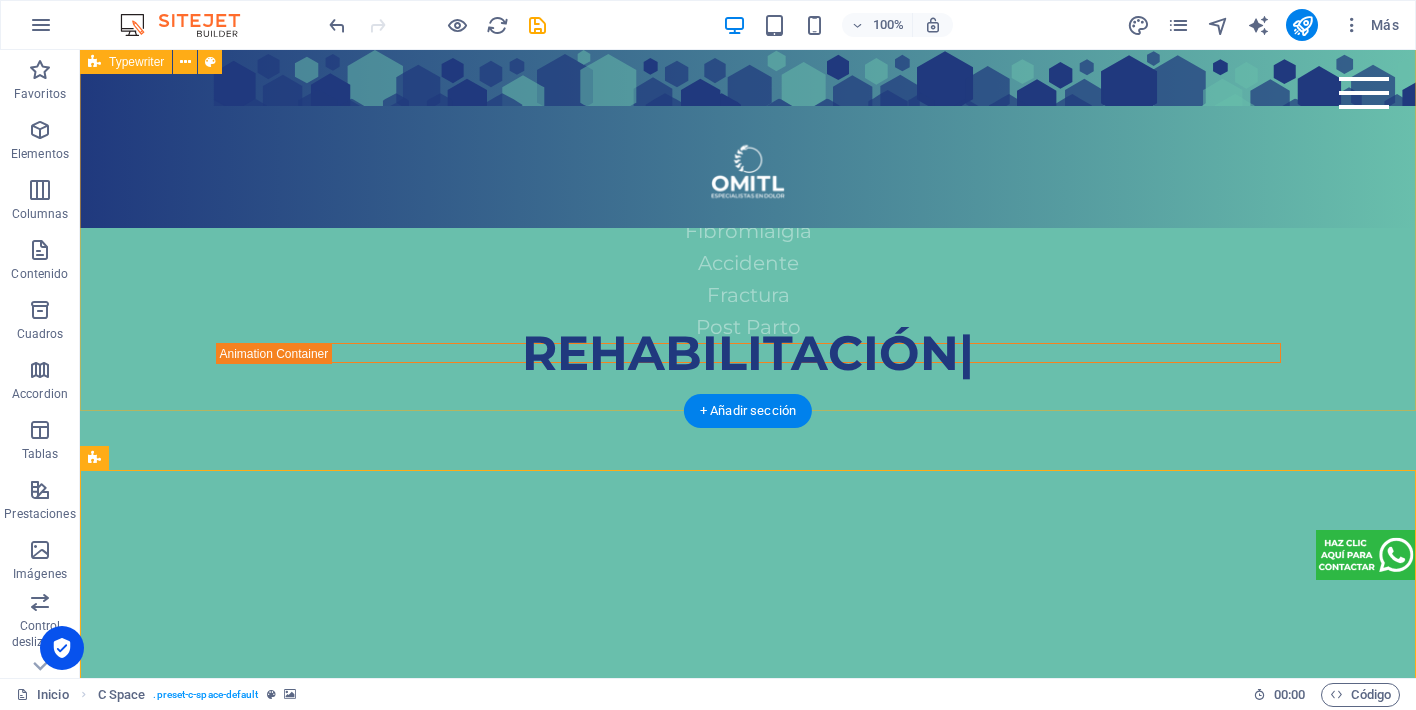 scroll, scrollTop: 1177, scrollLeft: 0, axis: vertical 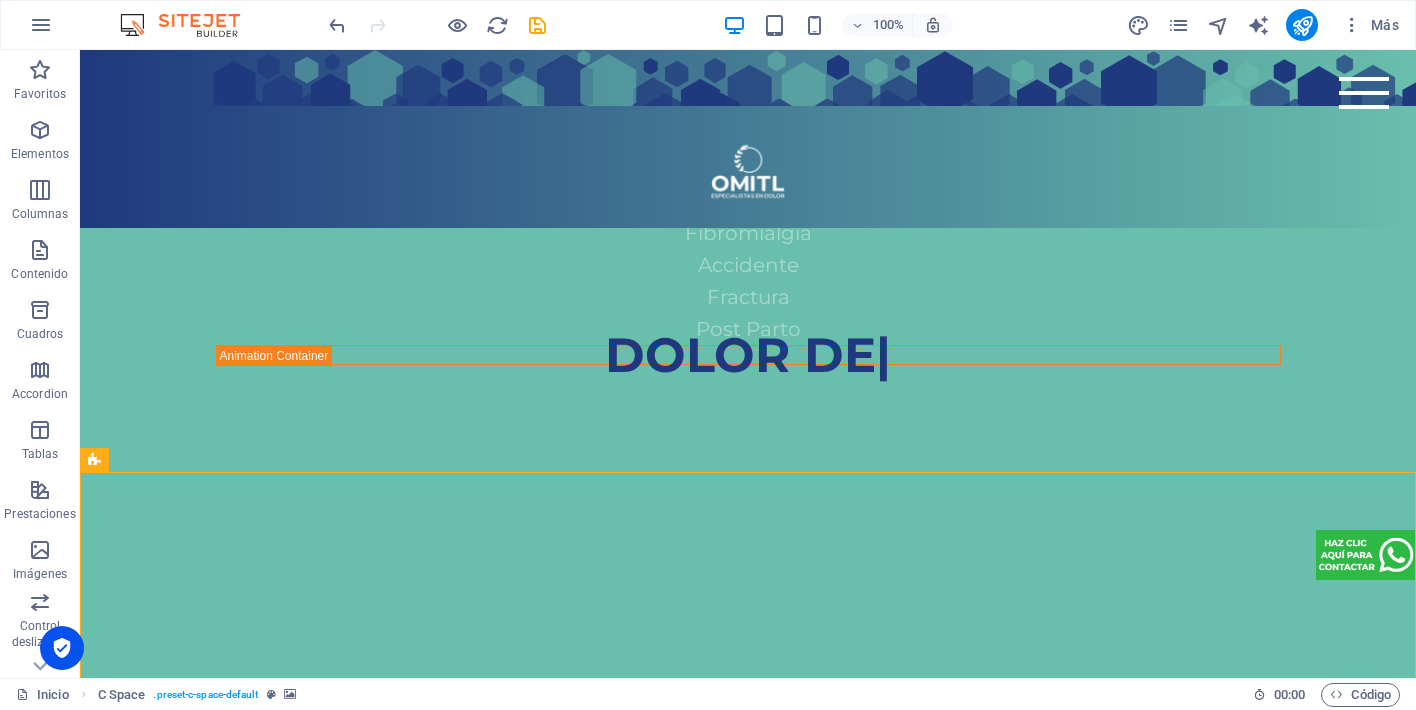 click on "Inicio Fisioterapia Temazcal Testimonios Post Parto Blog Ofertas y Promociones New page Rehabilitación Dolor de espalda [MEDICAL_DATA] [MEDICAL_DATA] Dolor de rodilla Ajuste  quiropráctico [MEDICAL_DATA] [MEDICAL_DATA] [MEDICAL_DATA] [MEDICAL_DATA] -  [MEDICAL_DATA] [MEDICAL_DATA] [MEDICAL_DATA] Post operatorio [MEDICAL_DATA] Accidente Fractura Post Parto
Dolor de  La primer clínica que combina la  medicina moderna  y  tradicional   en un solo lugar.   CLÍNICA DE  FISIOTERAPIA Nuestro equipo de profesionales  especialistas en el   sistema  articula r y neuro muscular ,  te ayudará a encontrar el alivio y la mejoría que estás buscando. [GEOGRAPHIC_DATA], [GEOGRAPHIC_DATA]. [GEOGRAPHIC_DATA] 1539,   entre Sur 29 y 31.      Alivio inmediato       Sin fármacos,  sin cirugía       Rehabilitación       Relajación y [MEDICAL_DATA] NUESTROS  SERVICIOS Haz clic para conocer más detalles Fisioterapia Traumatológica Ortopédica Neurológica Deportiva Dermatofuncional [MEDICAL_DATA] Temazcal Masaje terapéutico Post Parto   1" at bounding box center [748, 7852] 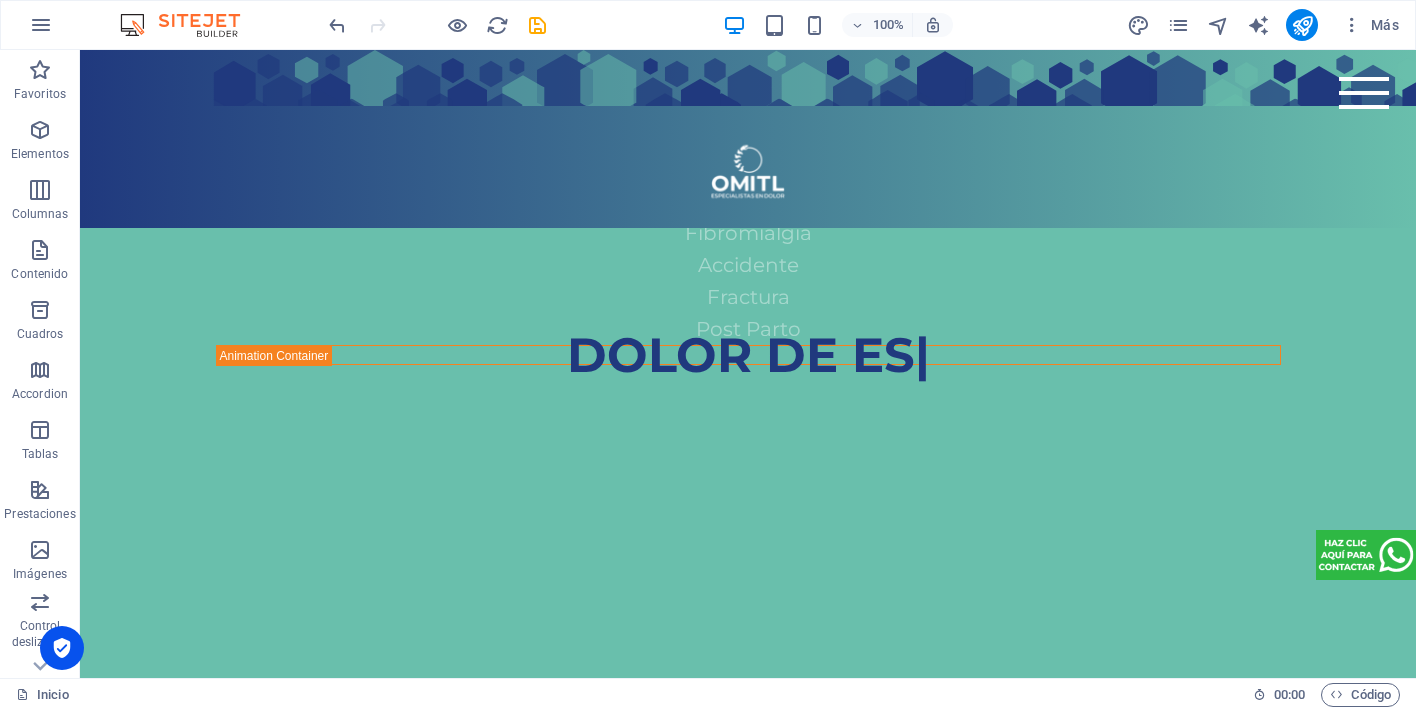 click on "Inicio Fisioterapia Temazcal Testimonios Post Parto Blog Ofertas y Promociones New page Rehabilitación Dolor de espalda [MEDICAL_DATA] [MEDICAL_DATA] Dolor de rodilla Ajuste  quiropráctico [MEDICAL_DATA] [MEDICAL_DATA] [MEDICAL_DATA] [MEDICAL_DATA] -  [MEDICAL_DATA] [MEDICAL_DATA] [MEDICAL_DATA] Post operatorio [MEDICAL_DATA] Accidente Fractura Post Parto
Dolor de es La primer clínica que combina la  medicina moderna  y  tradicional   en un solo lugar.   CLÍNICA DE  FISIOTERAPIA Nuestro equipo de profesionales  especialistas en el   sistema  articula r y neuro muscular ,  te ayudará a encontrar el alivio y la mejoría que estás buscando. [GEOGRAPHIC_DATA], [GEOGRAPHIC_DATA]. [GEOGRAPHIC_DATA] 1539,   entre Sur 29 y 31.      Alivio inmediato       Sin fármacos,  sin cirugía       Rehabilitación       Relajación y [MEDICAL_DATA] NUESTROS  SERVICIOS Haz clic para conocer más detalles Fisioterapia Traumatológica Ortopédica Neurológica Deportiva Dermatofuncional [MEDICAL_DATA] Temazcal Masaje terapéutico Post Parto" at bounding box center (748, 7852) 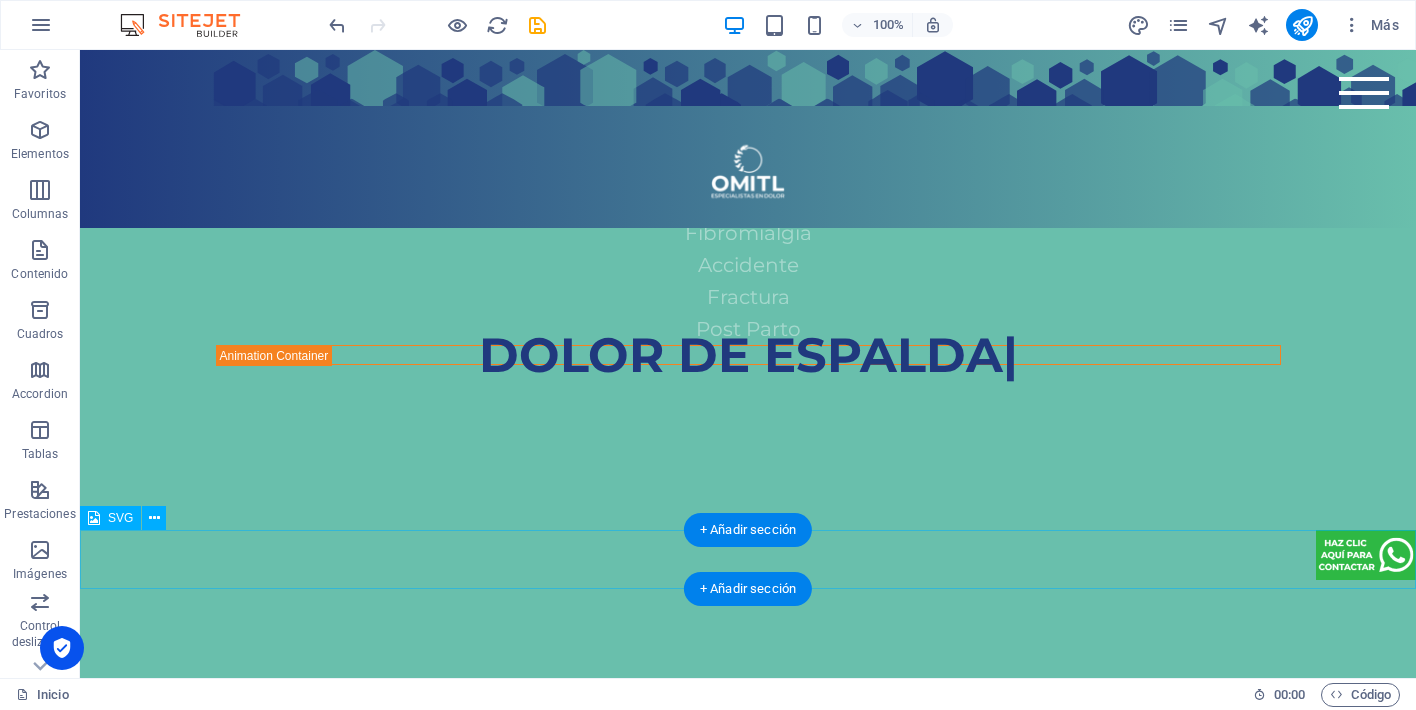 click at bounding box center (748, 559) 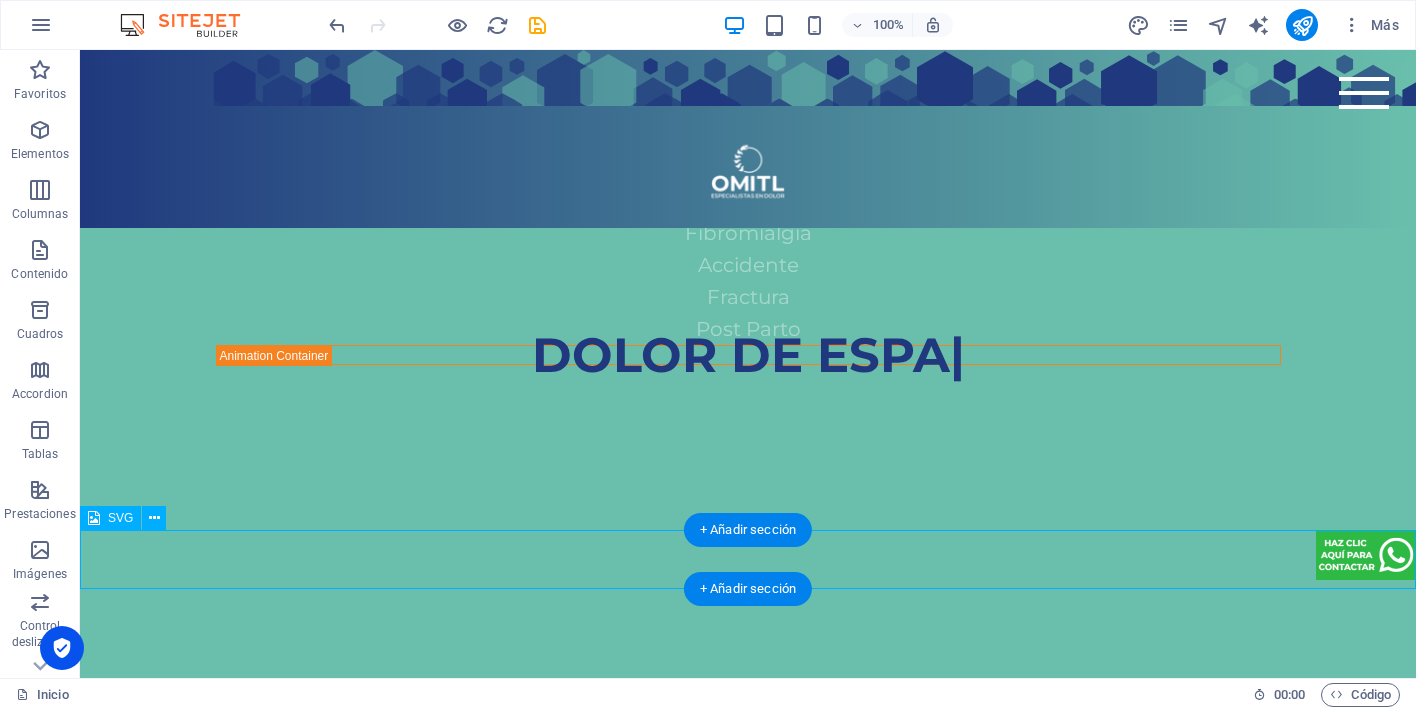 click at bounding box center (748, 559) 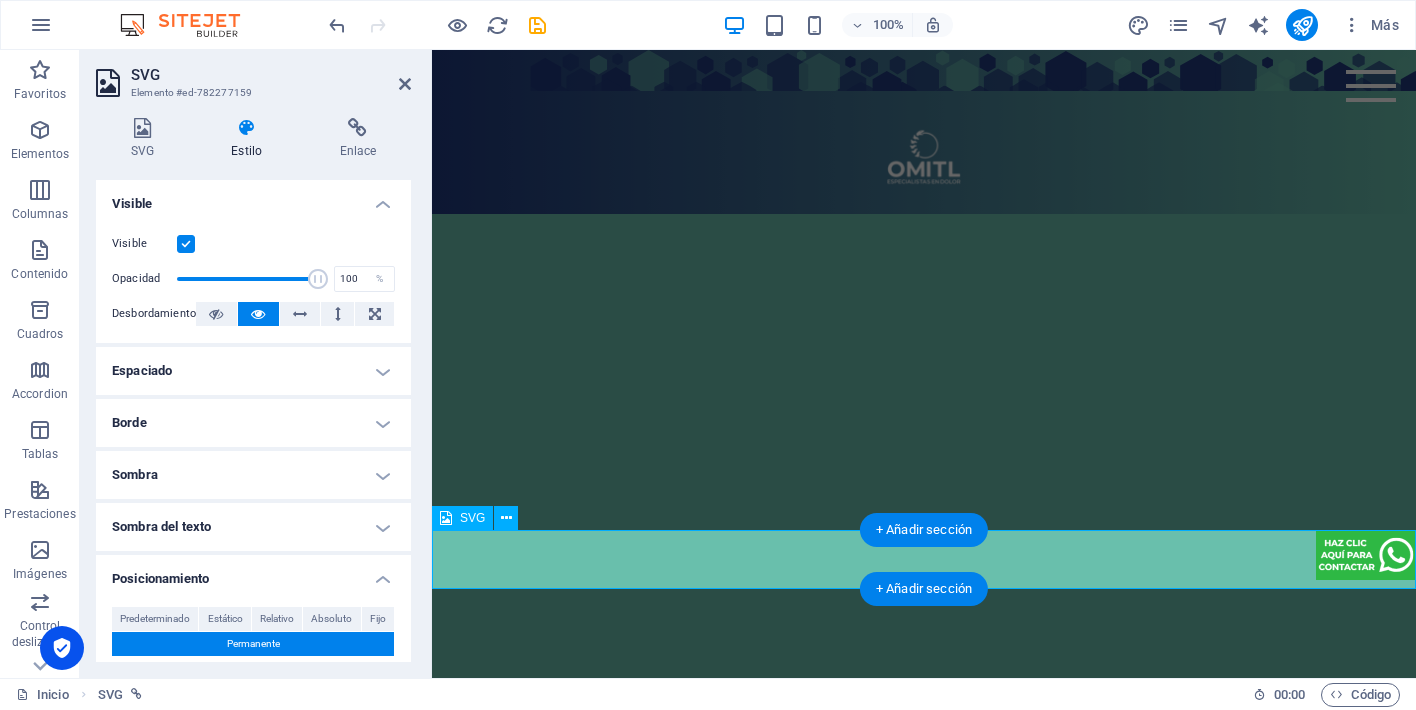 scroll, scrollTop: 1001, scrollLeft: 0, axis: vertical 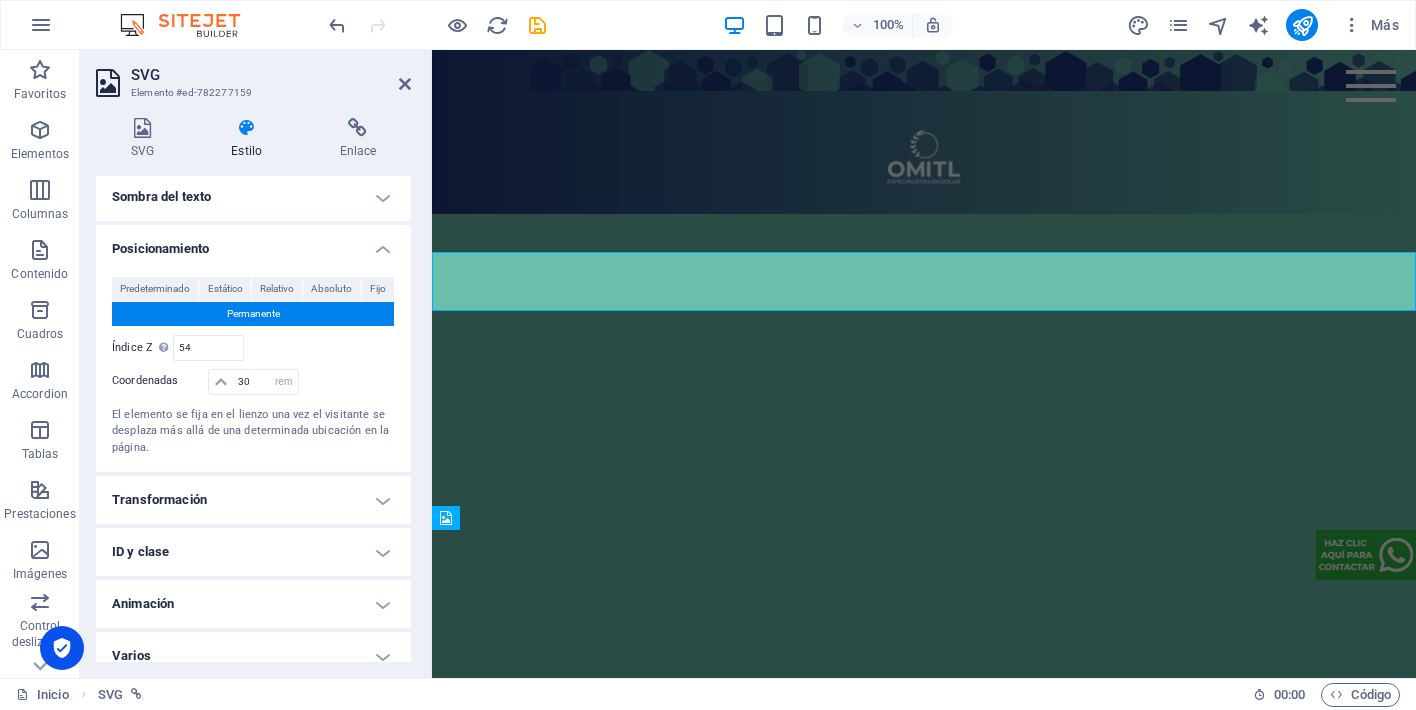 click on "ID y clase" at bounding box center [253, 552] 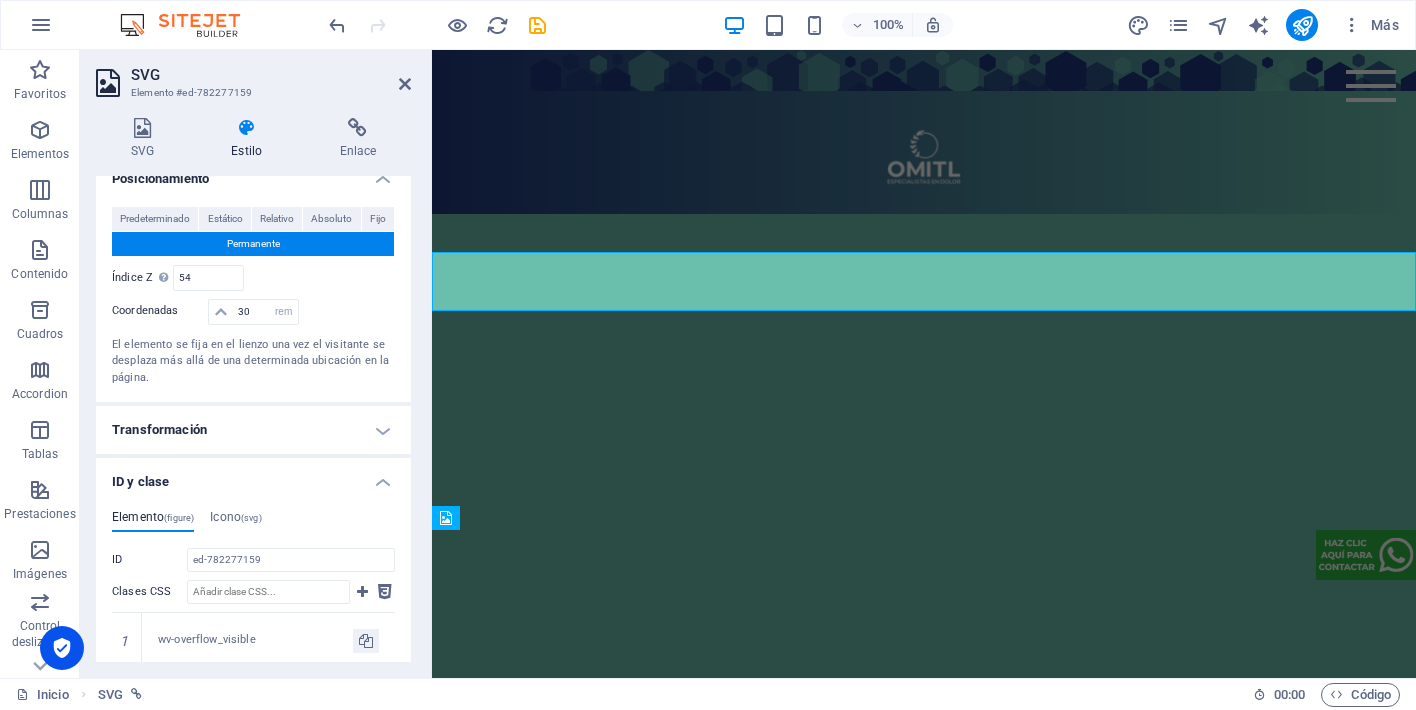 scroll, scrollTop: 415, scrollLeft: 0, axis: vertical 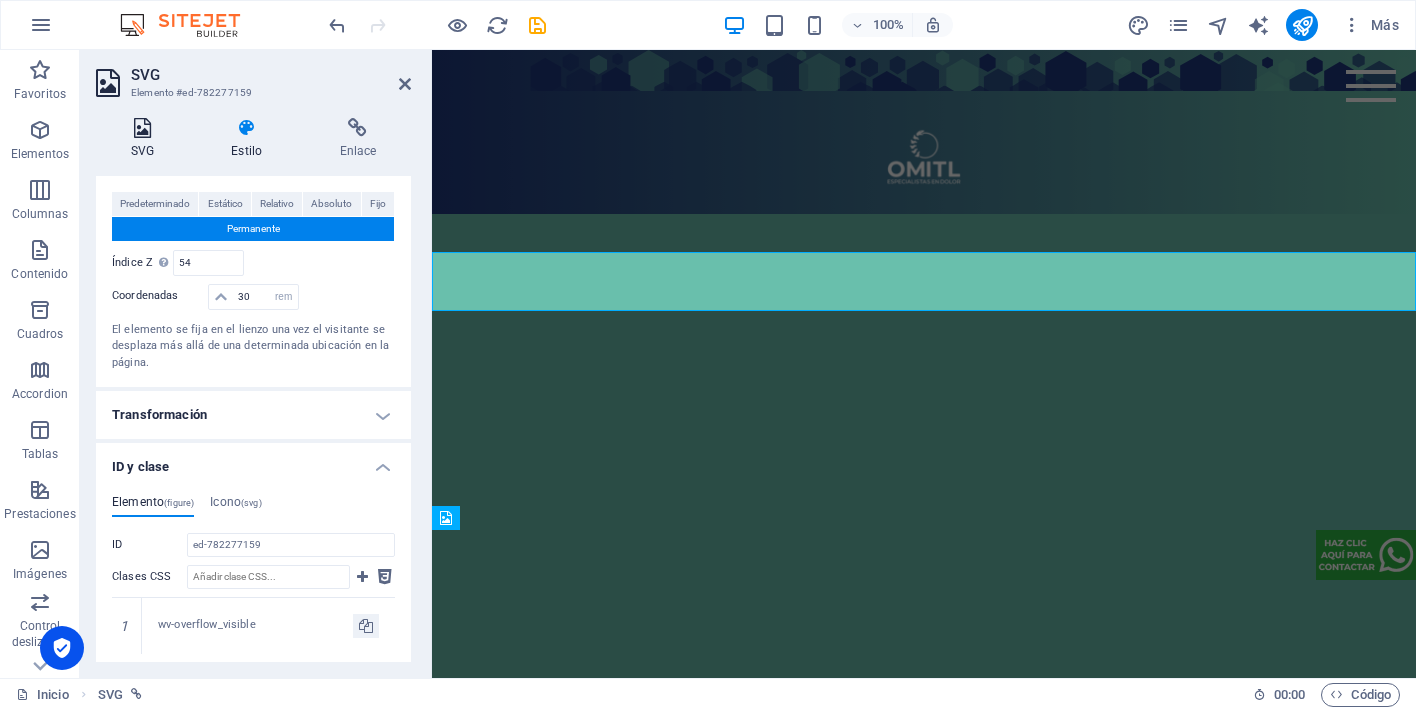 click at bounding box center (142, 128) 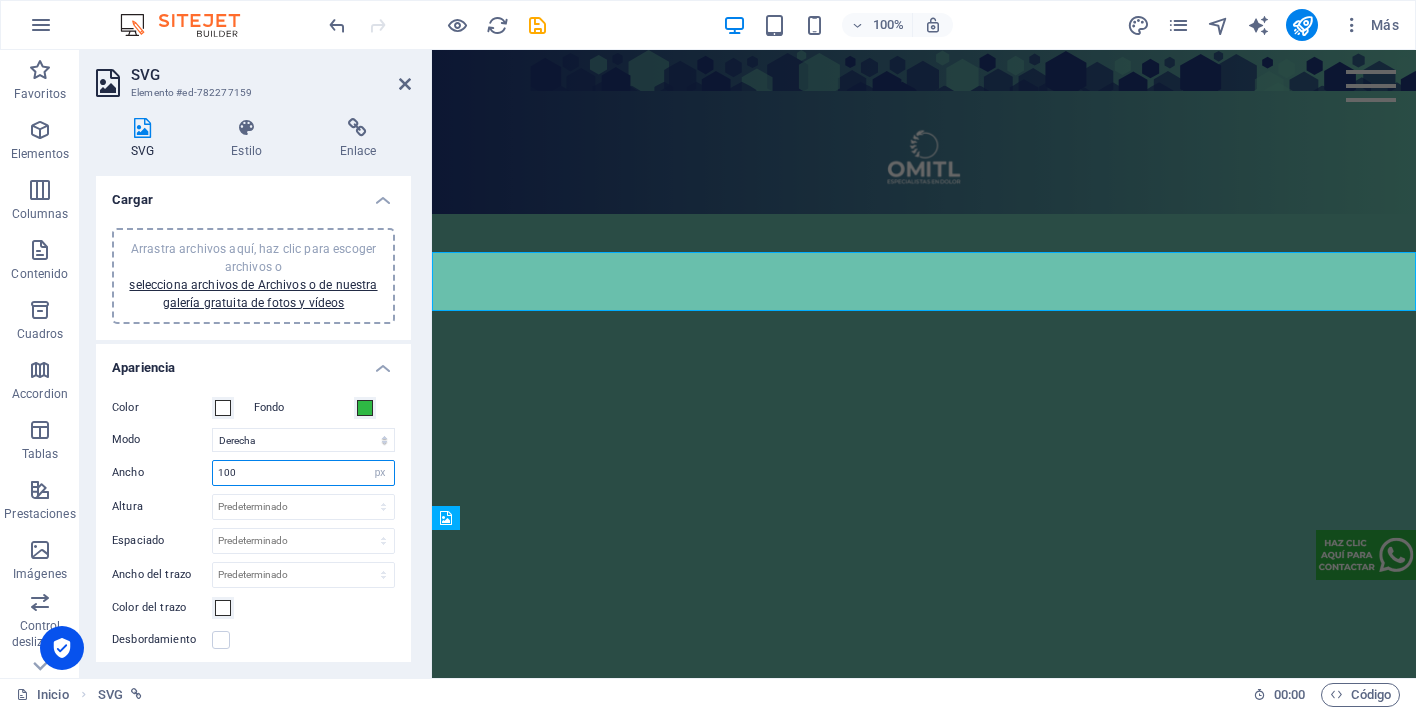 click on "100" at bounding box center (303, 473) 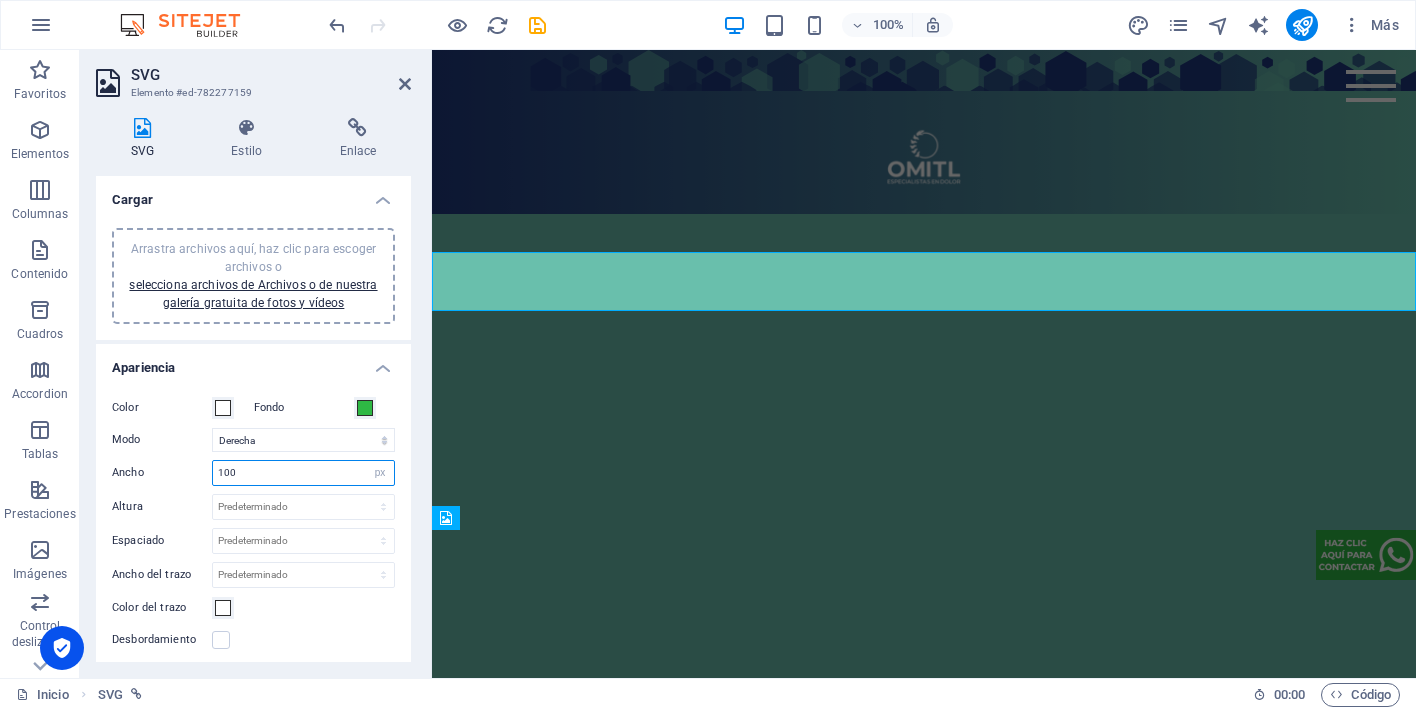 click on "100" at bounding box center (303, 473) 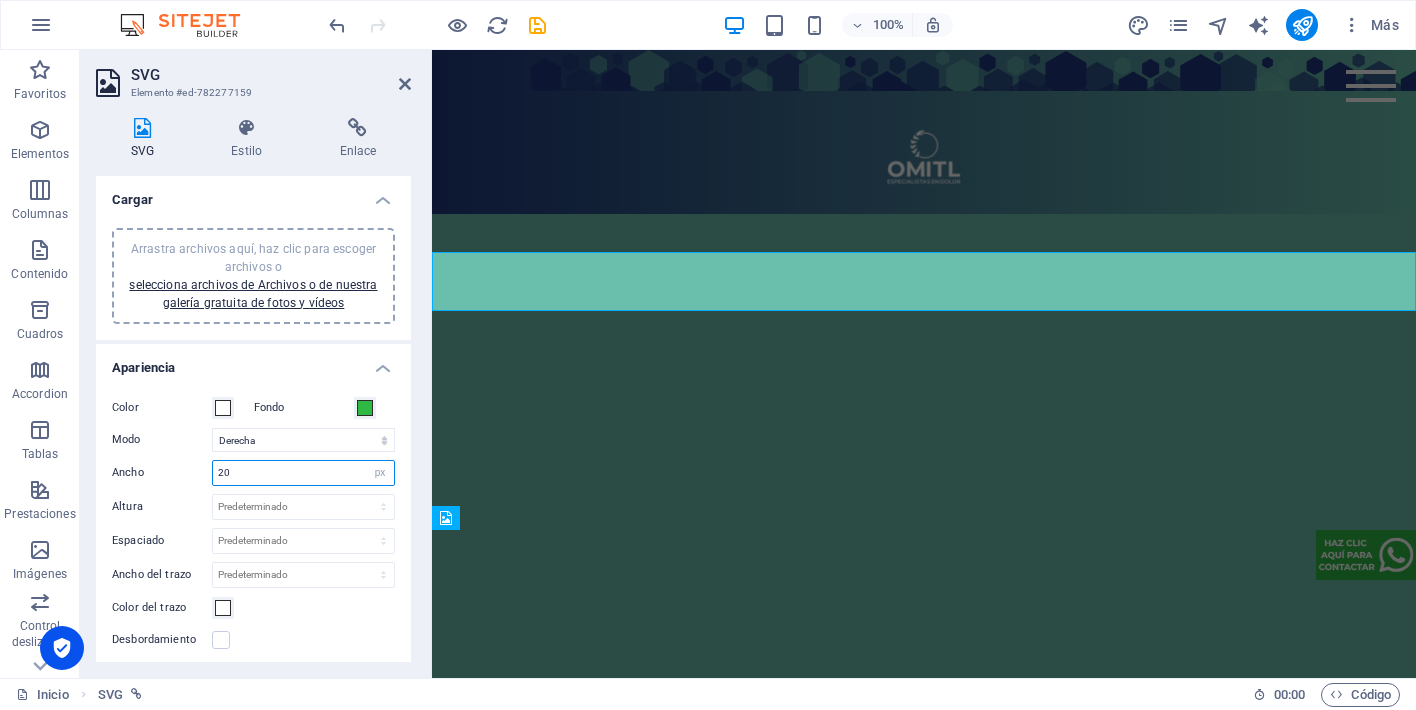 type on "2" 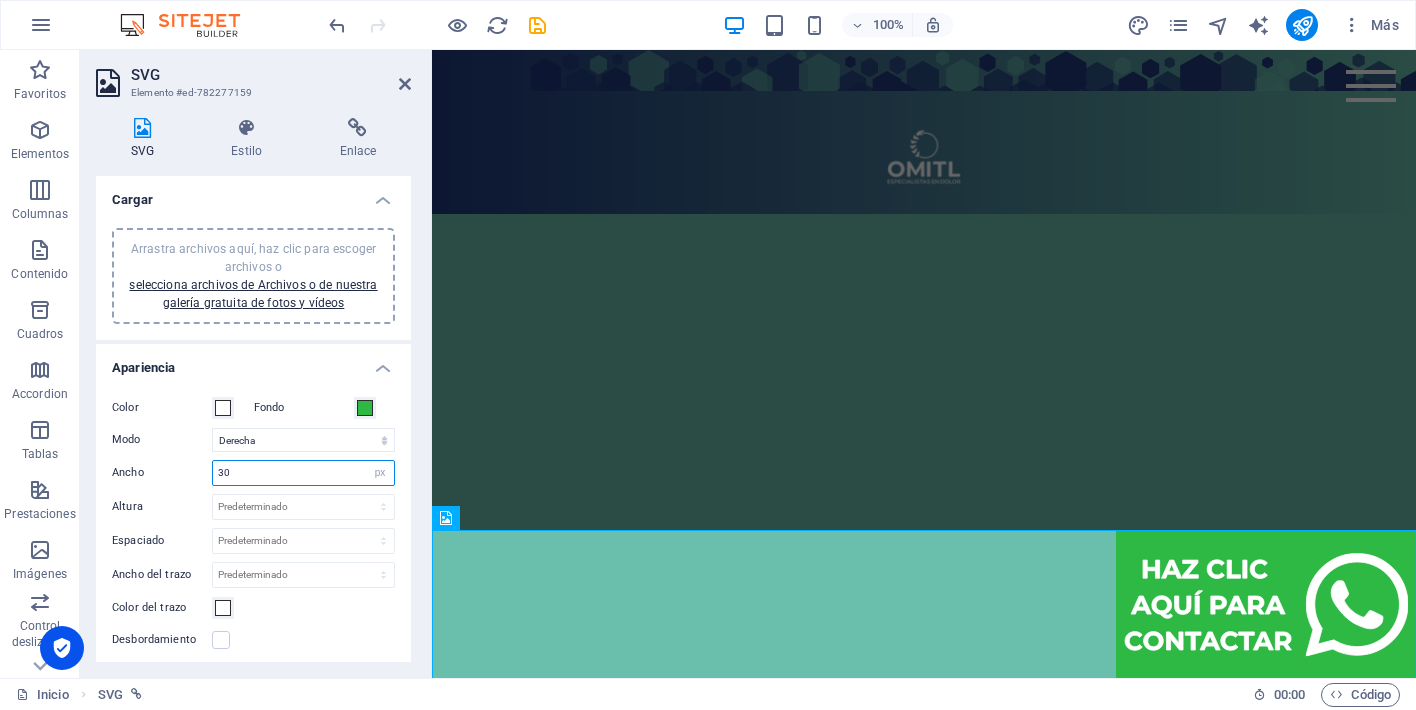 type on "3" 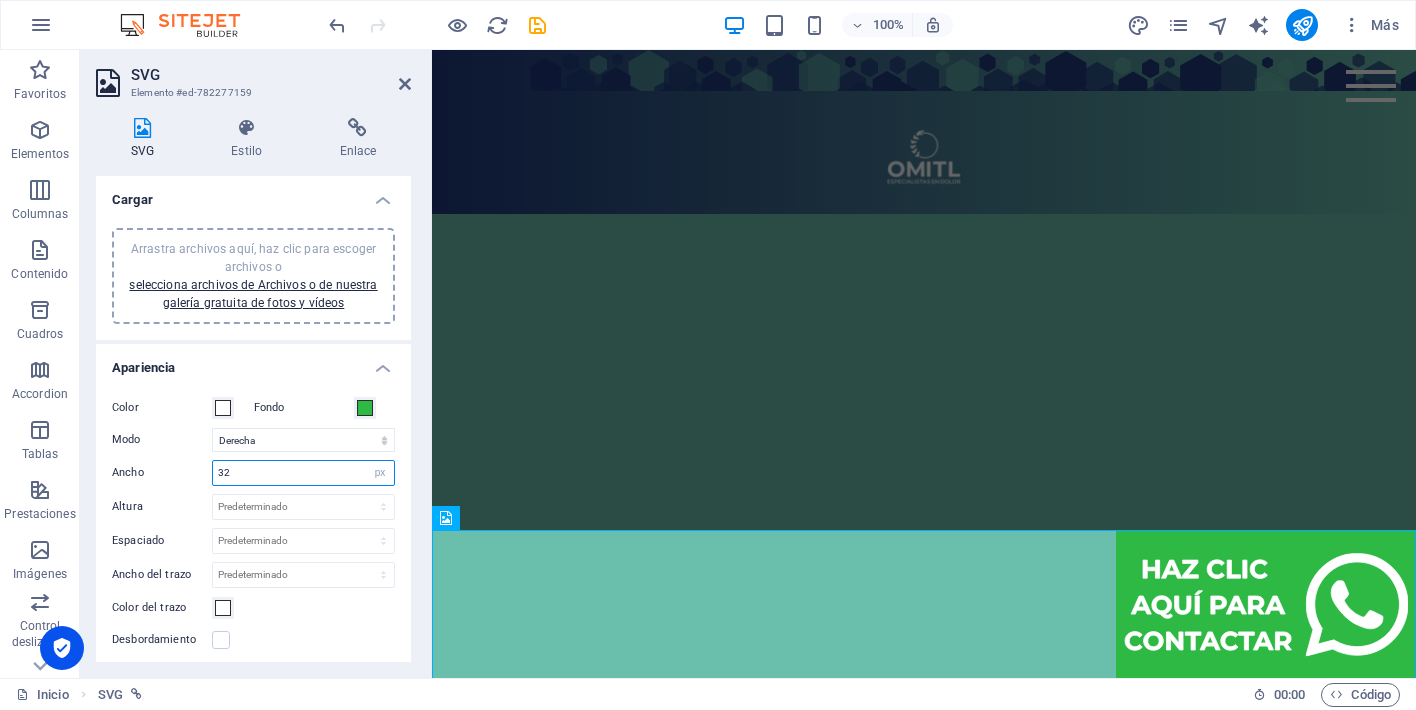 type on "3" 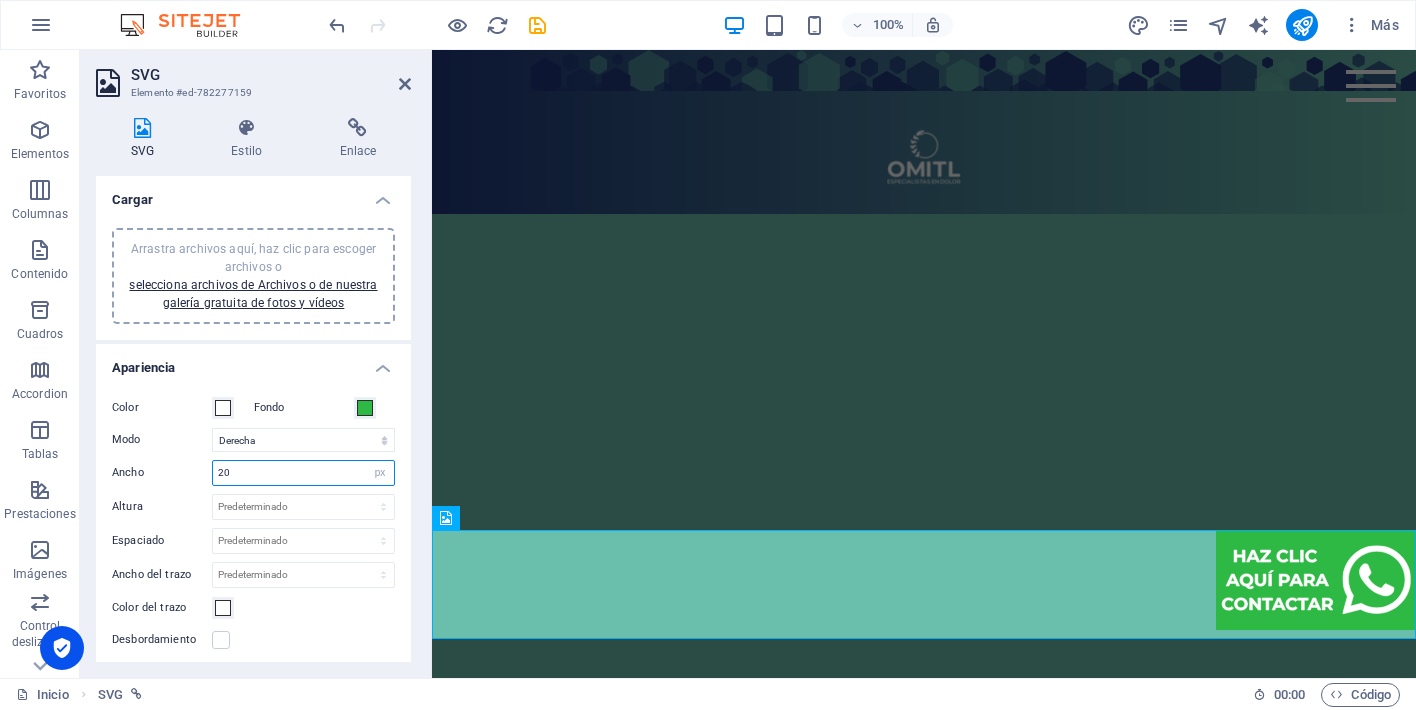 type on "2" 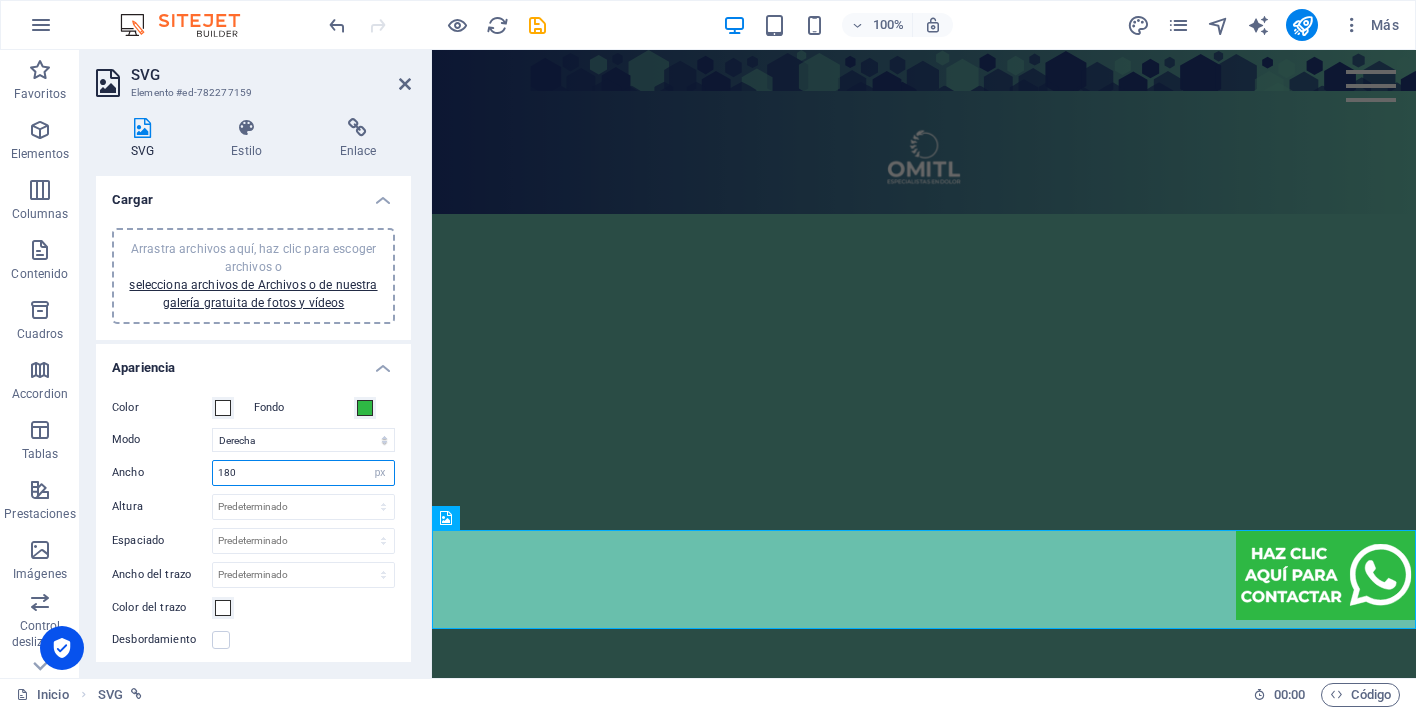 type on "180" 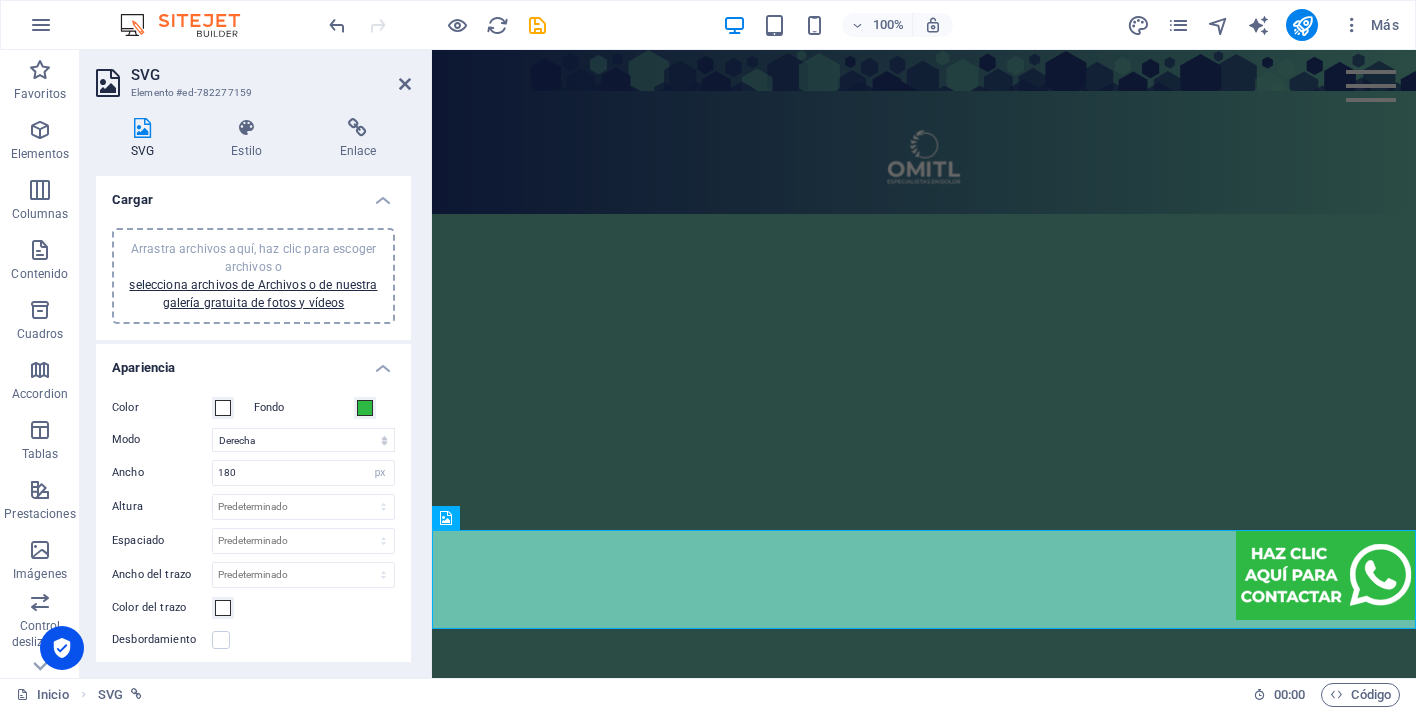 click at bounding box center [924, 548] 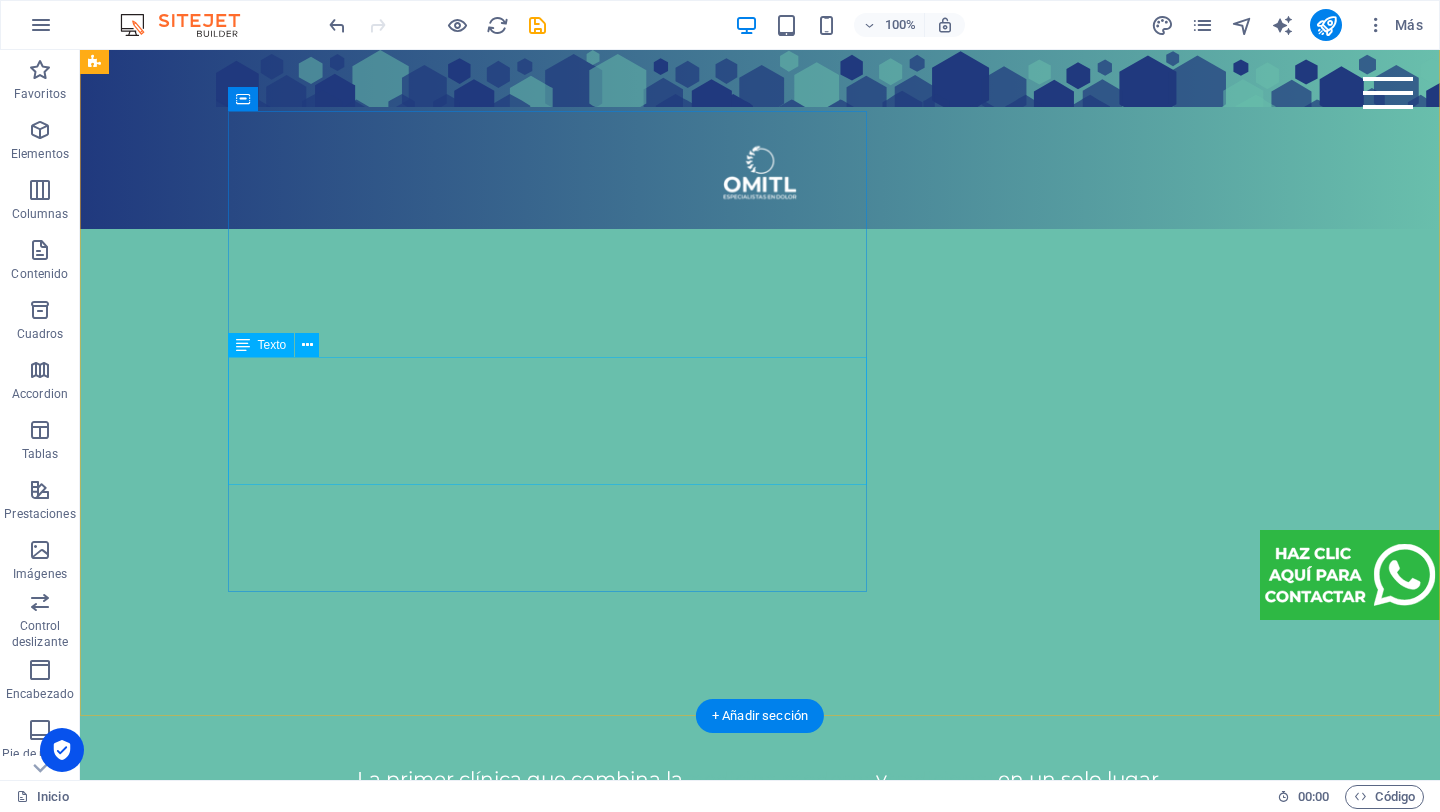 scroll, scrollTop: 1715, scrollLeft: 0, axis: vertical 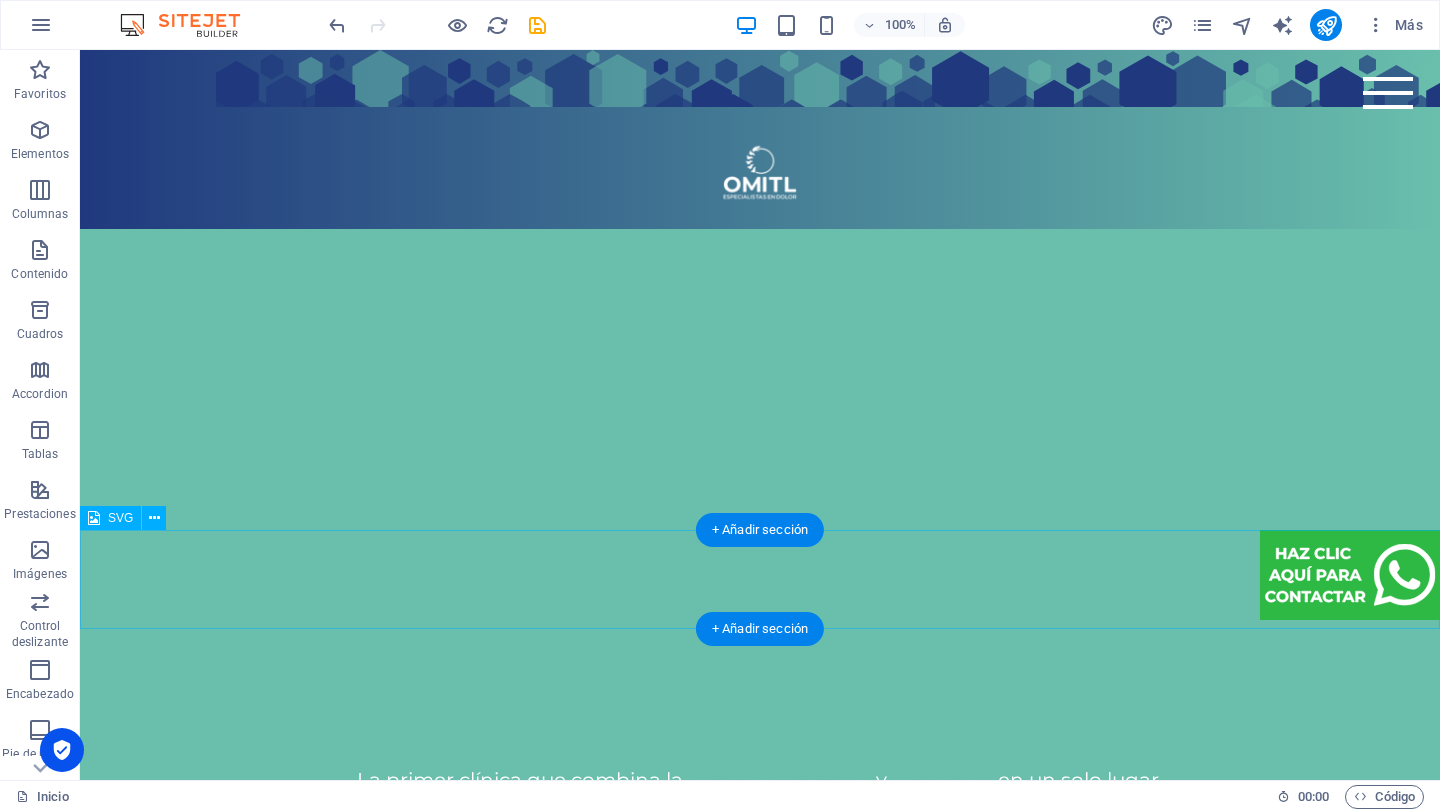 click at bounding box center (760, 579) 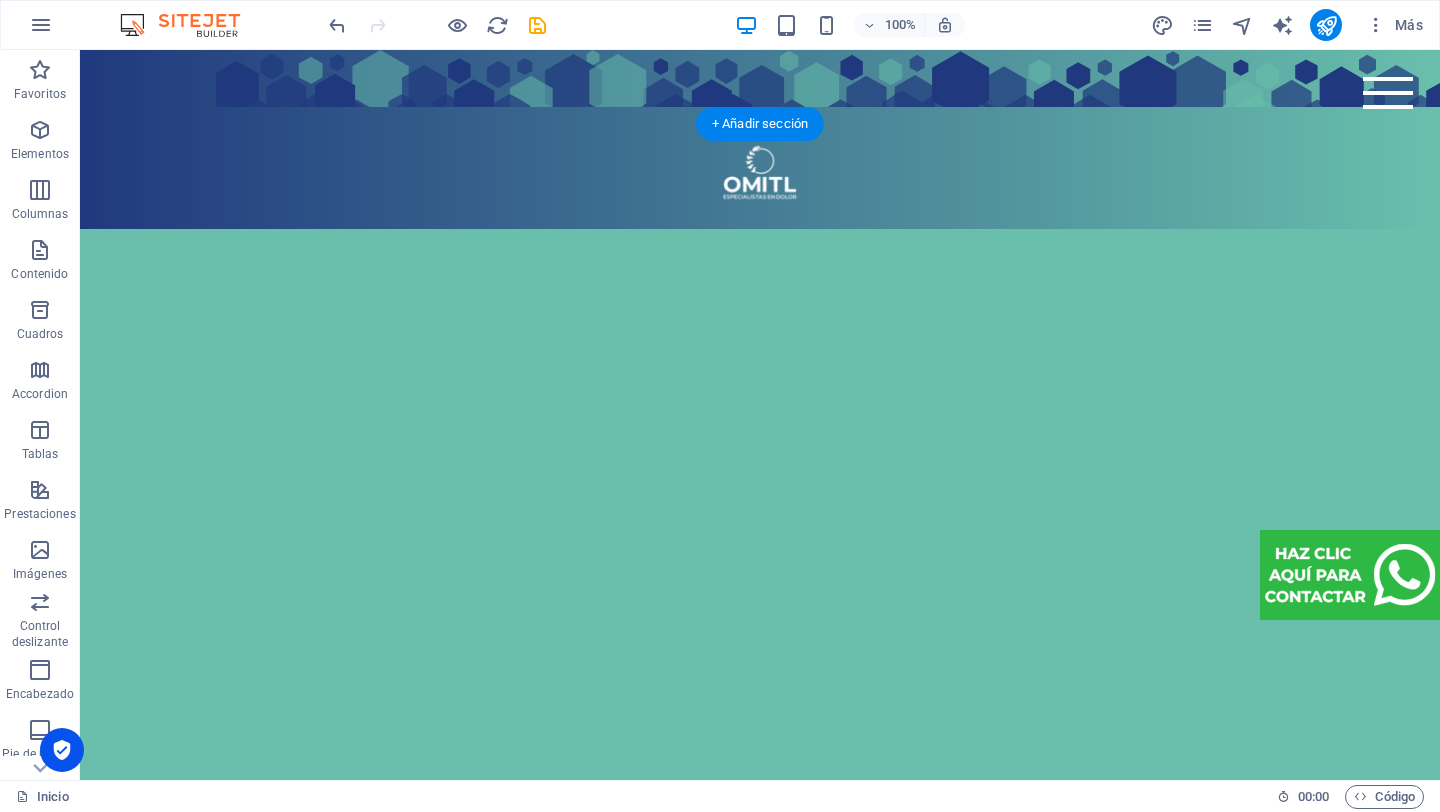 scroll, scrollTop: 1577, scrollLeft: 0, axis: vertical 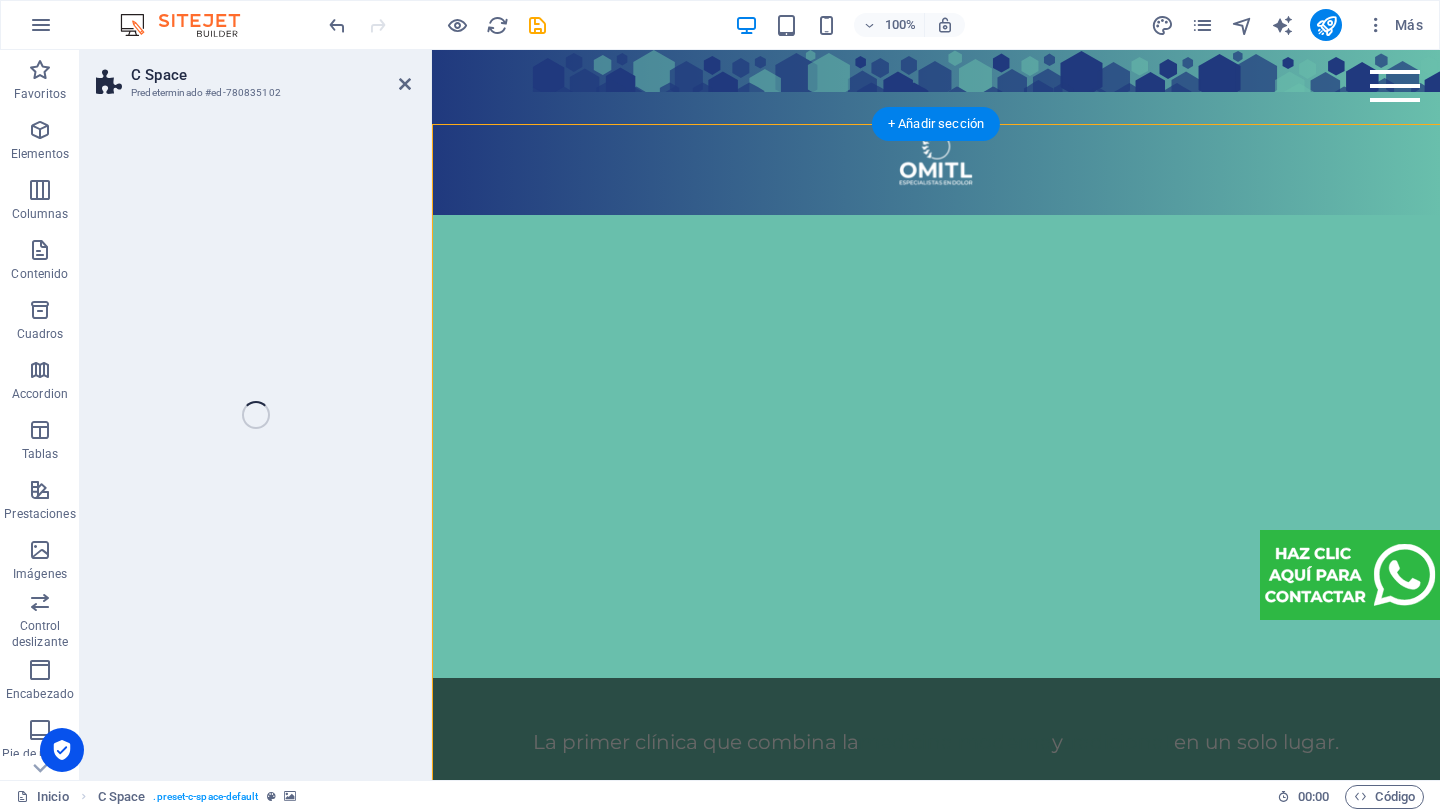 select on "%" 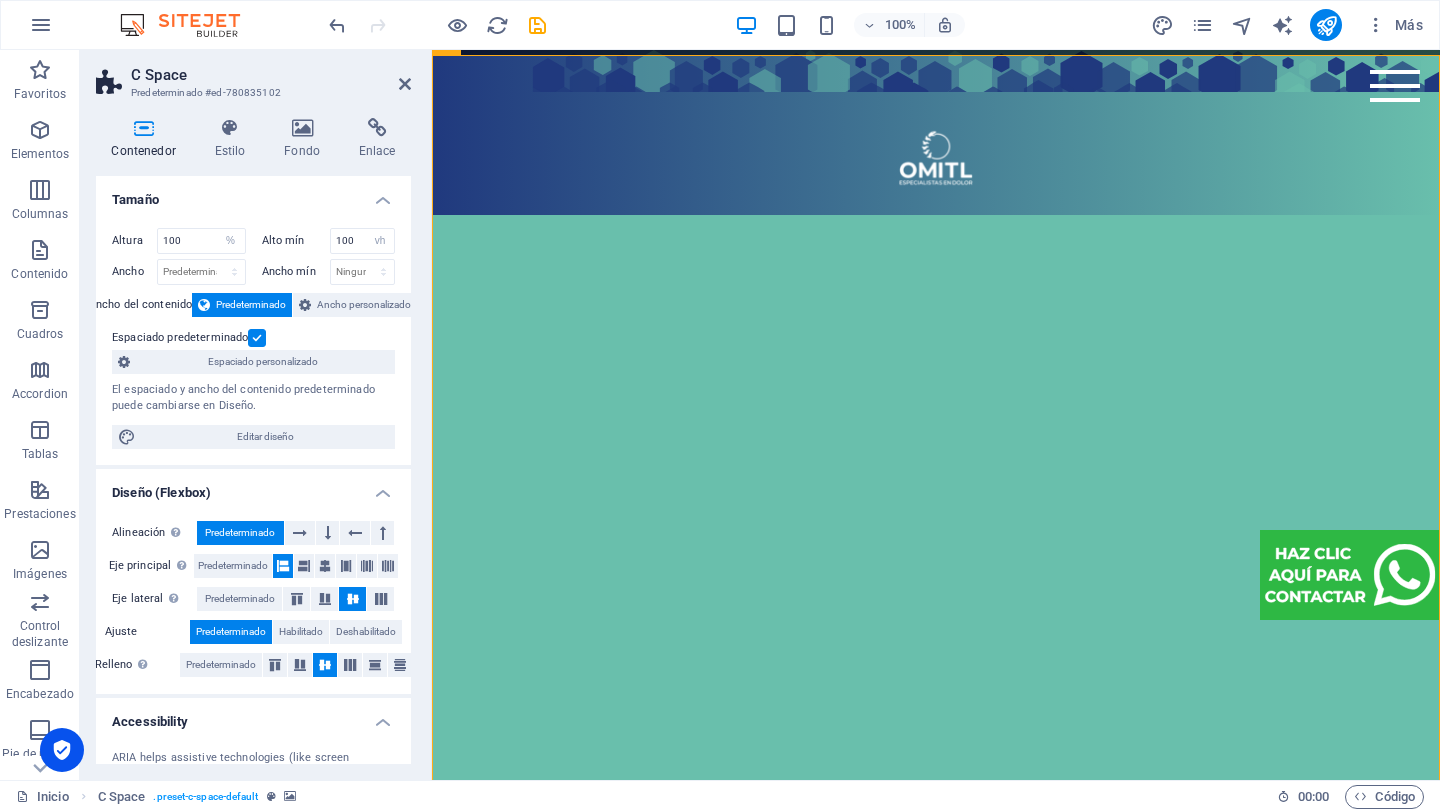 scroll, scrollTop: 1459, scrollLeft: 0, axis: vertical 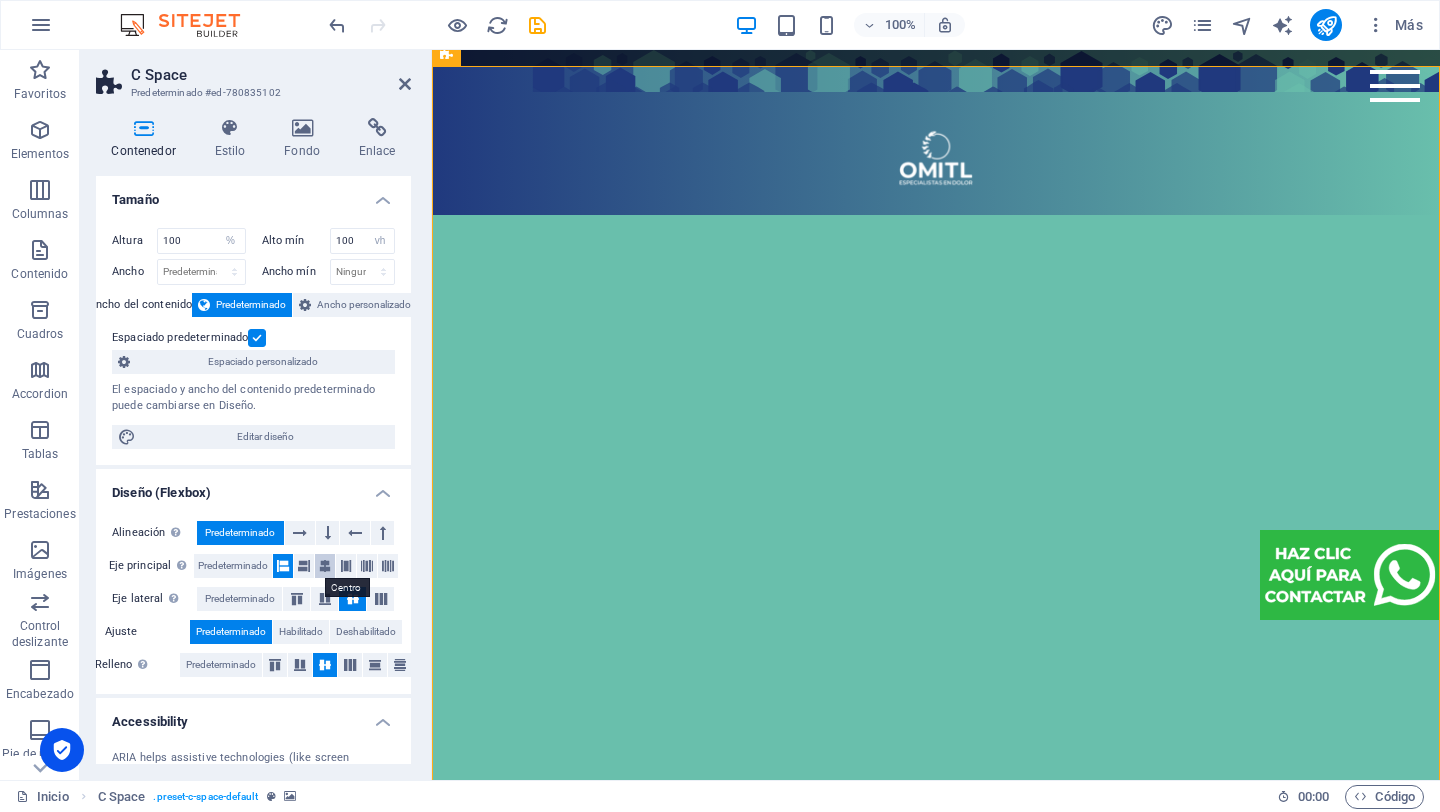 click at bounding box center [325, 566] 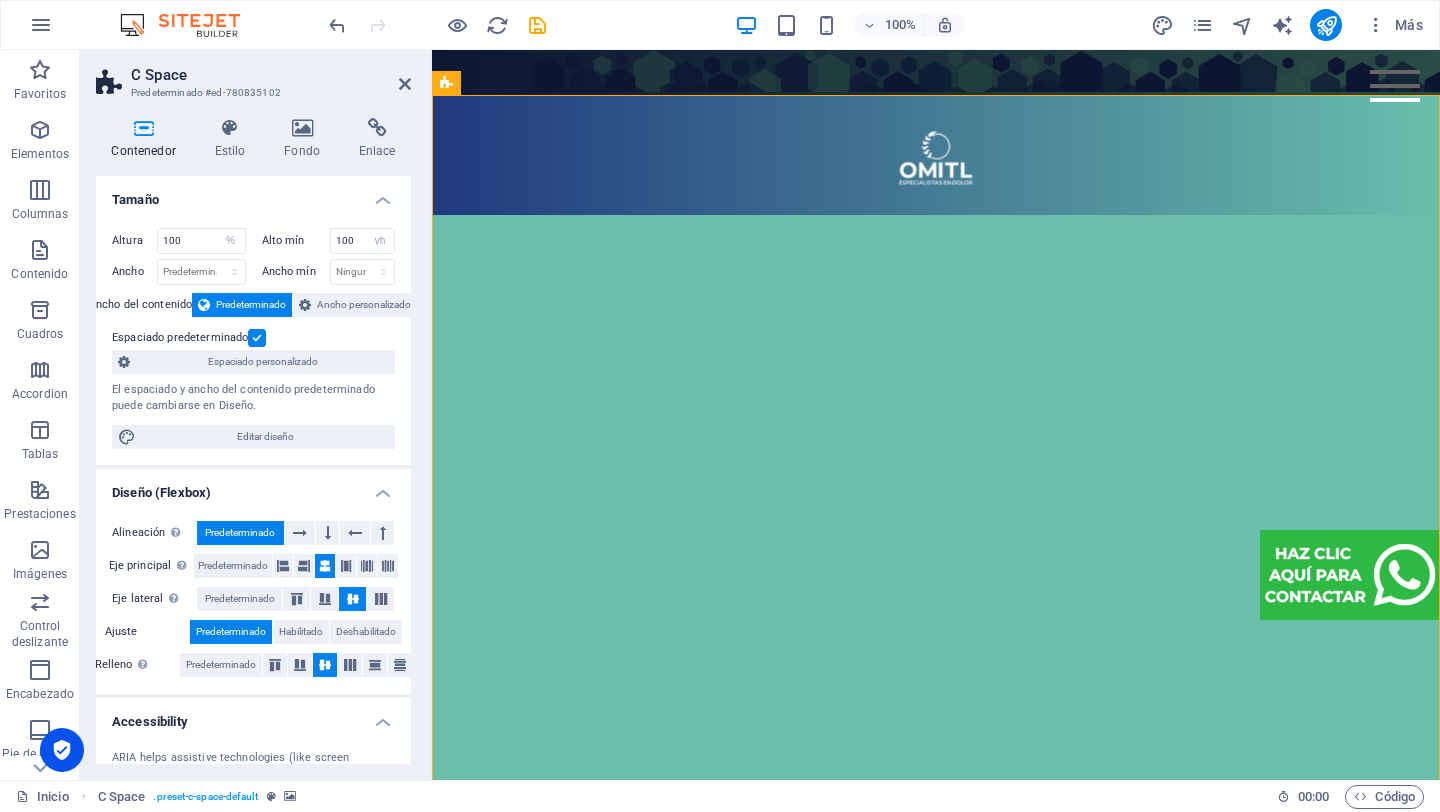 scroll, scrollTop: 1439, scrollLeft: 0, axis: vertical 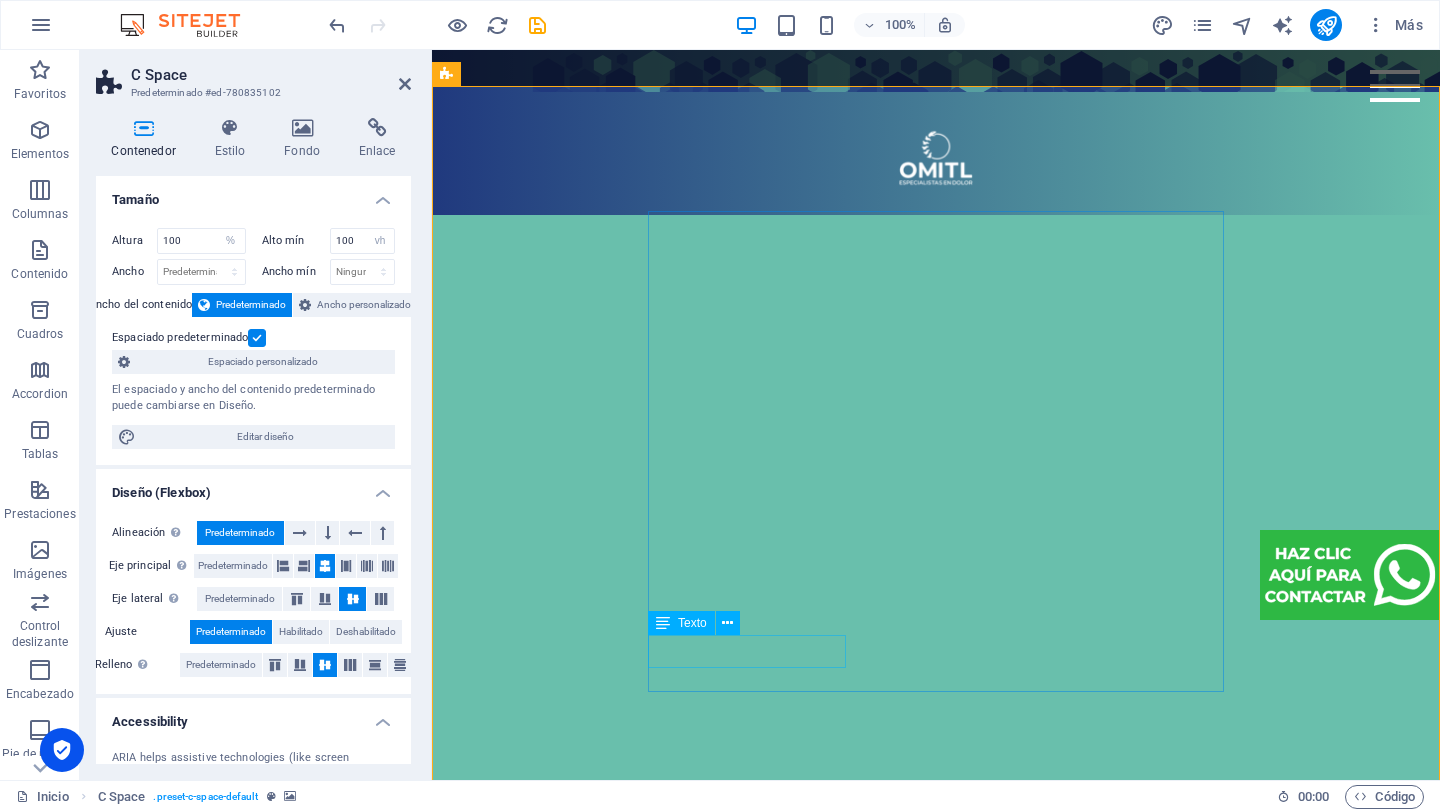 click on "[GEOGRAPHIC_DATA], [GEOGRAPHIC_DATA]" at bounding box center (936, 1142) 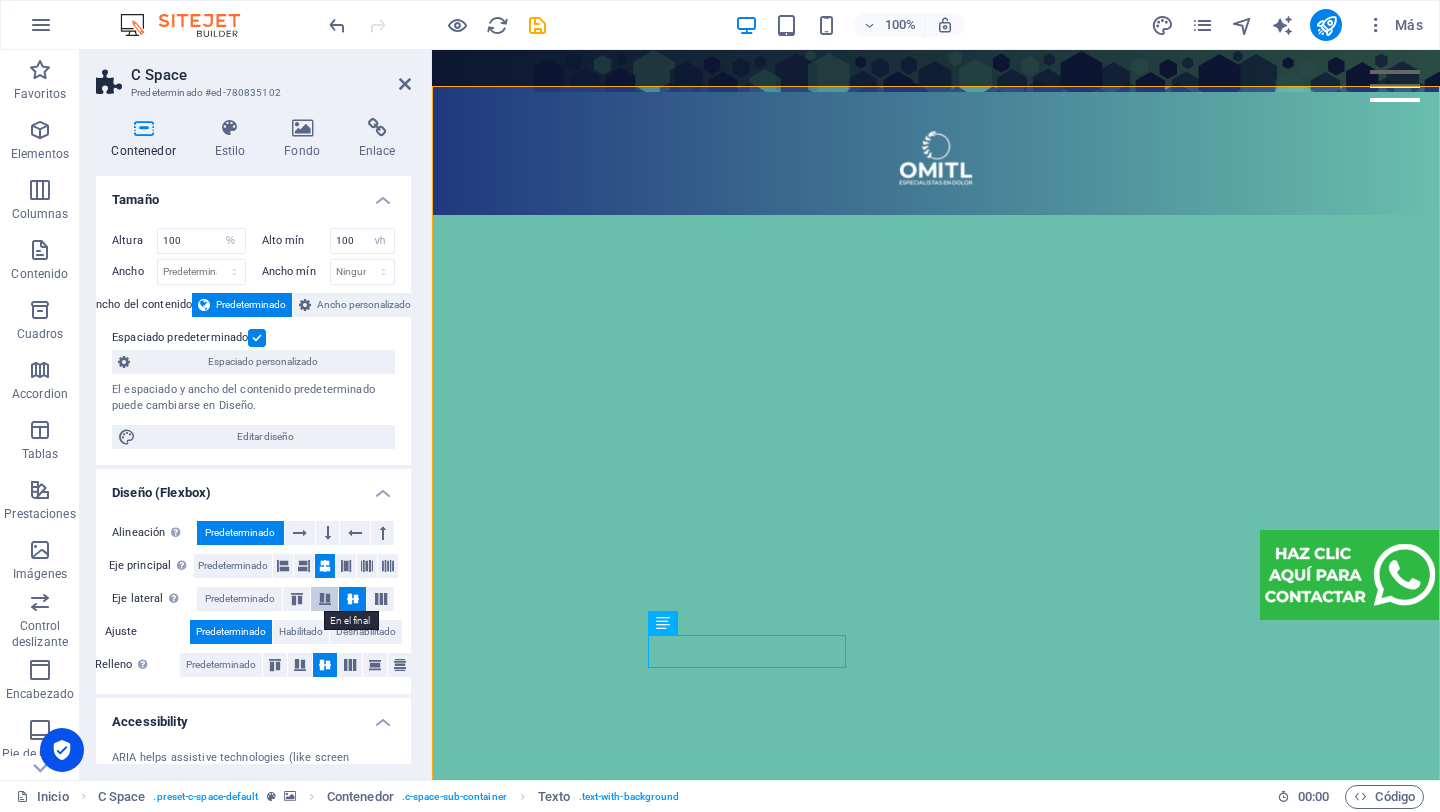 click at bounding box center (325, 599) 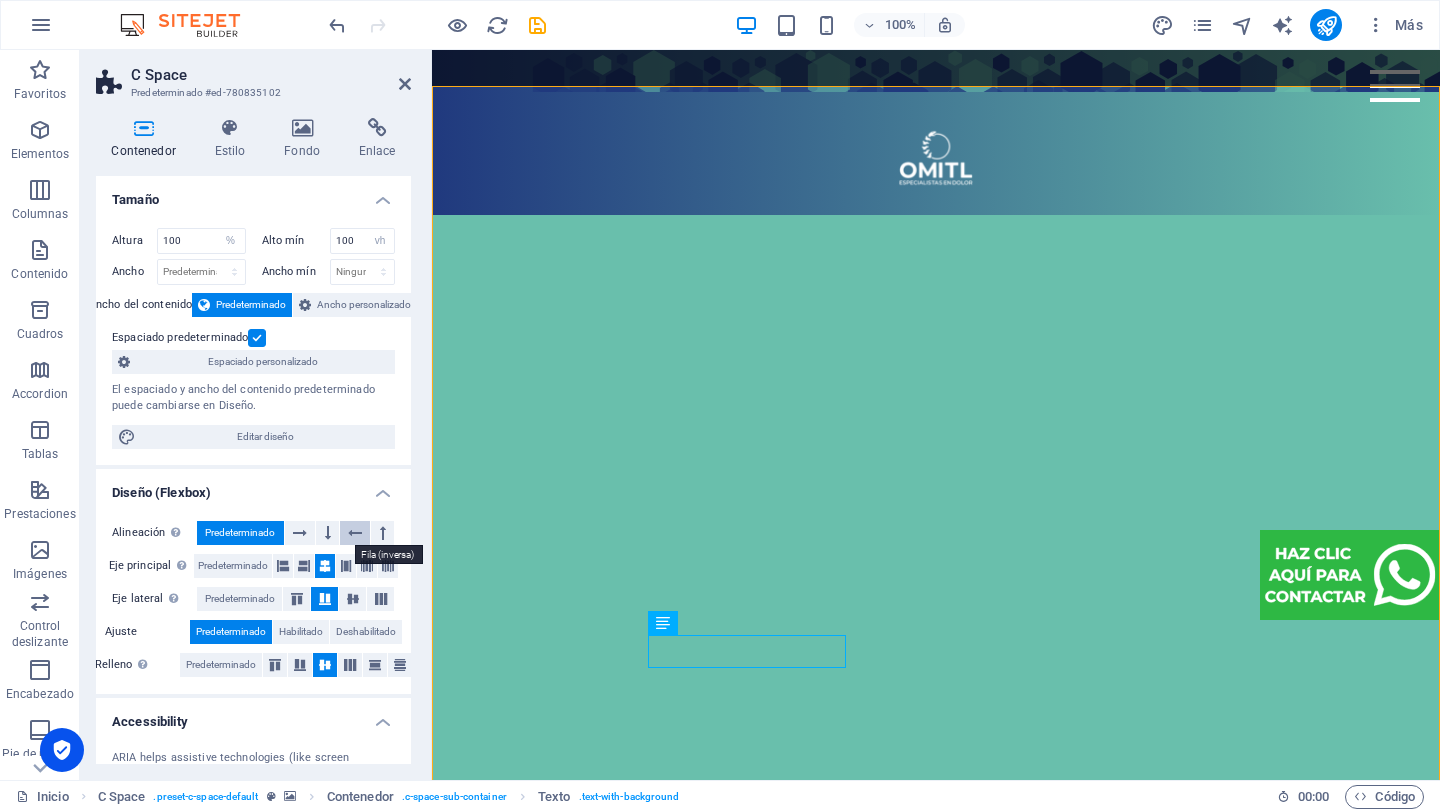 click at bounding box center [355, 533] 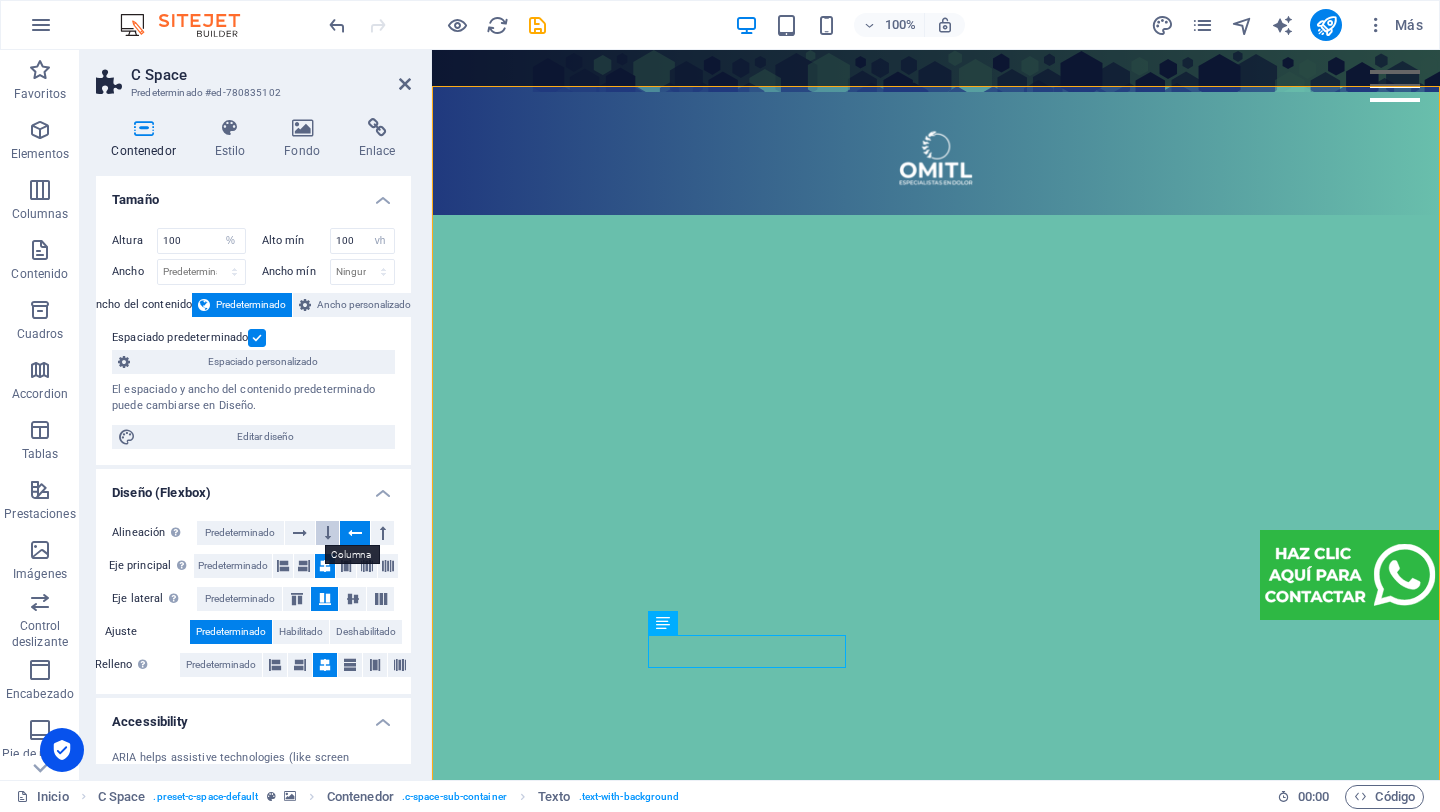 click at bounding box center [327, 533] 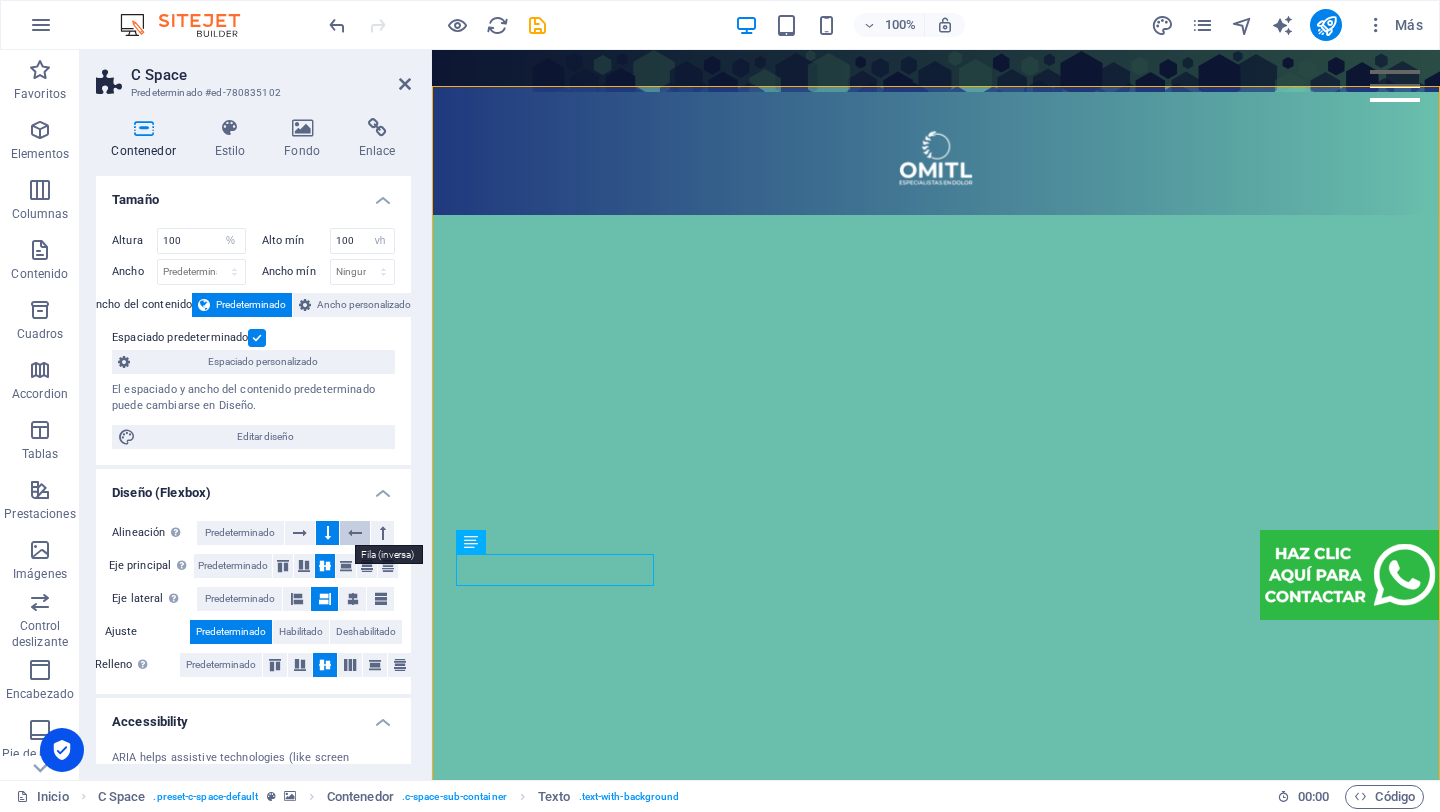 click at bounding box center [355, 533] 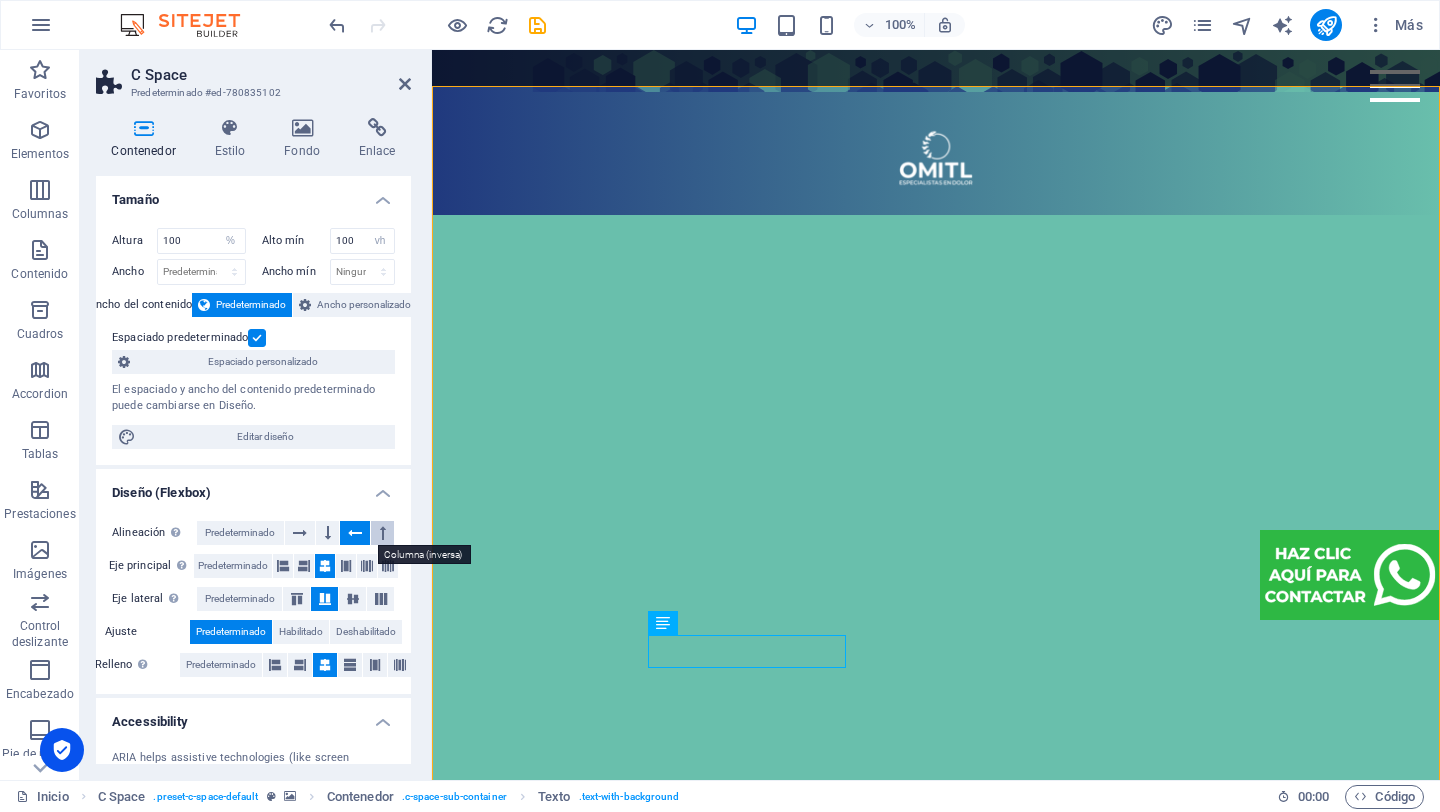 click at bounding box center (382, 533) 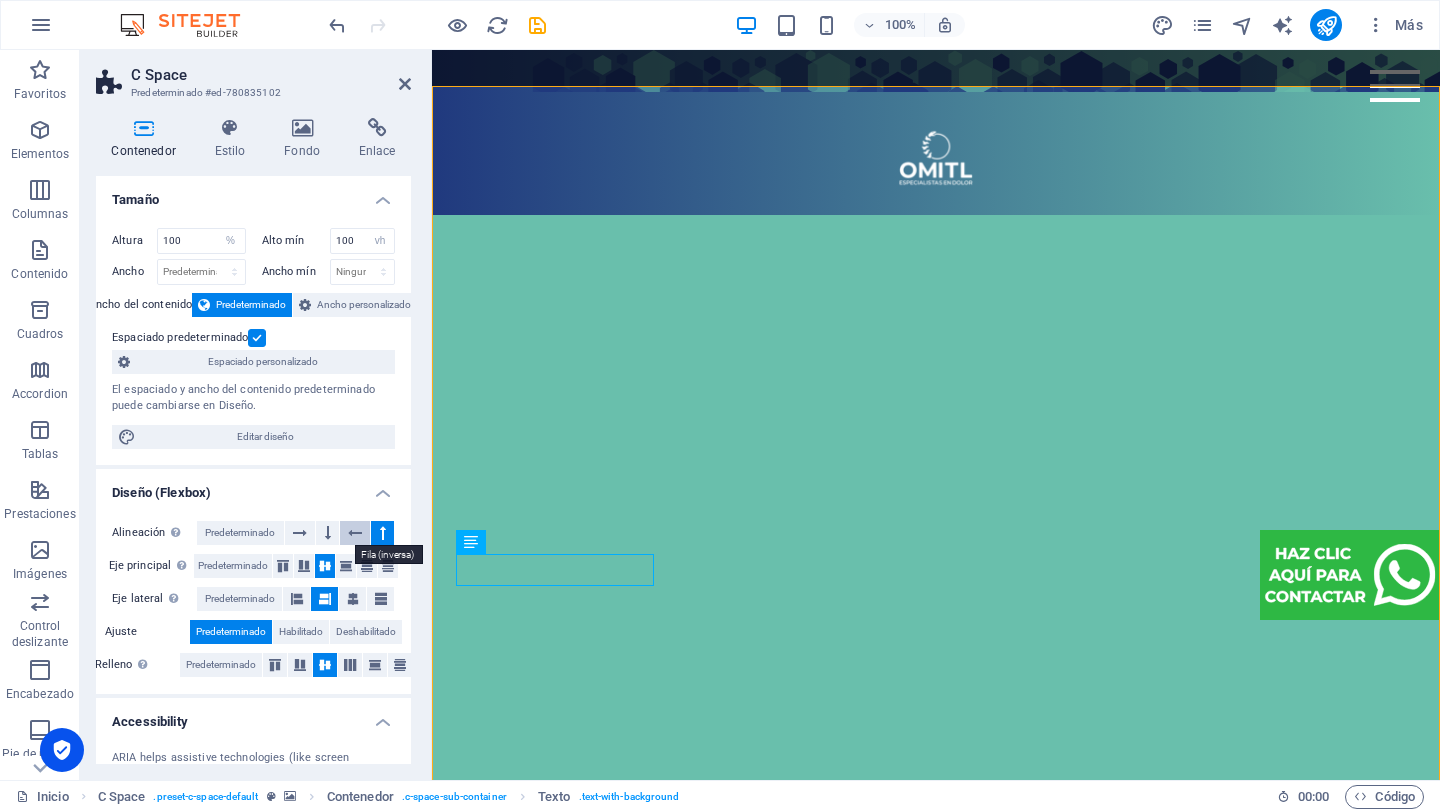 click at bounding box center (355, 533) 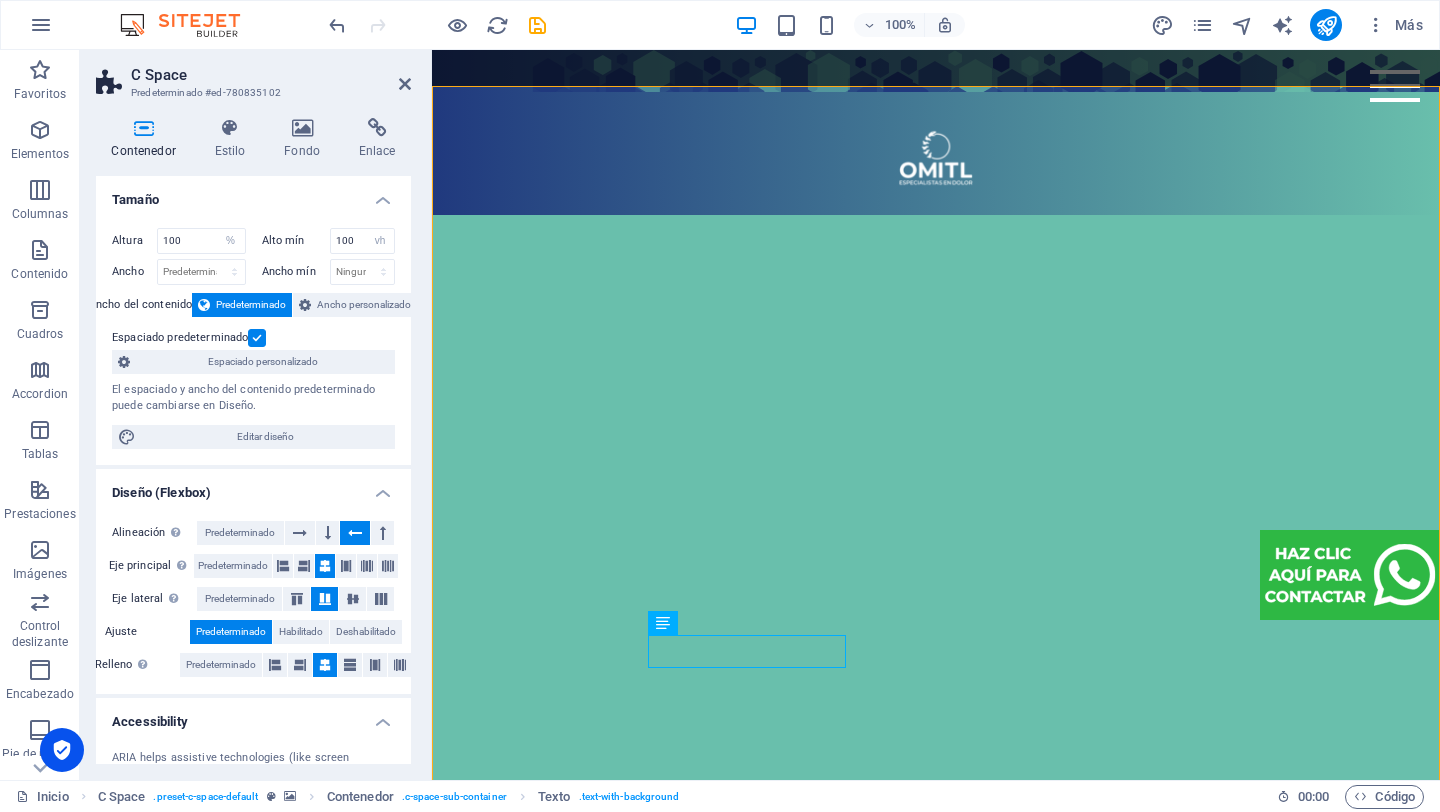 click at bounding box center [355, 533] 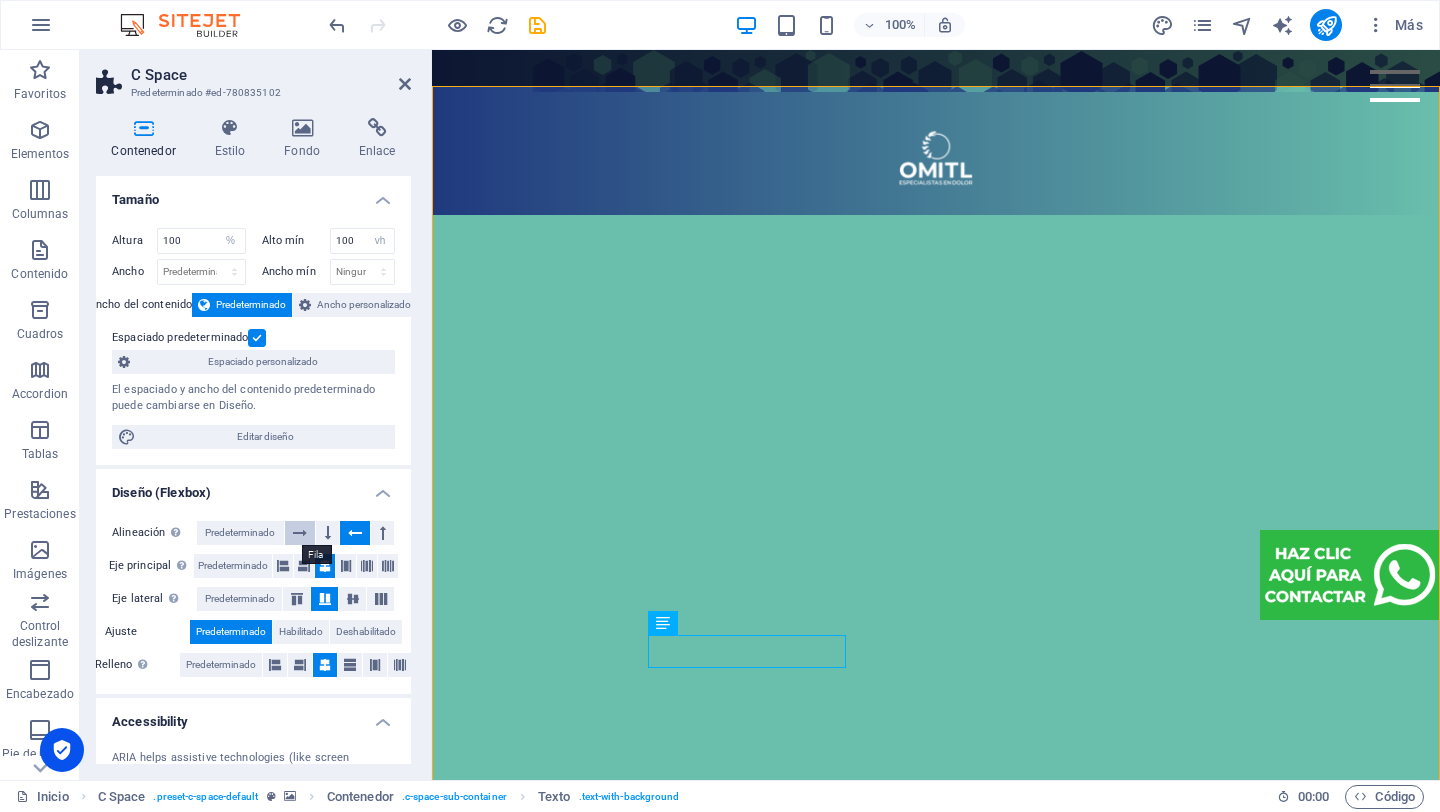 click at bounding box center [300, 533] 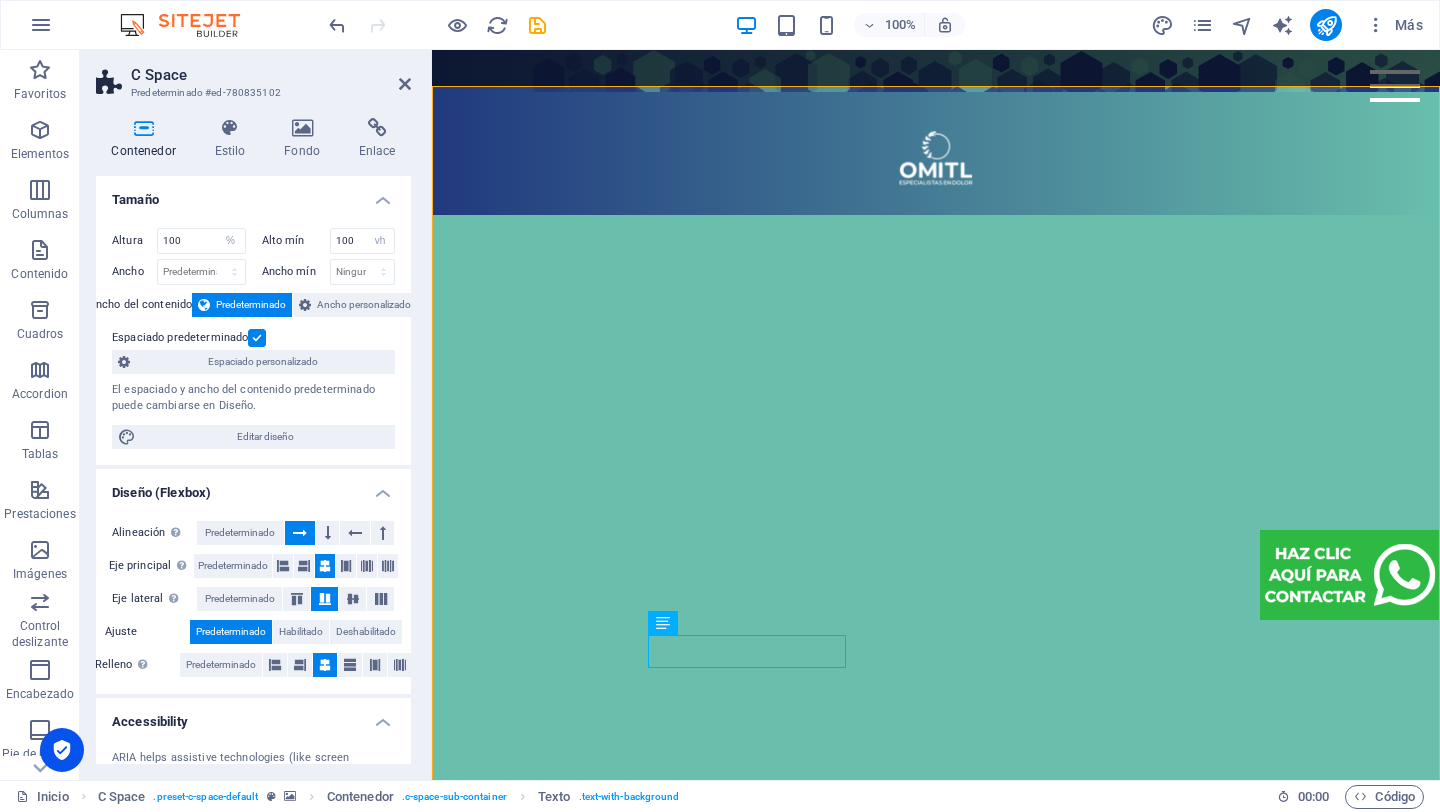 click at bounding box center (300, 533) 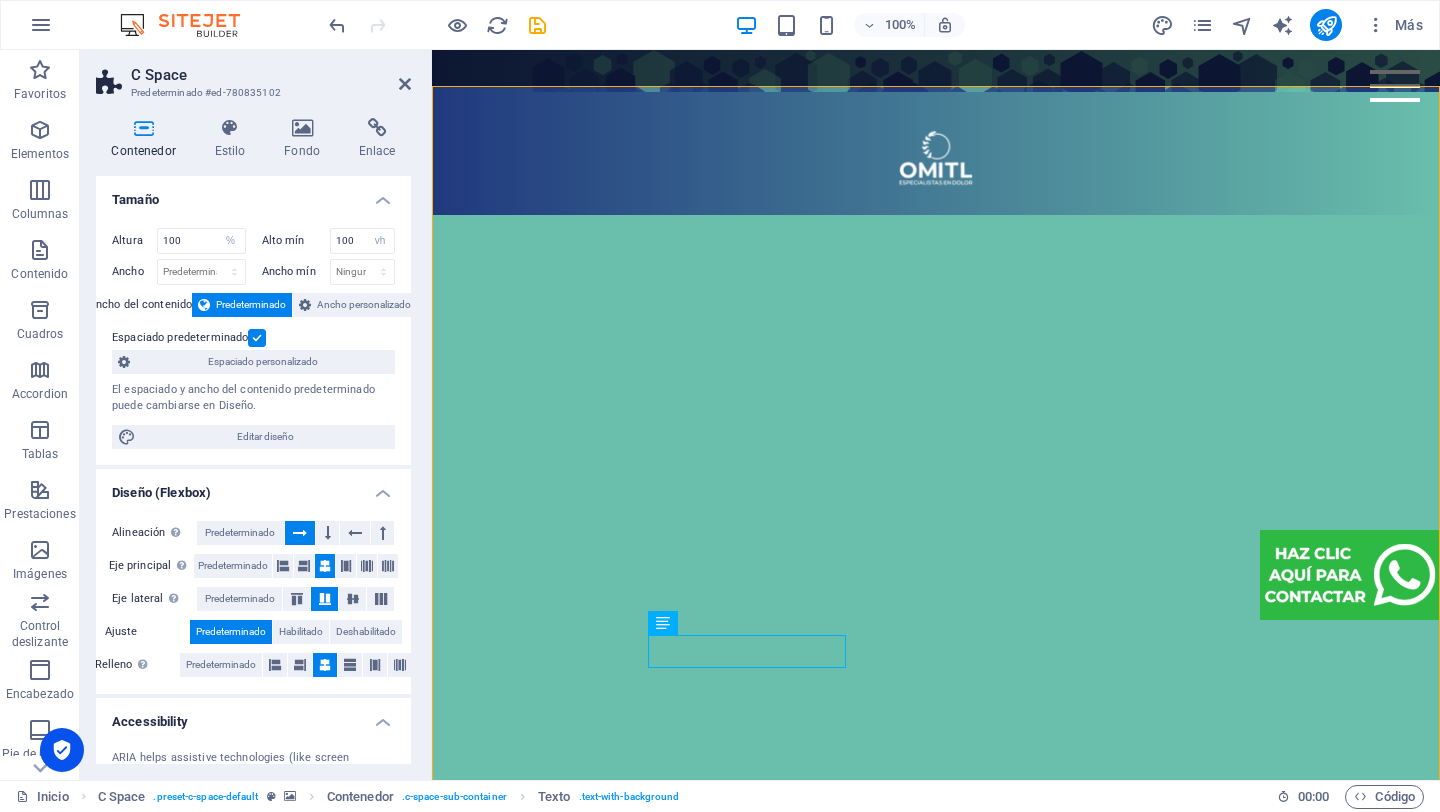 click at bounding box center (300, 533) 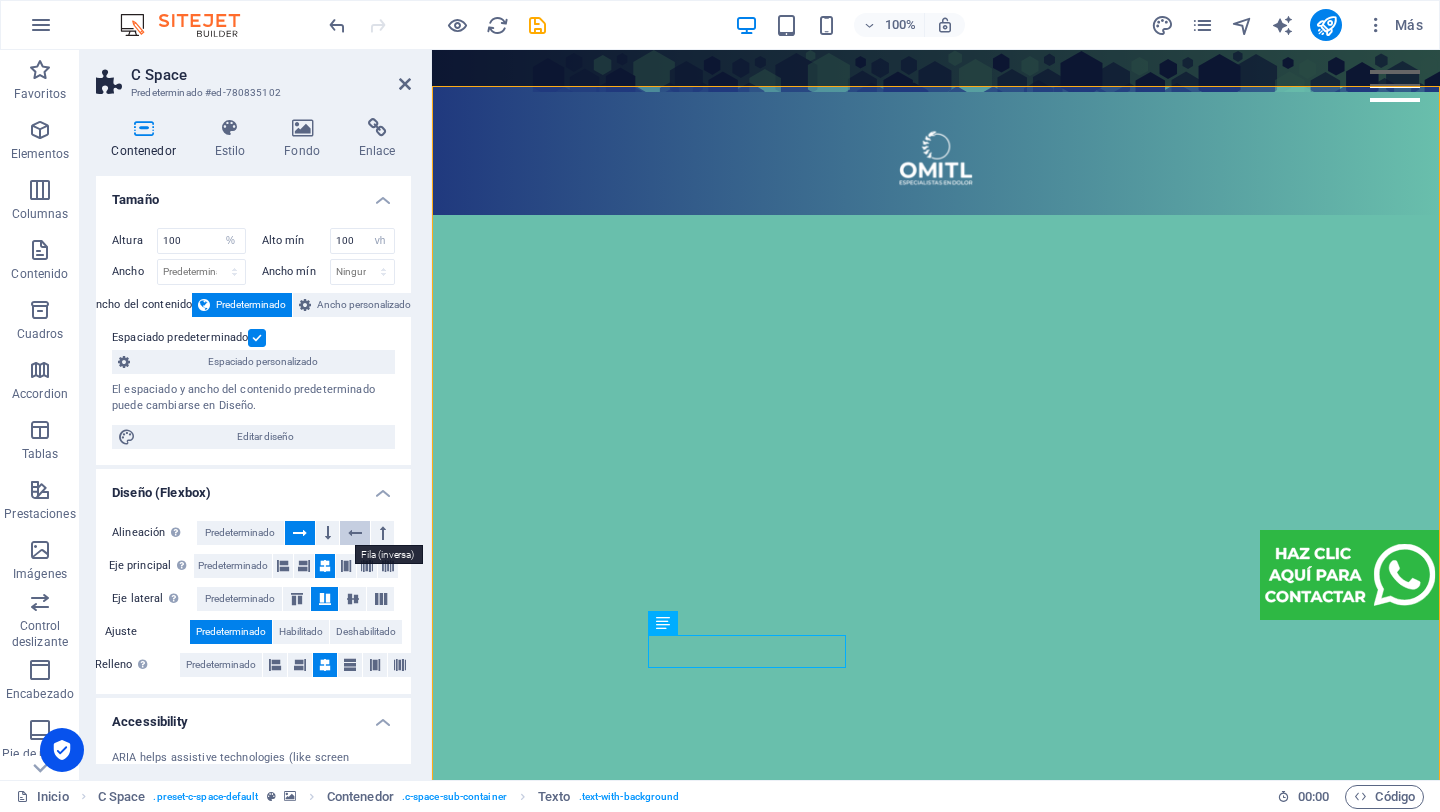 click at bounding box center [355, 533] 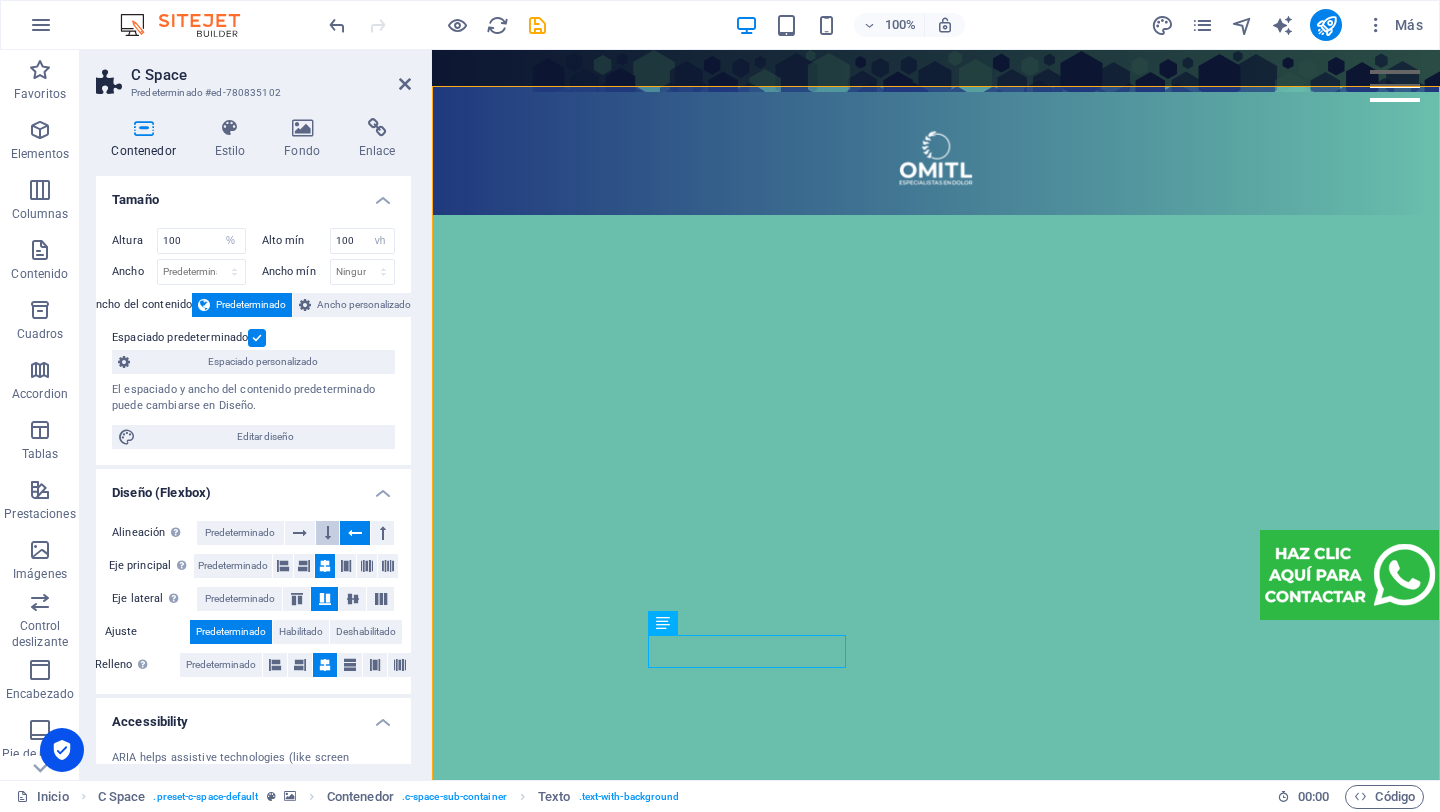 click at bounding box center [327, 533] 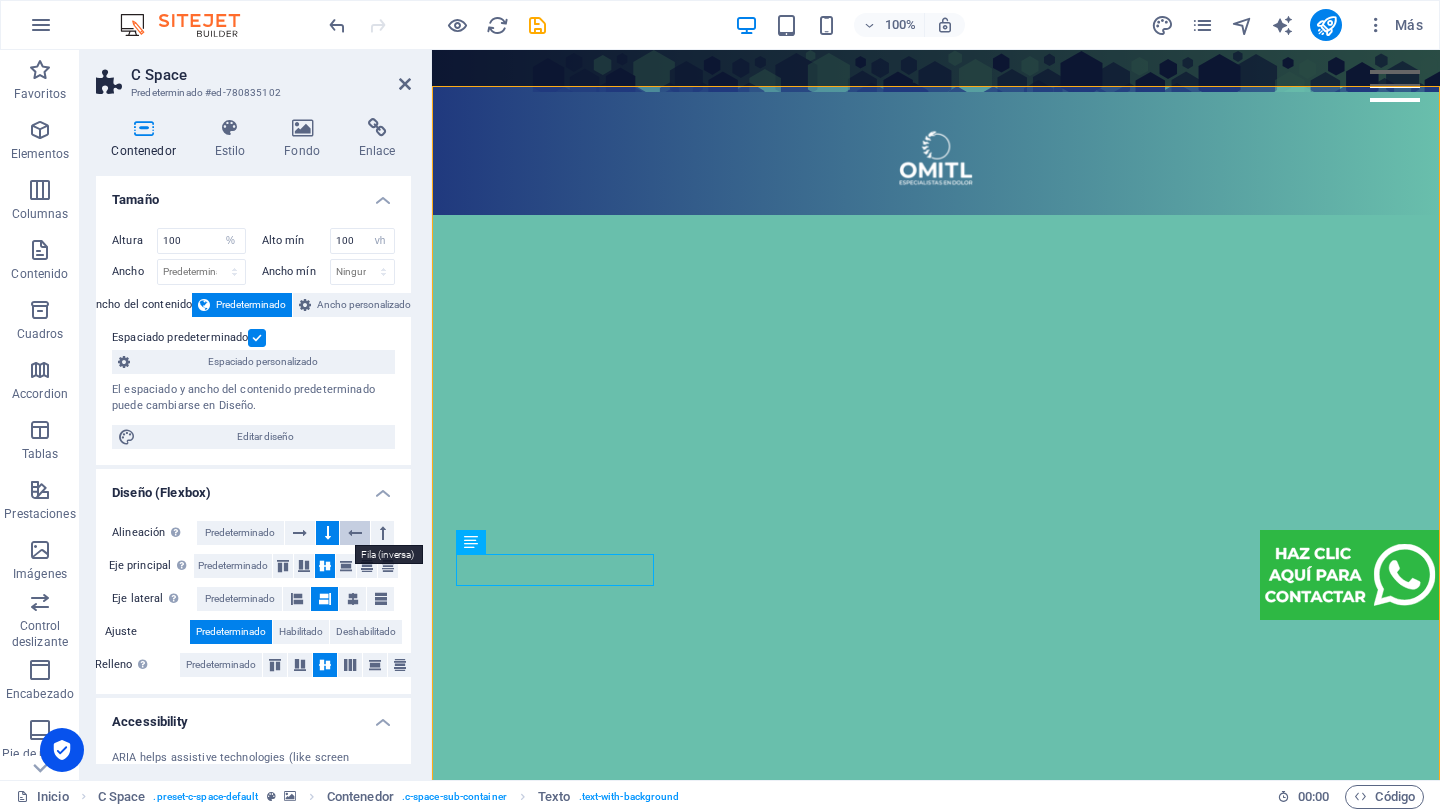 click at bounding box center [355, 533] 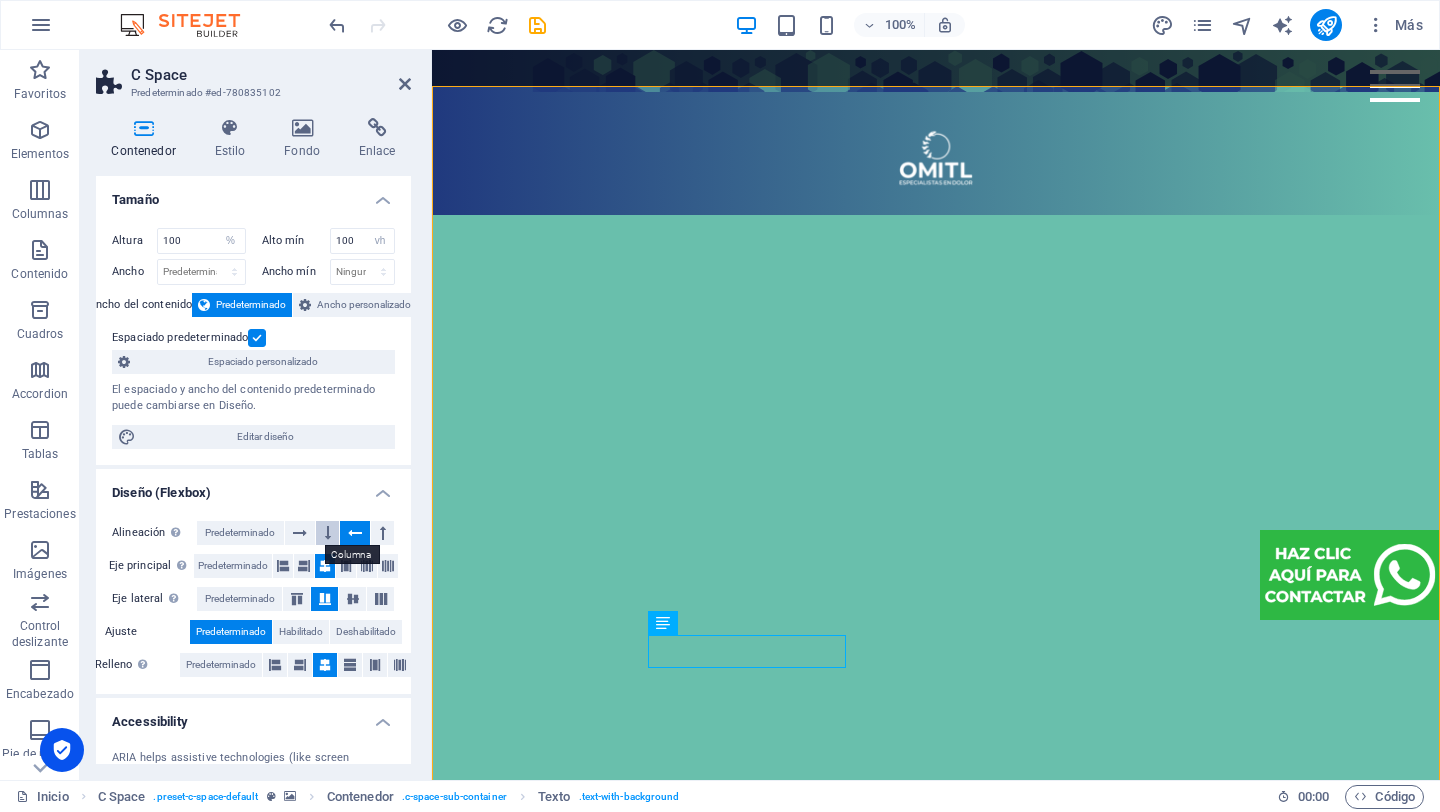 click at bounding box center (327, 533) 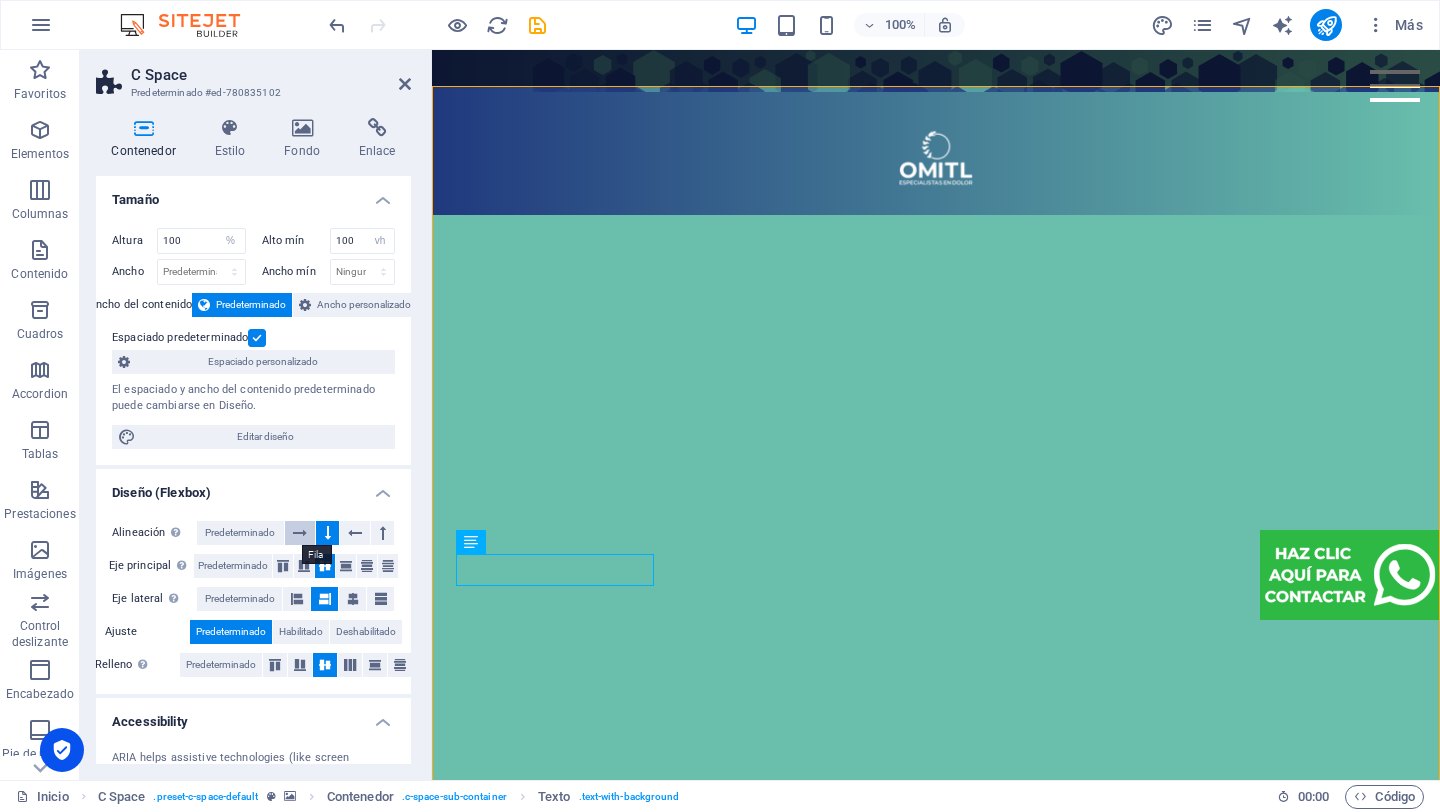 click at bounding box center [300, 533] 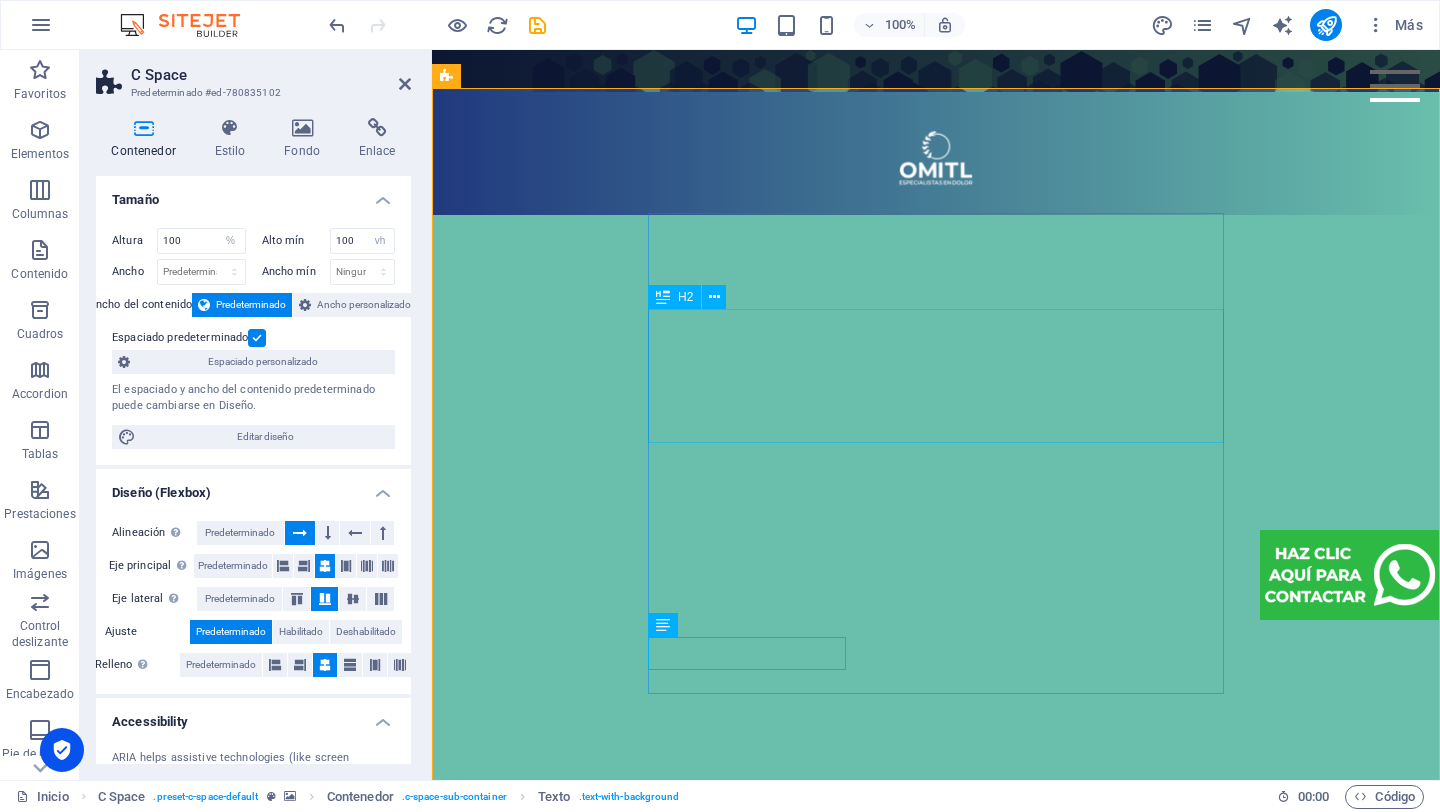 scroll, scrollTop: 1451, scrollLeft: 0, axis: vertical 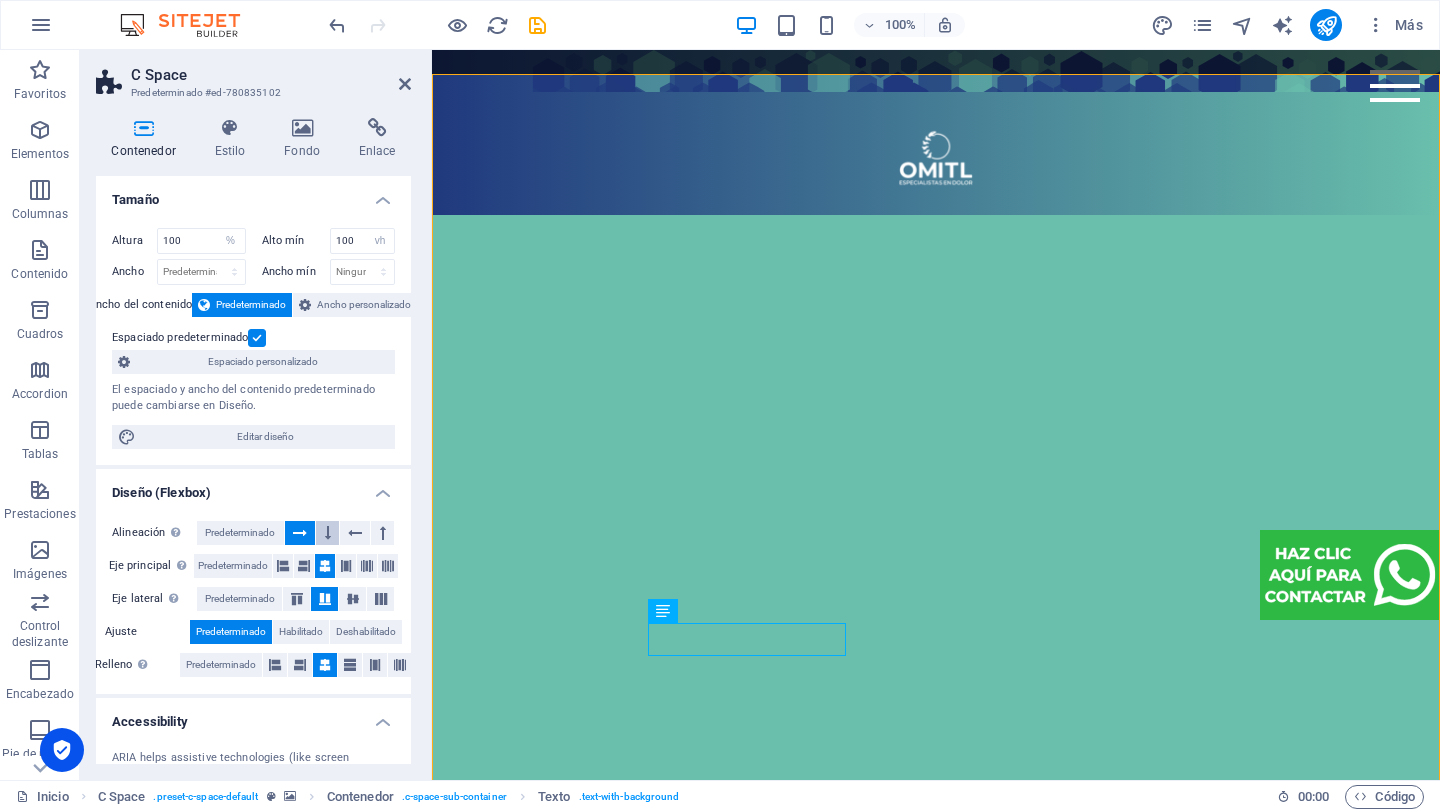click at bounding box center (327, 533) 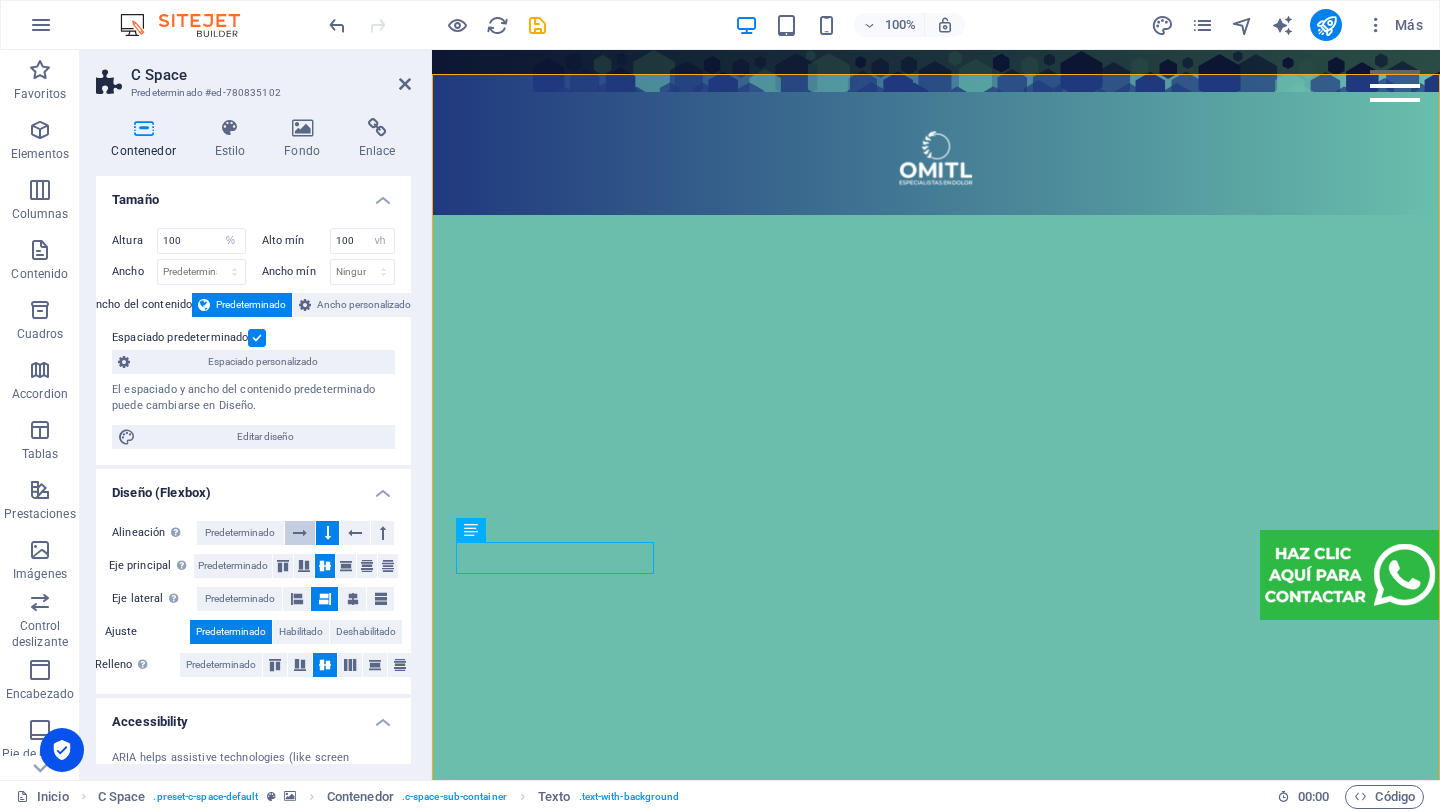 click at bounding box center (300, 533) 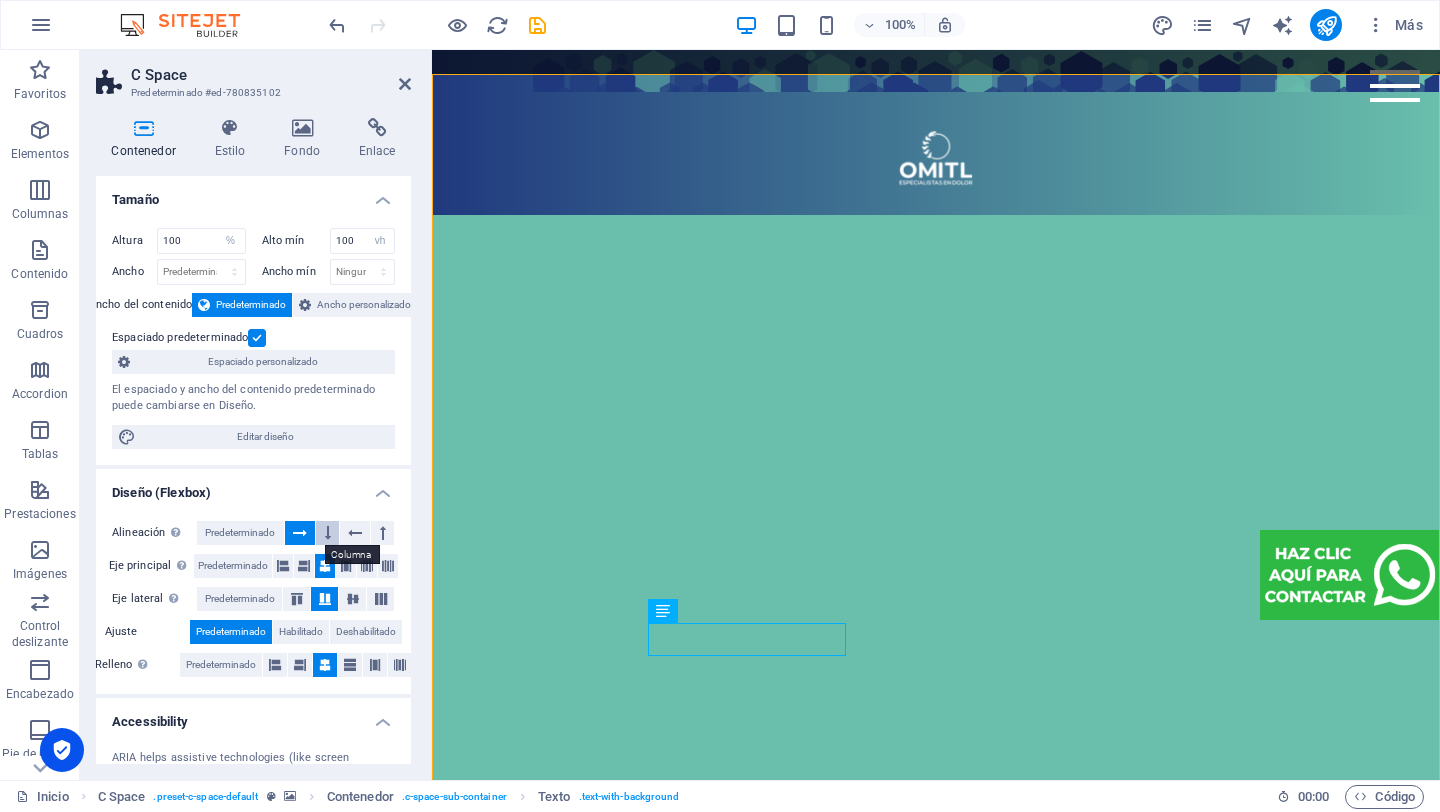 click at bounding box center [327, 533] 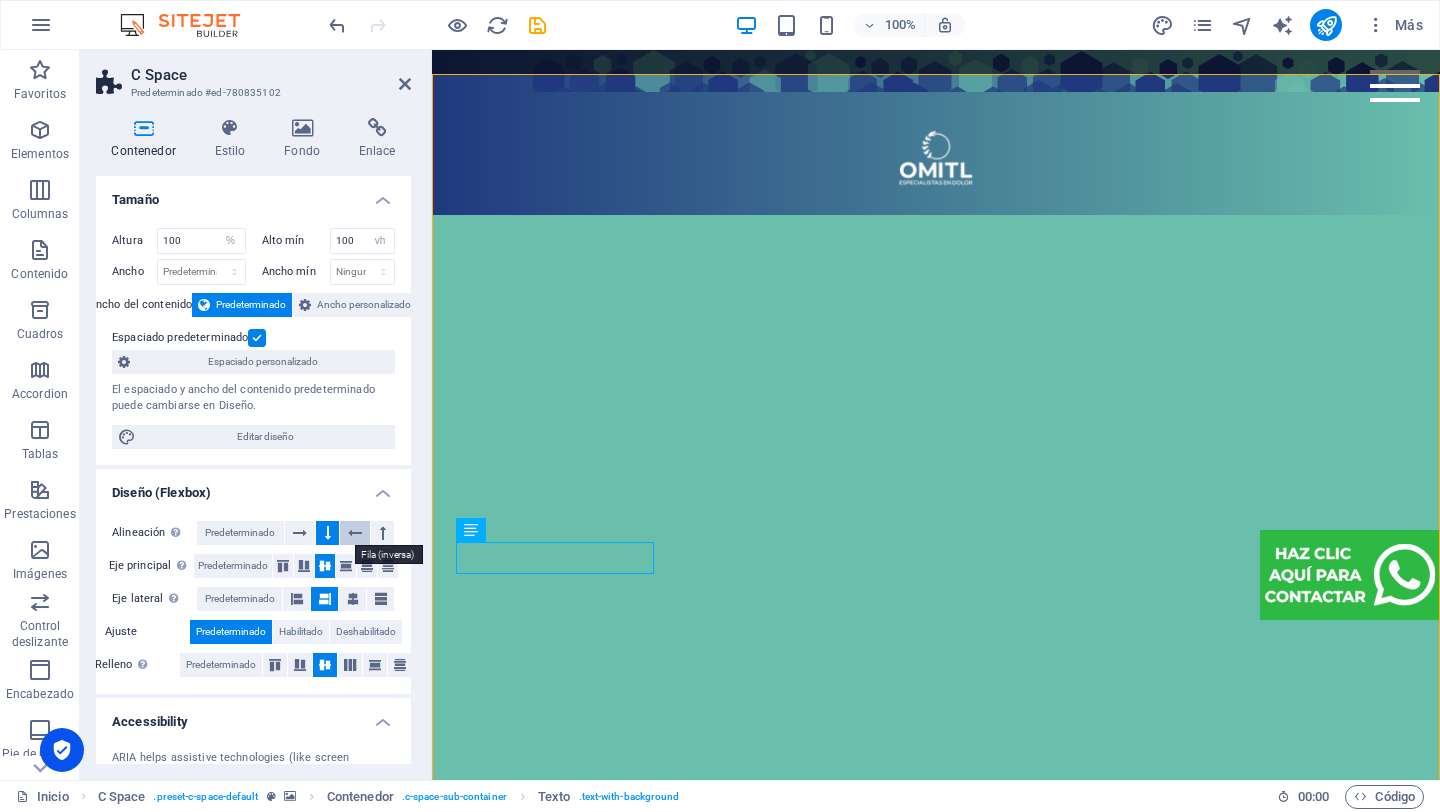 click at bounding box center [355, 533] 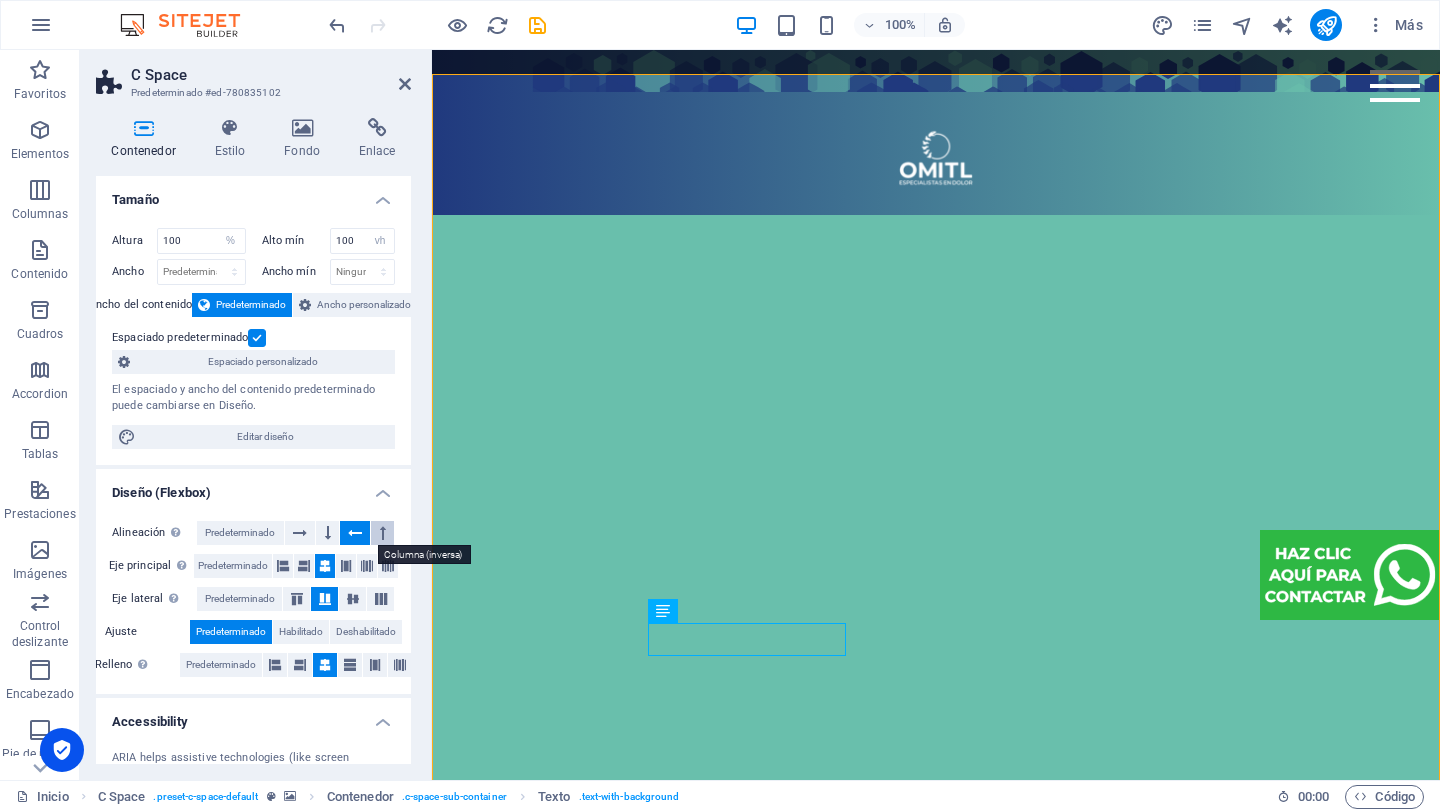 click at bounding box center [382, 533] 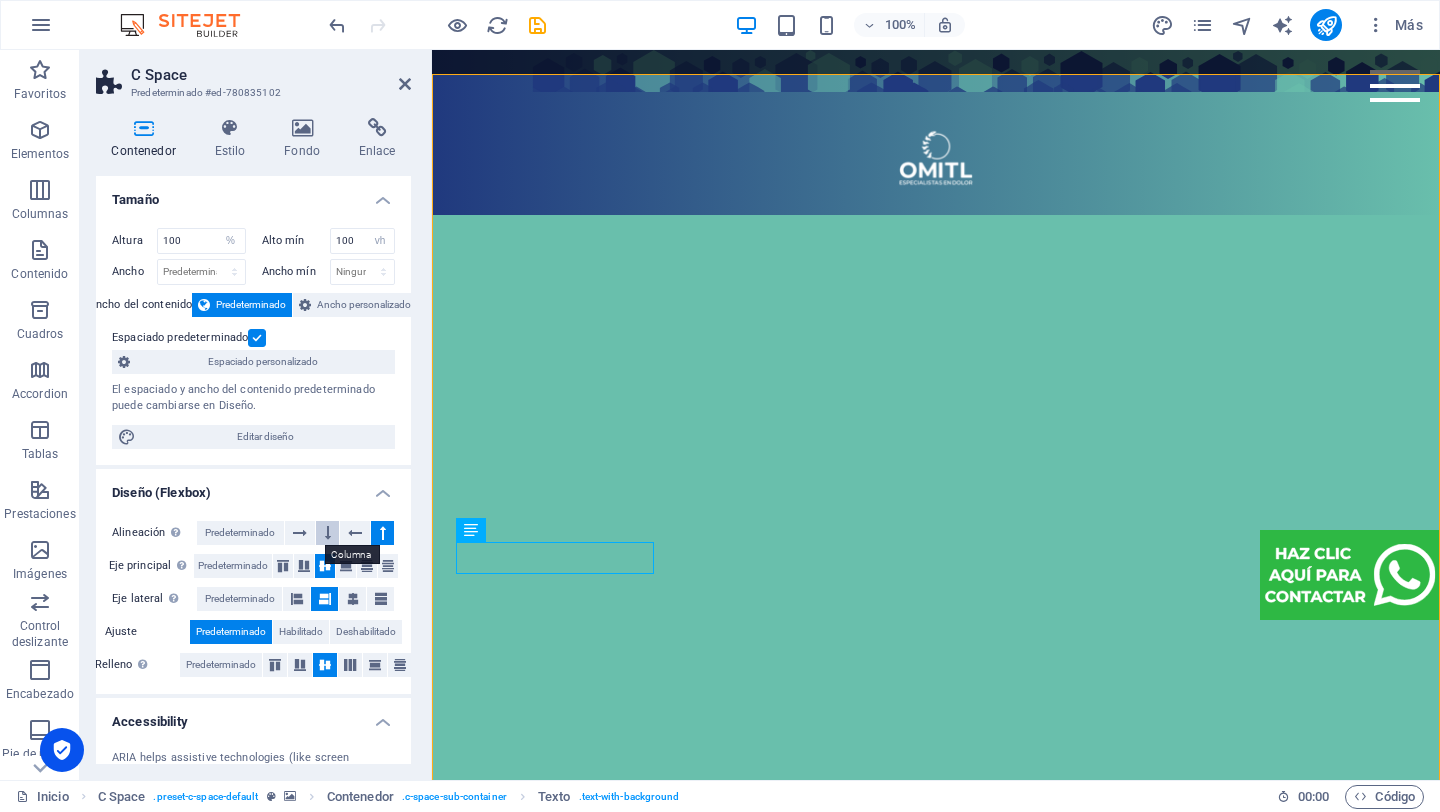 click at bounding box center (328, 533) 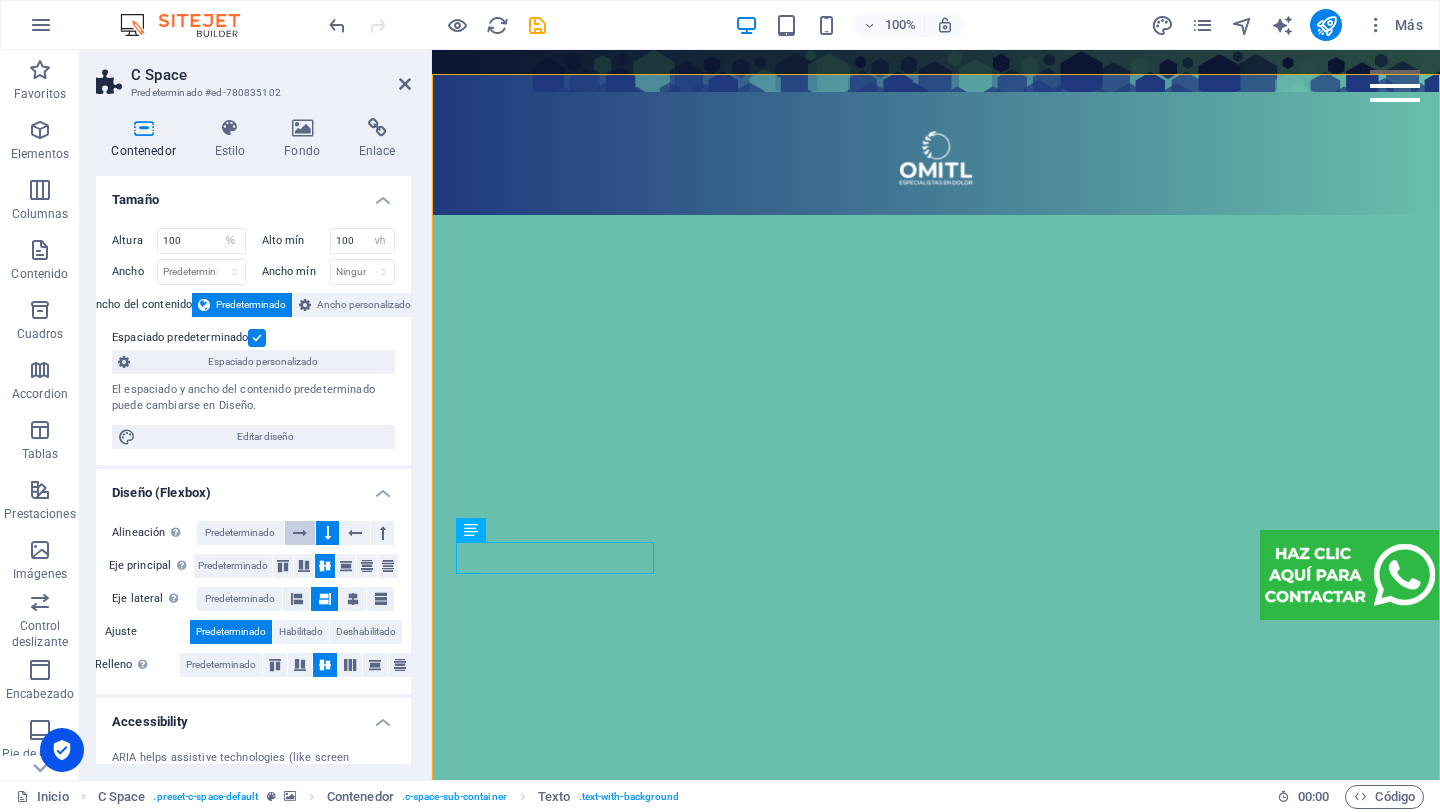 click at bounding box center (300, 533) 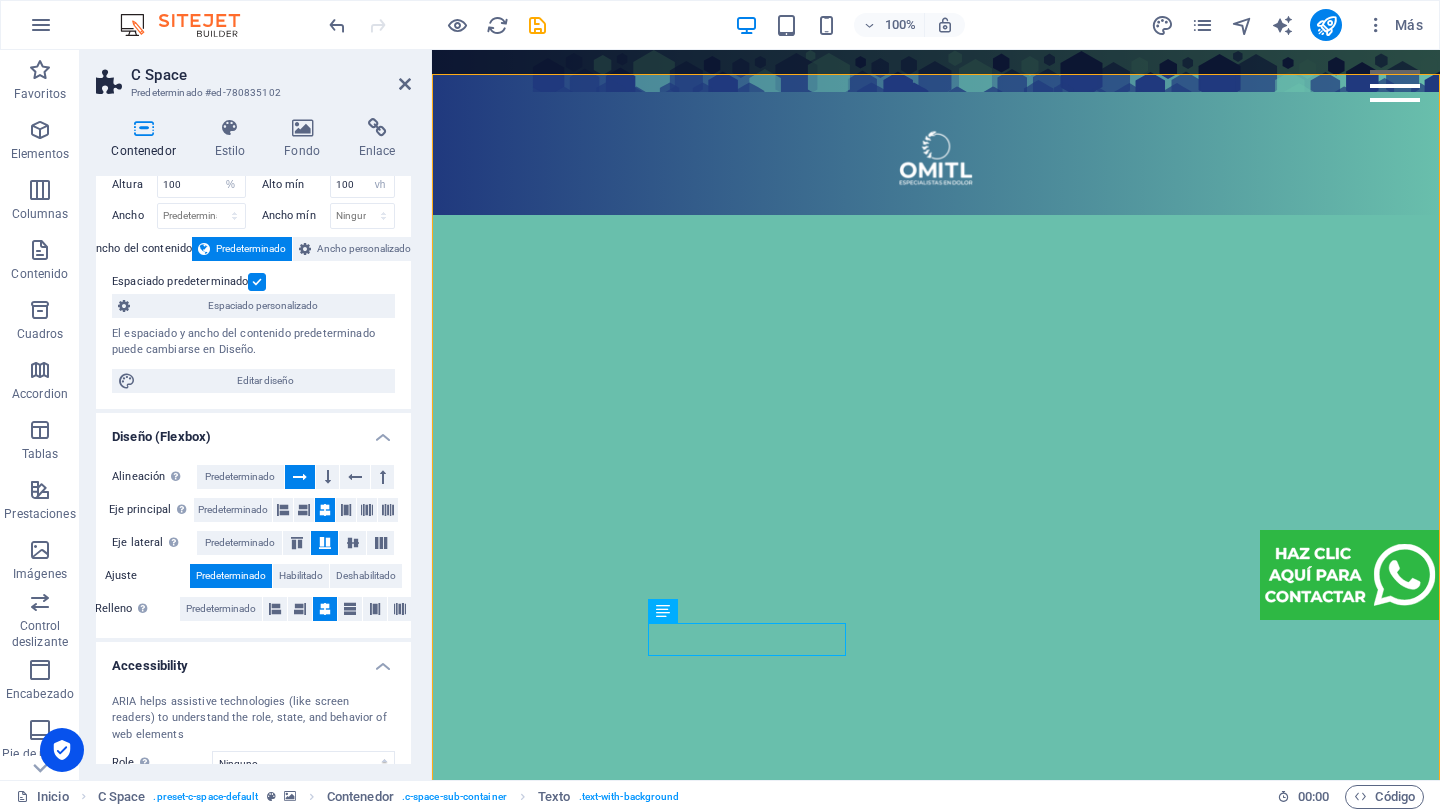 scroll, scrollTop: 57, scrollLeft: 0, axis: vertical 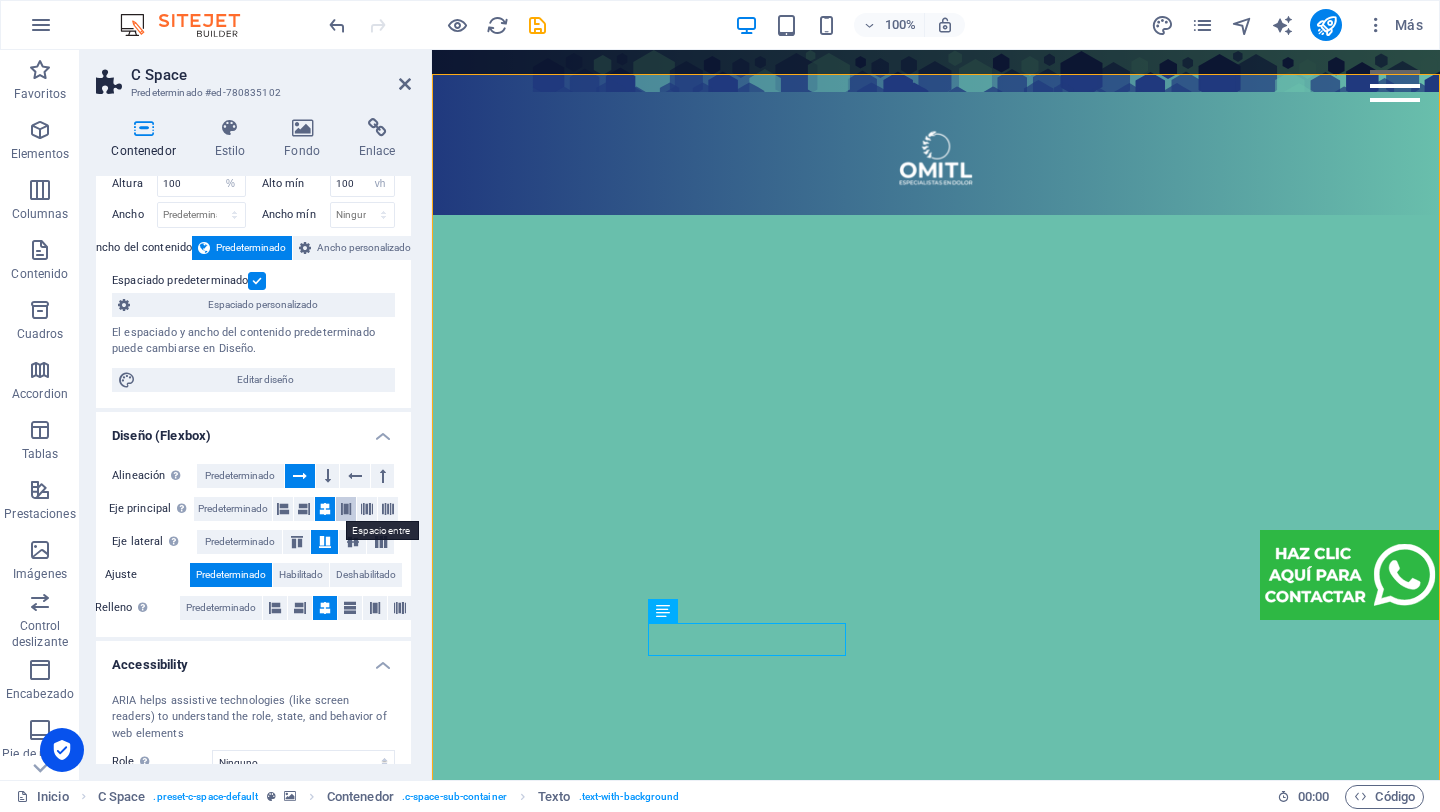 click at bounding box center [346, 509] 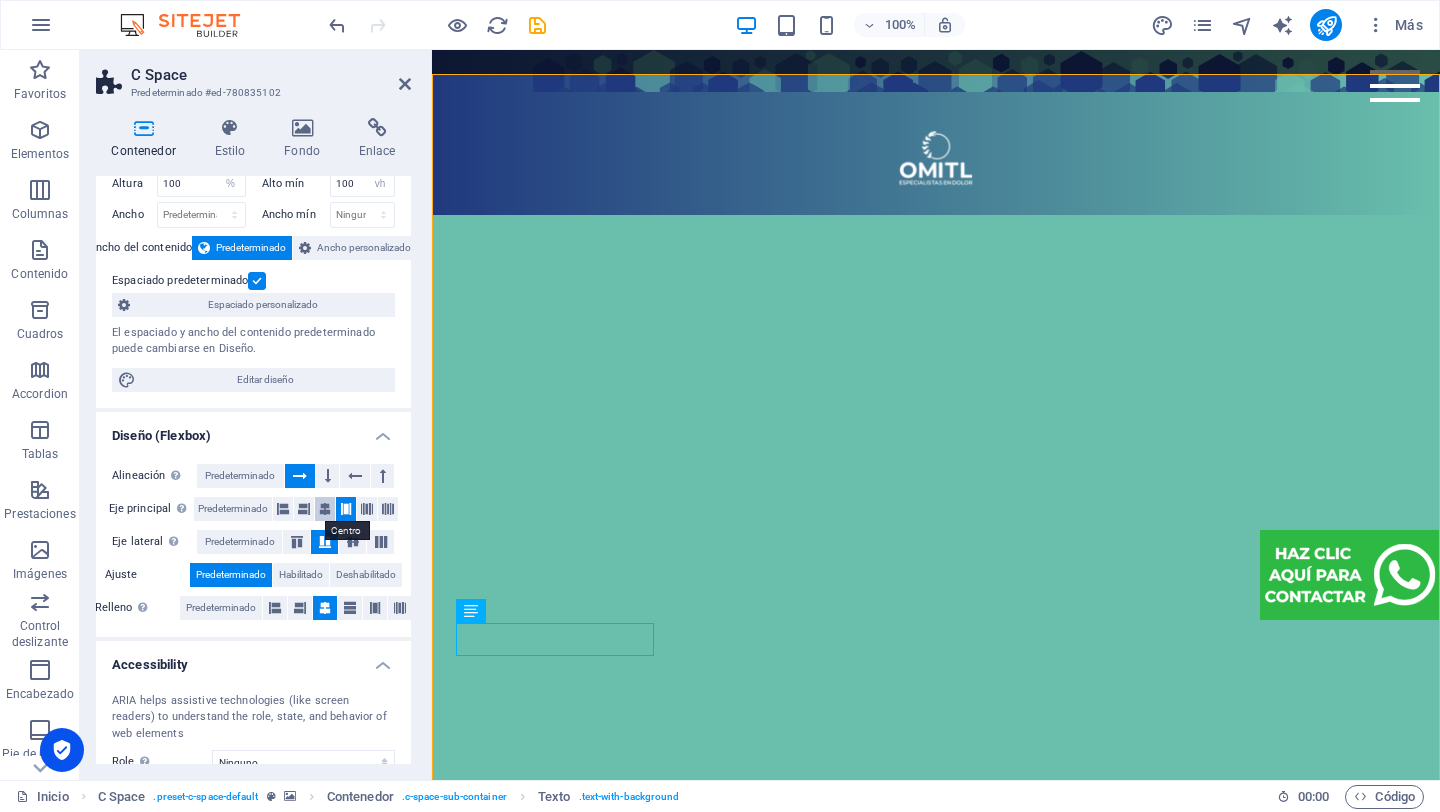 click at bounding box center (325, 509) 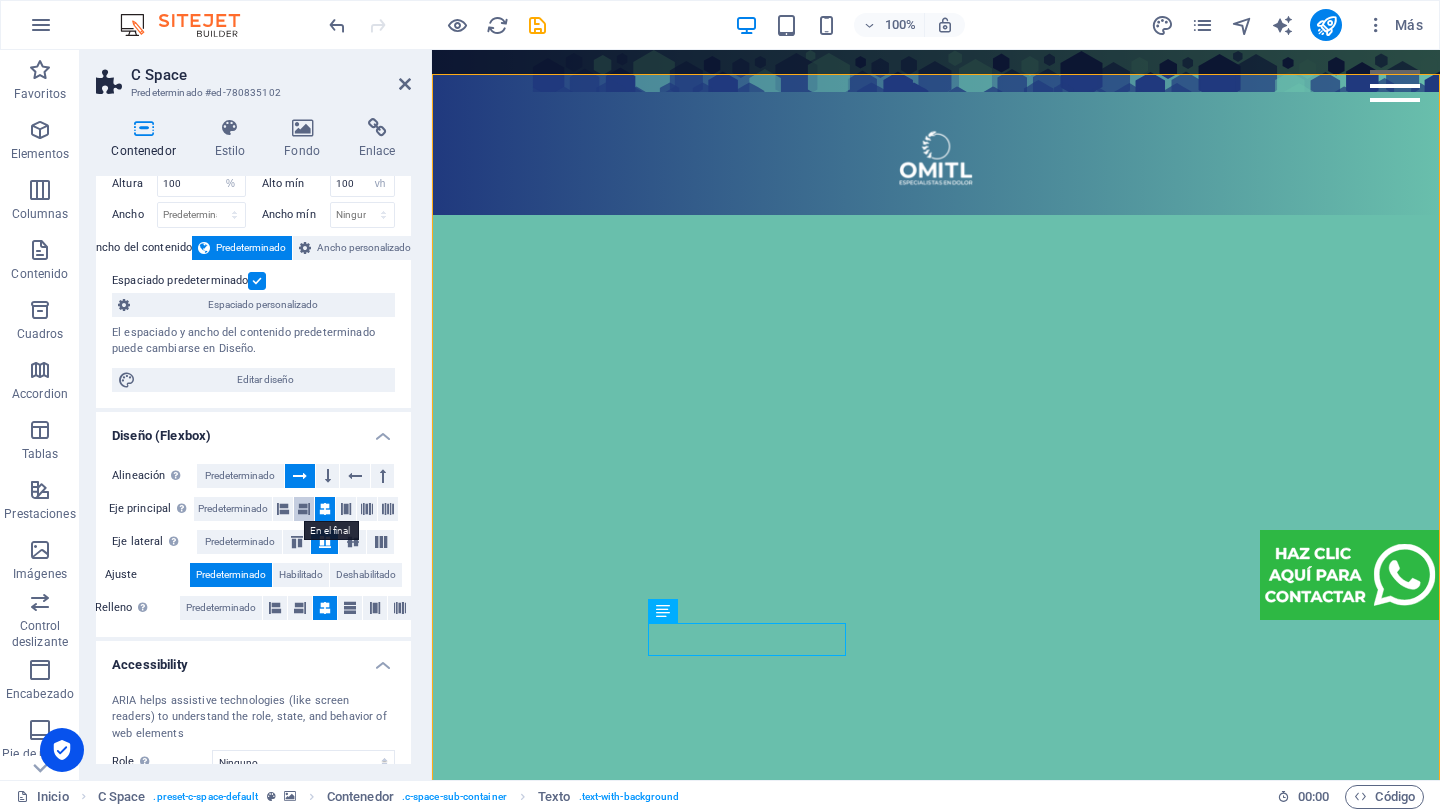 click at bounding box center [304, 509] 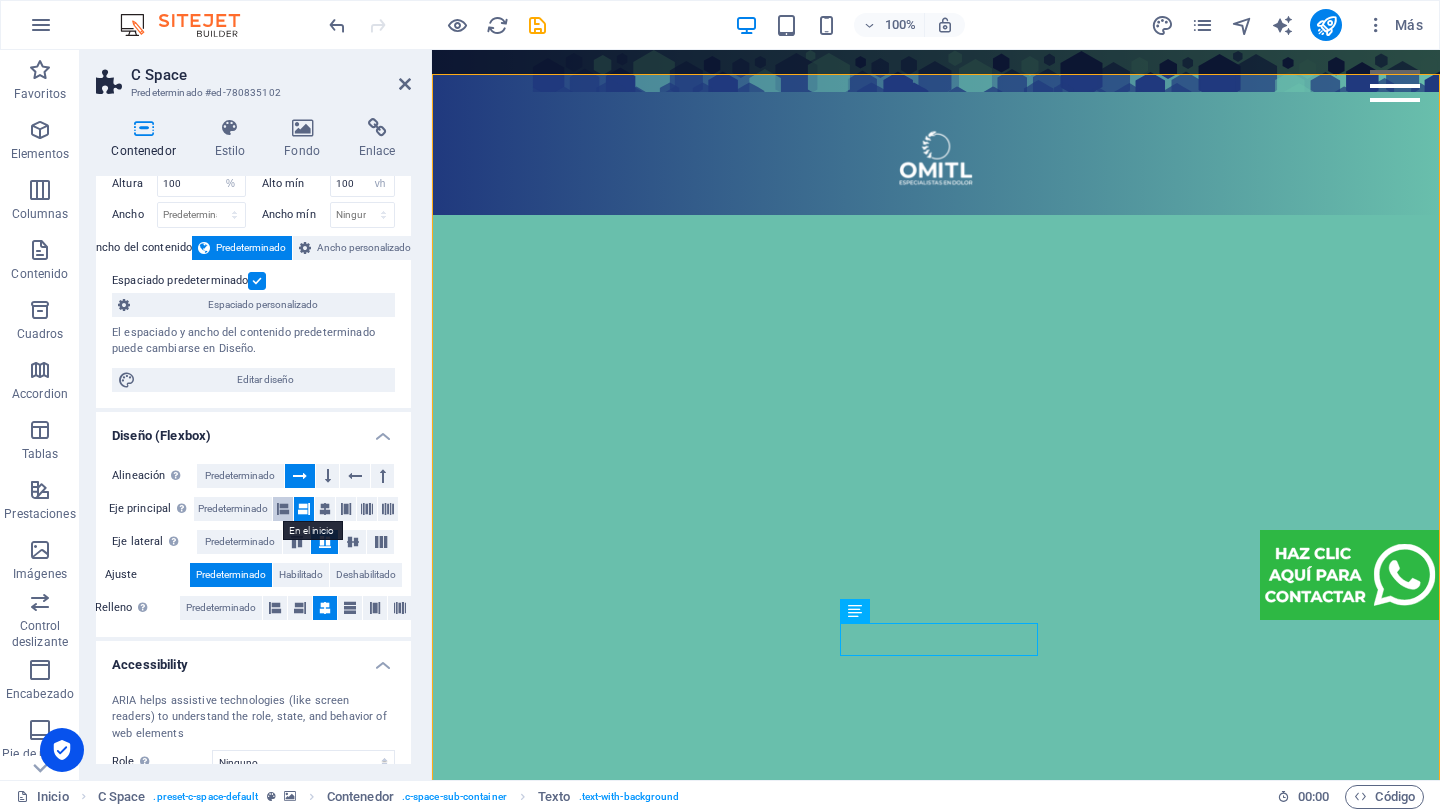 click at bounding box center [283, 509] 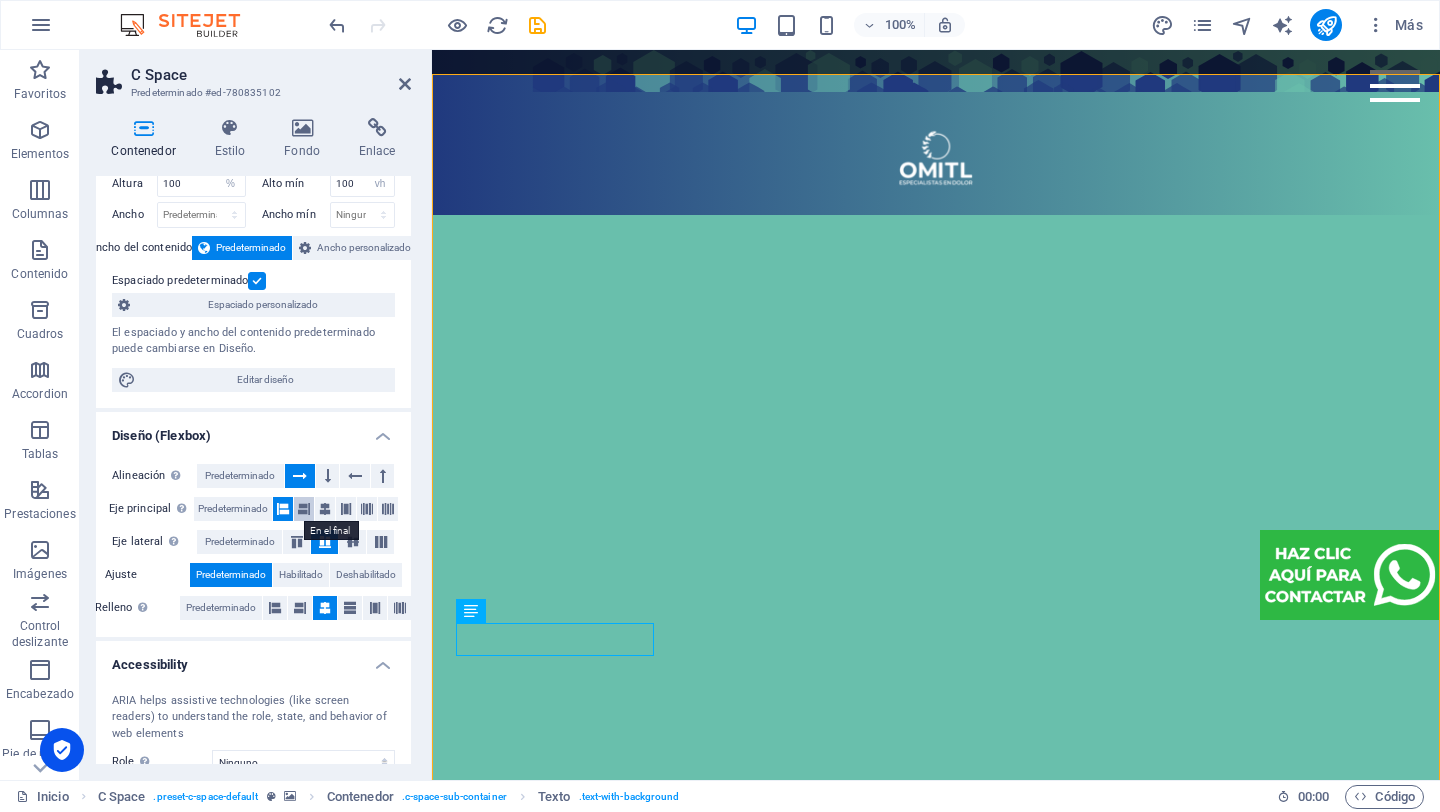 click at bounding box center [304, 509] 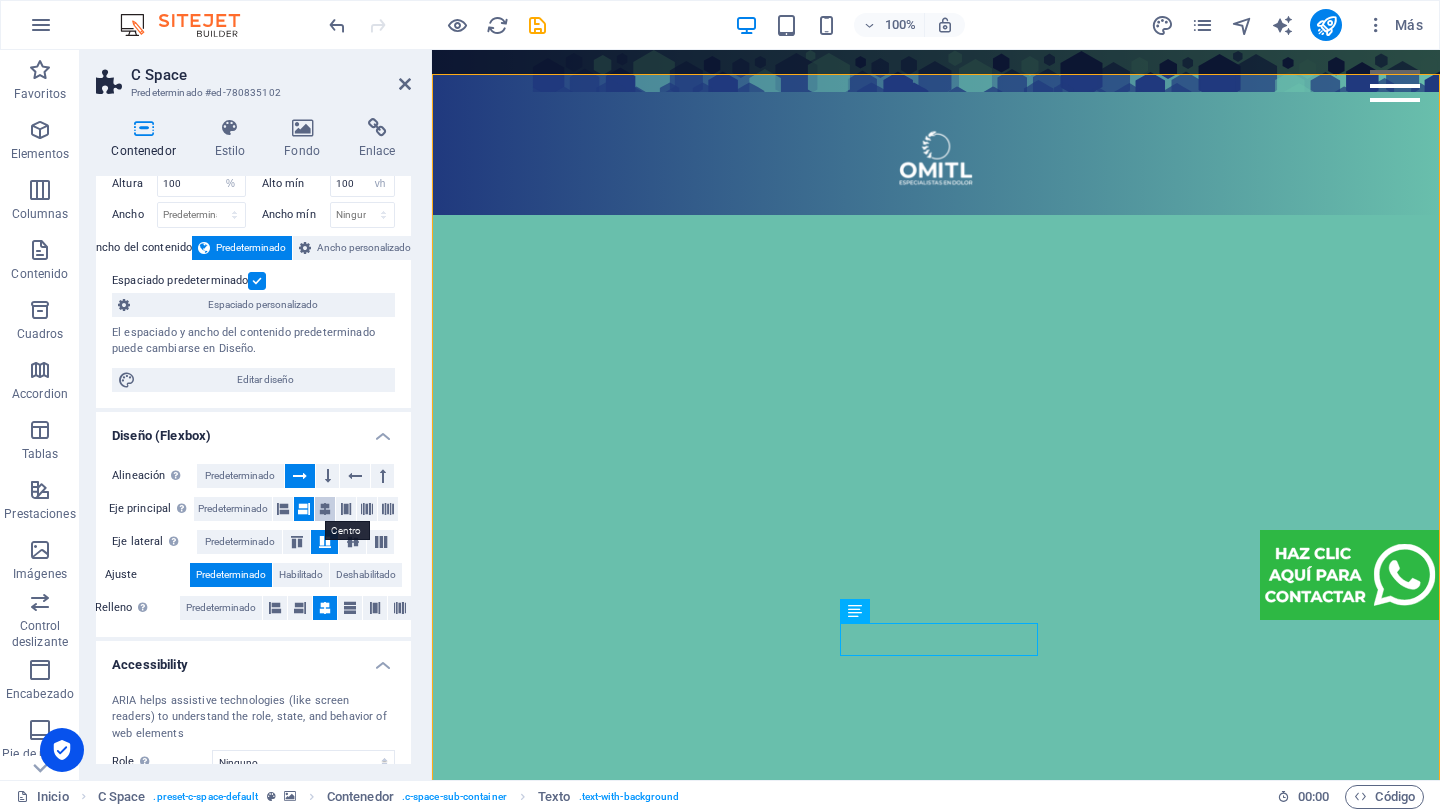 click at bounding box center [325, 509] 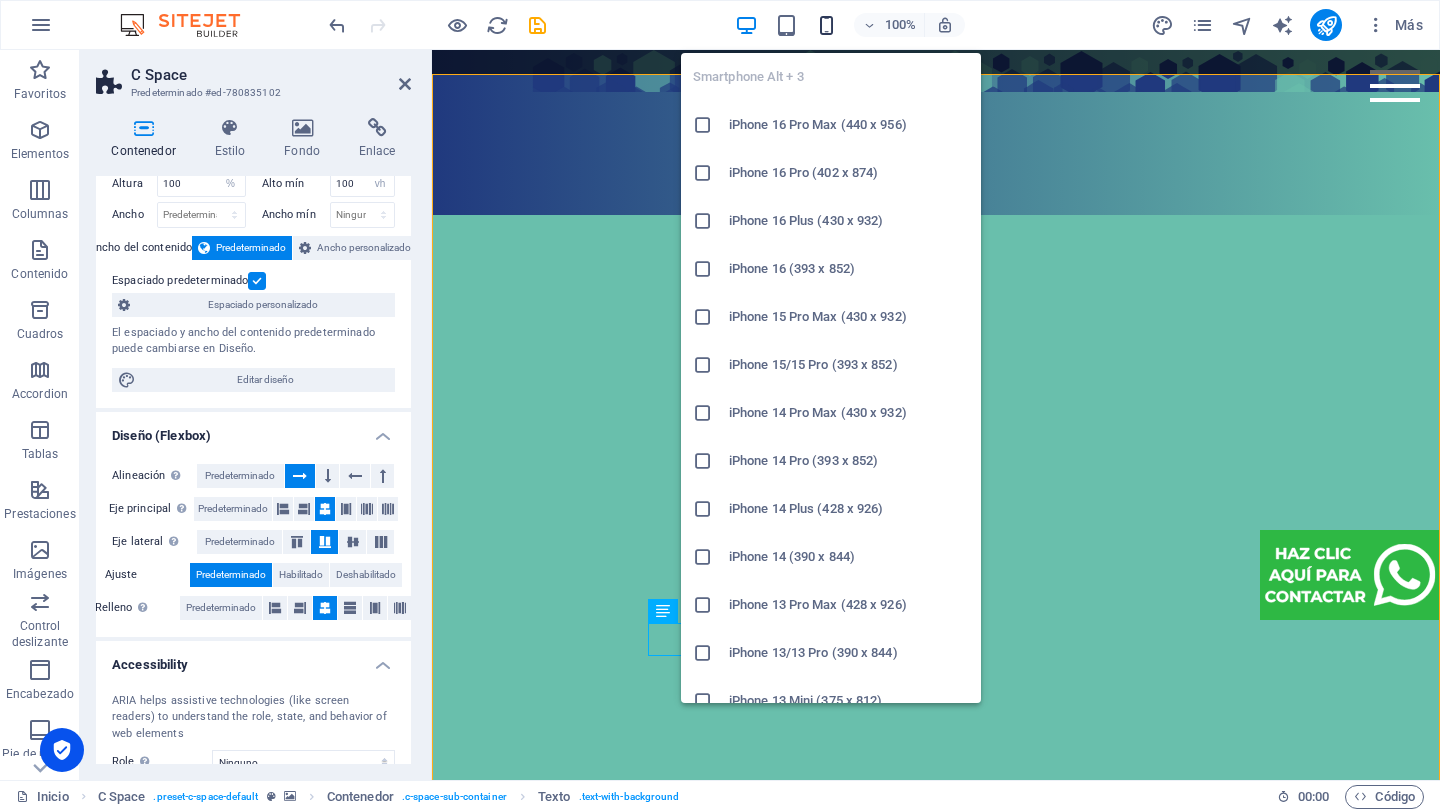 click at bounding box center [826, 25] 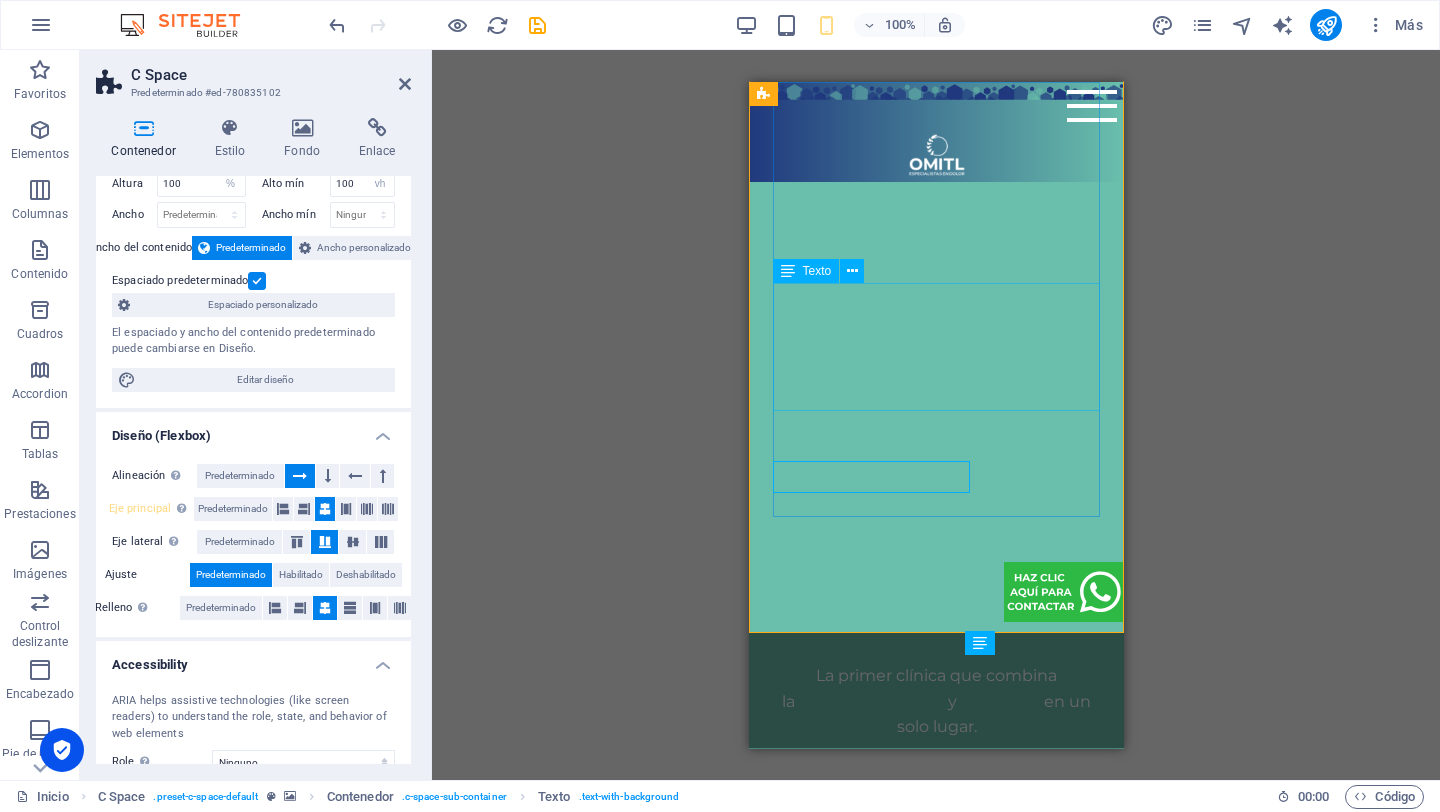 scroll, scrollTop: 1005, scrollLeft: 0, axis: vertical 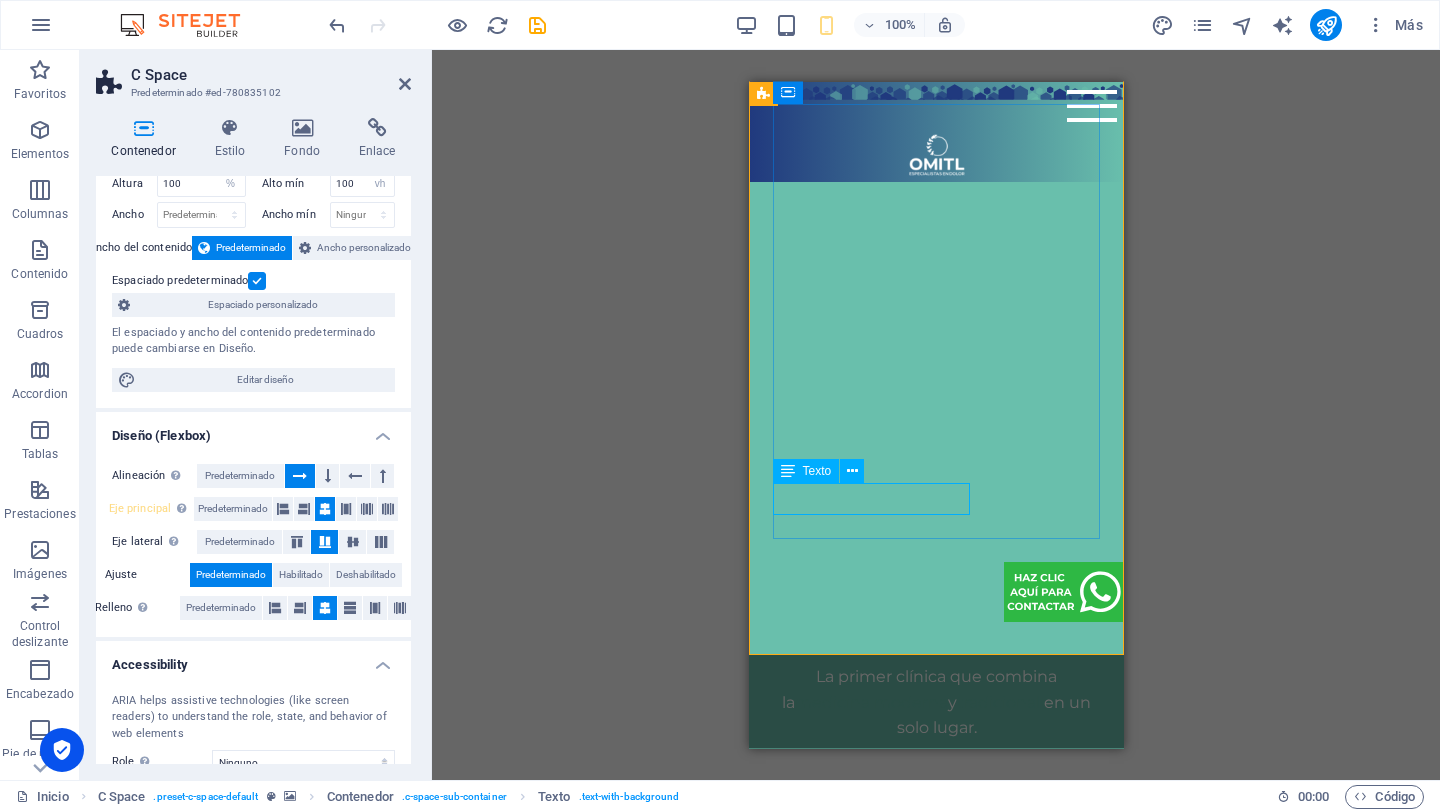 click on "[GEOGRAPHIC_DATA], [GEOGRAPHIC_DATA]" at bounding box center [935, 1095] 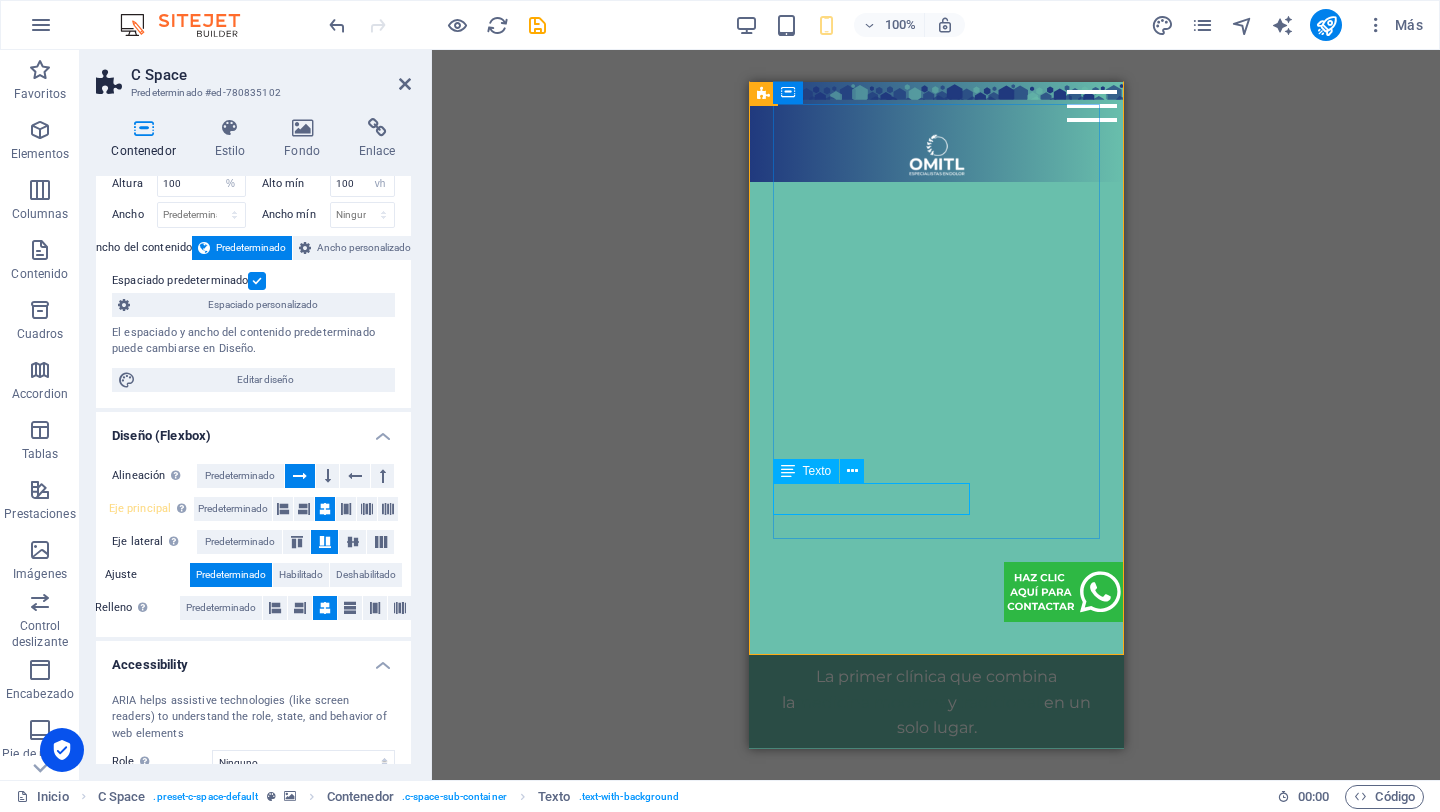 click on "[GEOGRAPHIC_DATA], [GEOGRAPHIC_DATA]" at bounding box center (935, 1095) 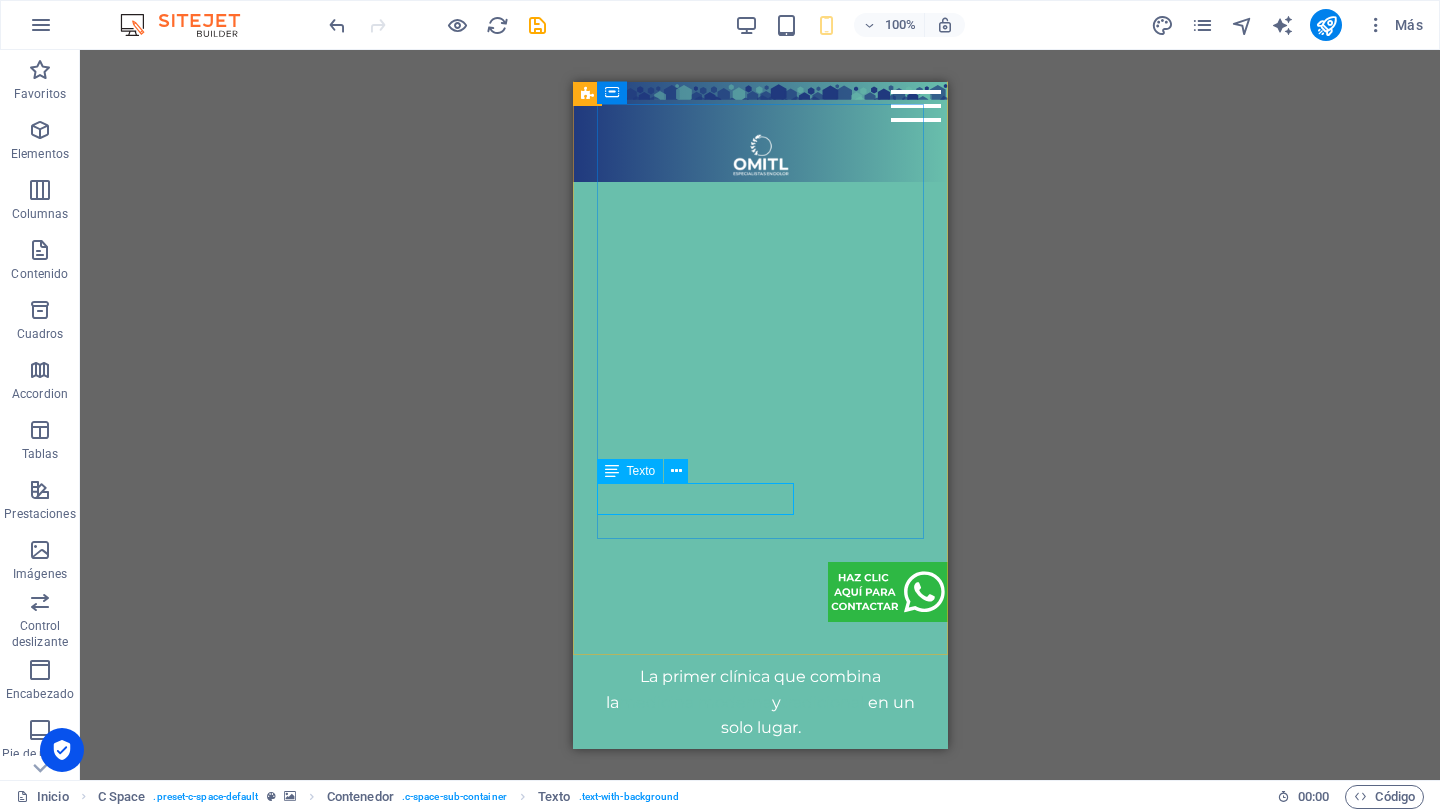 click on "Texto" at bounding box center (641, 471) 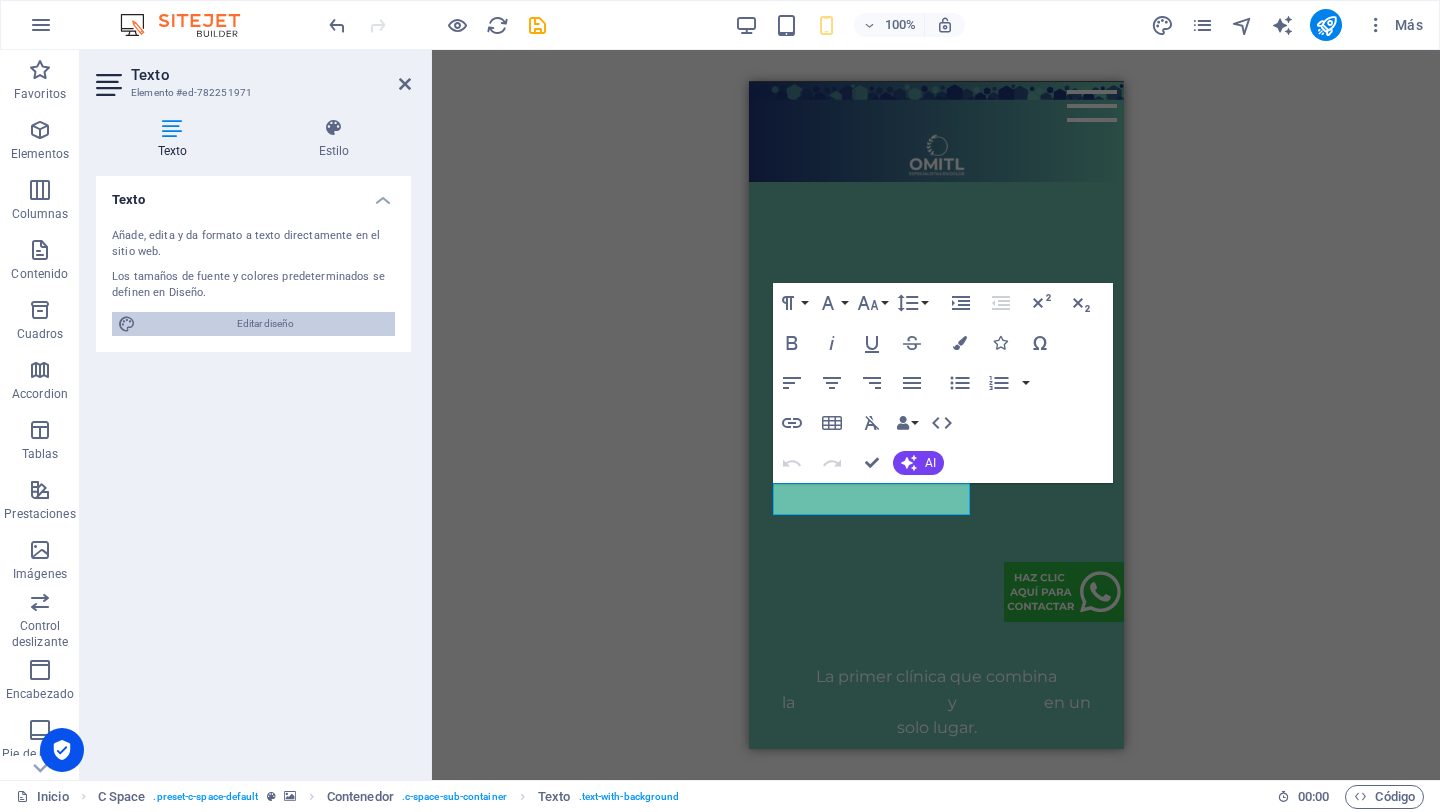 click on "Editar diseño" at bounding box center (265, 324) 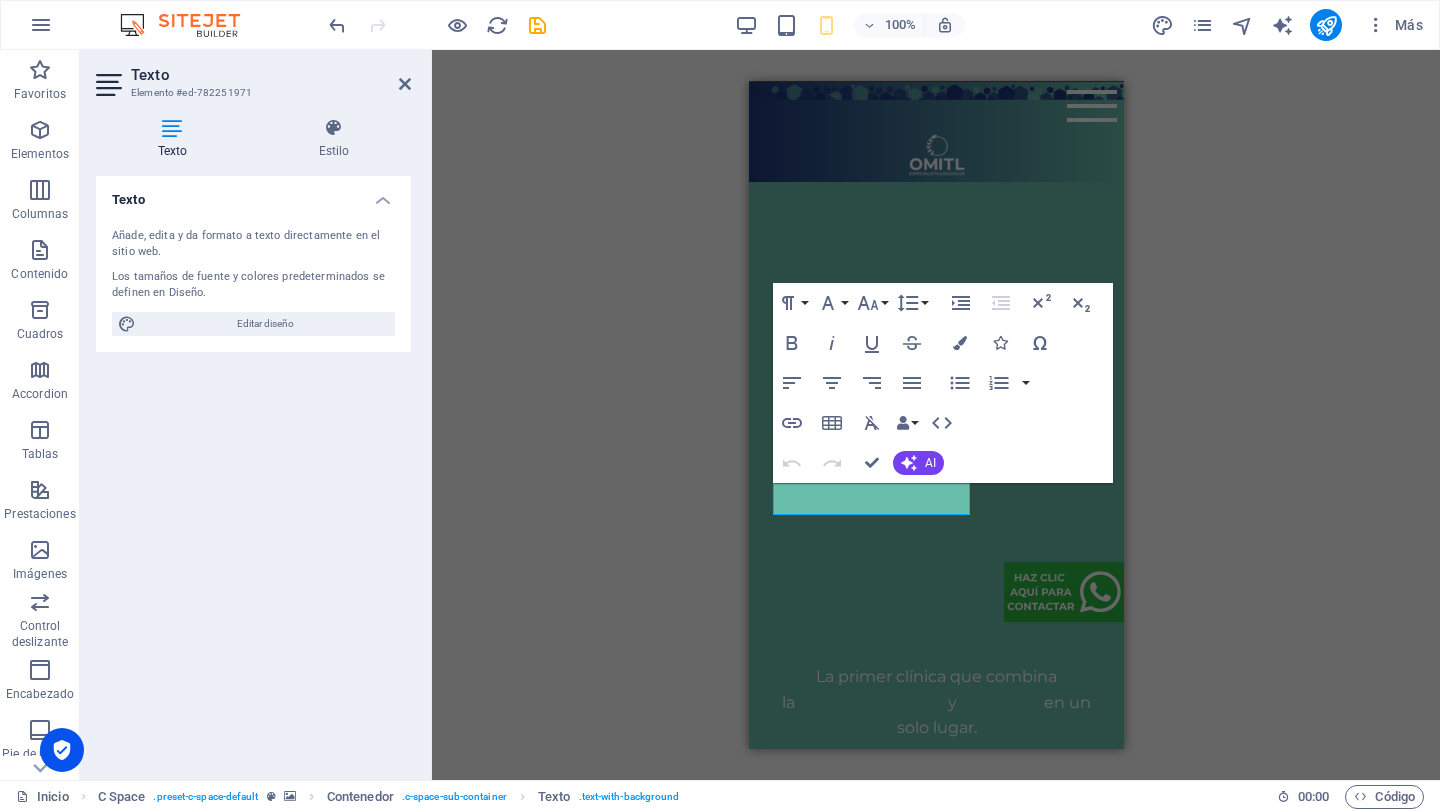 select on "px" 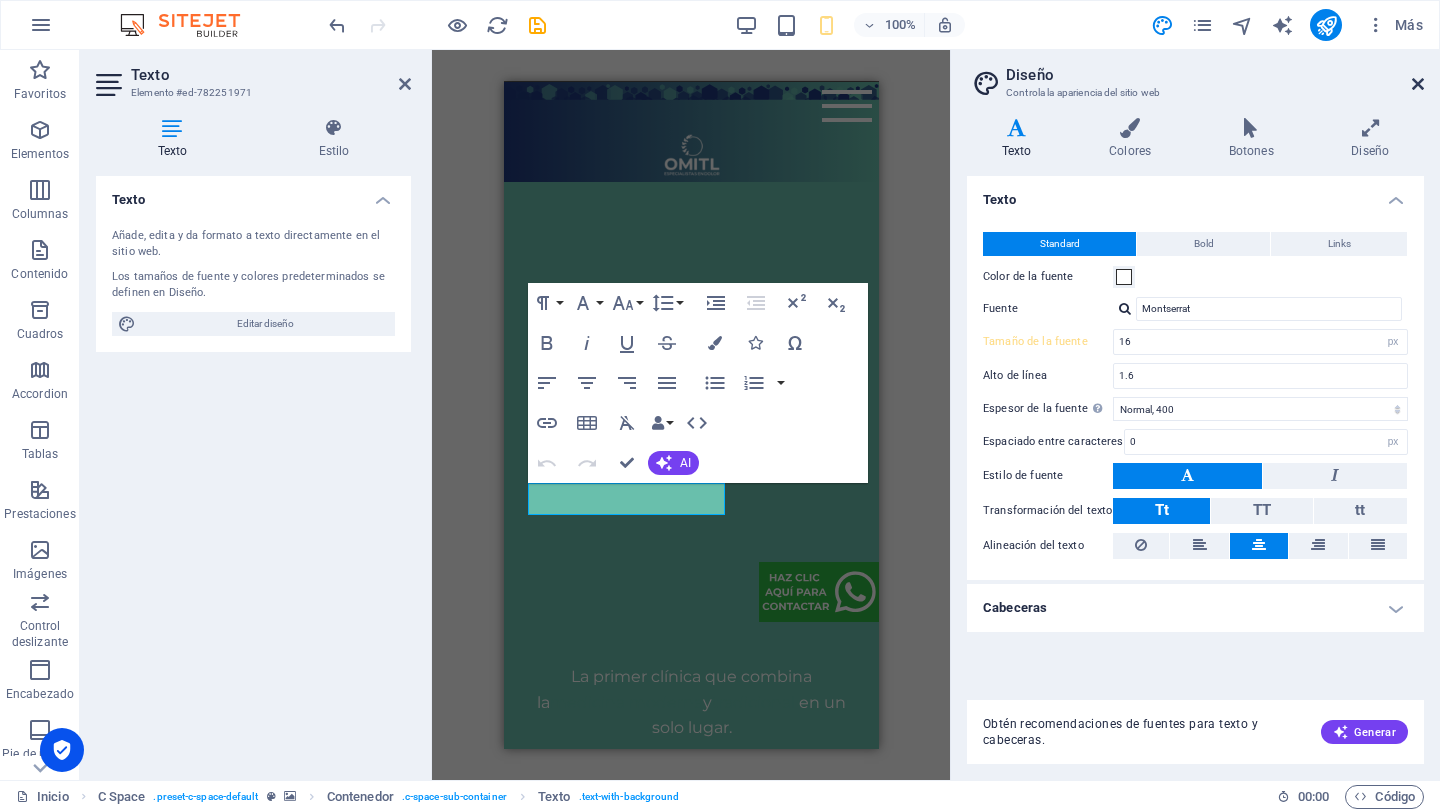 click at bounding box center (1418, 84) 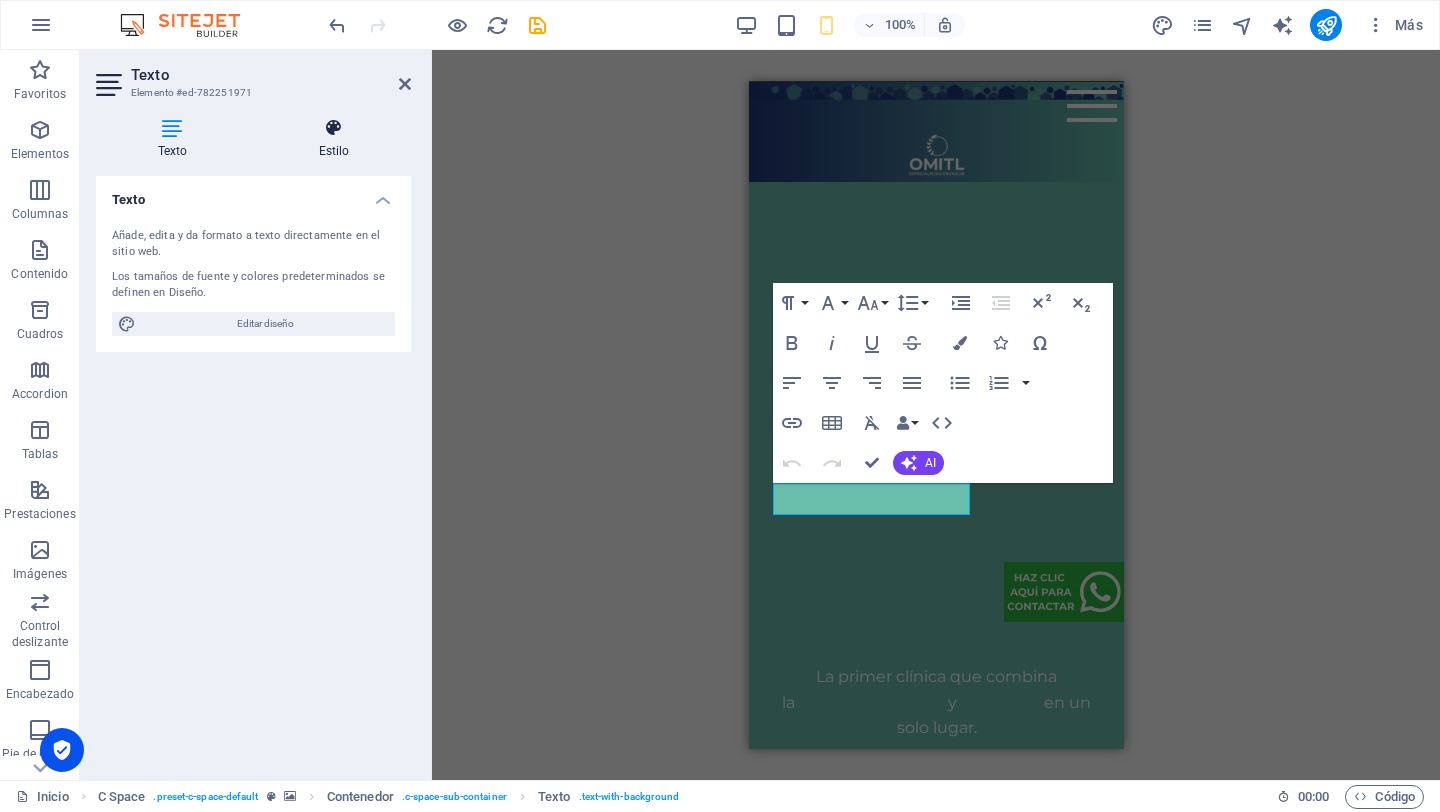click on "Estilo" at bounding box center [334, 139] 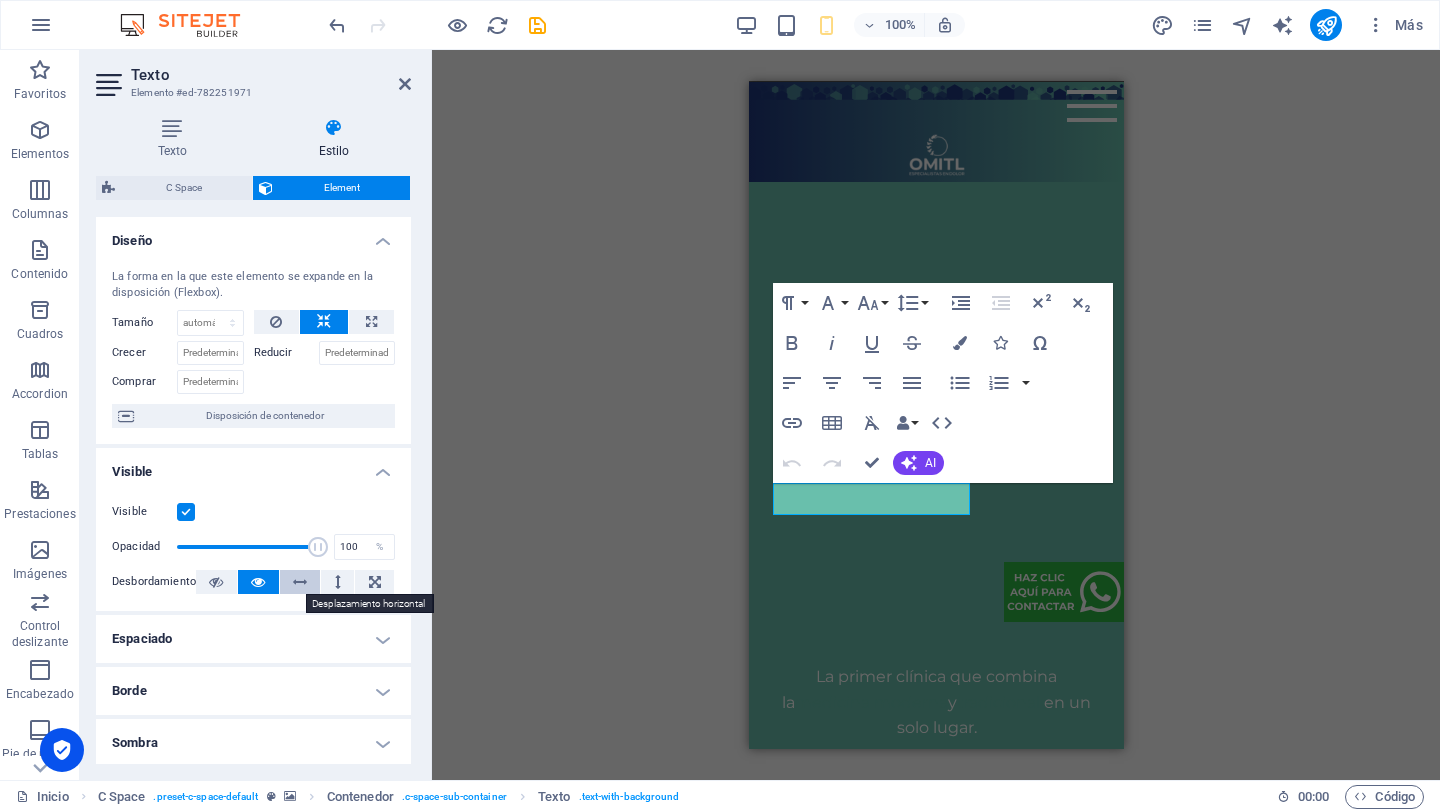 click at bounding box center [300, 582] 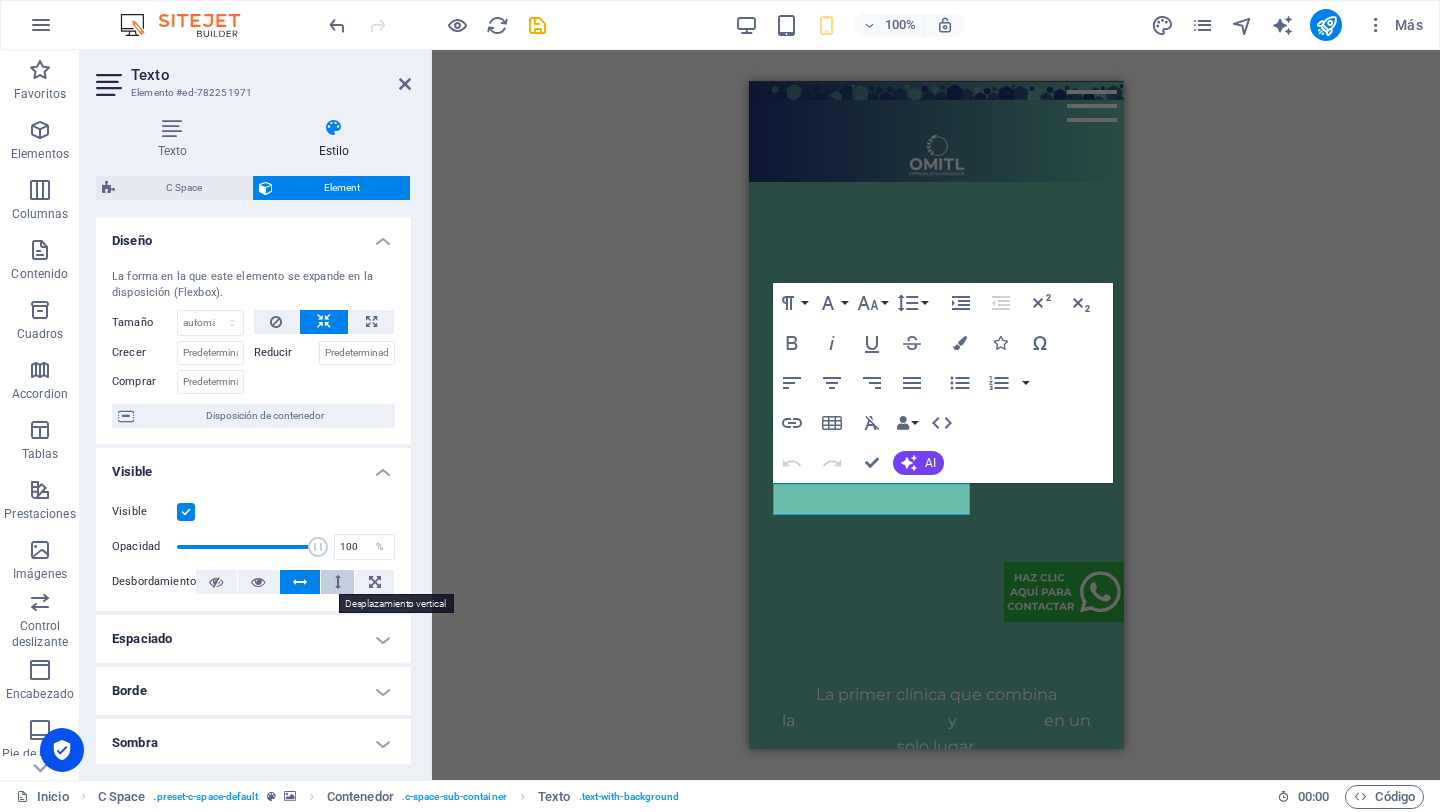 click at bounding box center [337, 582] 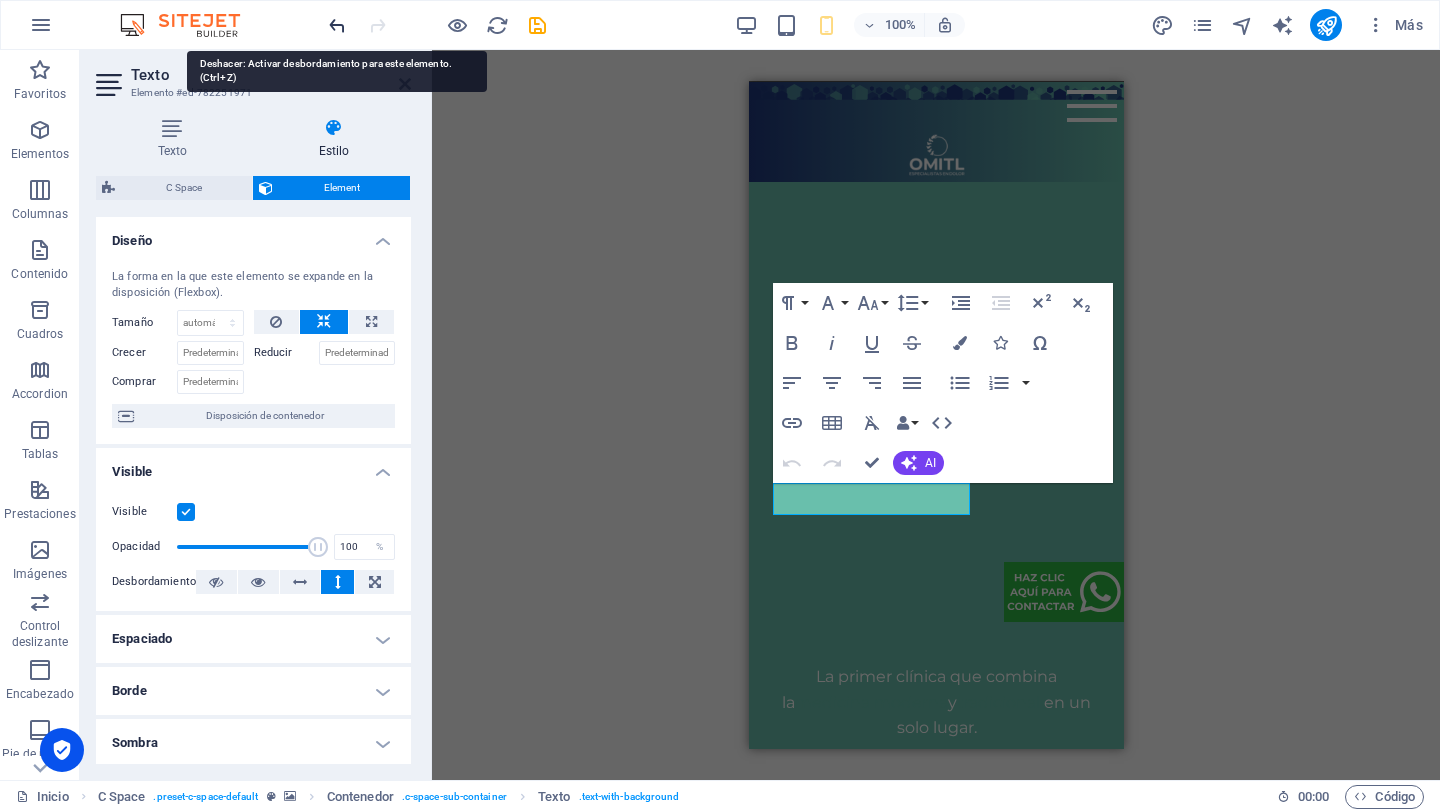 click at bounding box center (337, 25) 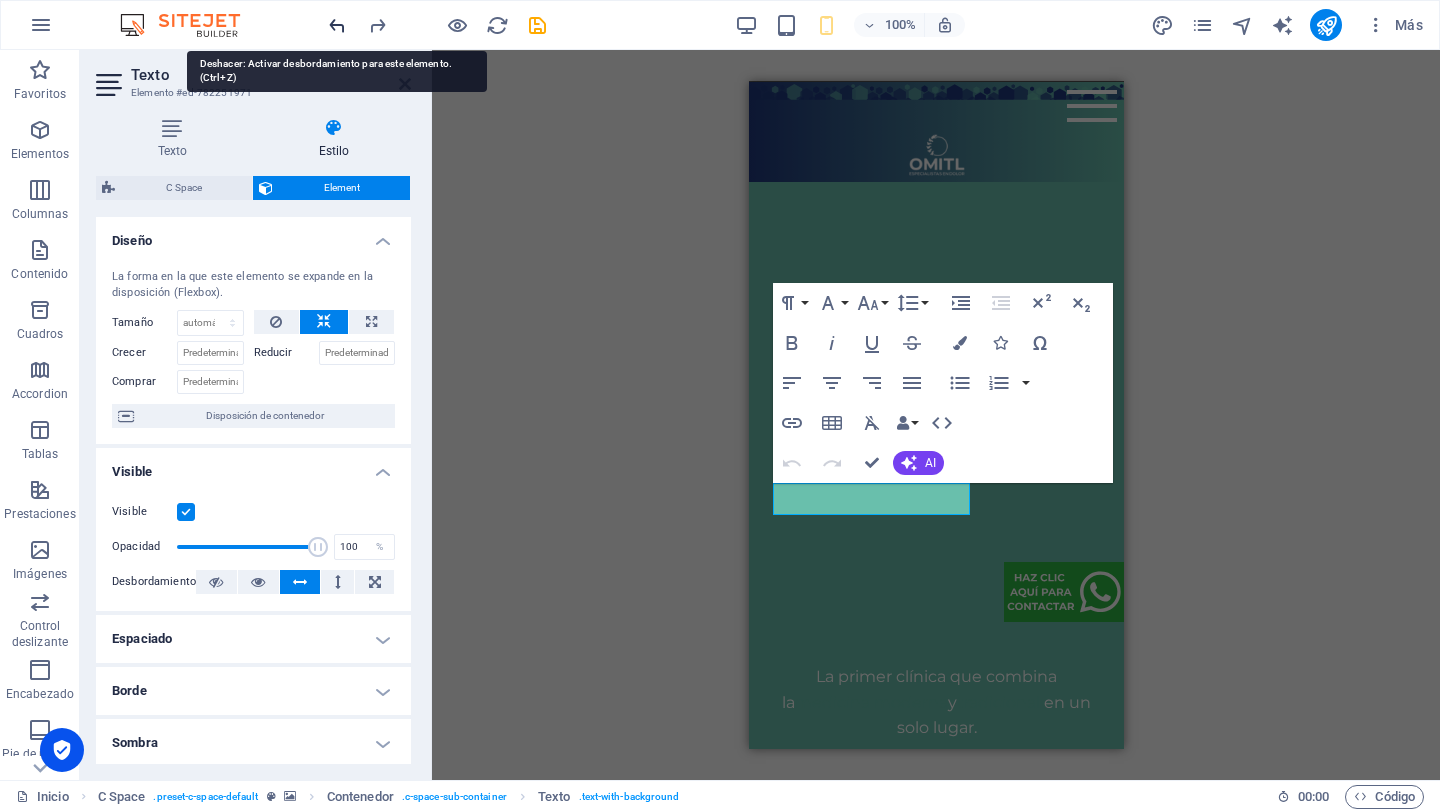 click at bounding box center [337, 25] 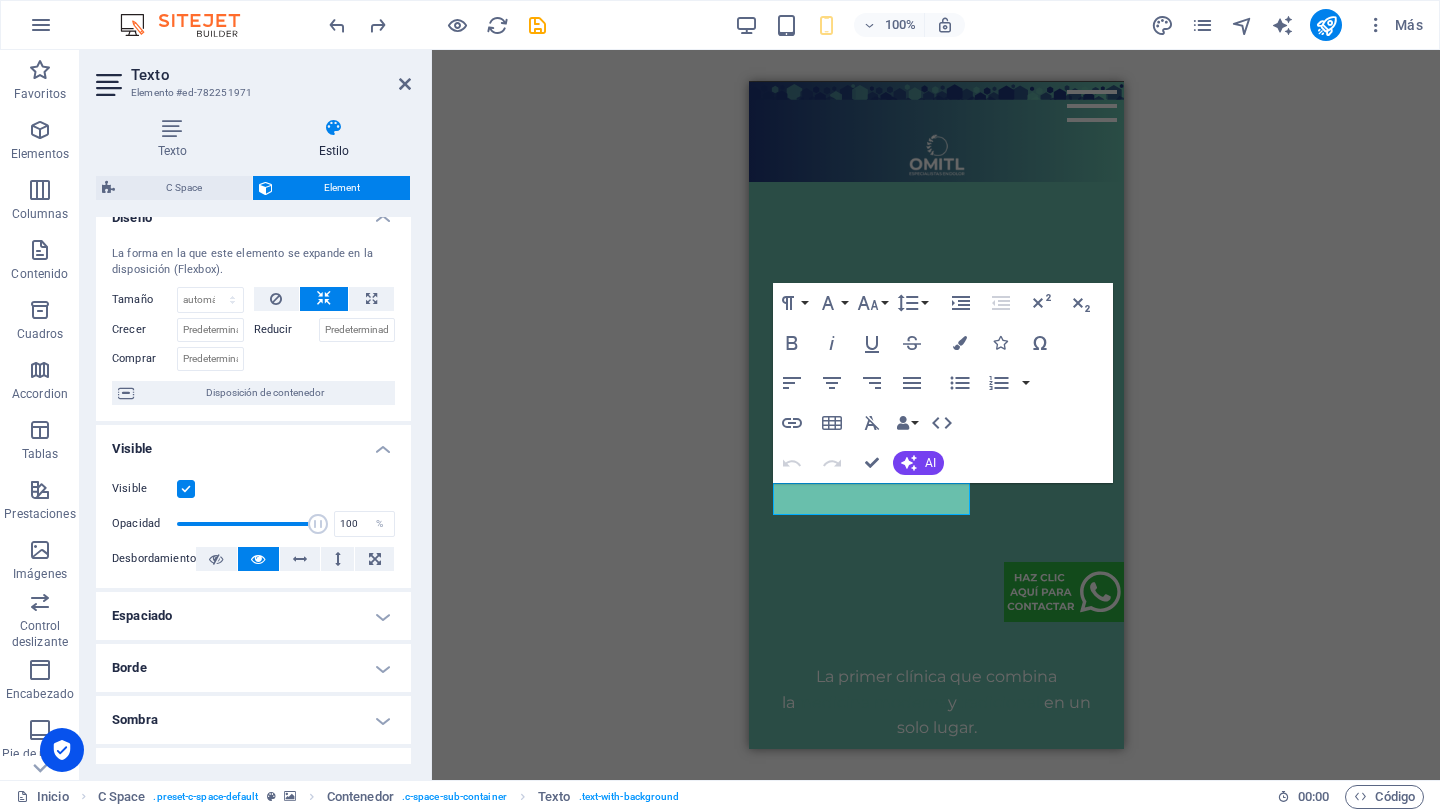 scroll, scrollTop: 0, scrollLeft: 0, axis: both 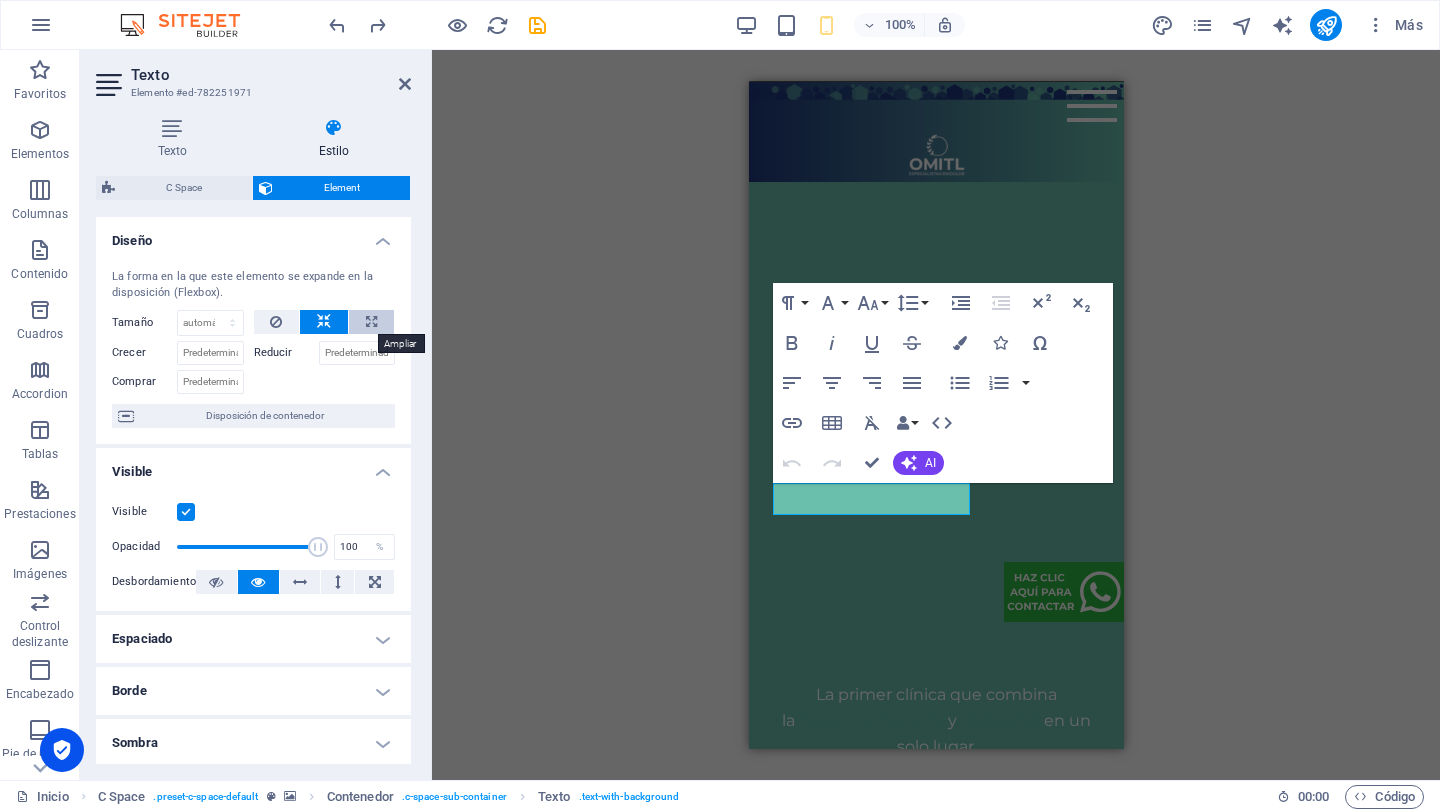 click at bounding box center (371, 322) 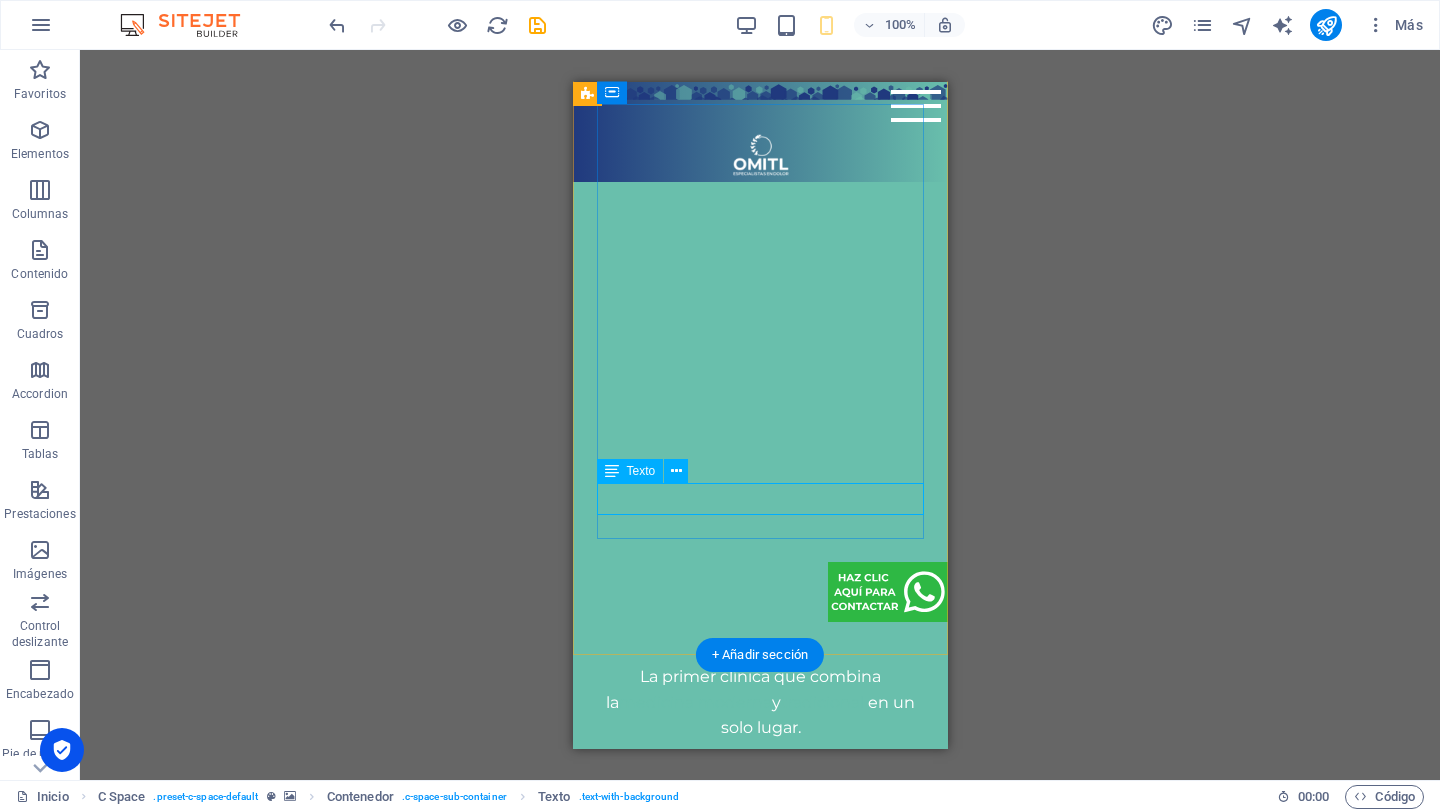 click on "[GEOGRAPHIC_DATA], [GEOGRAPHIC_DATA]" at bounding box center (759, 1095) 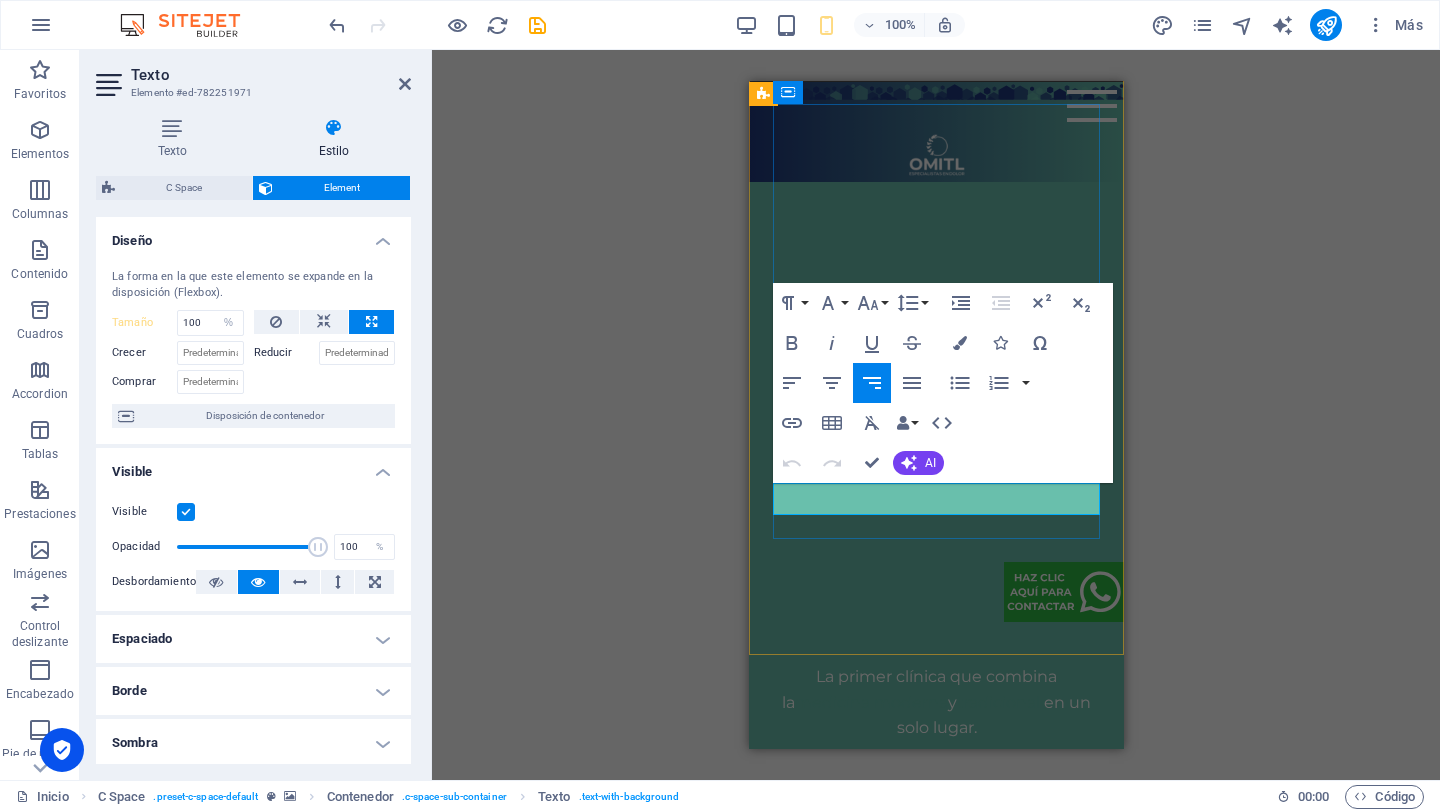 click on "[GEOGRAPHIC_DATA], [GEOGRAPHIC_DATA]" at bounding box center (935, 1095) 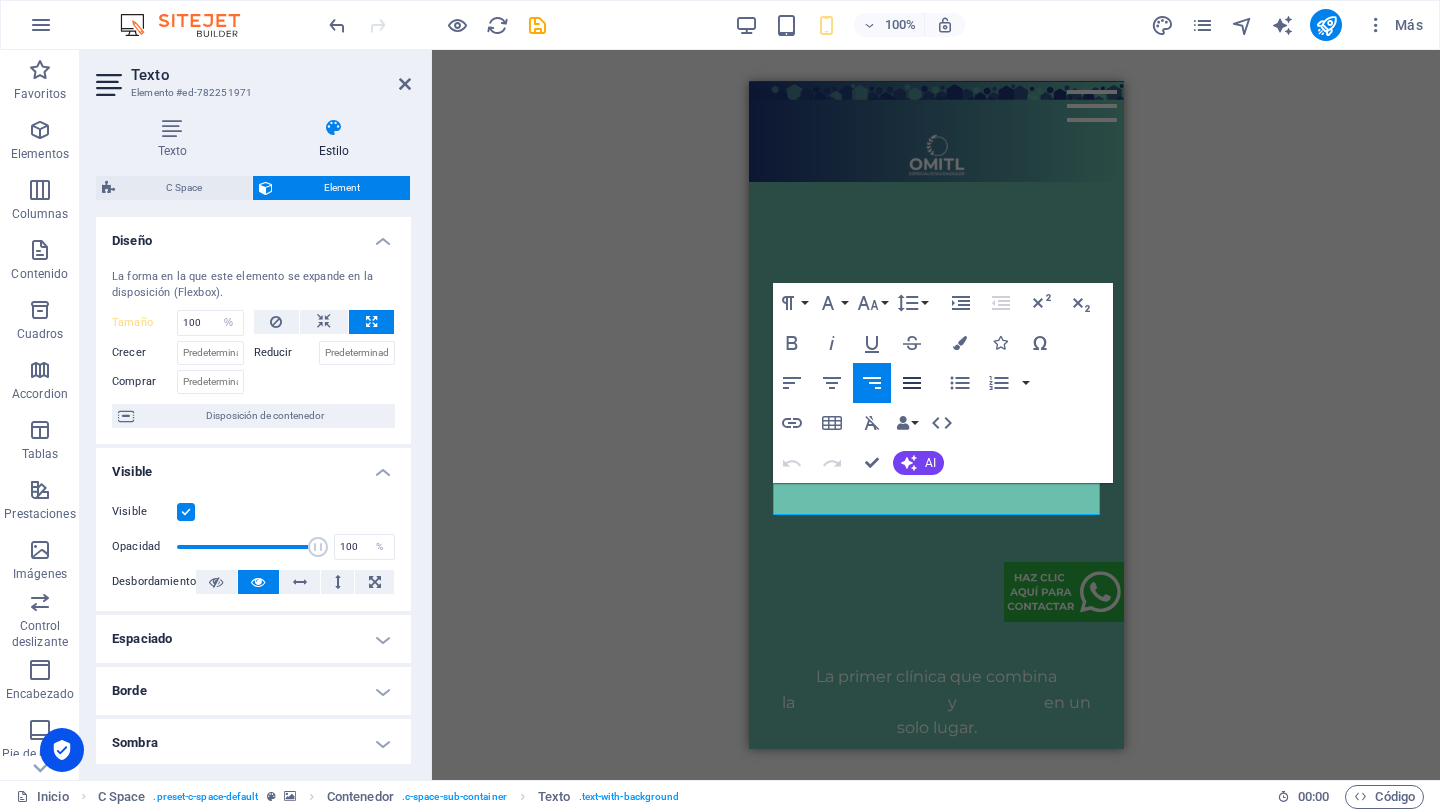 click 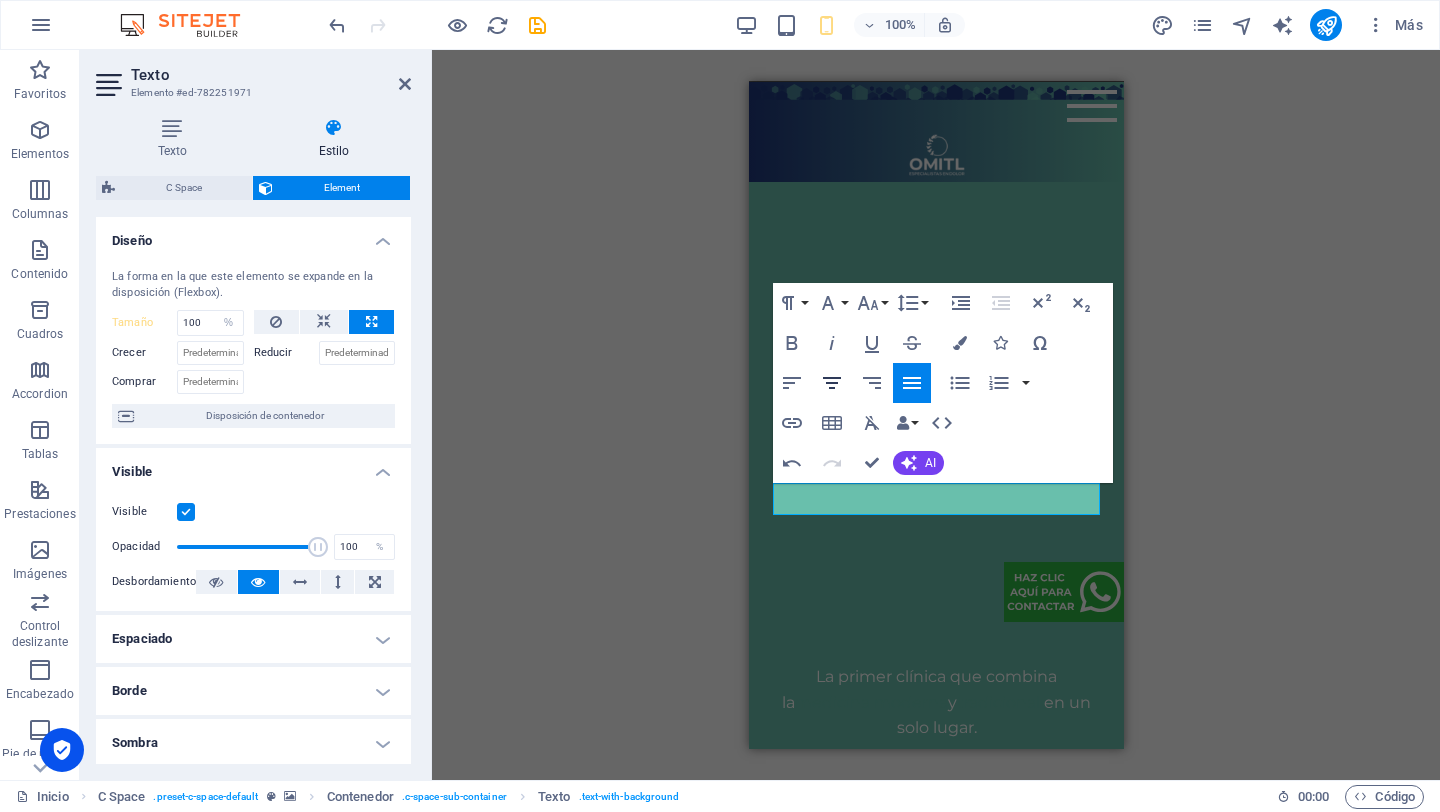 click 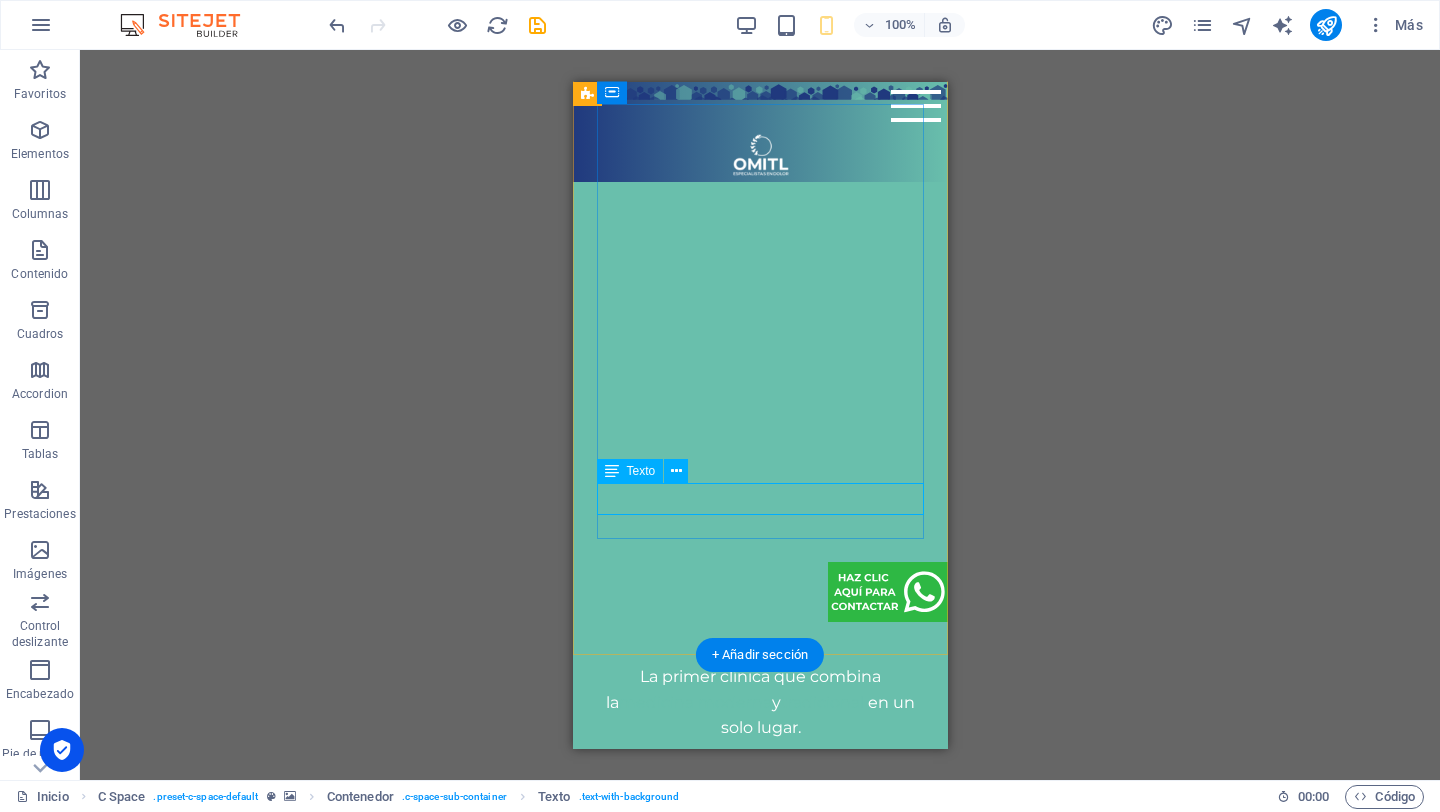 click on "[GEOGRAPHIC_DATA], [GEOGRAPHIC_DATA]" at bounding box center (759, 1095) 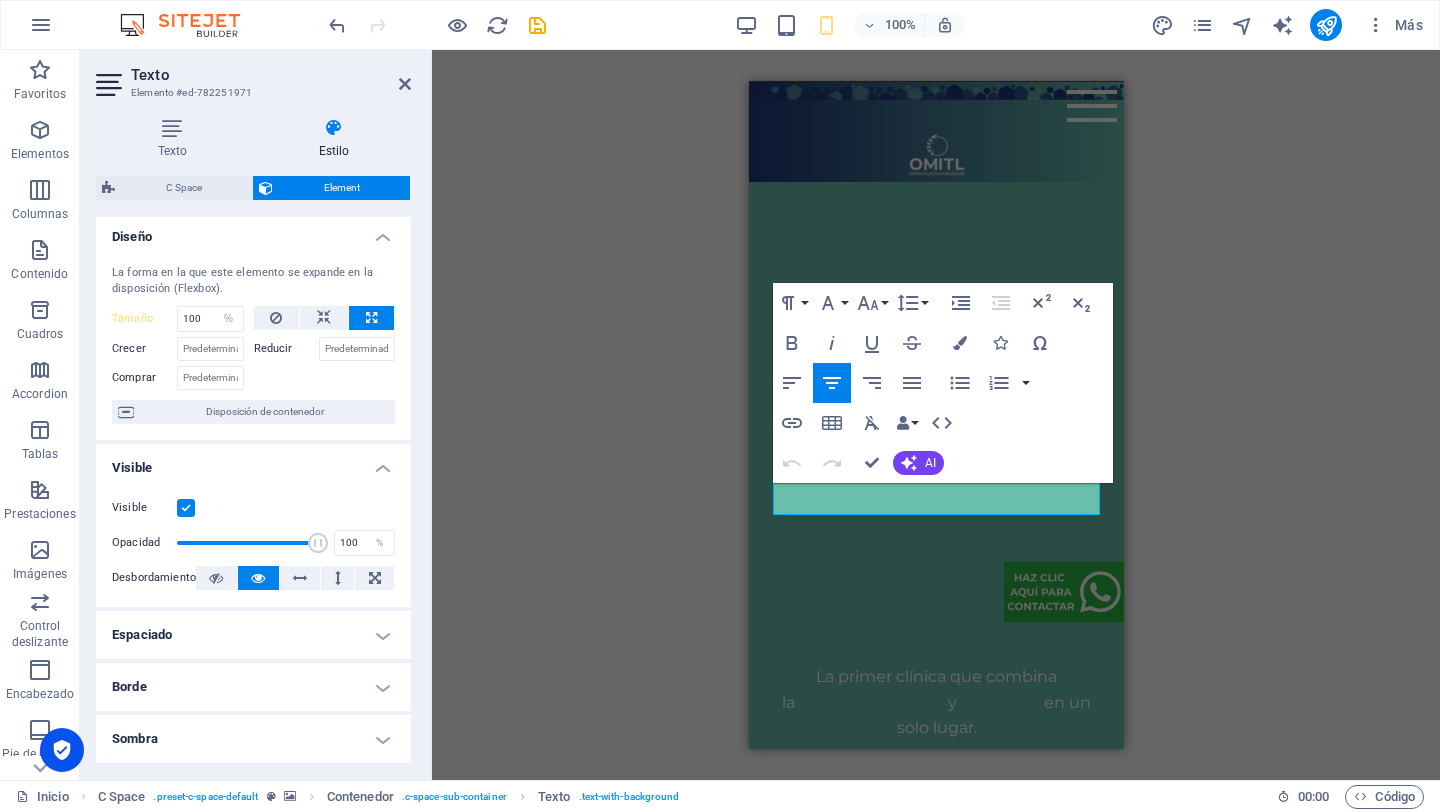 scroll, scrollTop: 2, scrollLeft: 0, axis: vertical 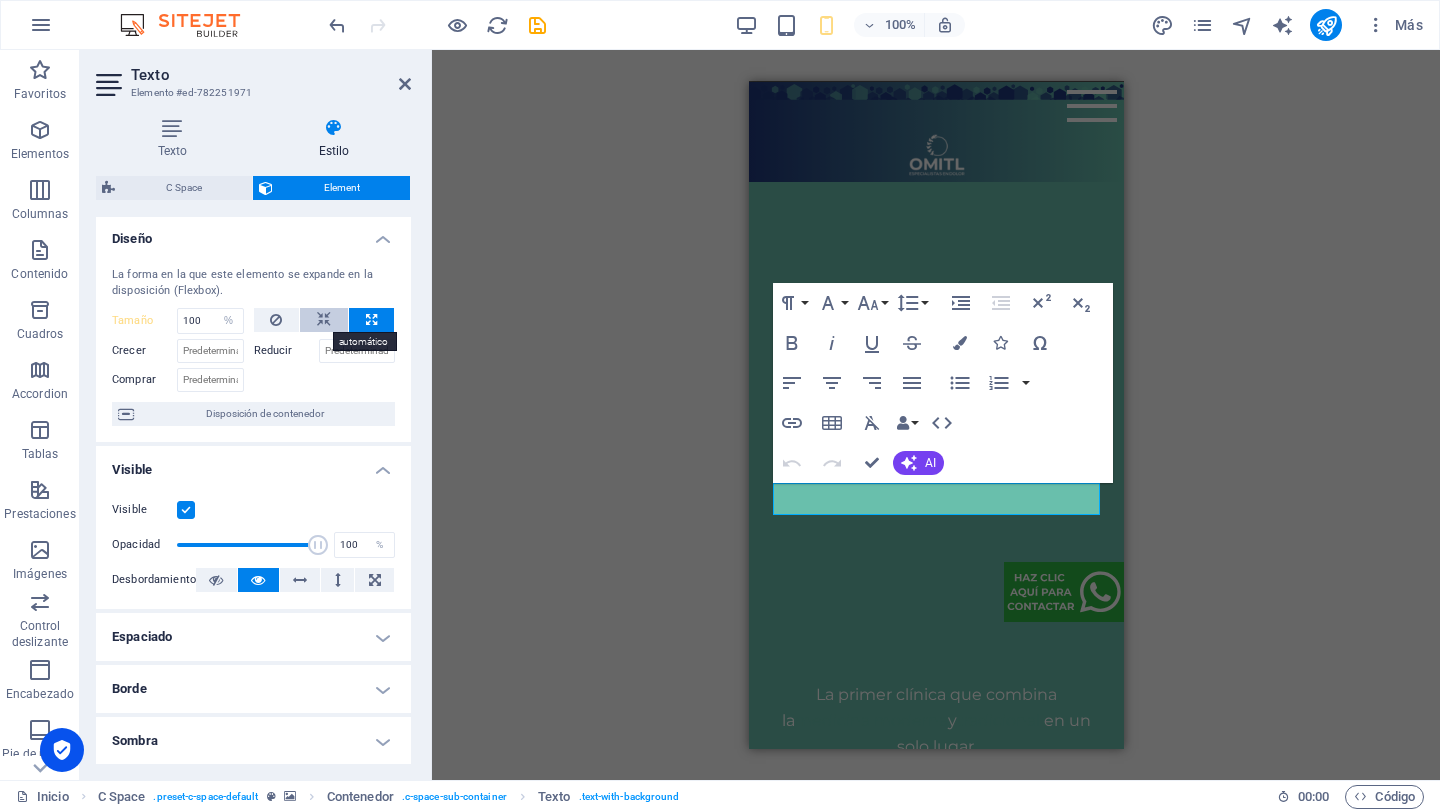 click at bounding box center [324, 320] 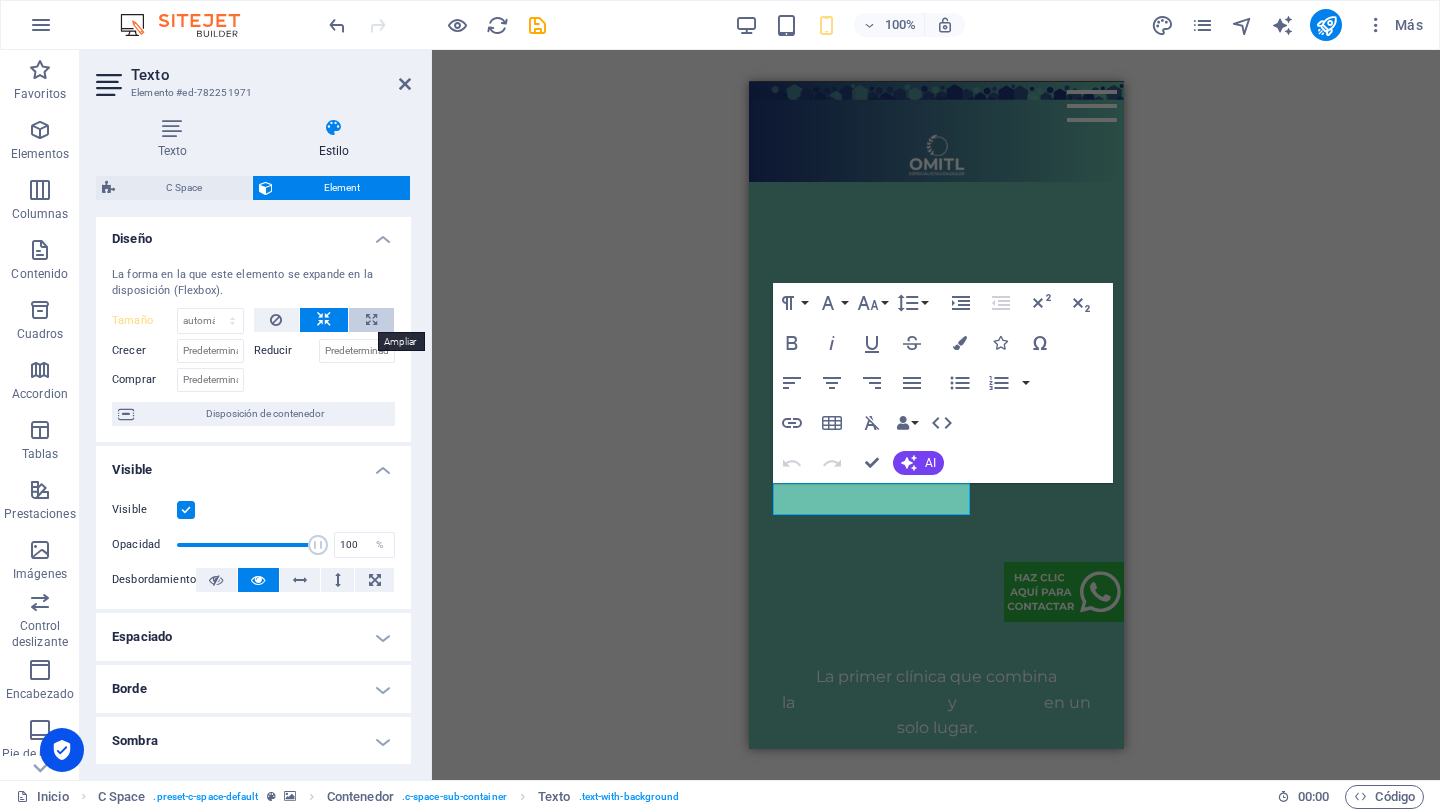 click at bounding box center (371, 320) 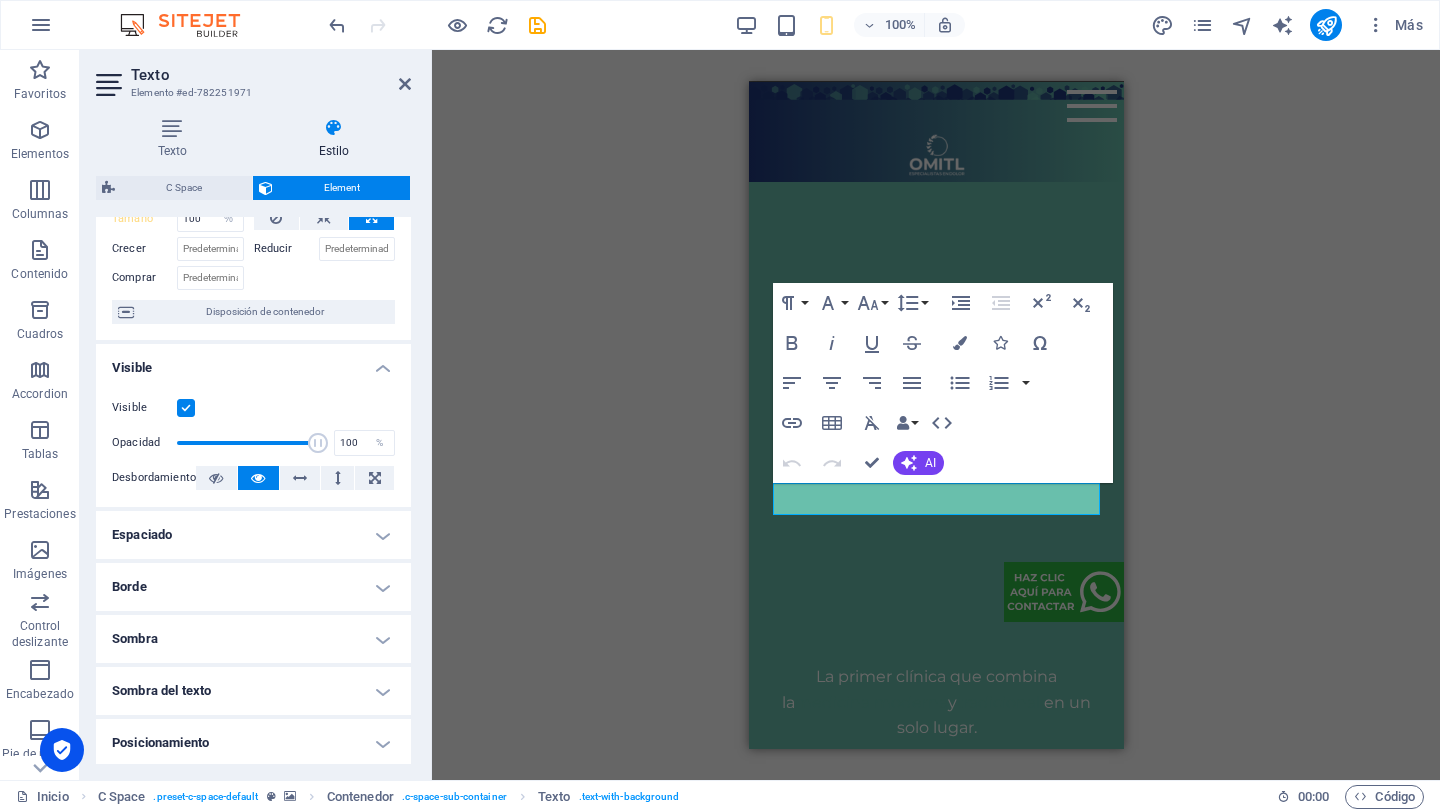 scroll, scrollTop: 101, scrollLeft: 0, axis: vertical 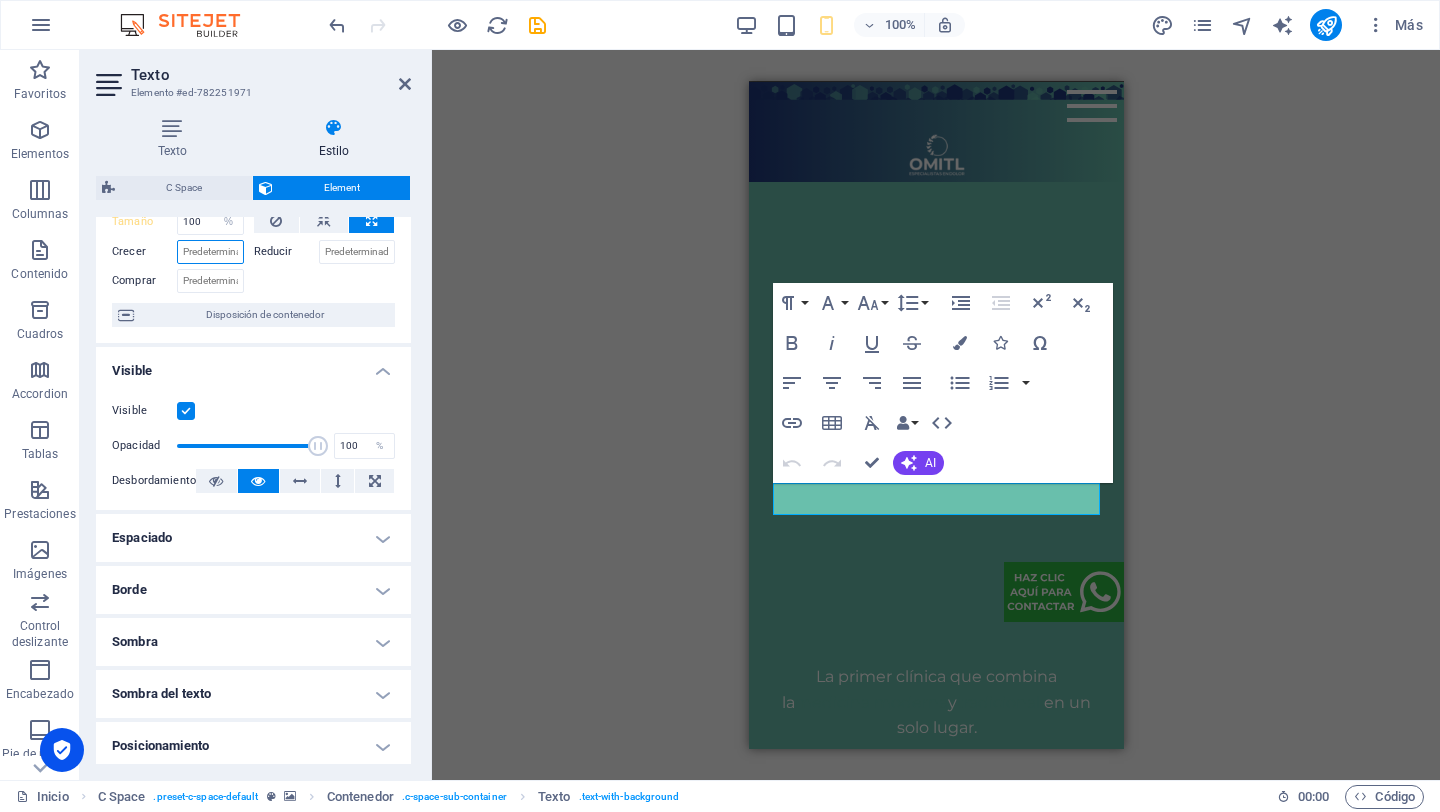 click on "Crecer" at bounding box center (210, 252) 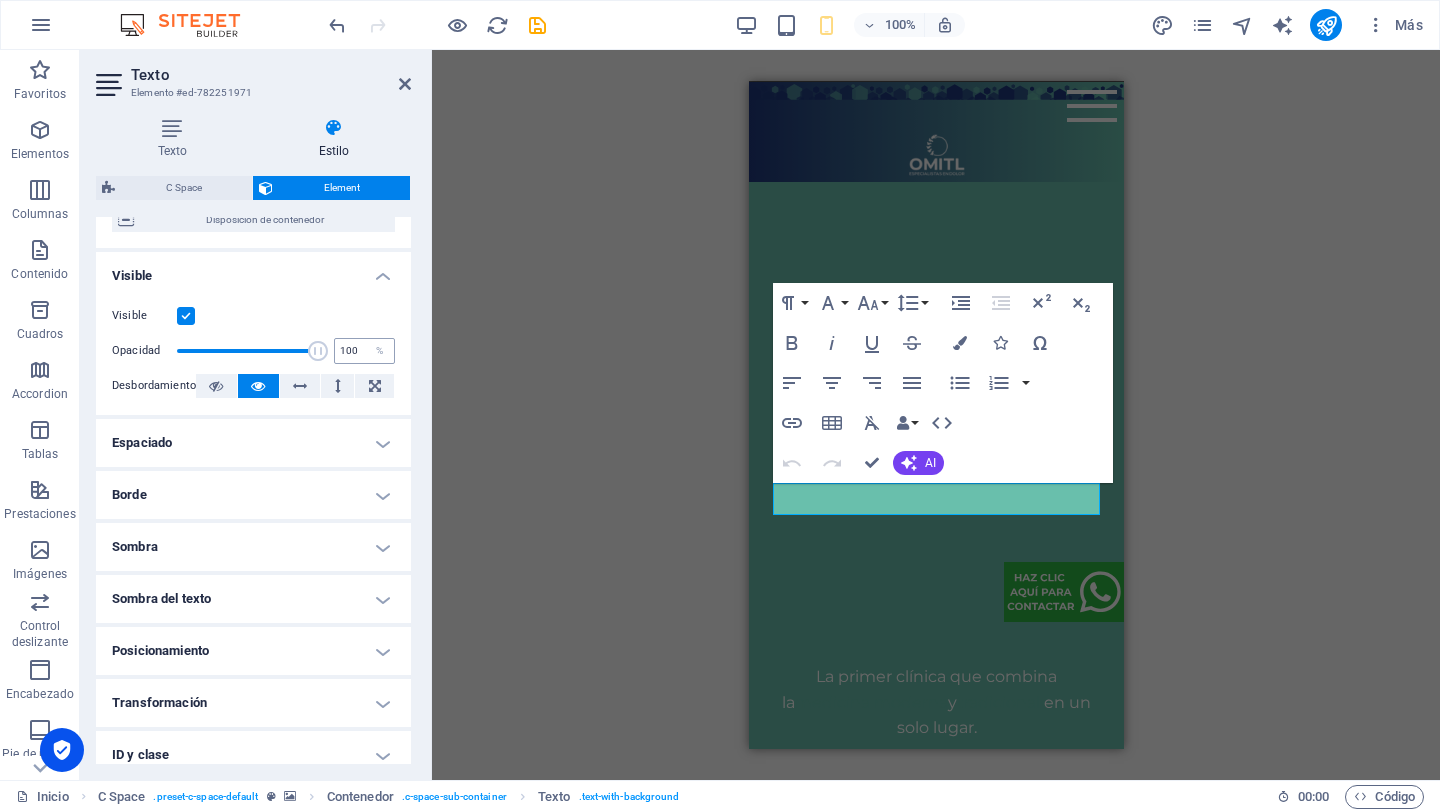 scroll, scrollTop: 198, scrollLeft: 0, axis: vertical 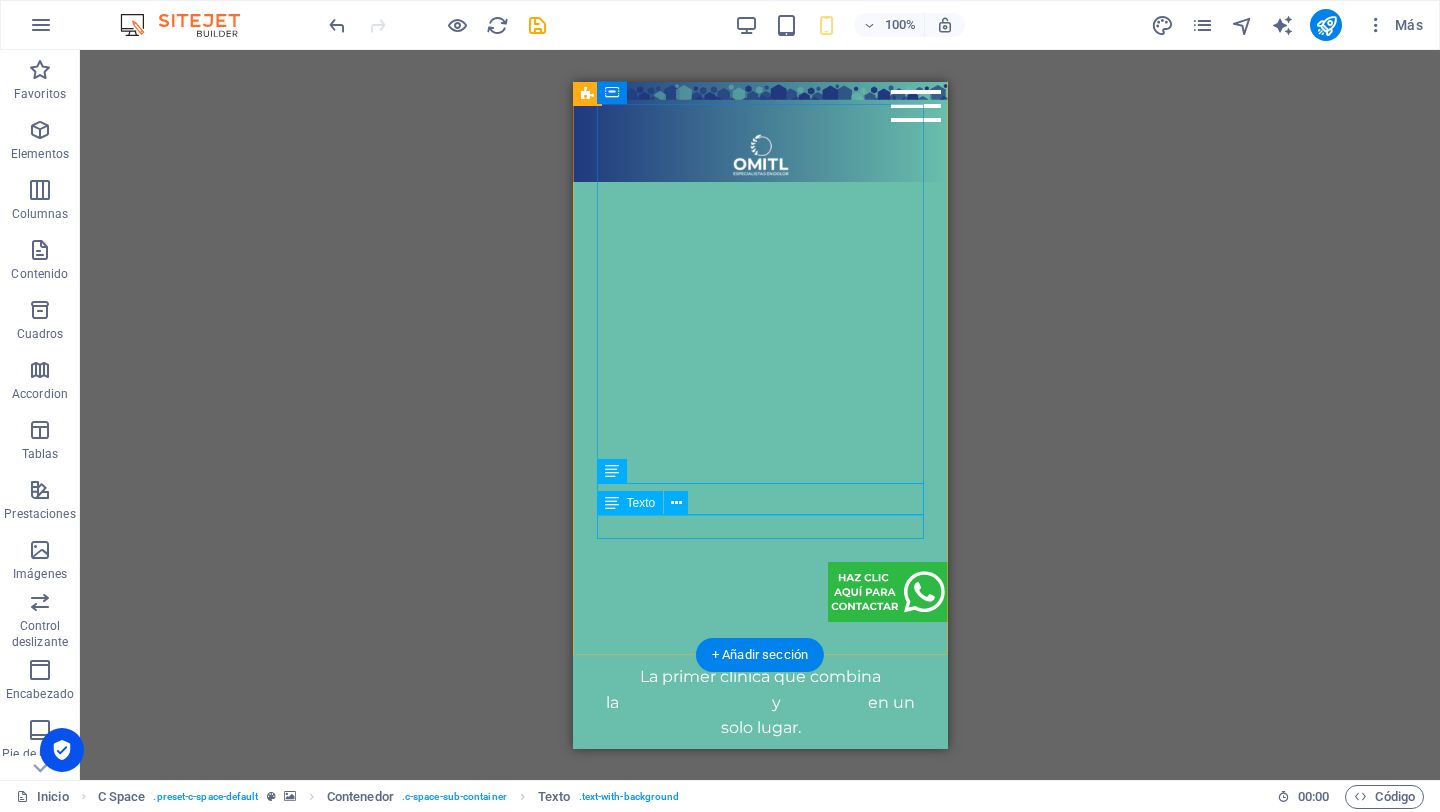 click on "Av. [GEOGRAPHIC_DATA] 1539,   entre Sur 29 y 31." at bounding box center (759, 1389) 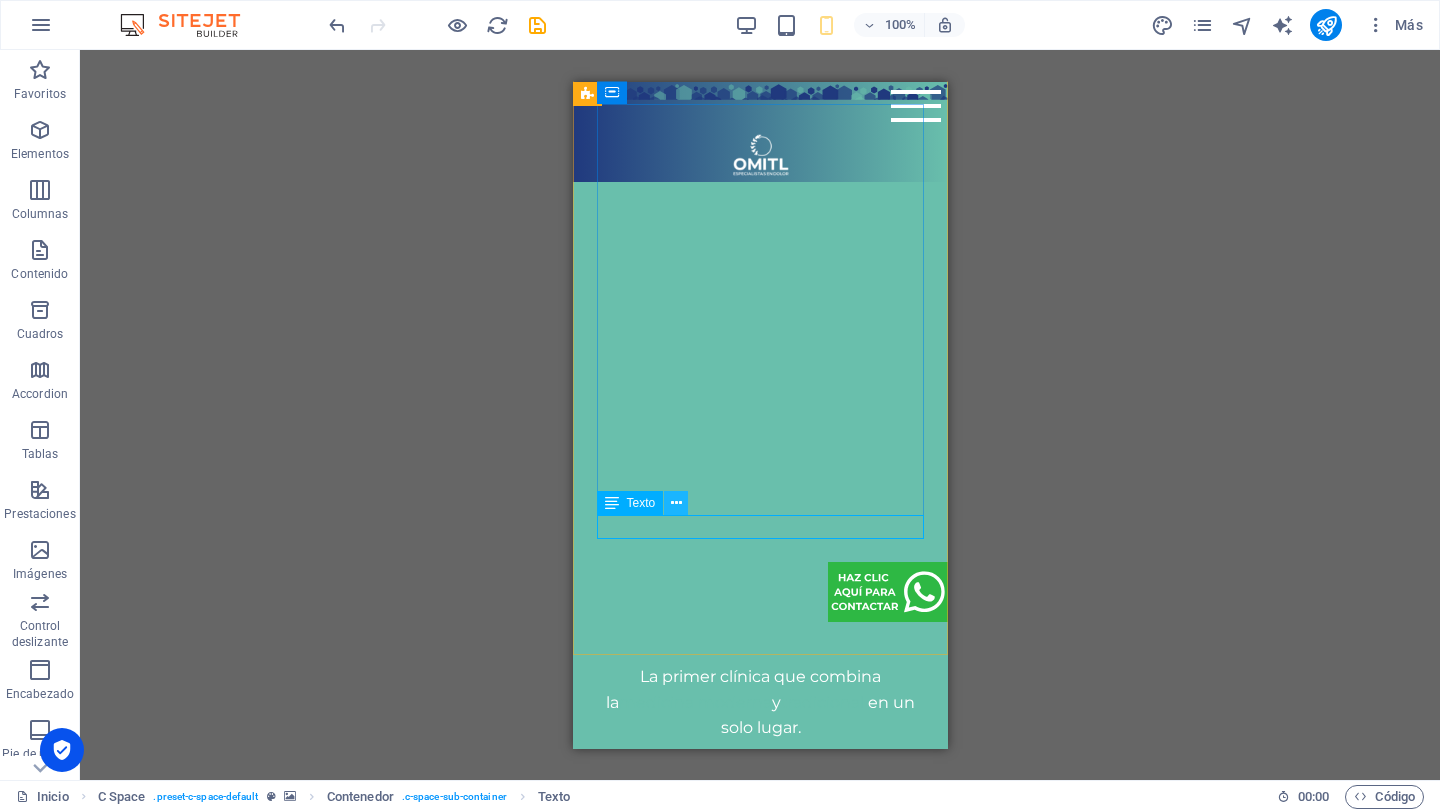 click at bounding box center [676, 503] 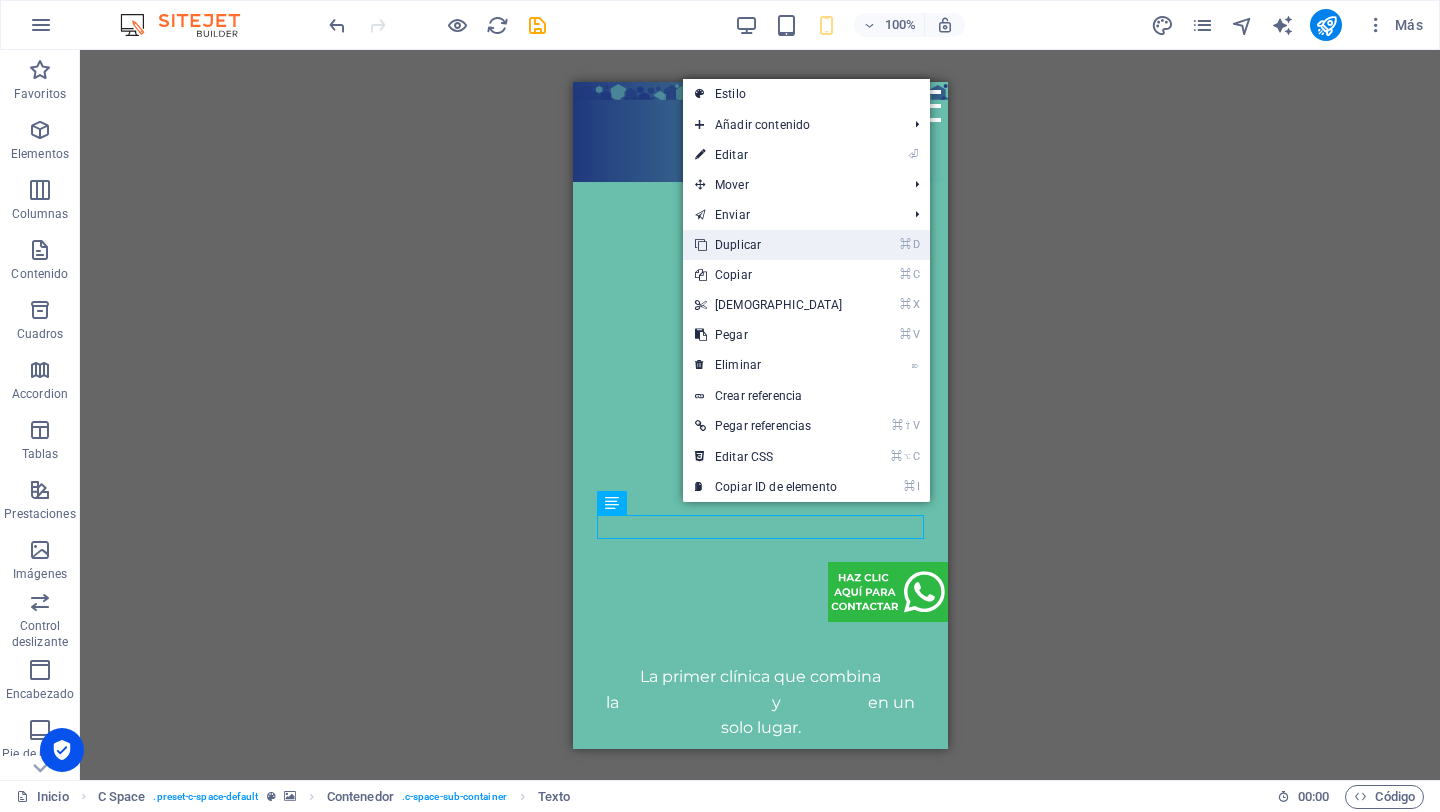 click on "⌘ D  Duplicar" at bounding box center [769, 245] 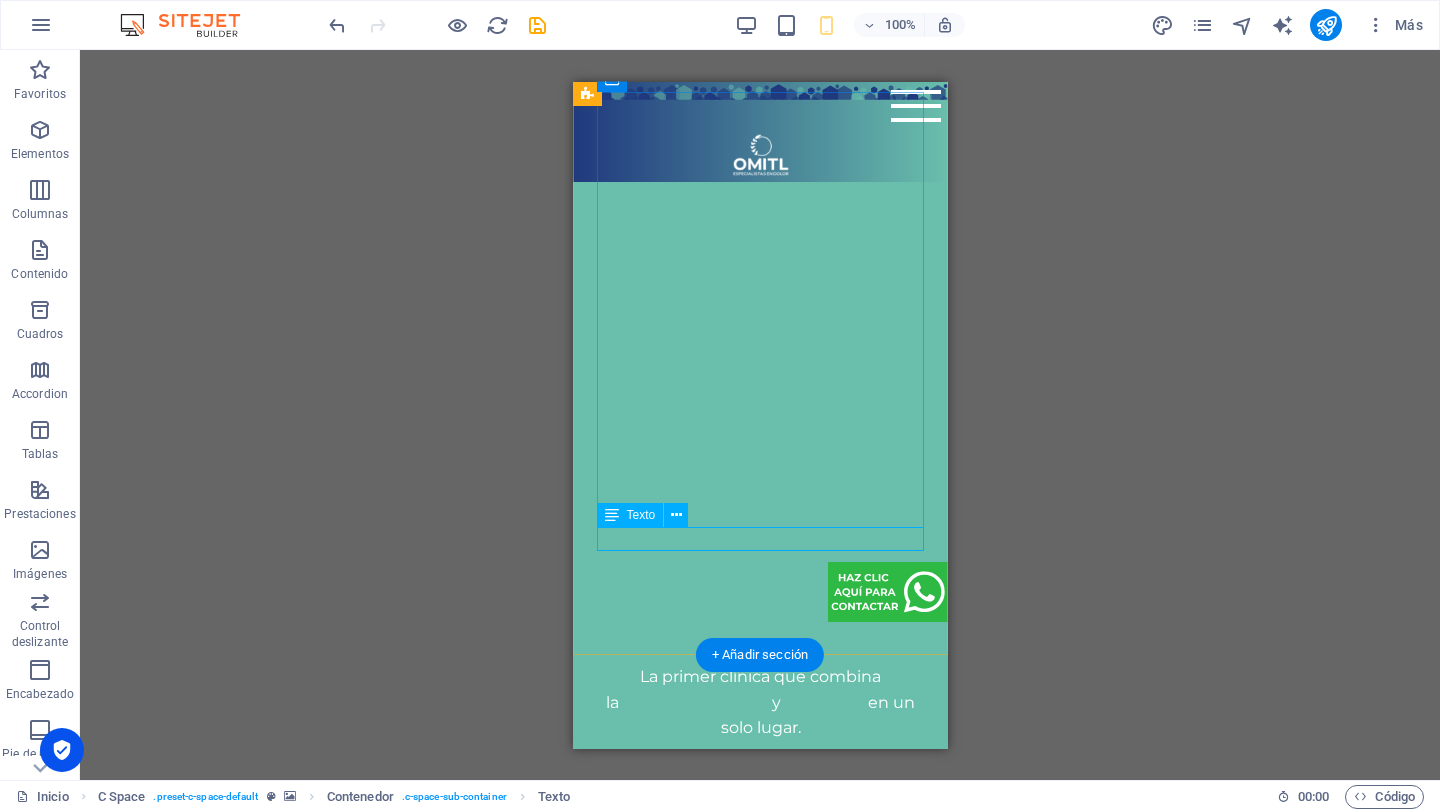 click on "Av. [GEOGRAPHIC_DATA] 1539,   entre Sur 29 y 31." at bounding box center [759, 1922] 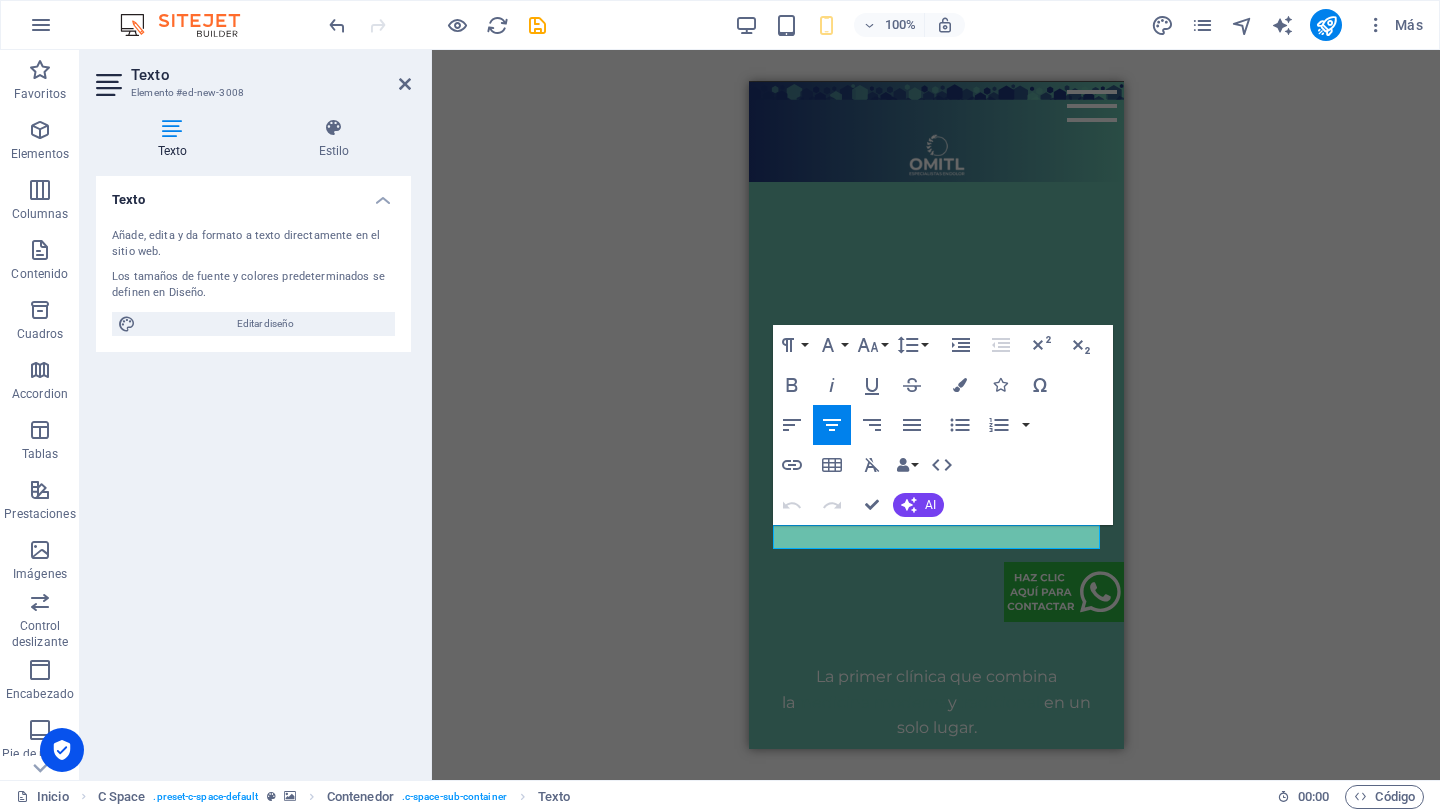 scroll, scrollTop: 2, scrollLeft: 0, axis: vertical 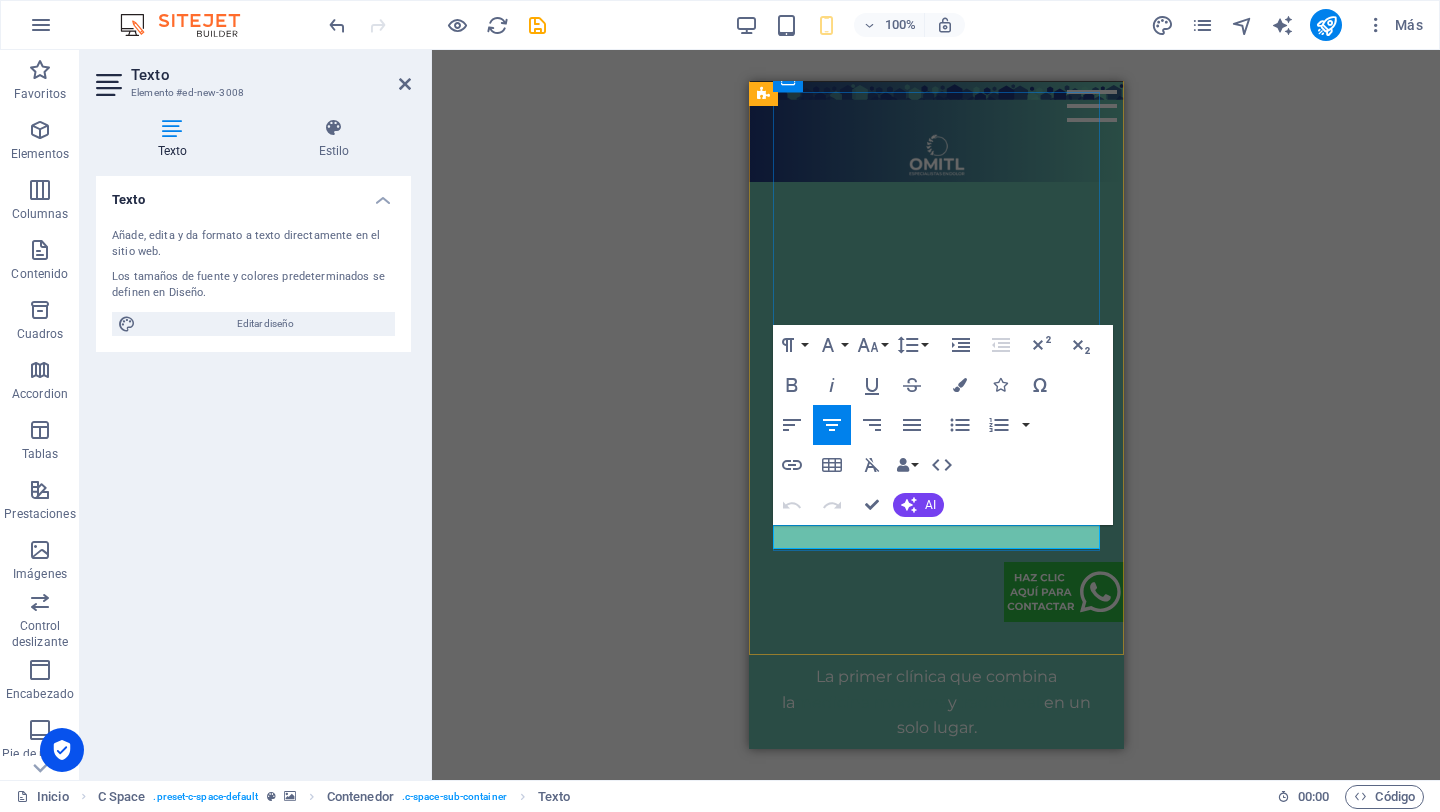 click on "Av. [GEOGRAPHIC_DATA] 1539," at bounding box center (885, 2180) 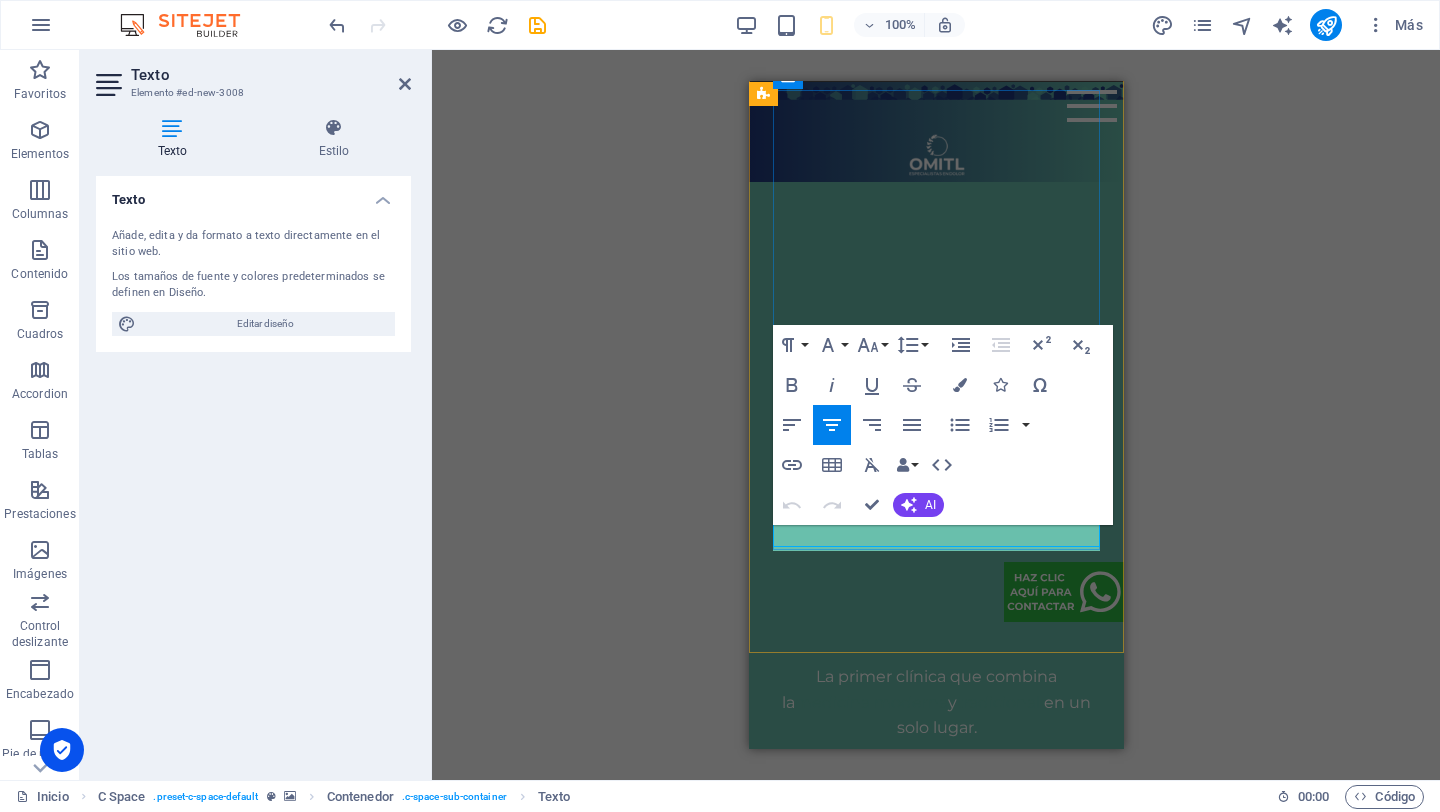 scroll, scrollTop: 1006, scrollLeft: 0, axis: vertical 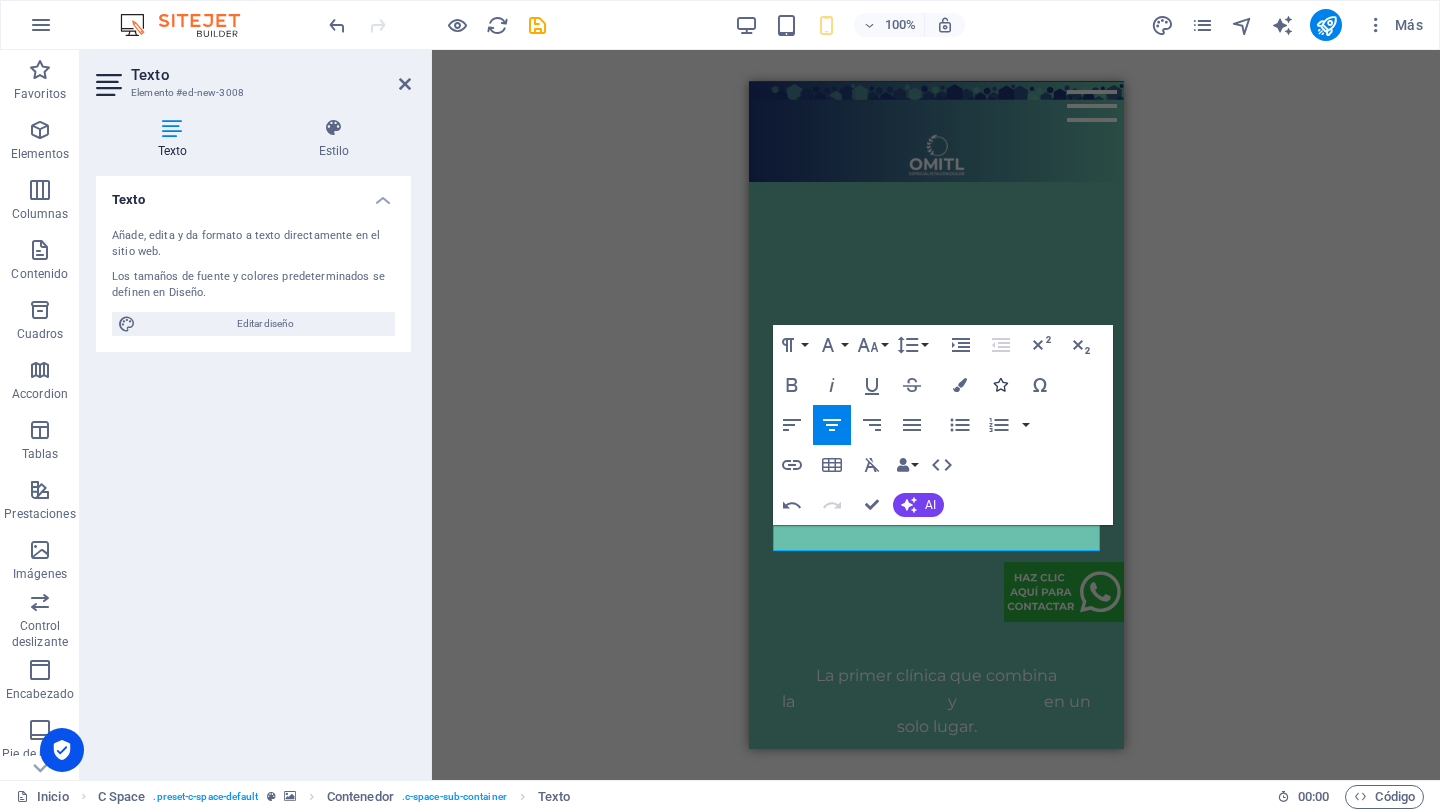 click at bounding box center [1000, 385] 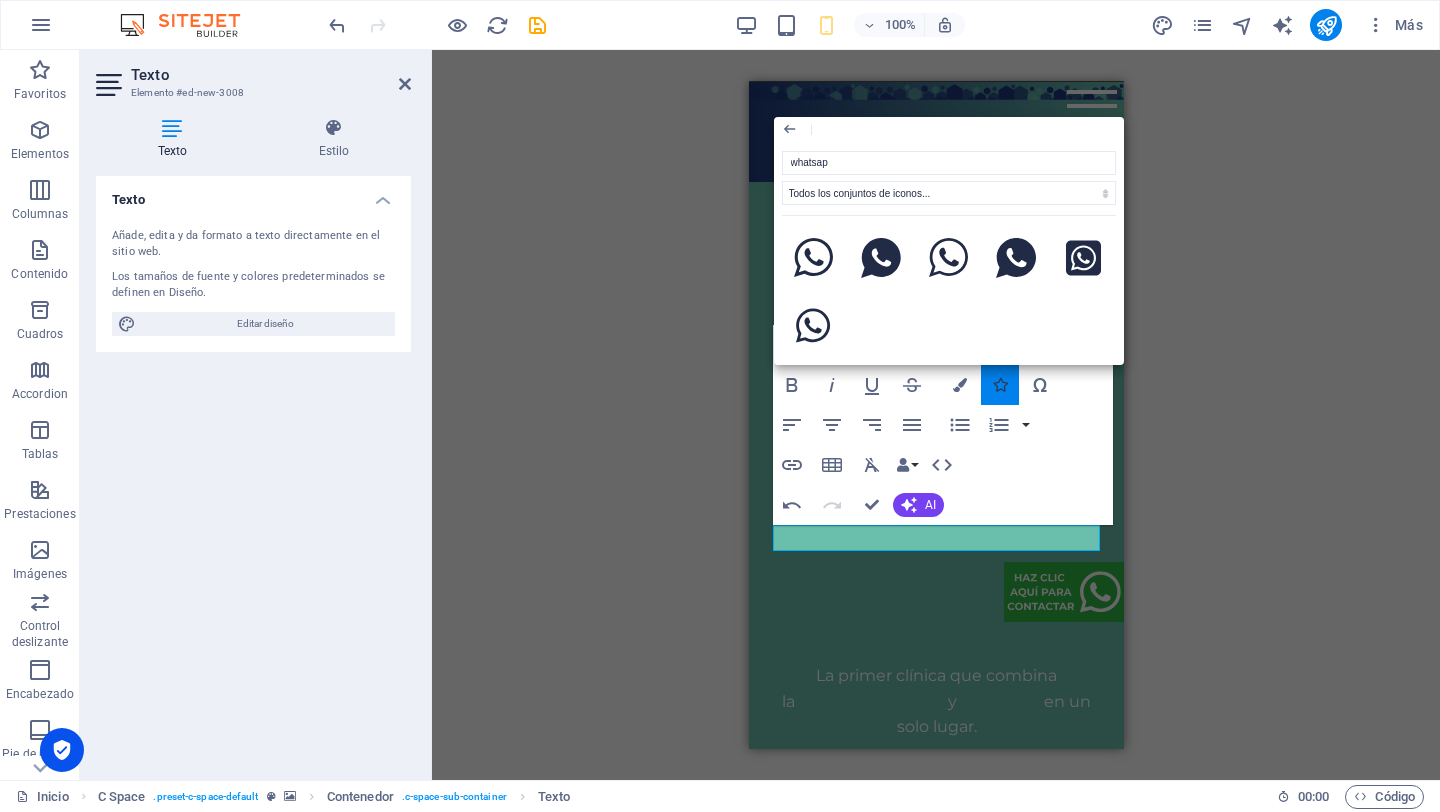 type on "whatsapp" 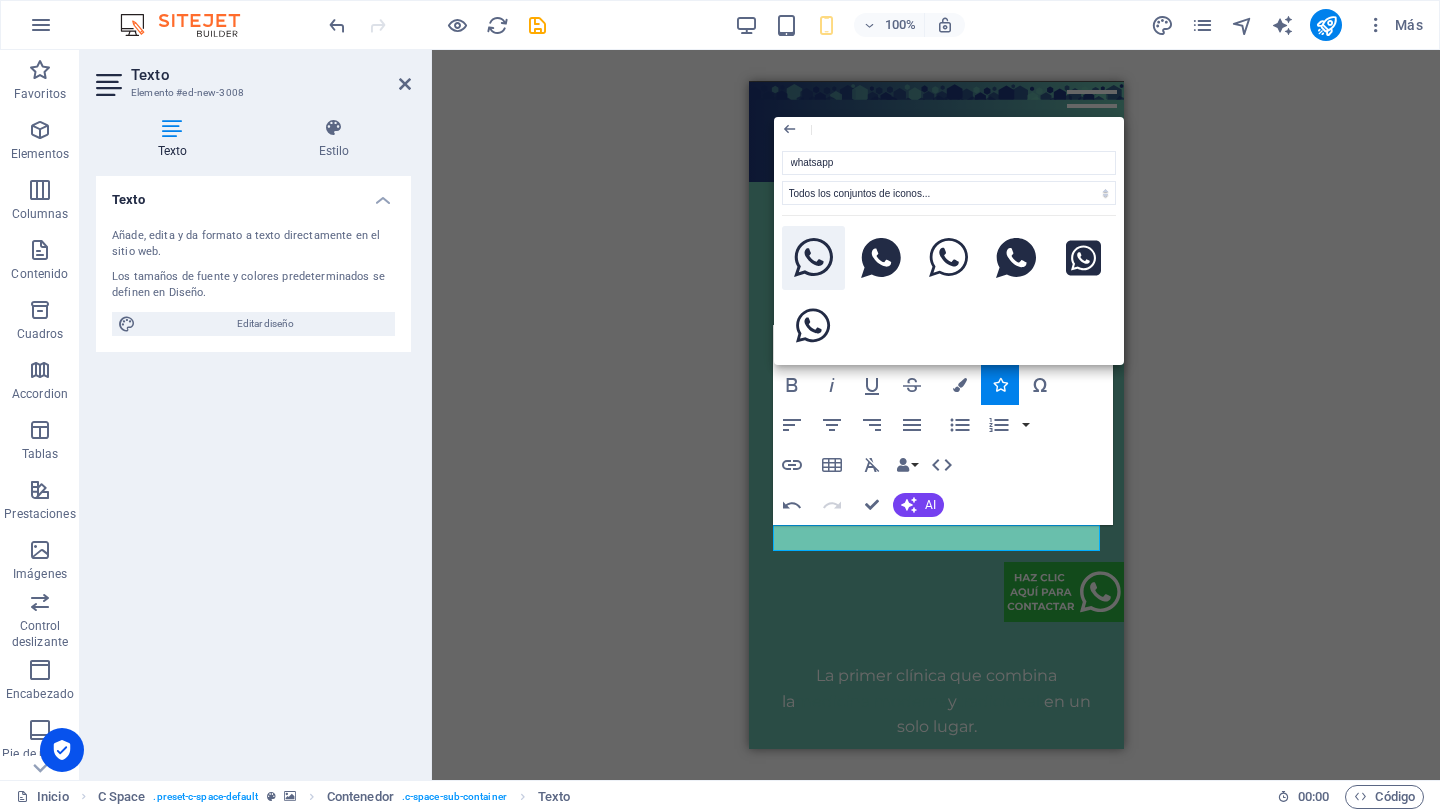 click 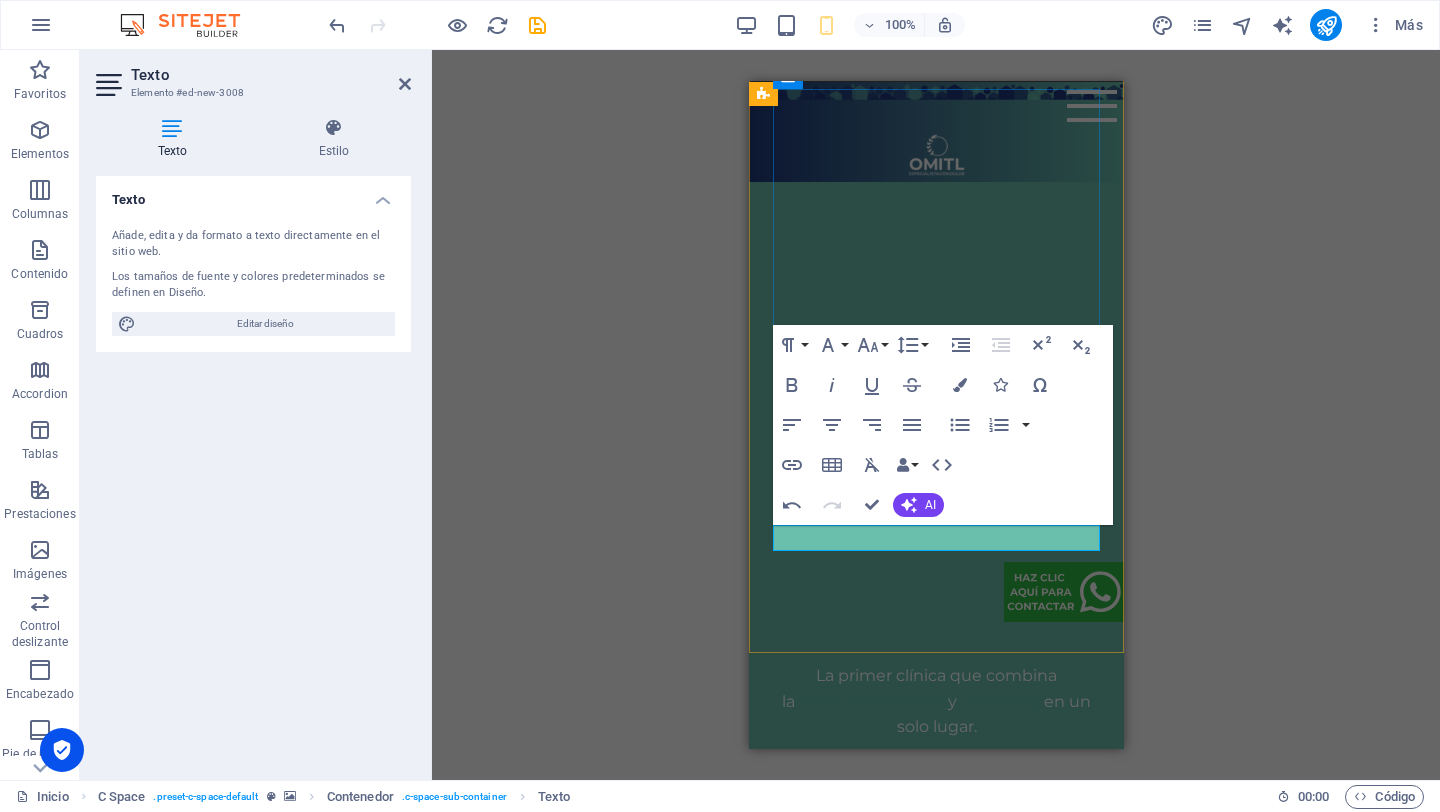 drag, startPoint x: 1056, startPoint y: 543, endPoint x: 1038, endPoint y: 543, distance: 18 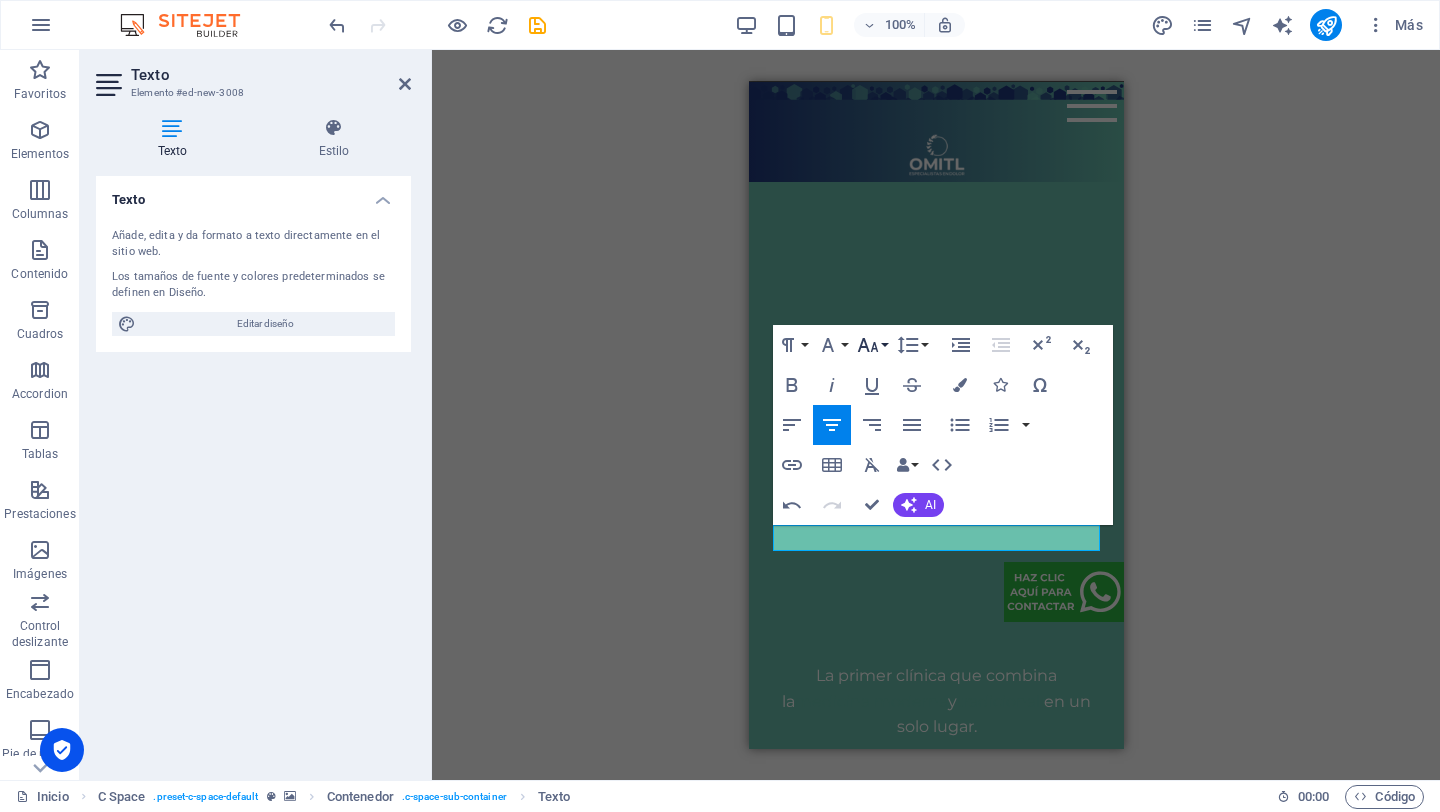 click 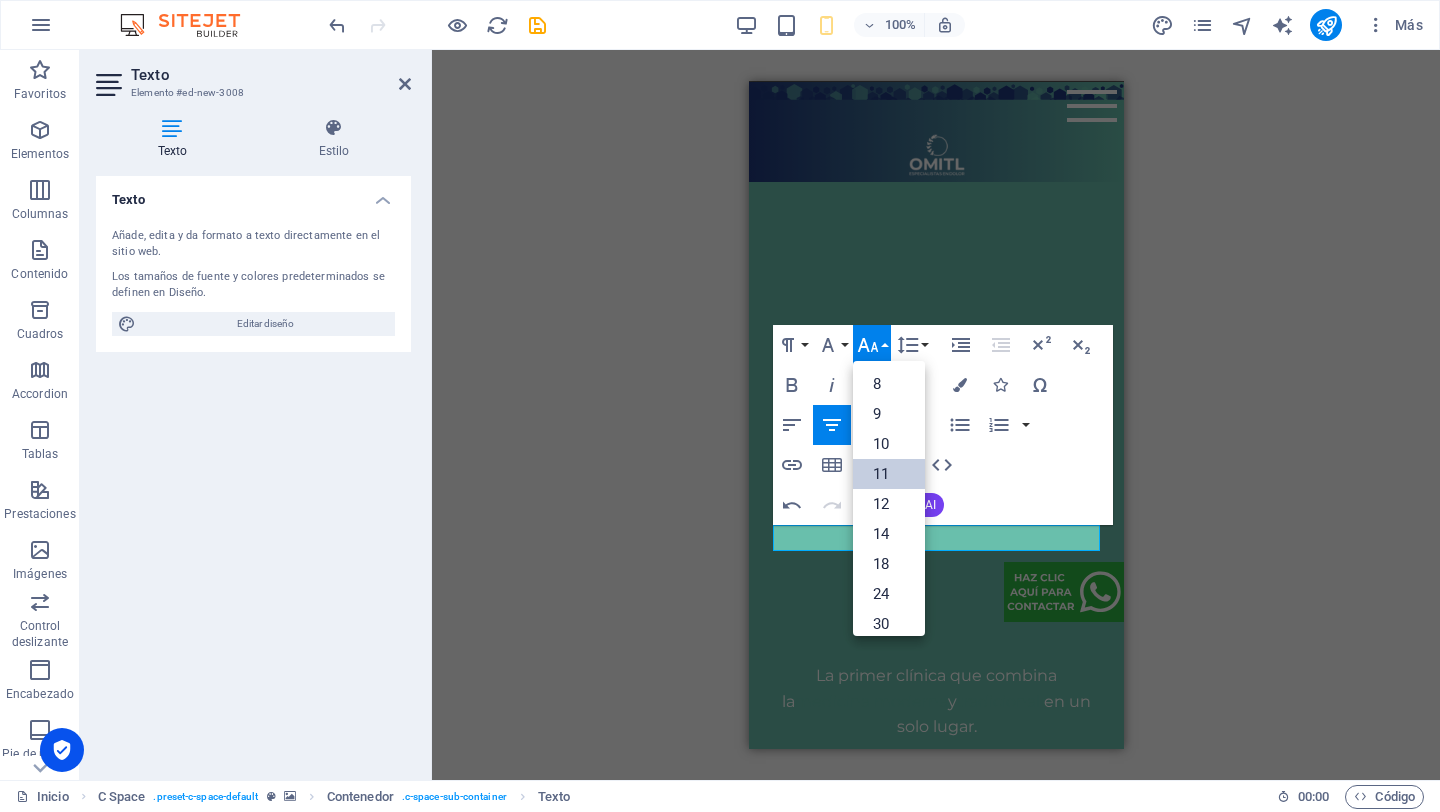 click on "11" at bounding box center [889, 474] 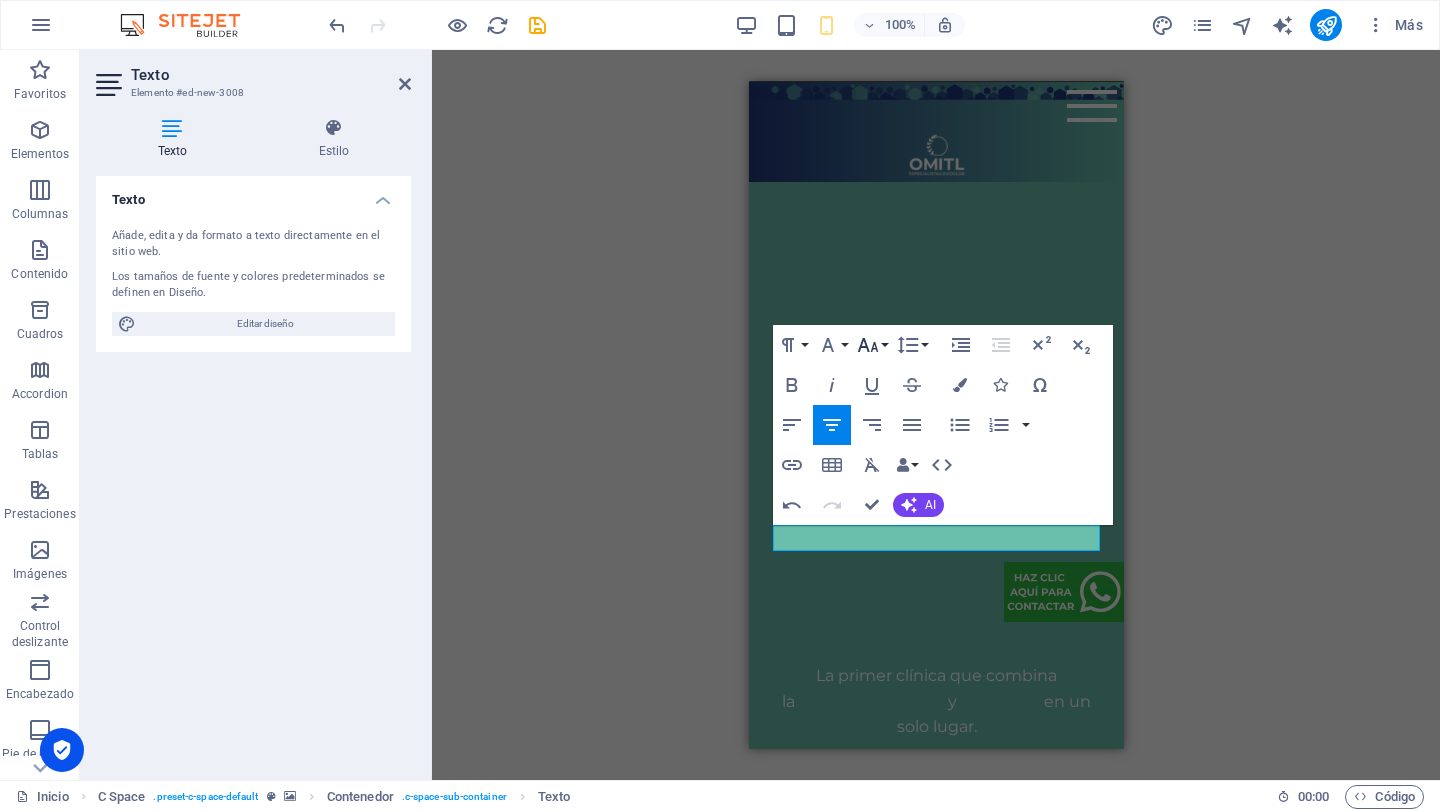 click 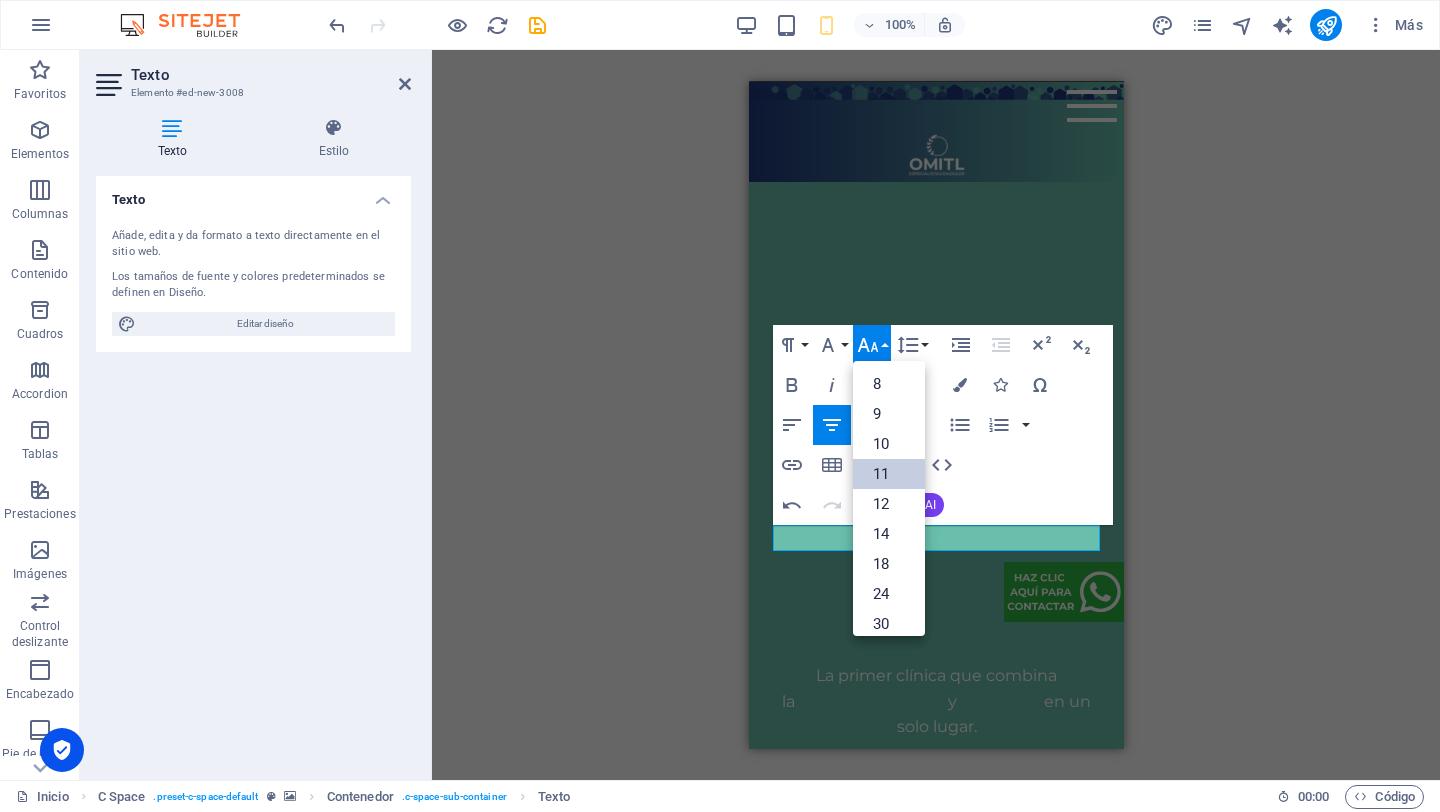 scroll, scrollTop: 113, scrollLeft: 0, axis: vertical 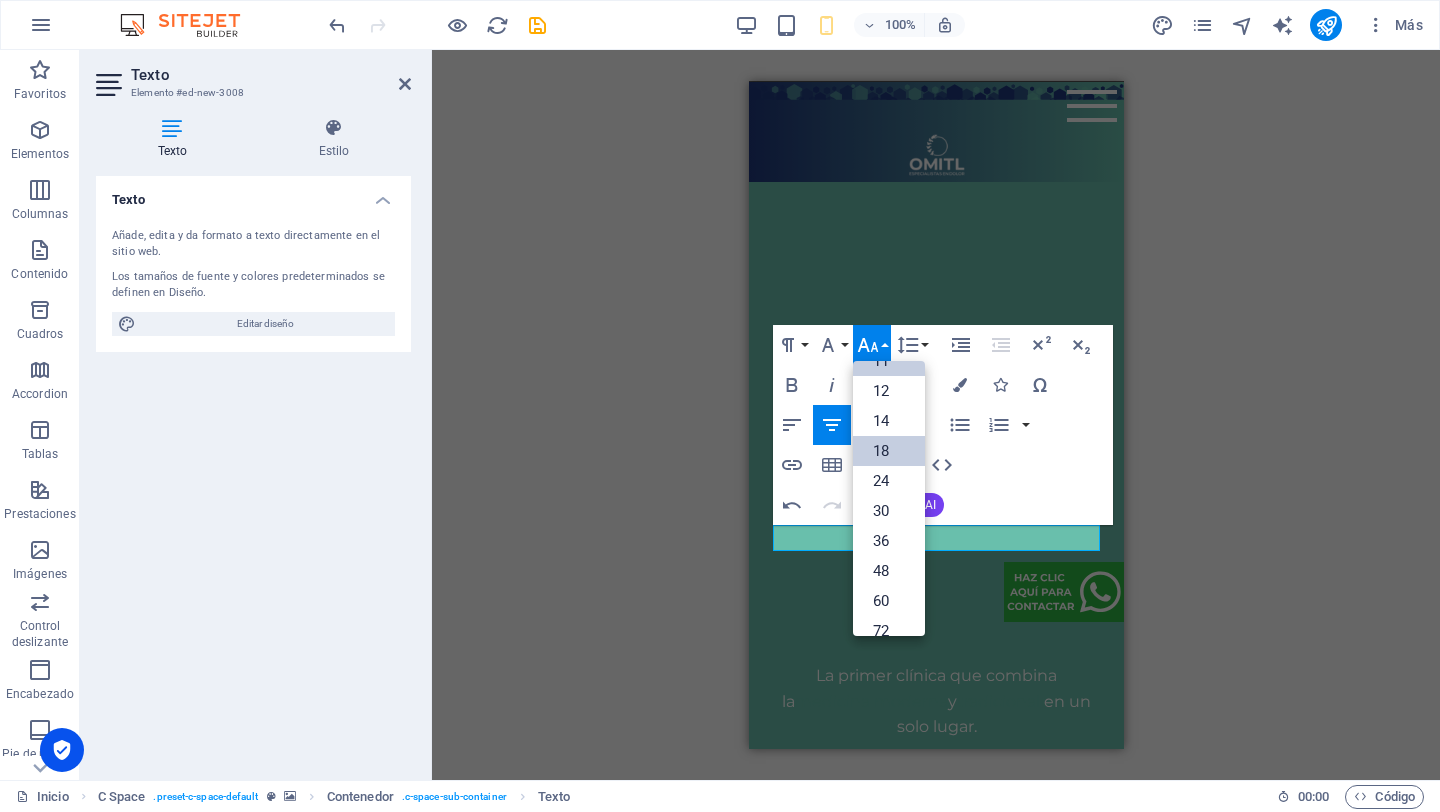 click on "18" at bounding box center [889, 451] 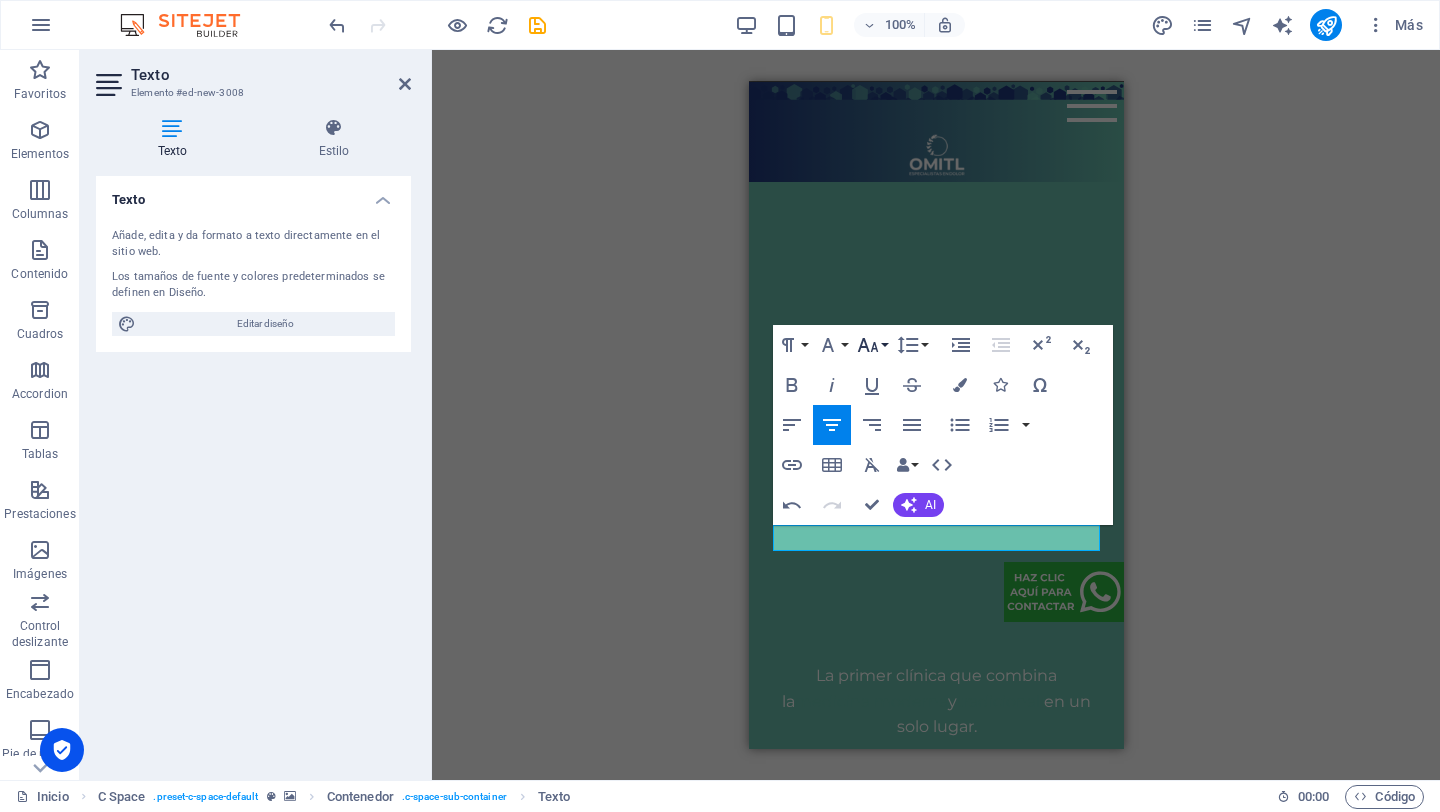 click 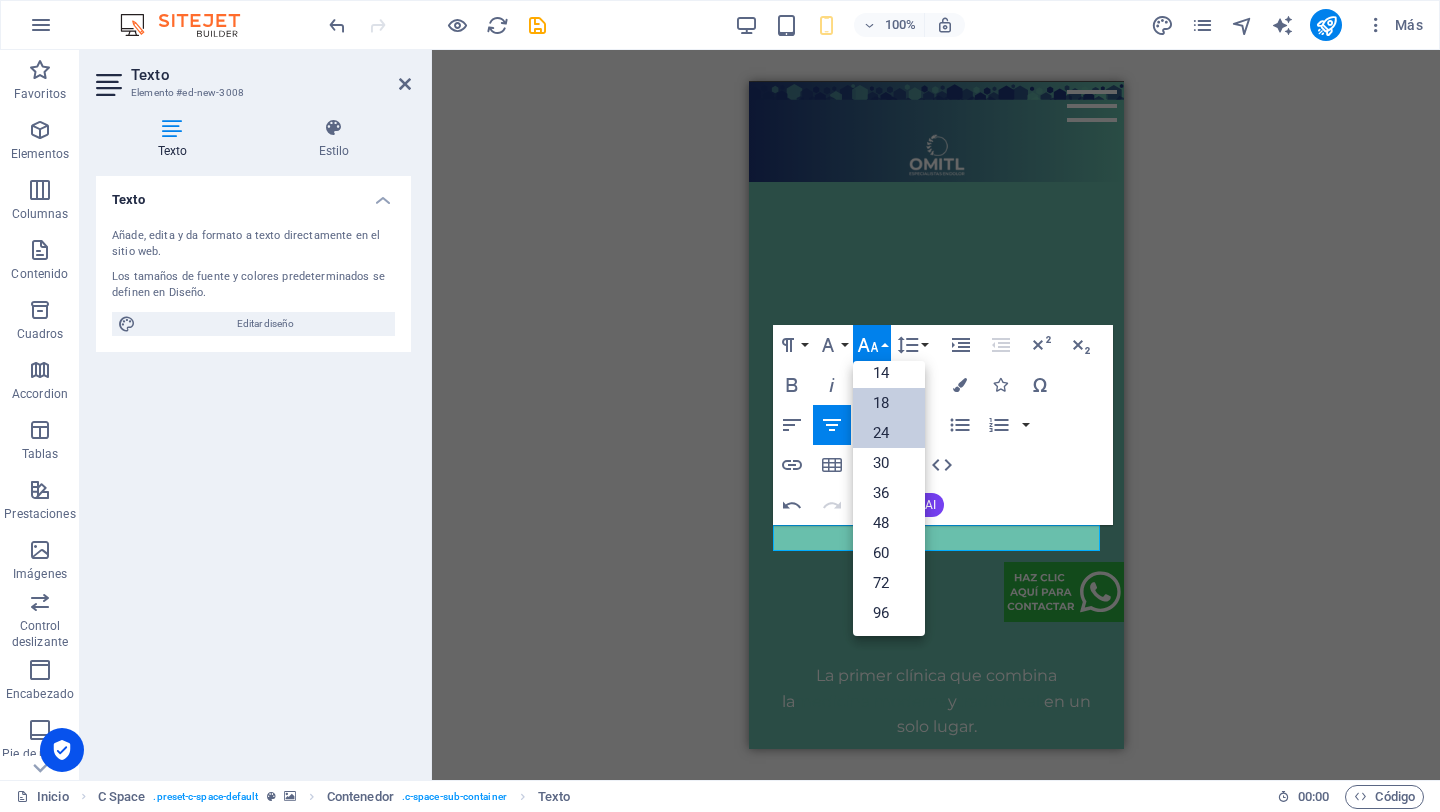 scroll, scrollTop: 161, scrollLeft: 0, axis: vertical 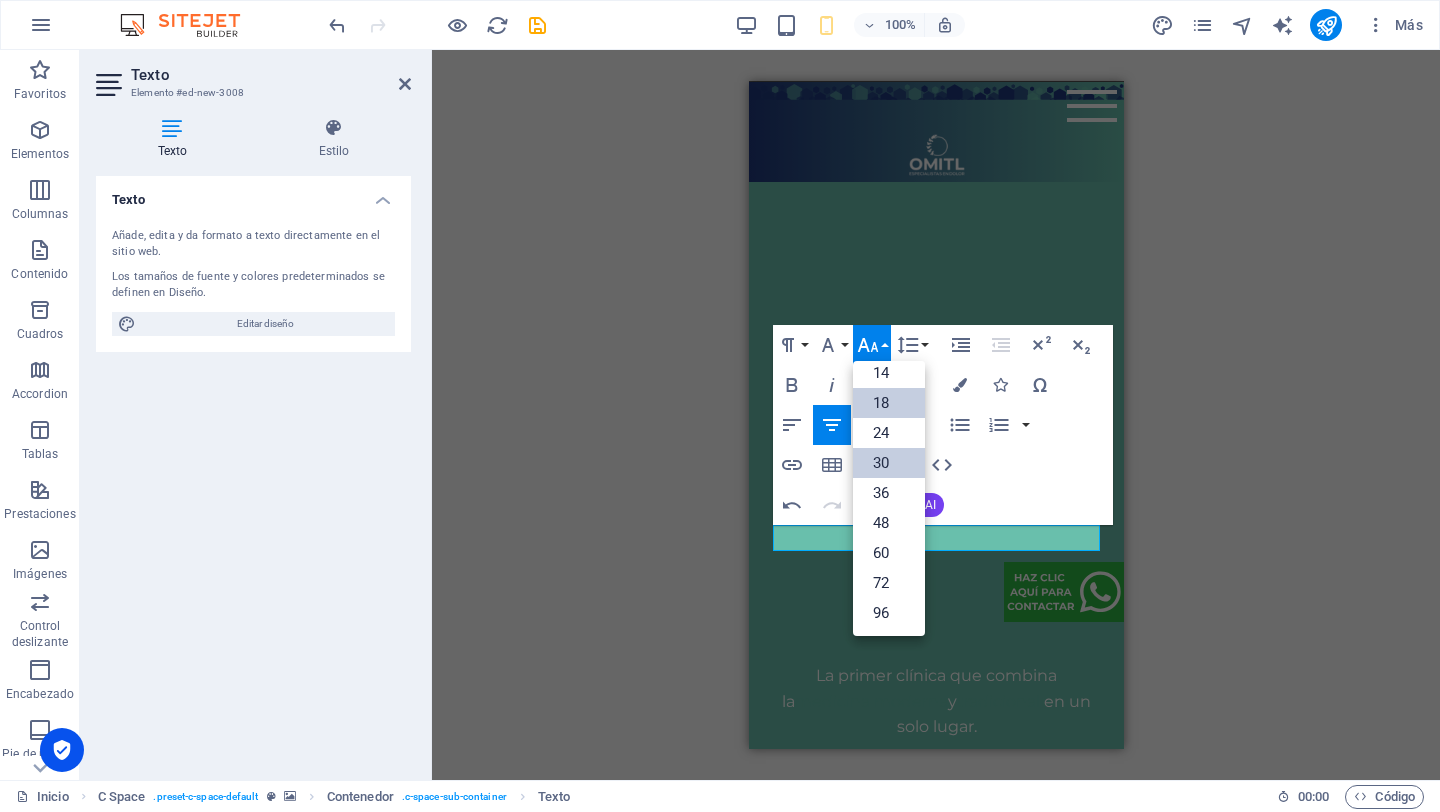 click on "30" at bounding box center (889, 463) 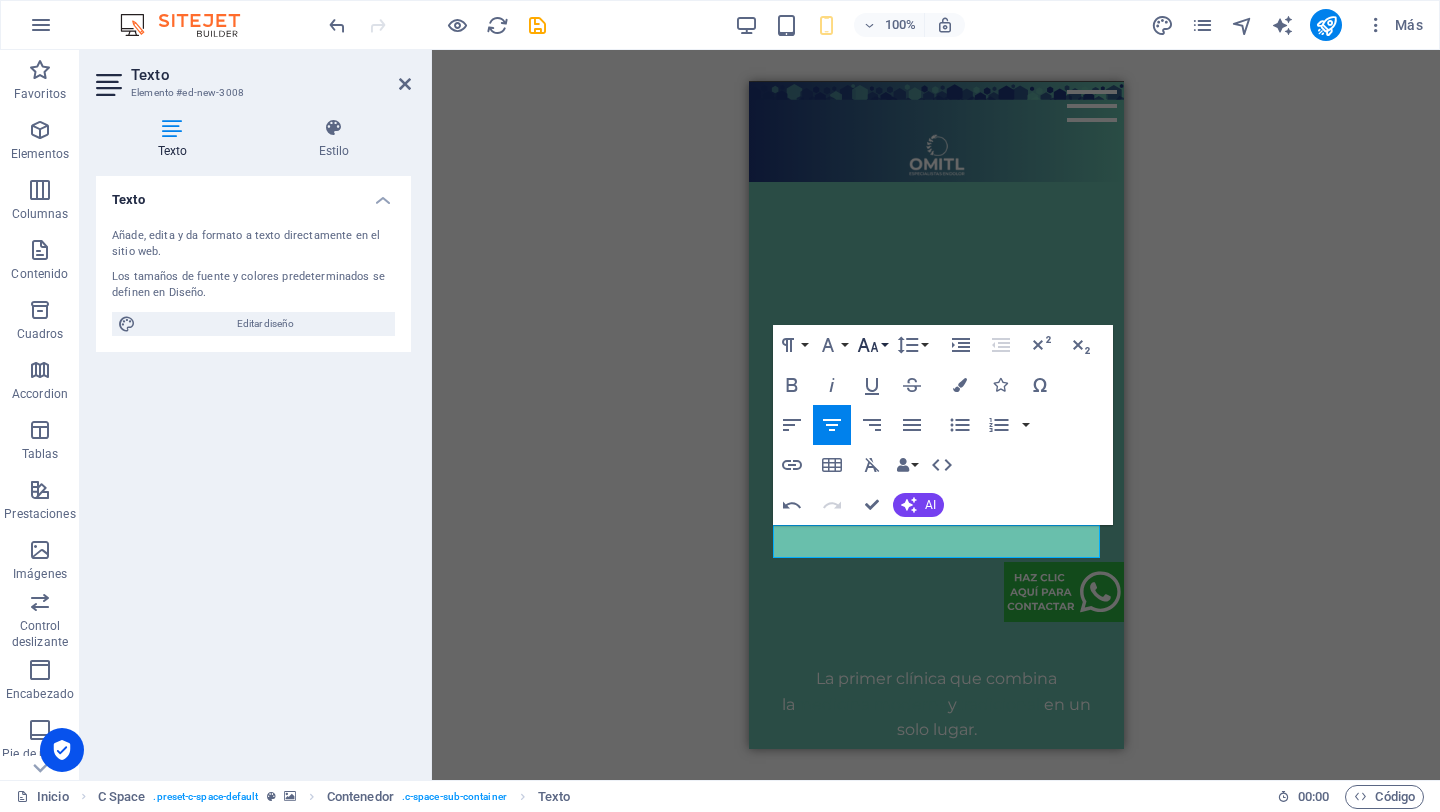 click 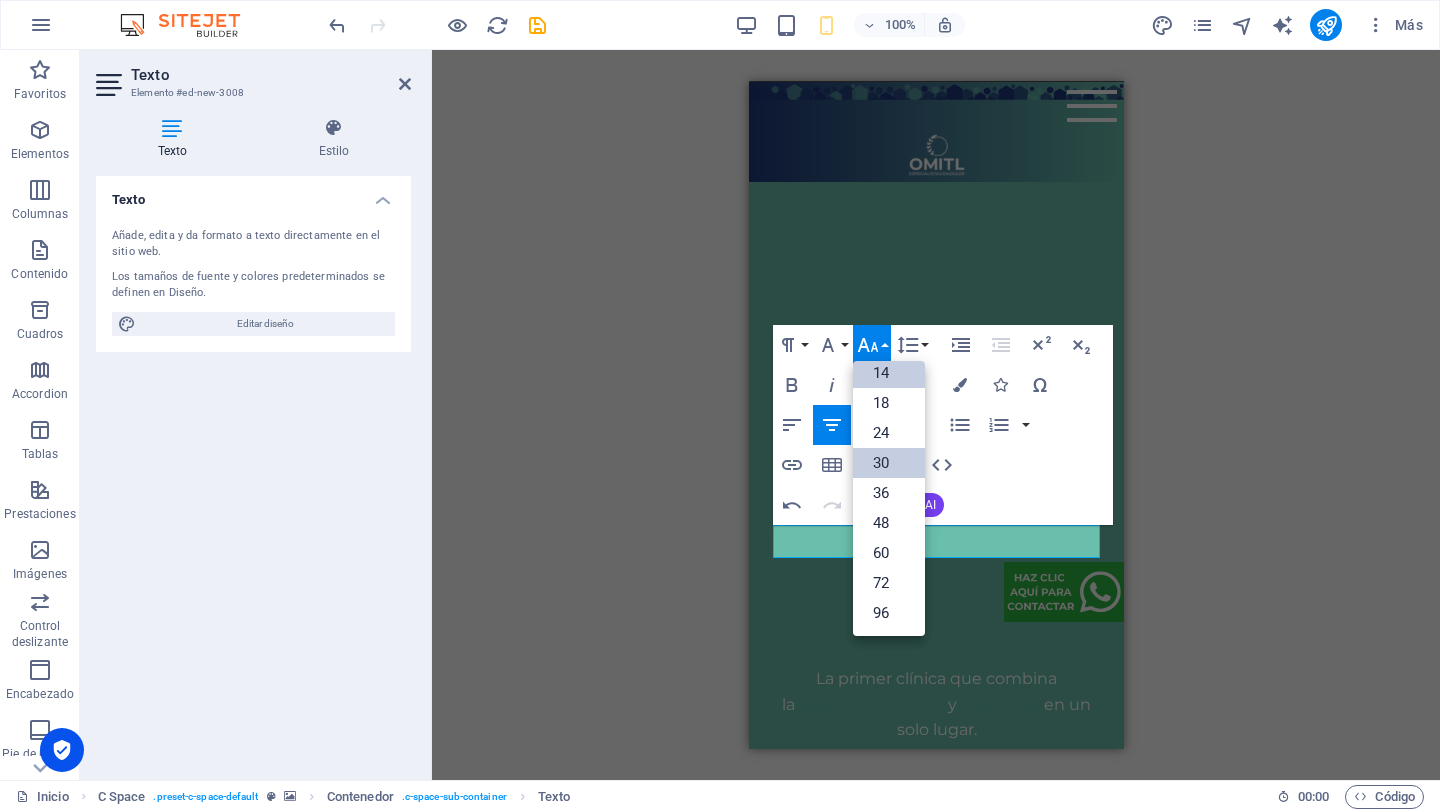 scroll, scrollTop: 161, scrollLeft: 0, axis: vertical 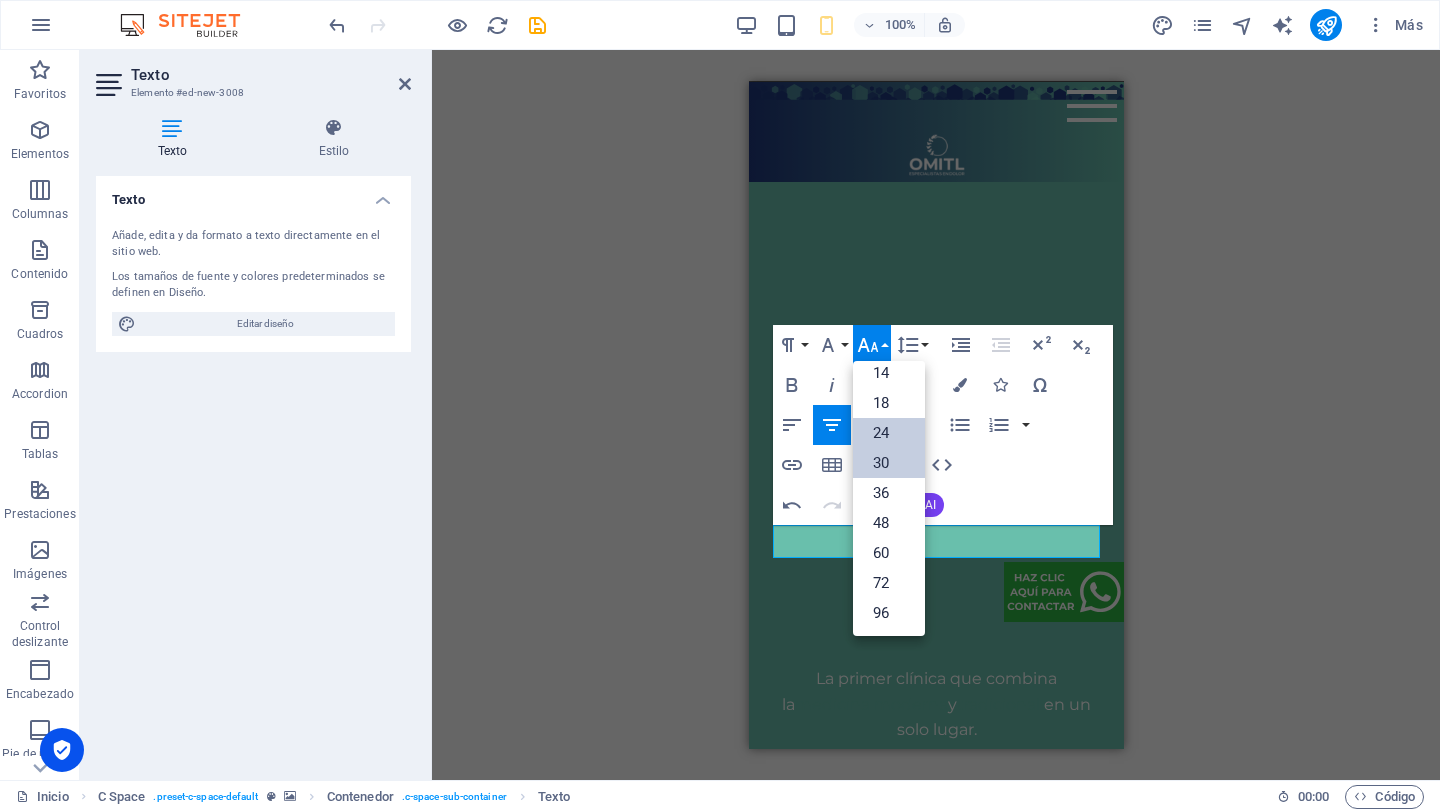 click on "24" at bounding box center [889, 433] 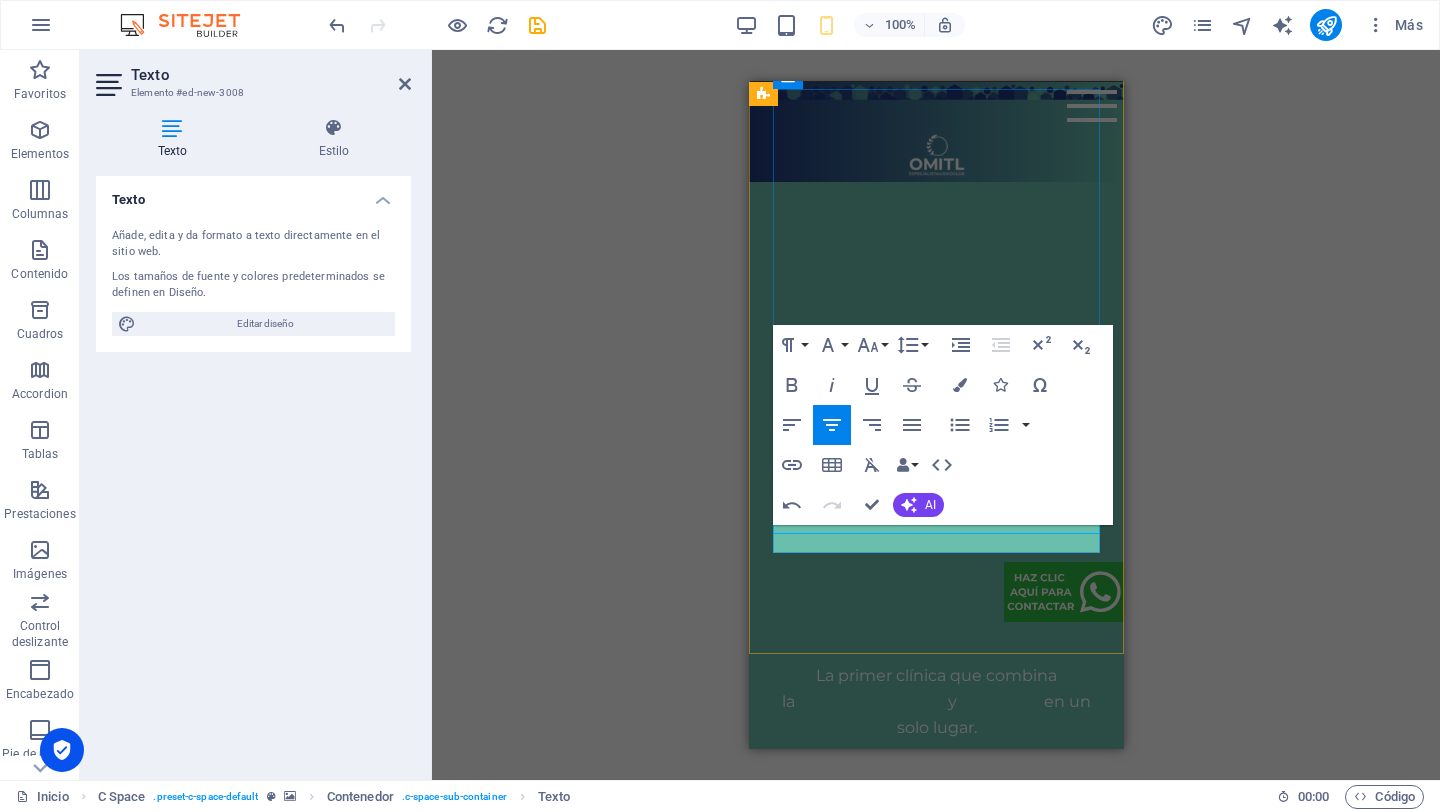 scroll, scrollTop: 1005, scrollLeft: 0, axis: vertical 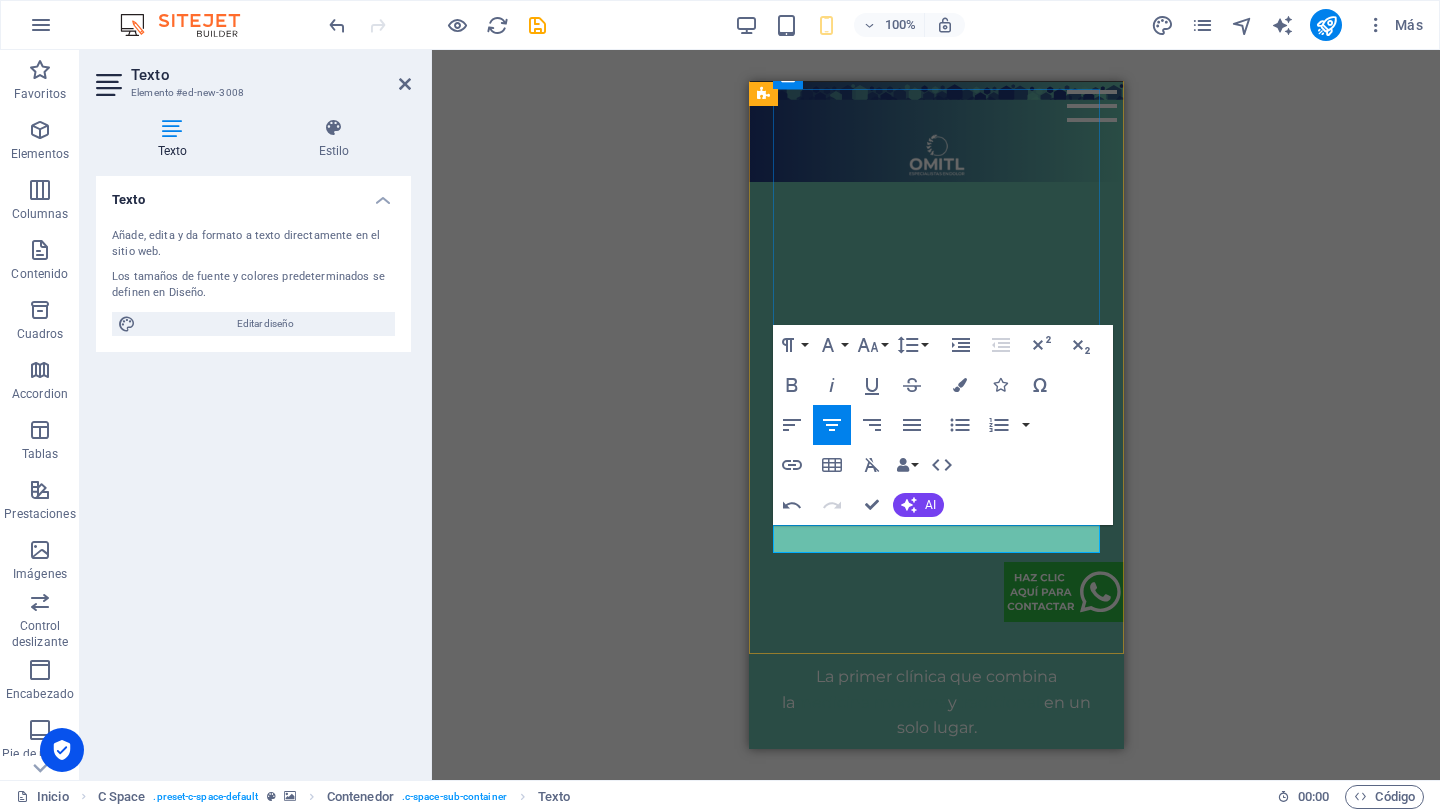 click on "Haz una cita vía Whatsapp" at bounding box center (935, 1863) 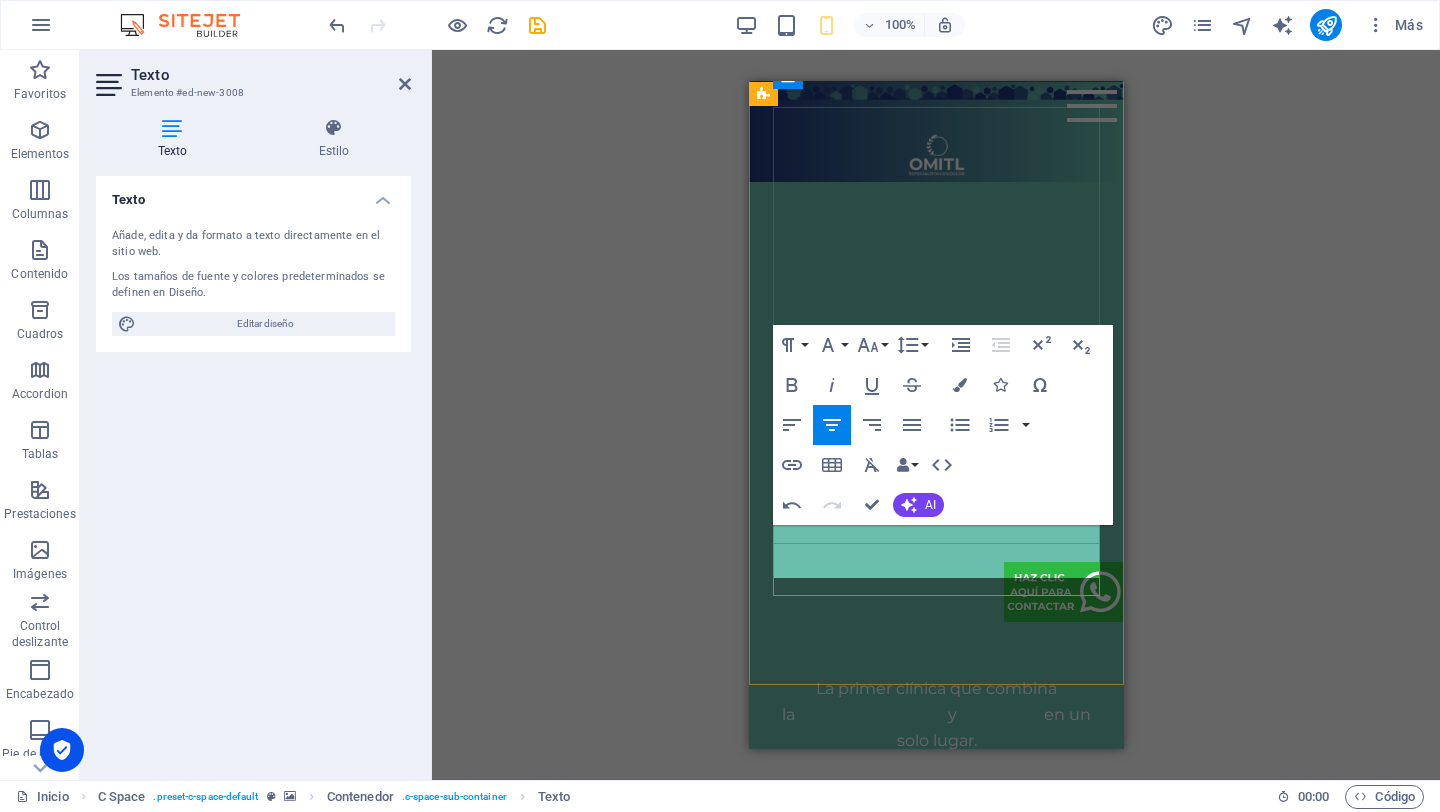 scroll, scrollTop: 993, scrollLeft: 0, axis: vertical 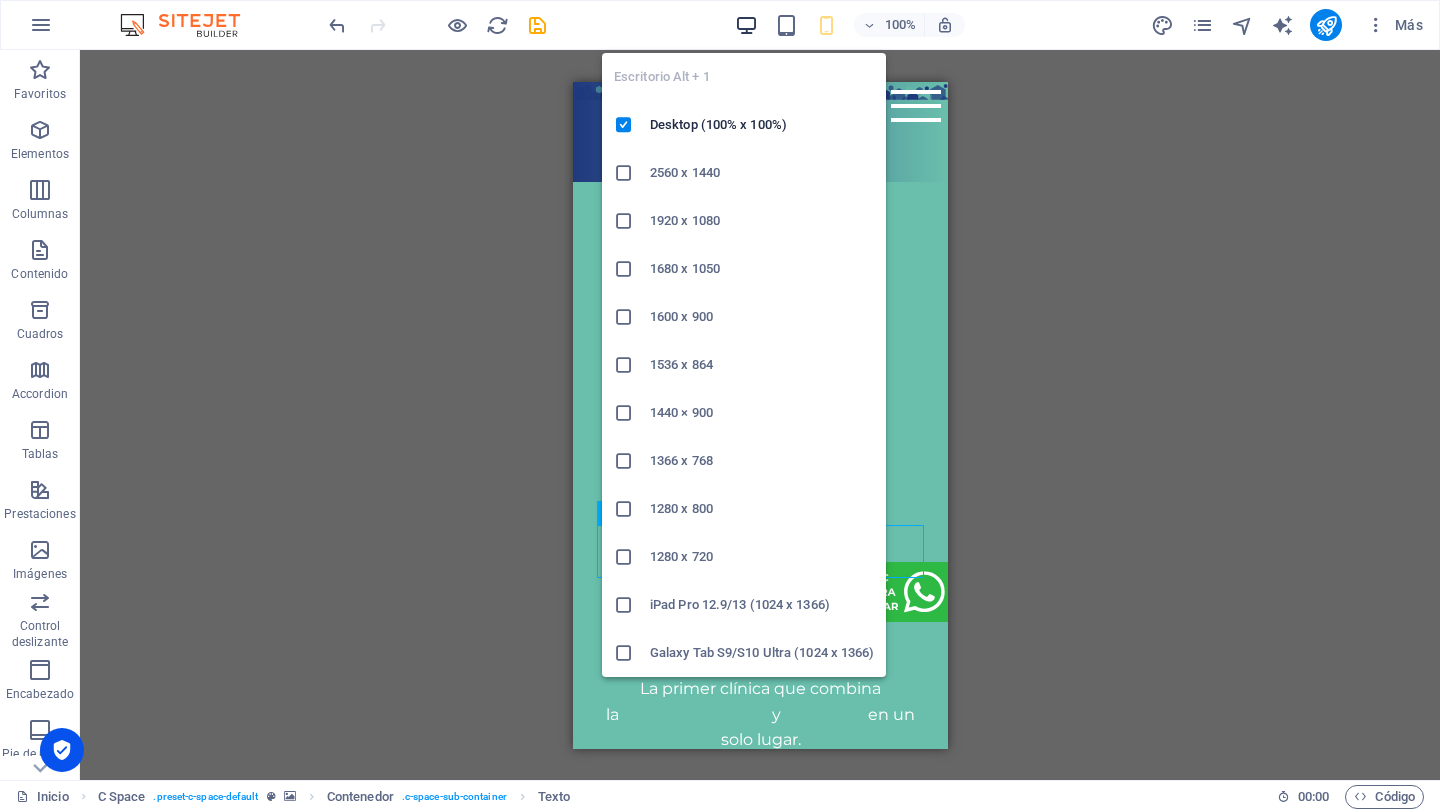 click at bounding box center (746, 25) 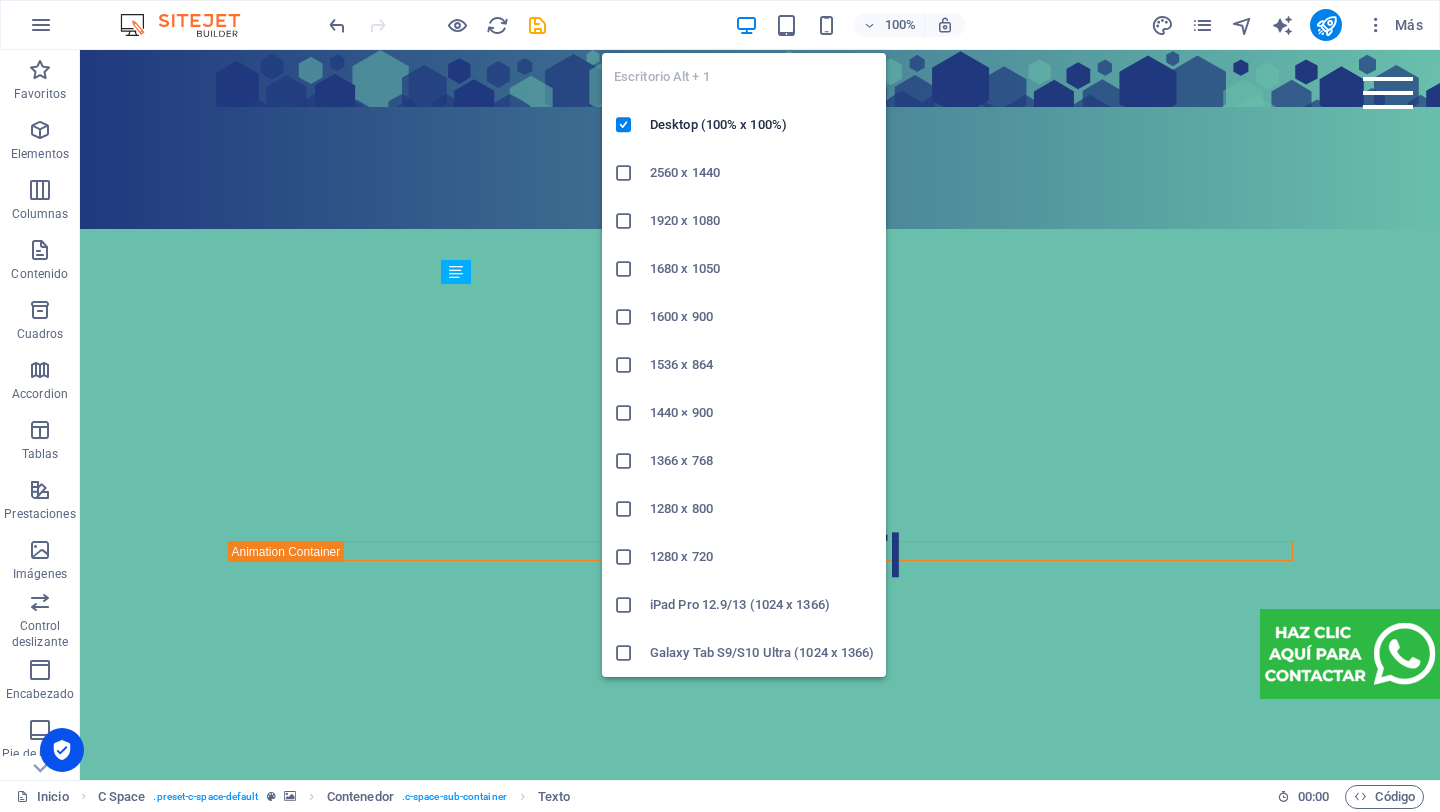 scroll, scrollTop: 1498, scrollLeft: 0, axis: vertical 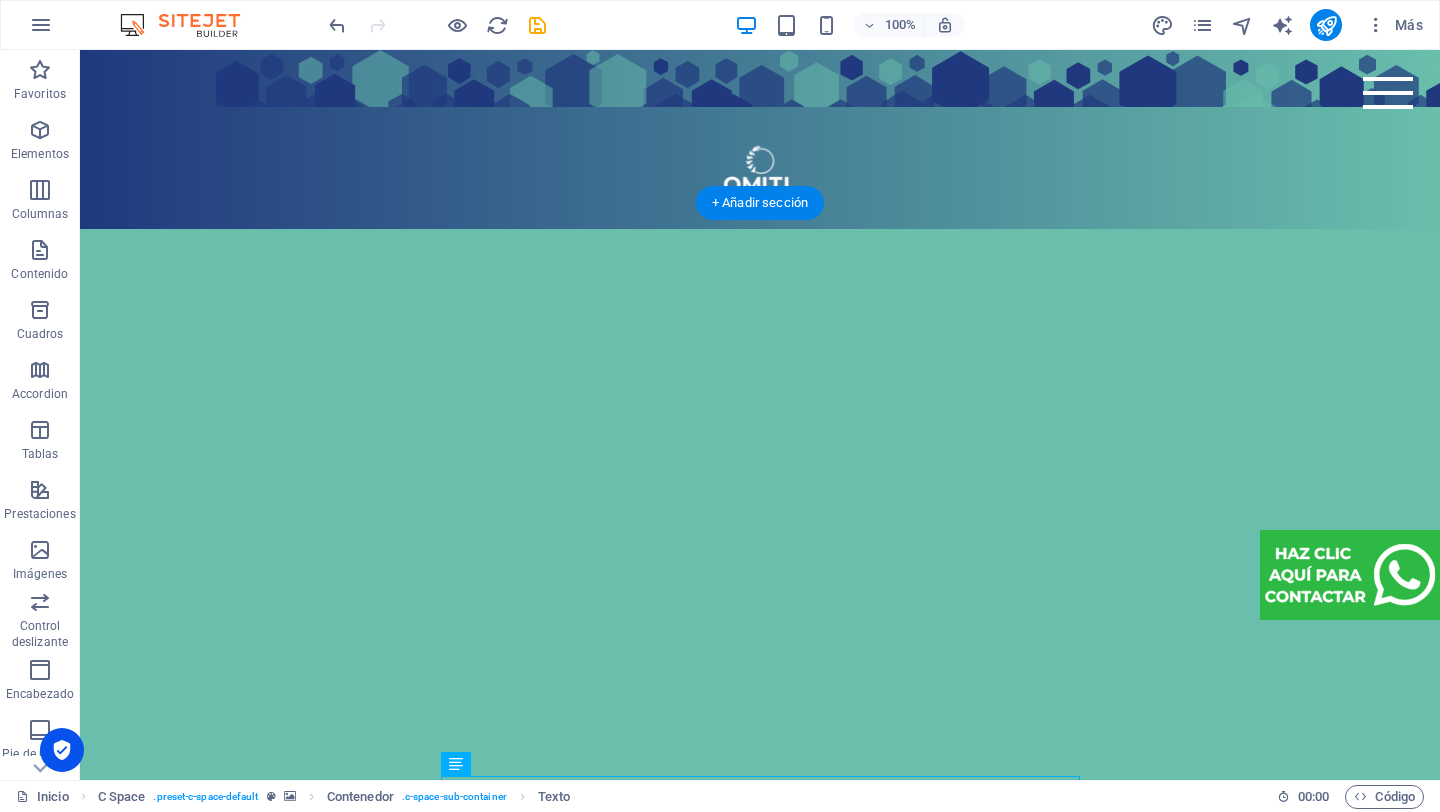 click at bounding box center (760, 568) 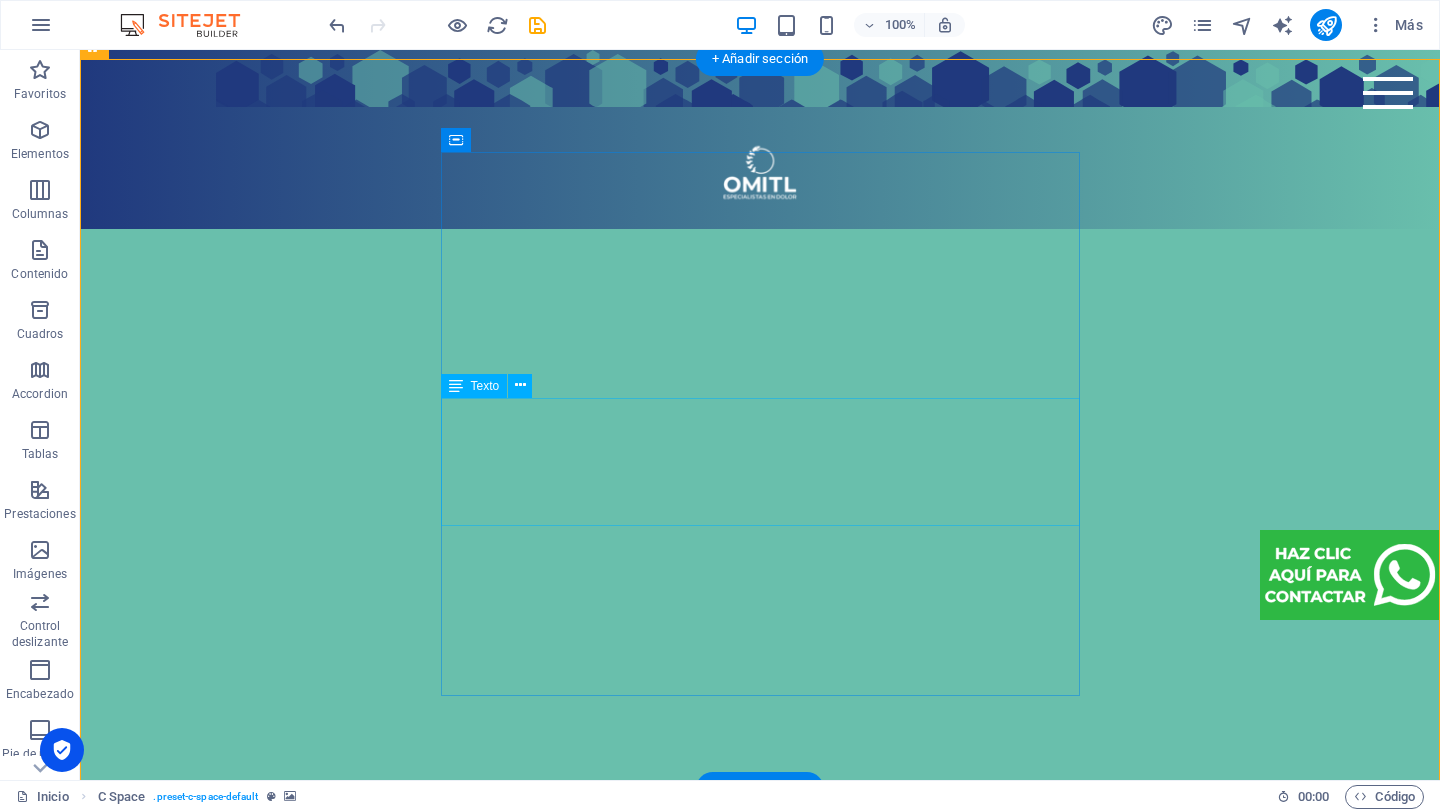 scroll, scrollTop: 1673, scrollLeft: 0, axis: vertical 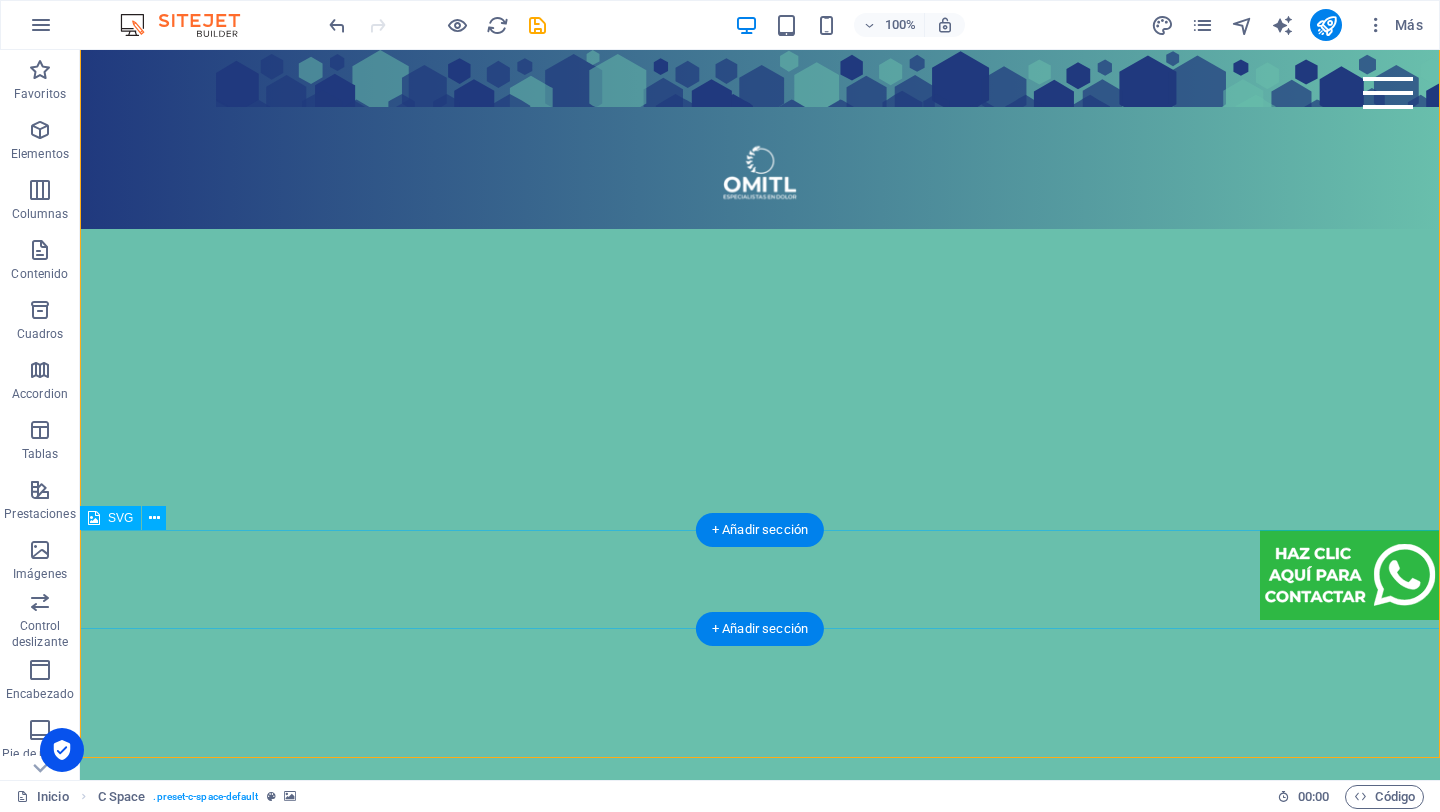 click at bounding box center [760, 579] 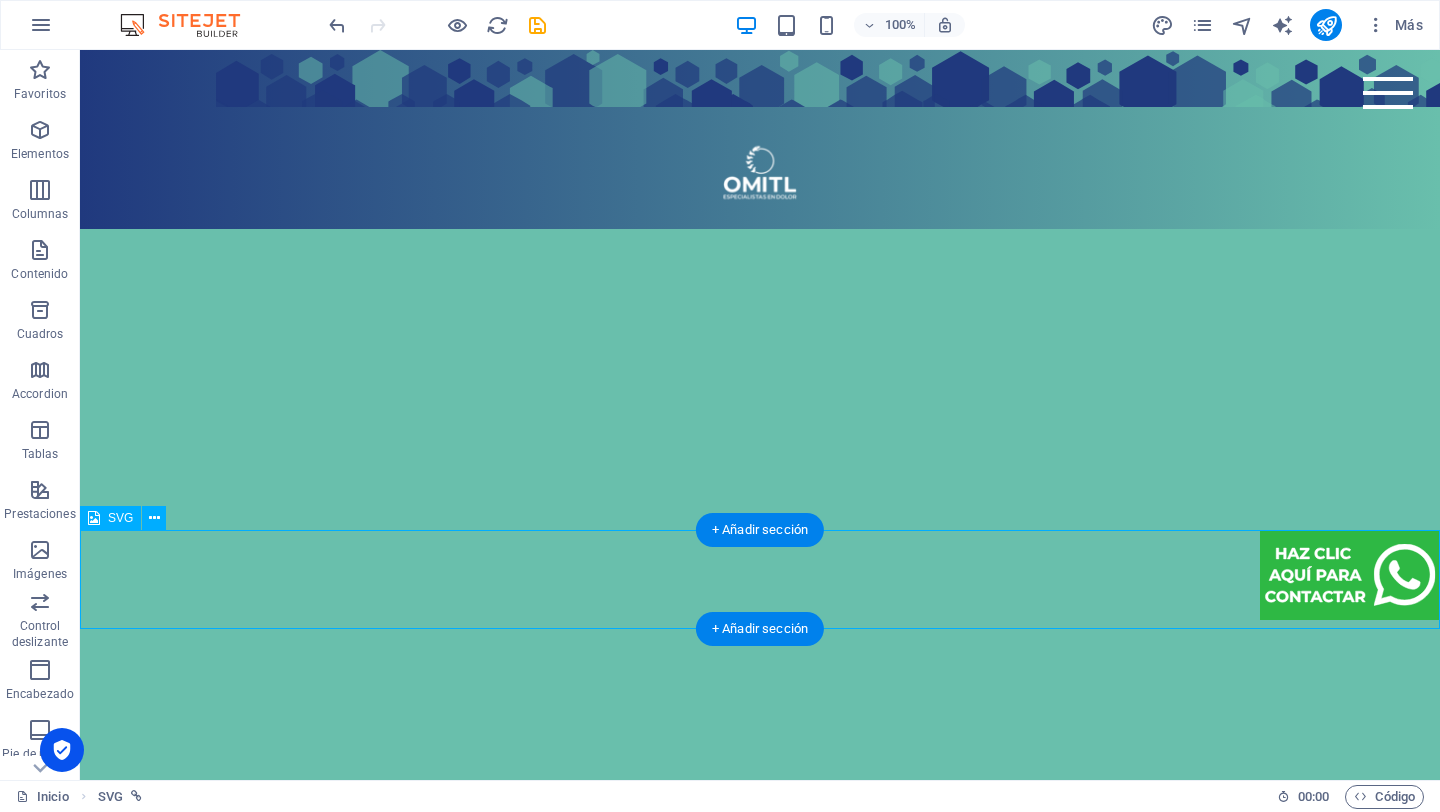 click at bounding box center (760, 579) 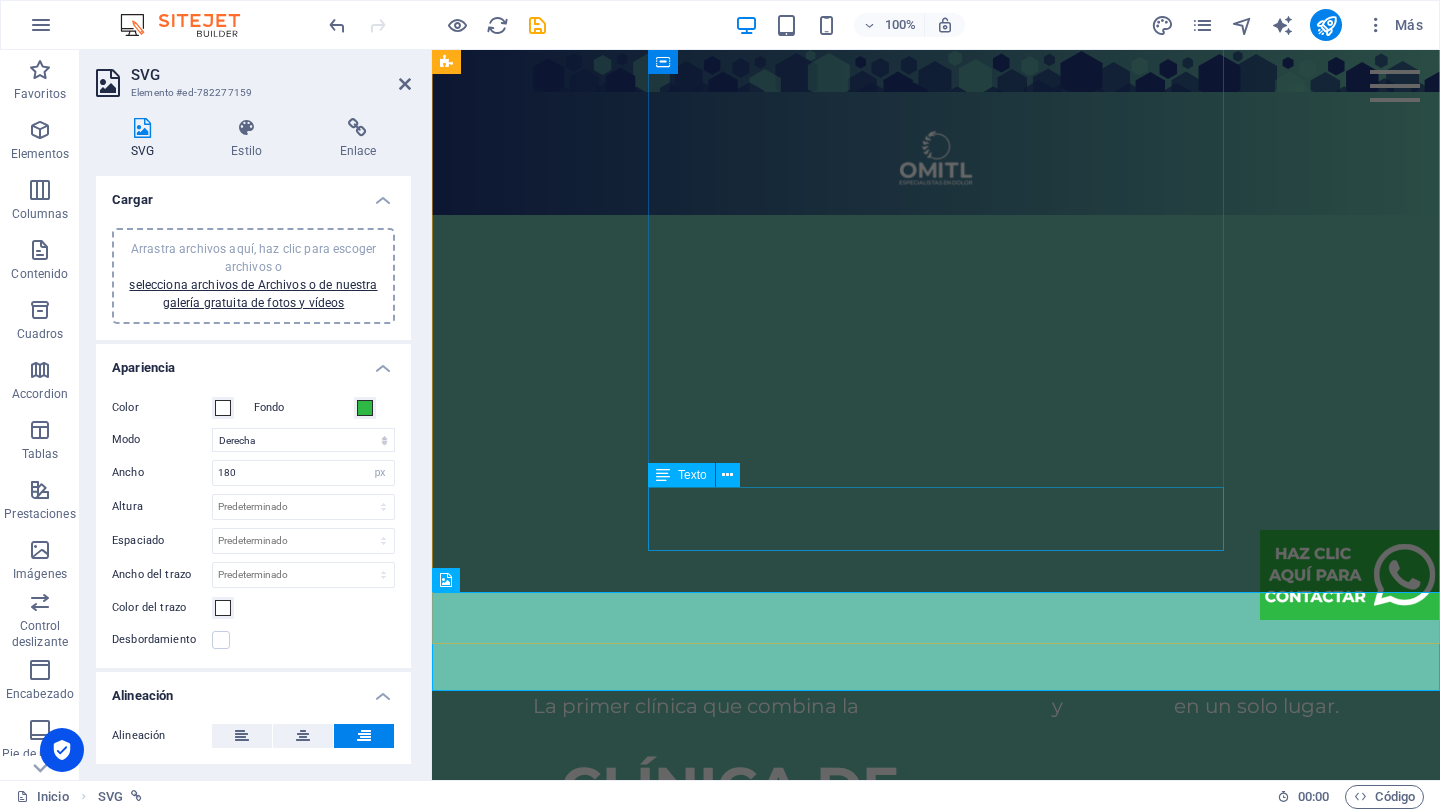scroll, scrollTop: 1611, scrollLeft: 0, axis: vertical 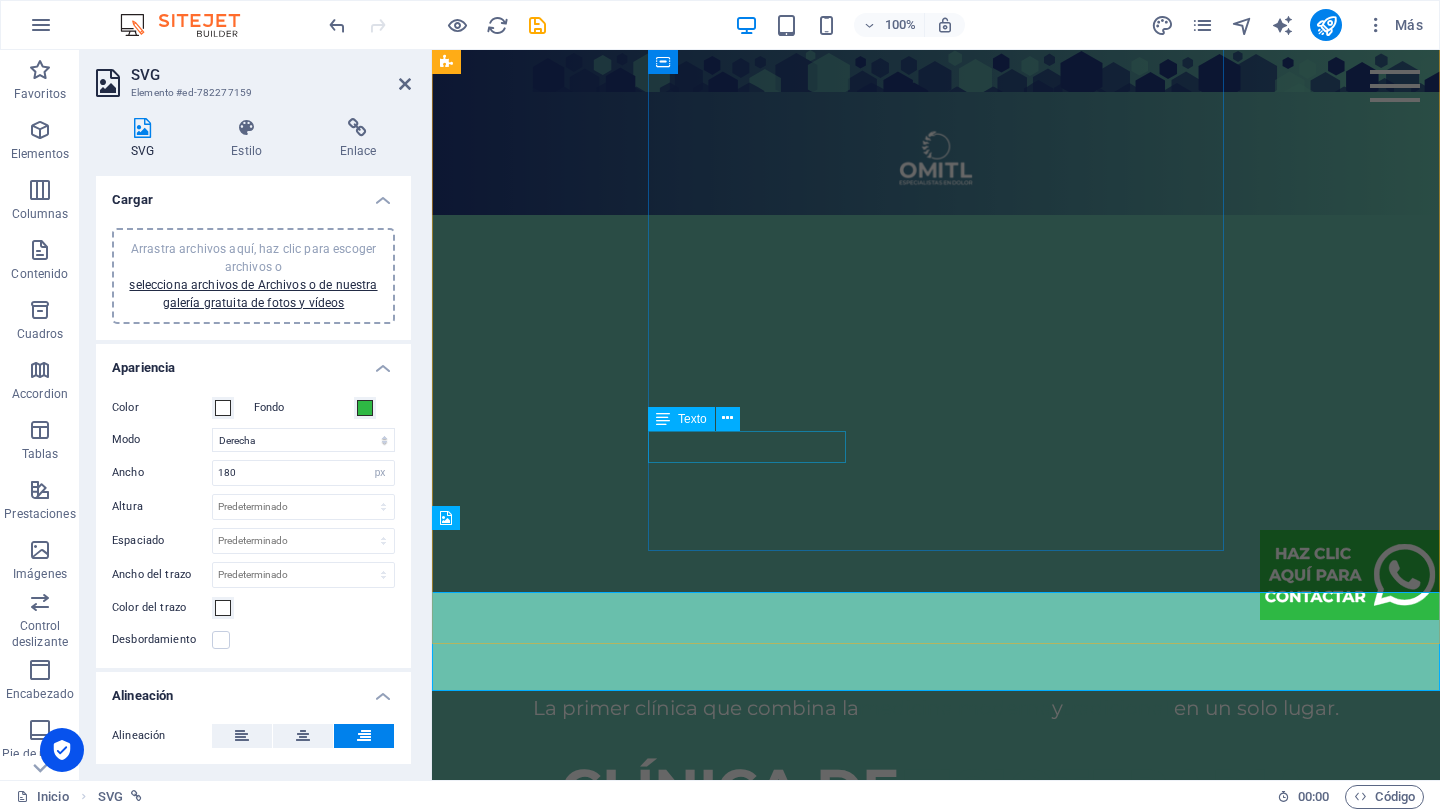 click on "[GEOGRAPHIC_DATA], [GEOGRAPHIC_DATA]" at bounding box center (936, 970) 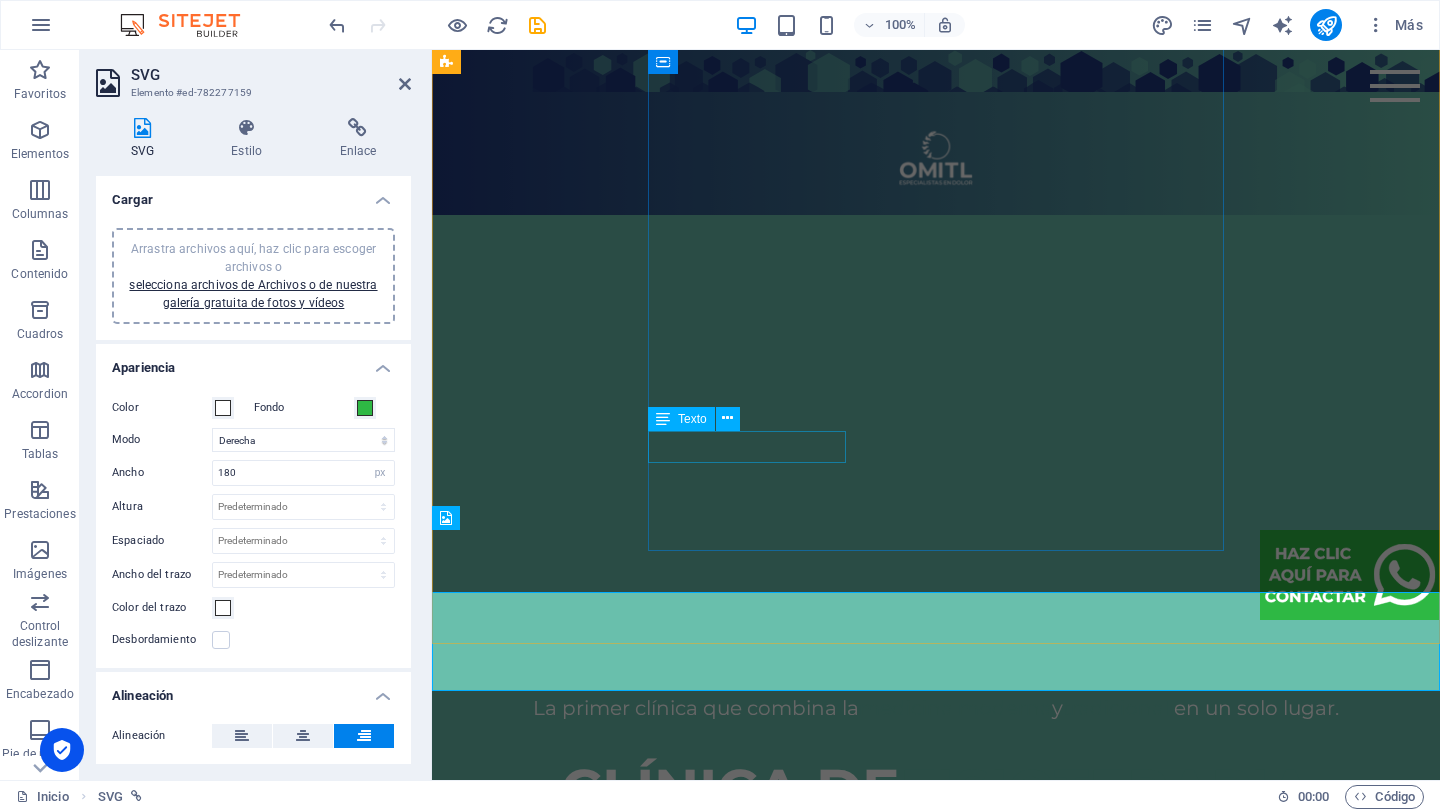click on "[GEOGRAPHIC_DATA], [GEOGRAPHIC_DATA]" at bounding box center (936, 970) 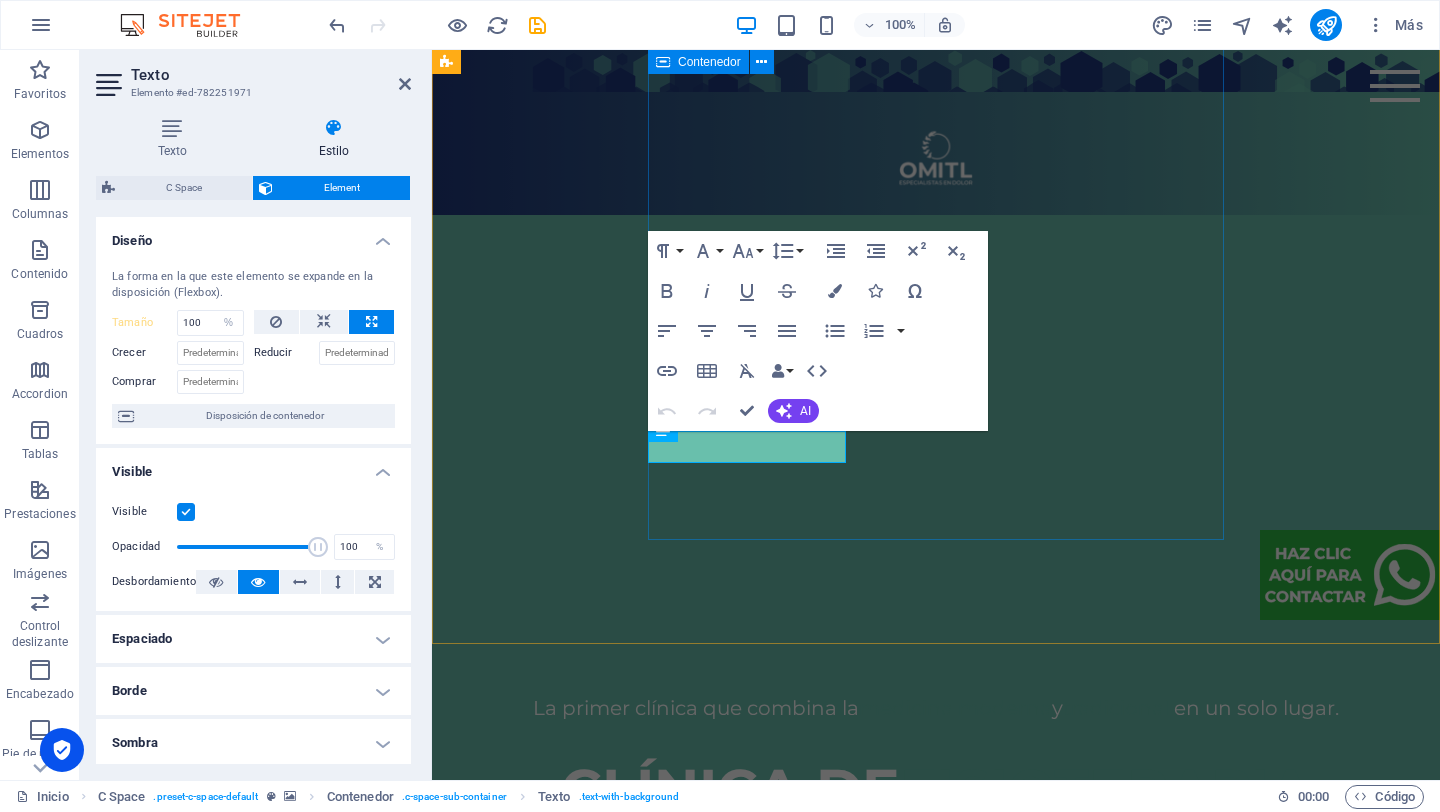 type 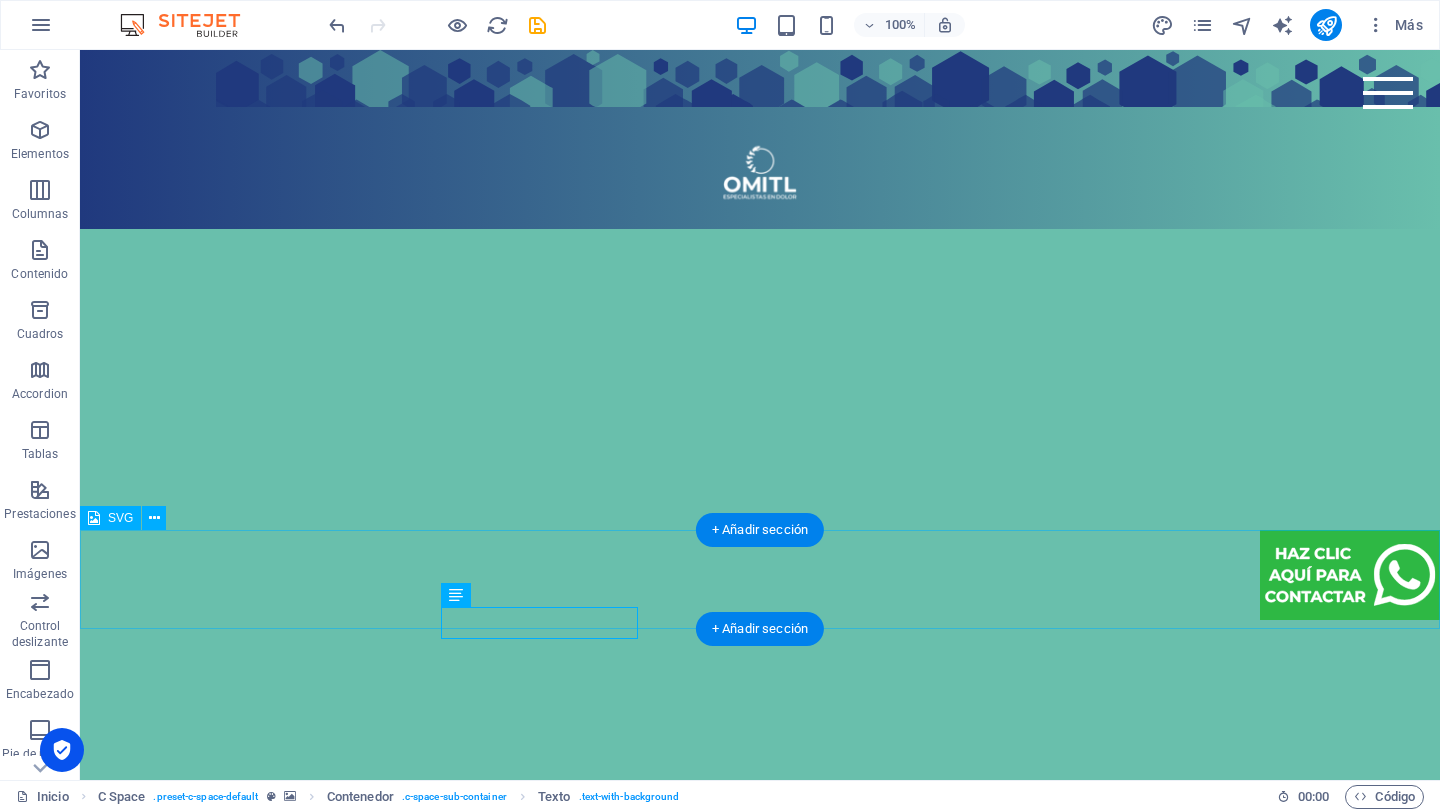 click at bounding box center [760, 579] 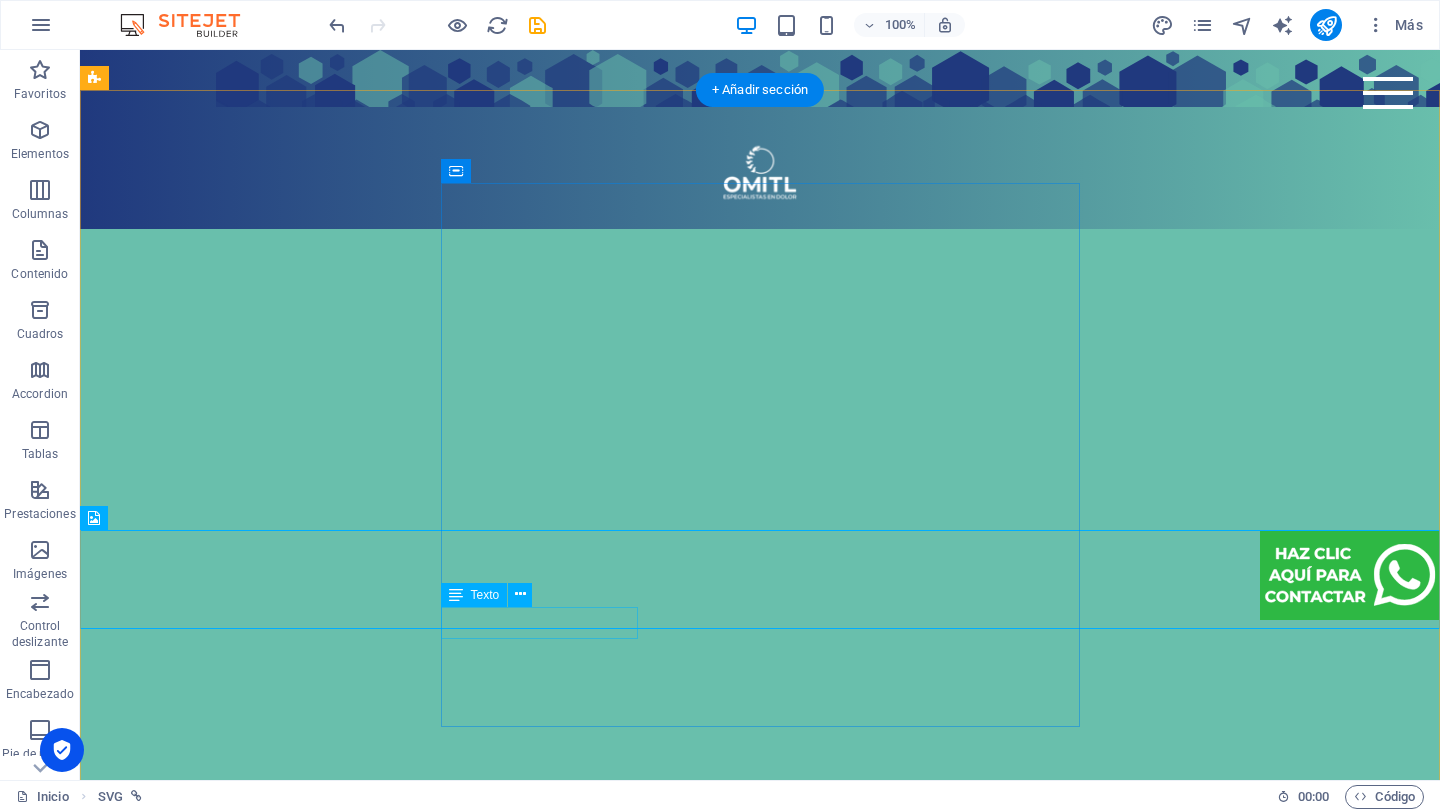 click on "[GEOGRAPHIC_DATA], [GEOGRAPHIC_DATA]" at bounding box center (760, 1146) 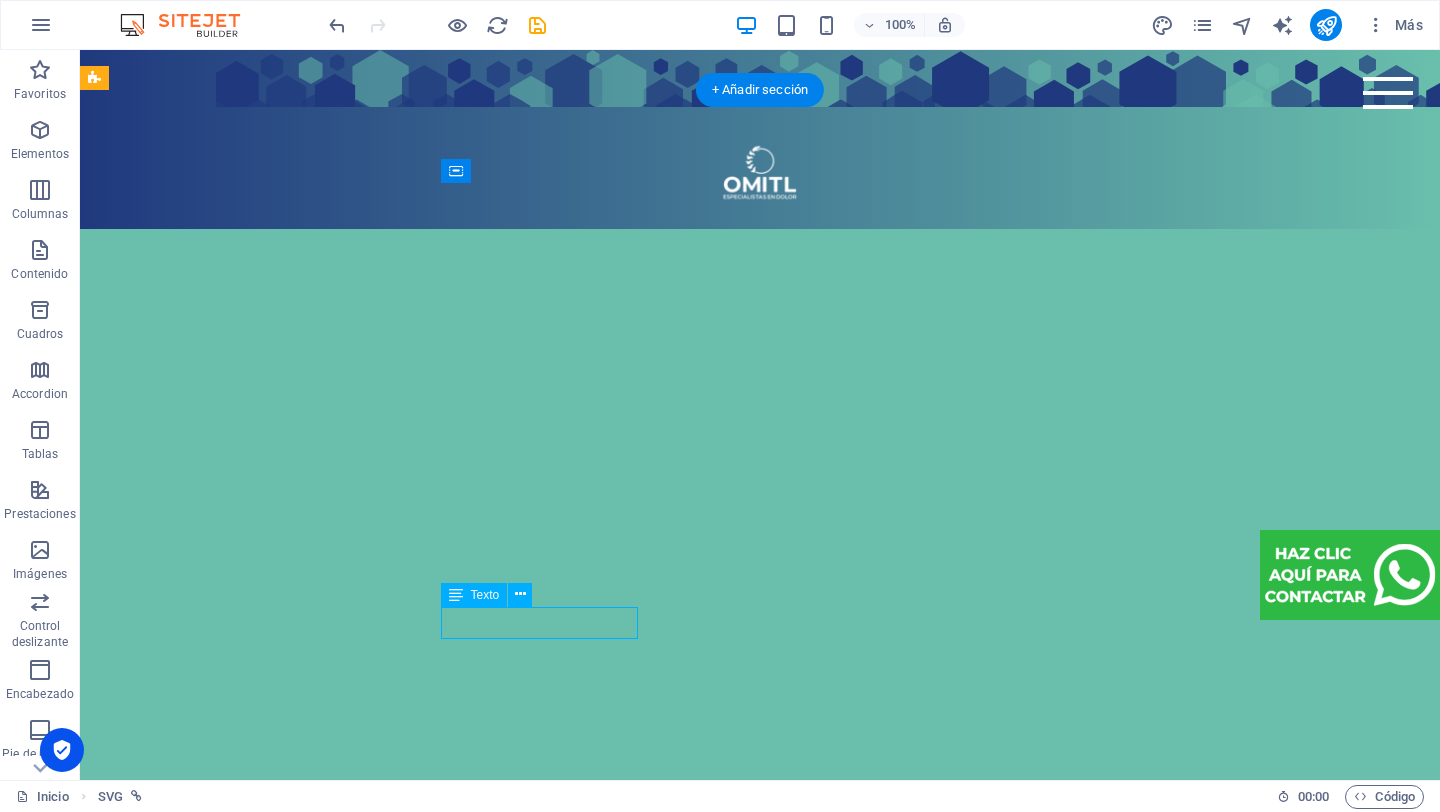 click on "[GEOGRAPHIC_DATA], [GEOGRAPHIC_DATA]" at bounding box center [760, 1146] 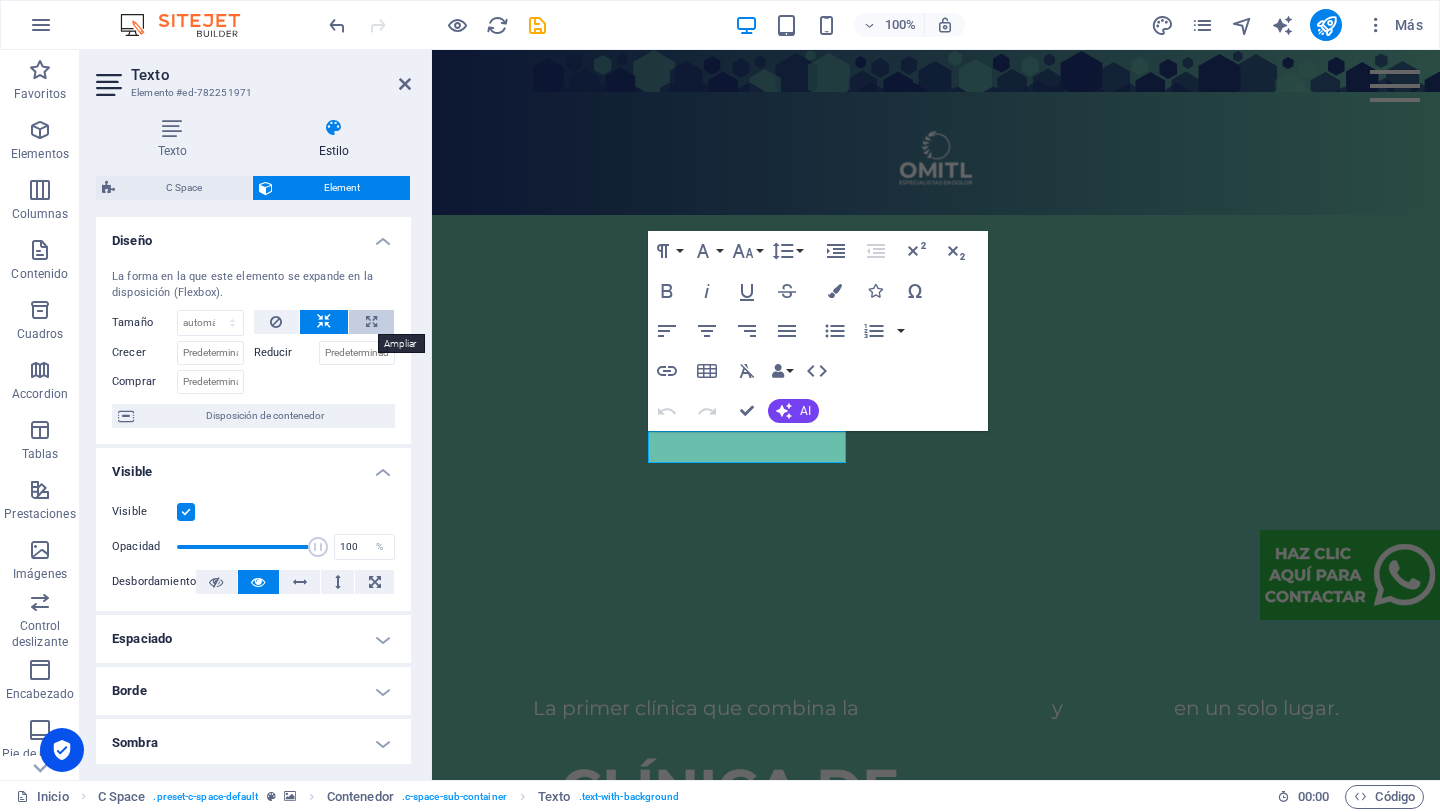 click at bounding box center [371, 322] 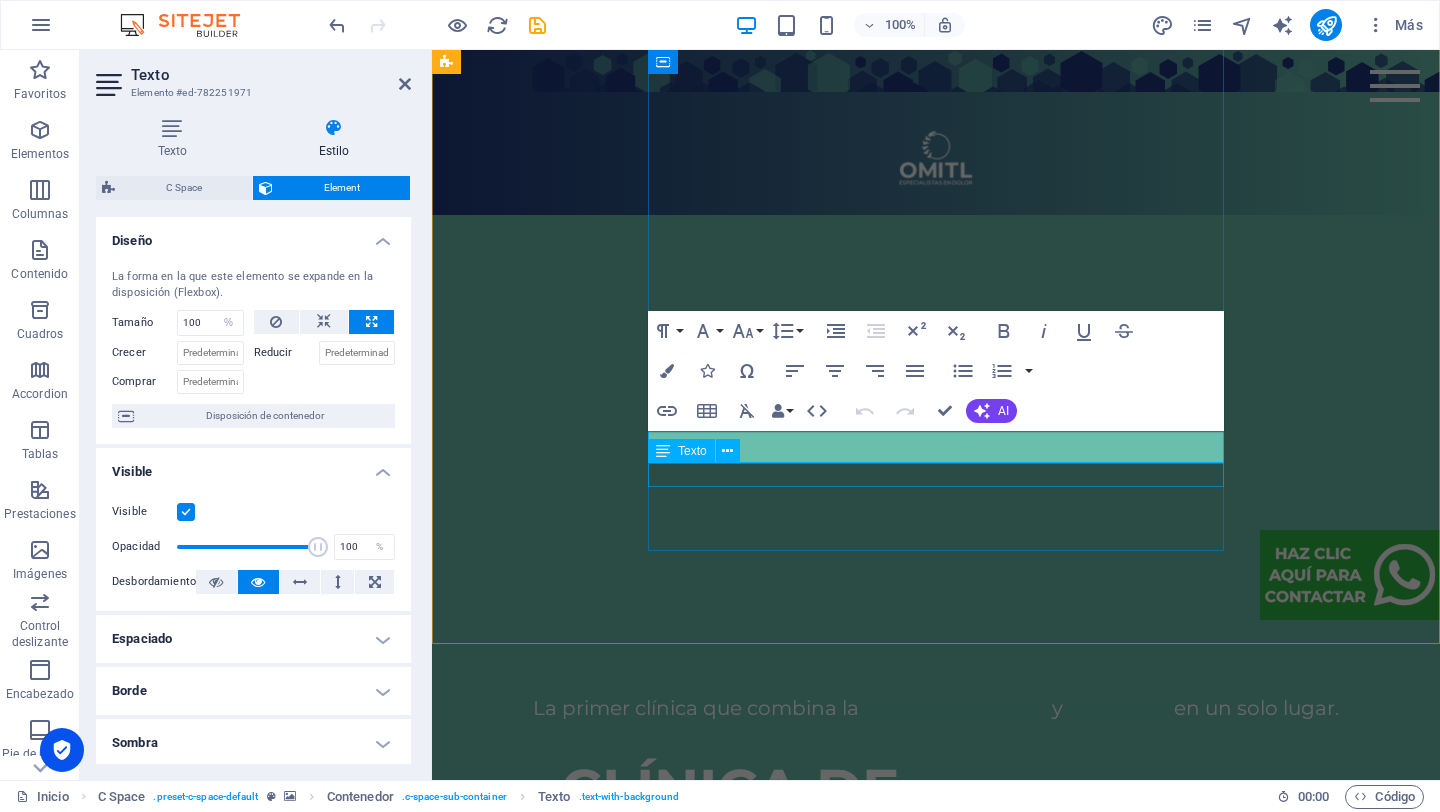 click on "Av. [GEOGRAPHIC_DATA] 1539,   entre Sur 29 y 31." at bounding box center (936, 1718) 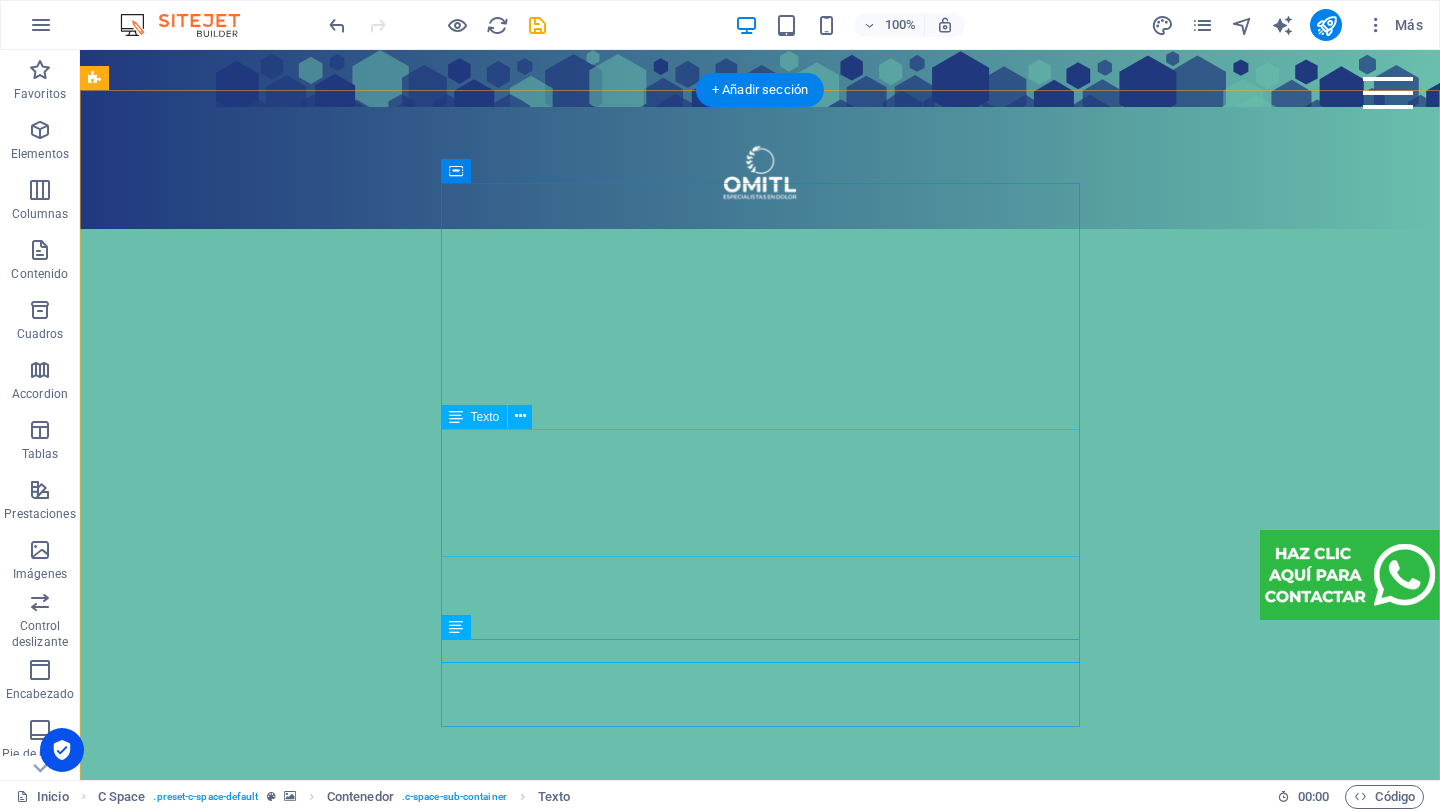 click on "Nuestro equipo de profesionales  especialistas en el   sistema  articula r y neuro muscular ,  te ayudará a encontrar el alivio y la mejoría que estás buscando." at bounding box center [760, 1048] 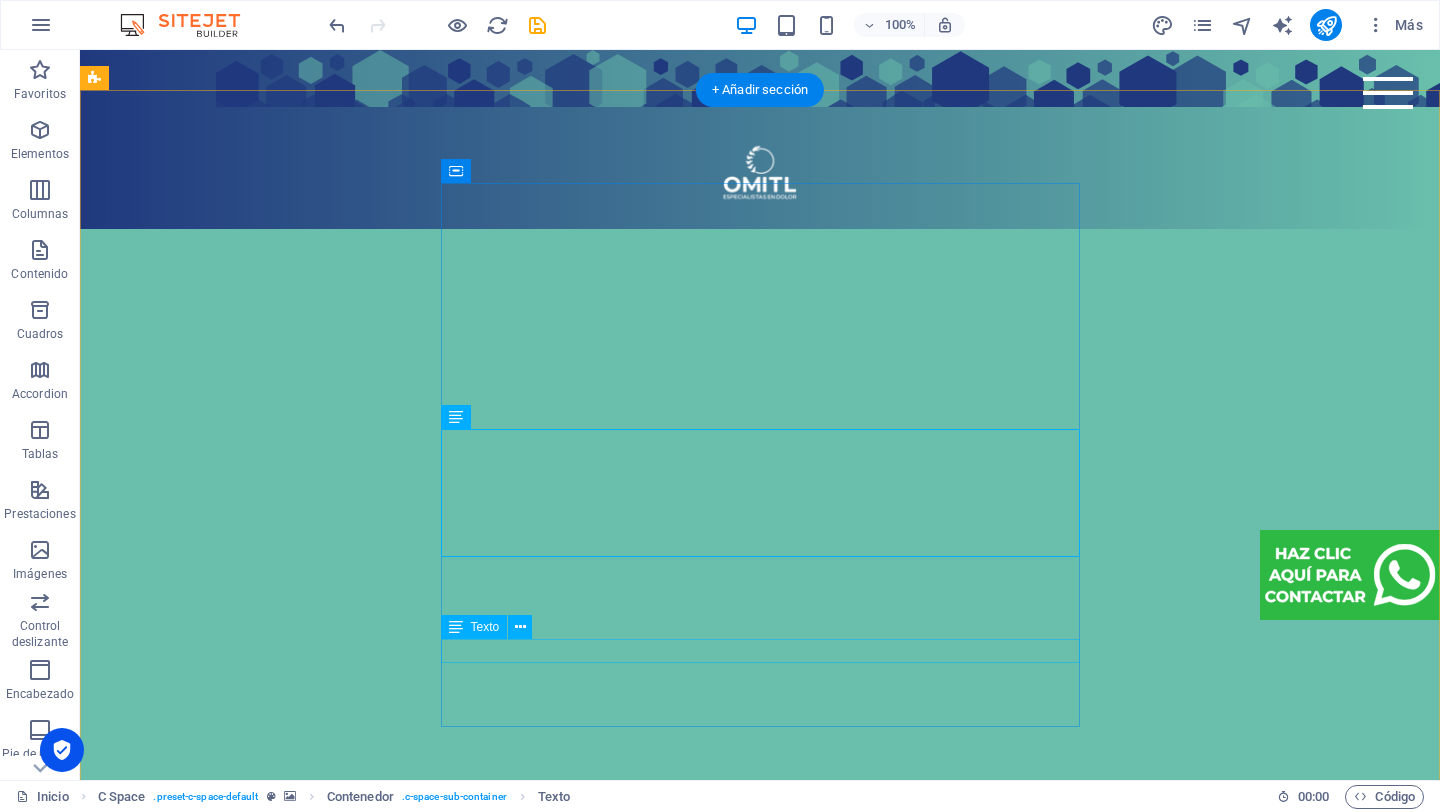 click on "Av. [GEOGRAPHIC_DATA] 1539,   entre Sur 29 y 31." at bounding box center [760, 1971] 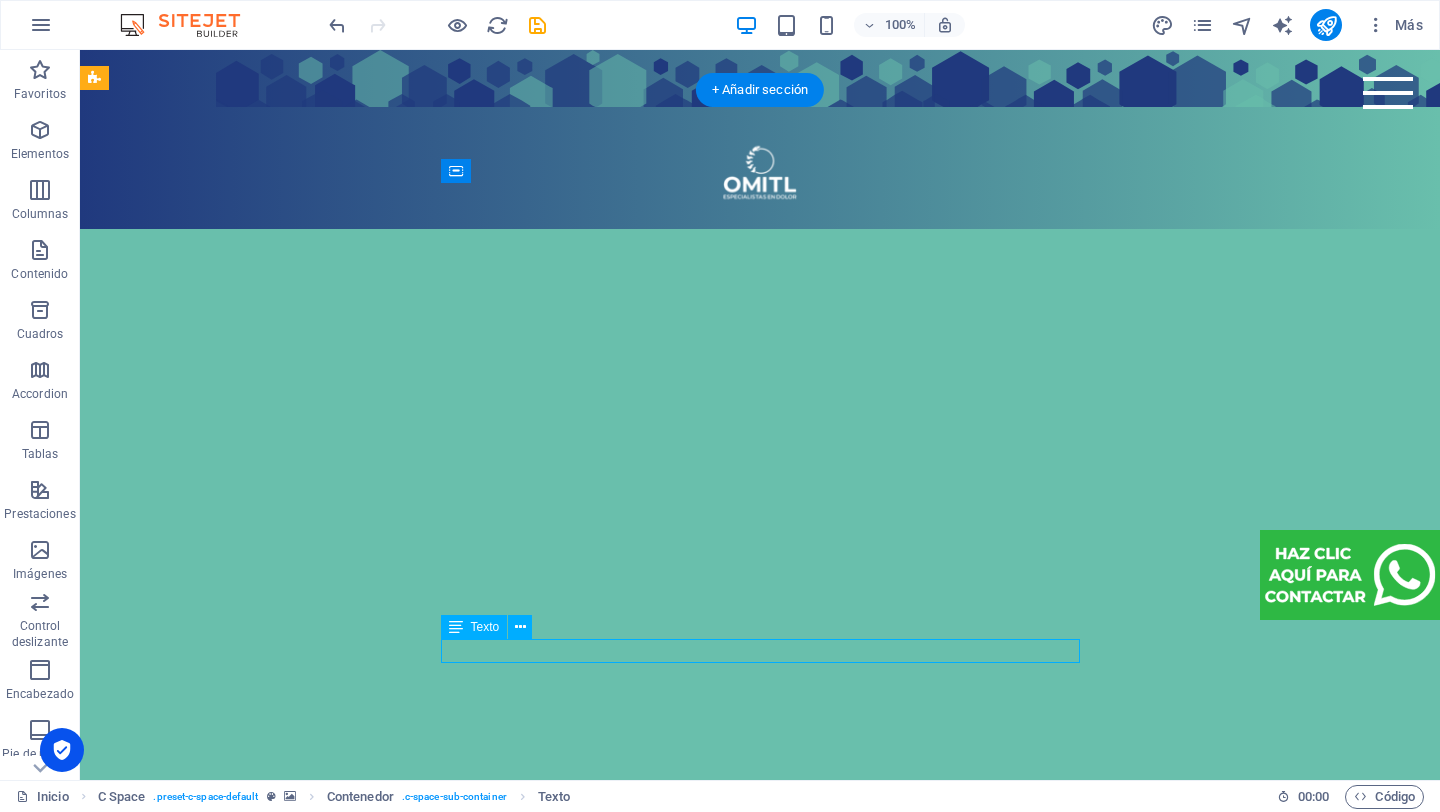 click on "Av. [GEOGRAPHIC_DATA] 1539,   entre Sur 29 y 31." at bounding box center (760, 1971) 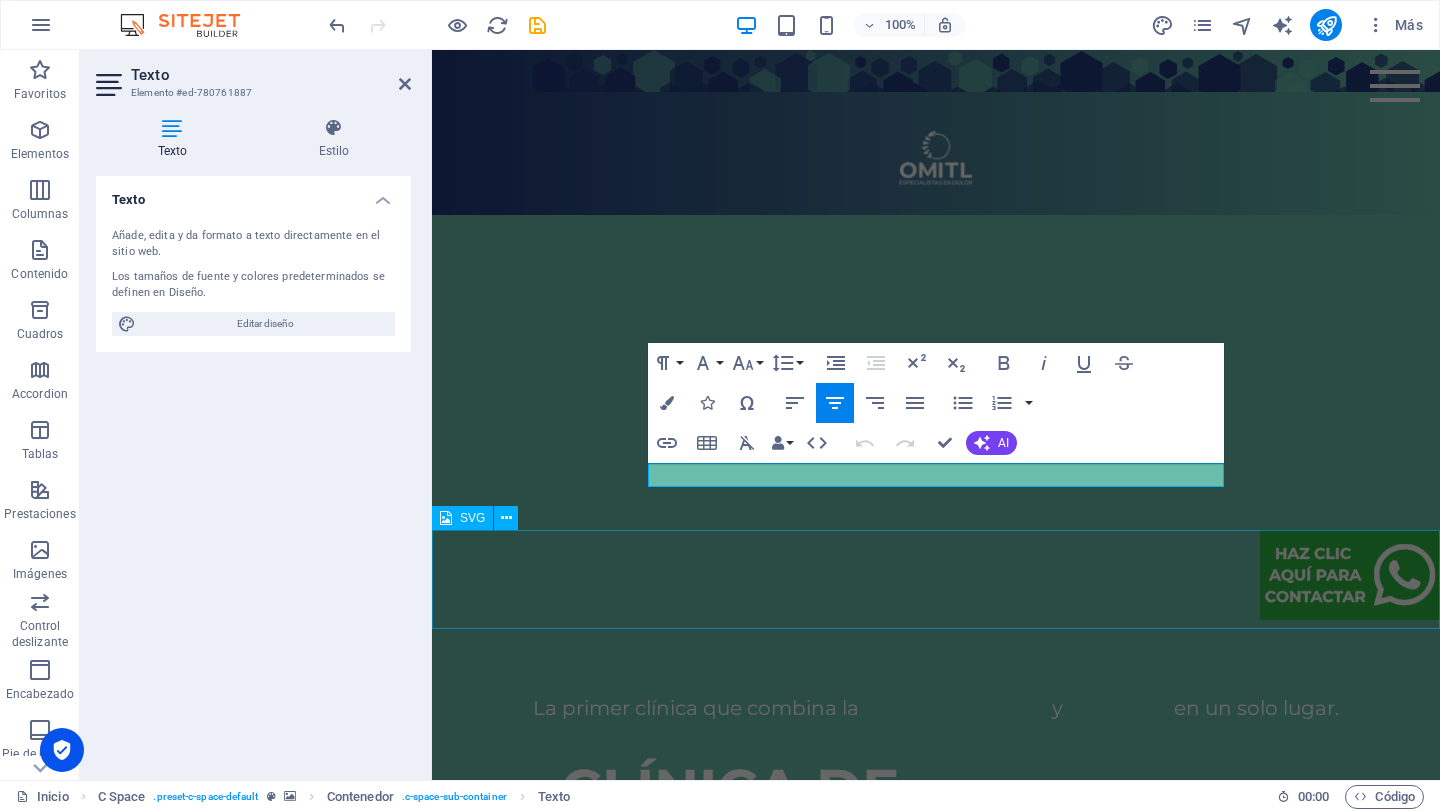 click at bounding box center [936, 579] 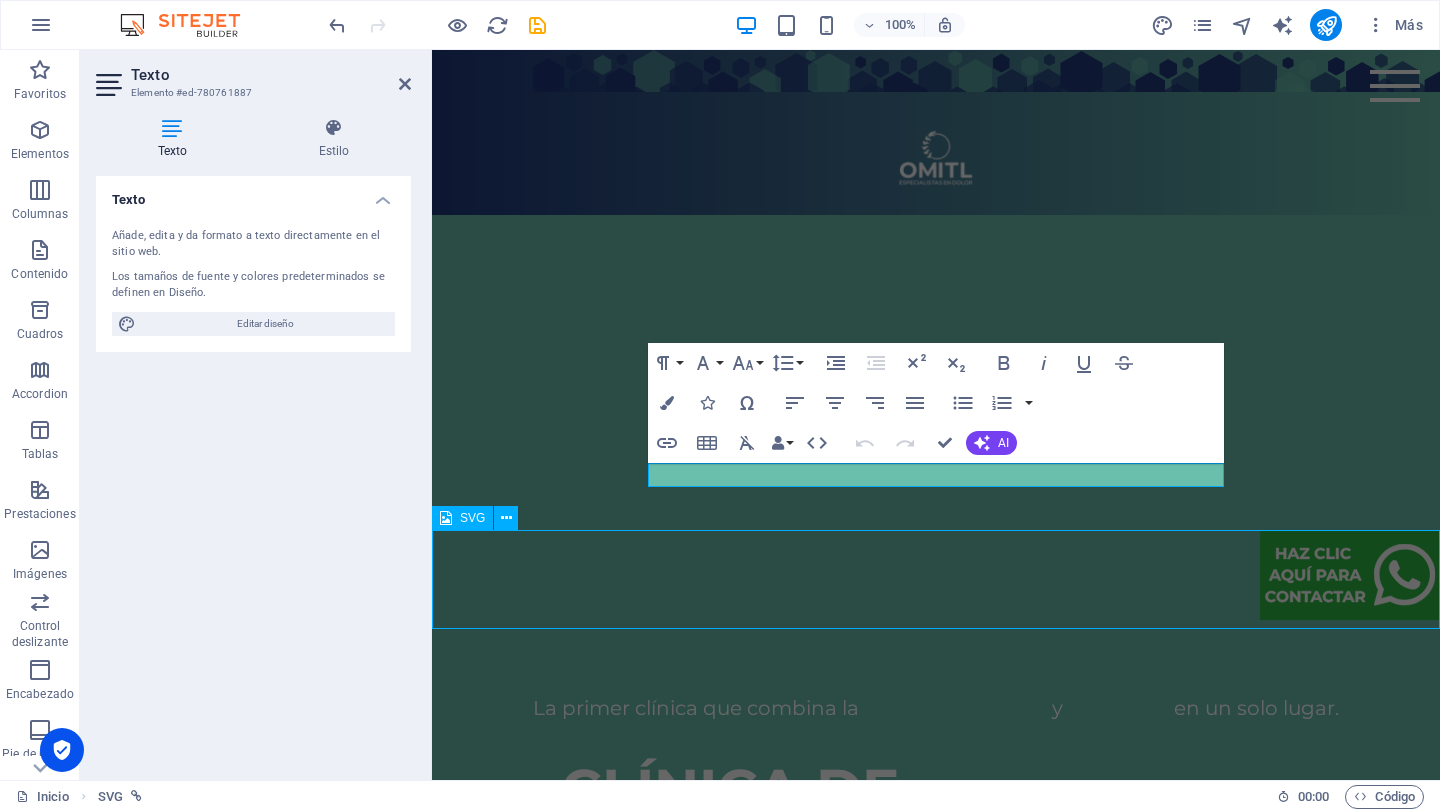 scroll, scrollTop: 1787, scrollLeft: 0, axis: vertical 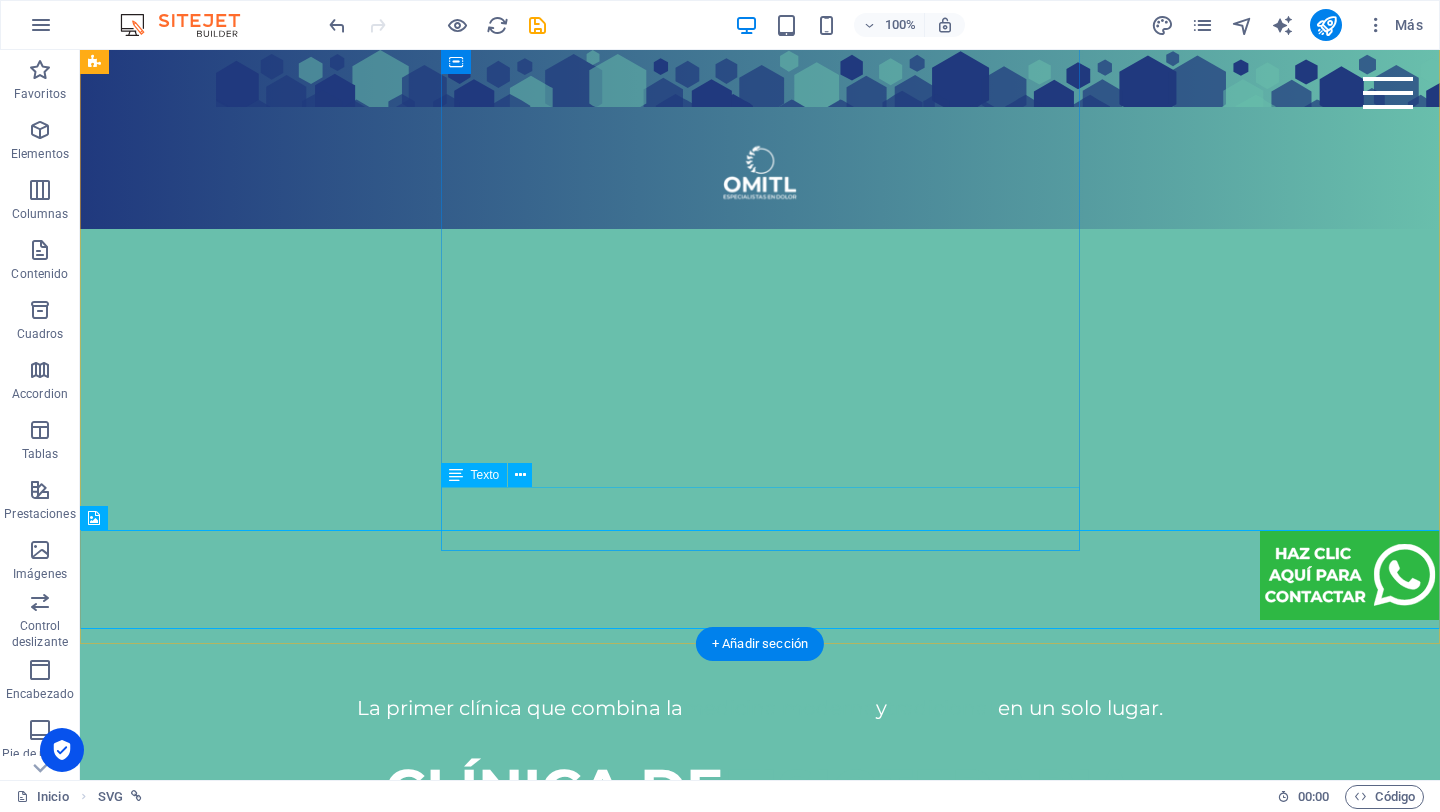 click on "Haz una cita vía Whatsapp      [PHONE_NUMBER]" at bounding box center [760, 3196] 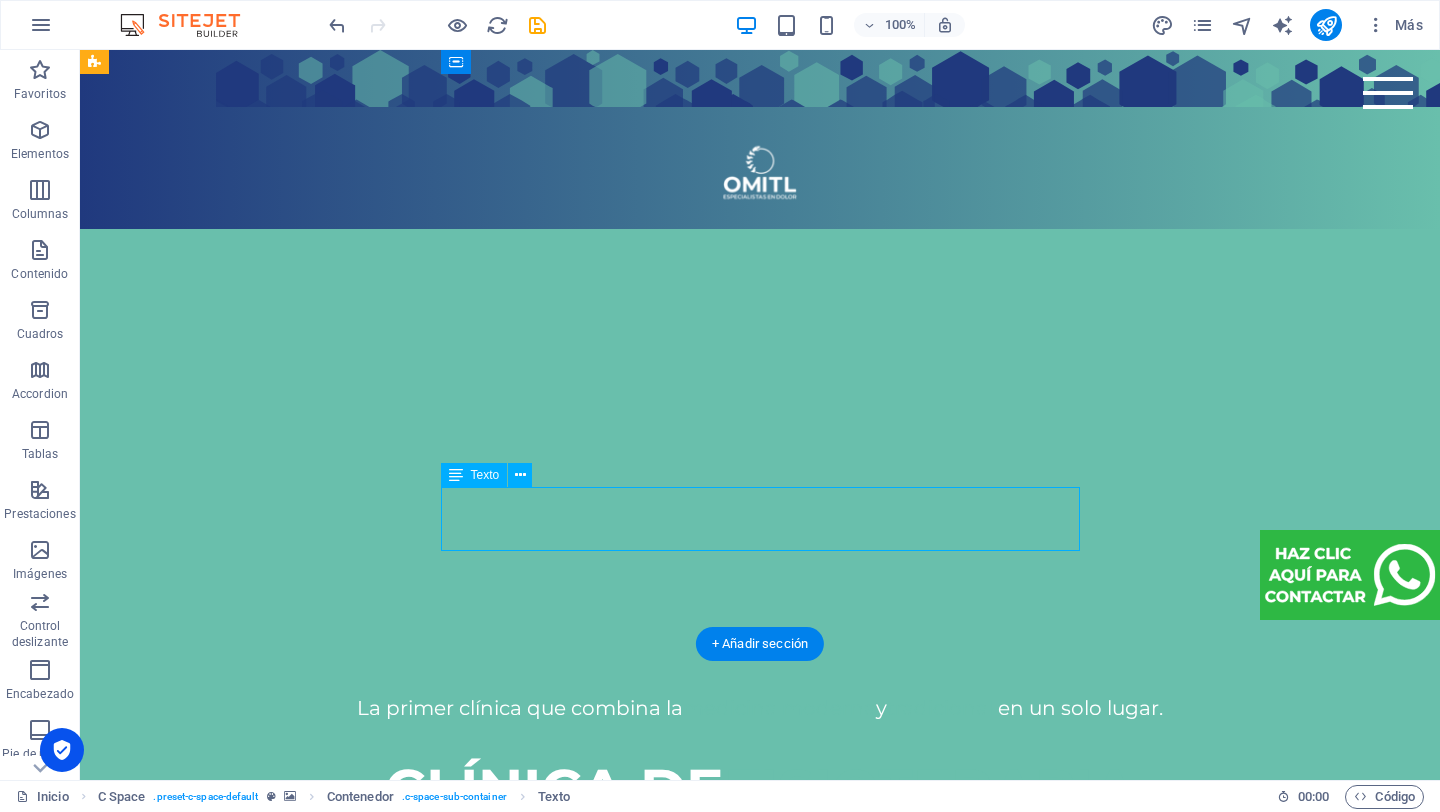 click on "Haz una cita vía Whatsapp      [PHONE_NUMBER]" at bounding box center (760, 3196) 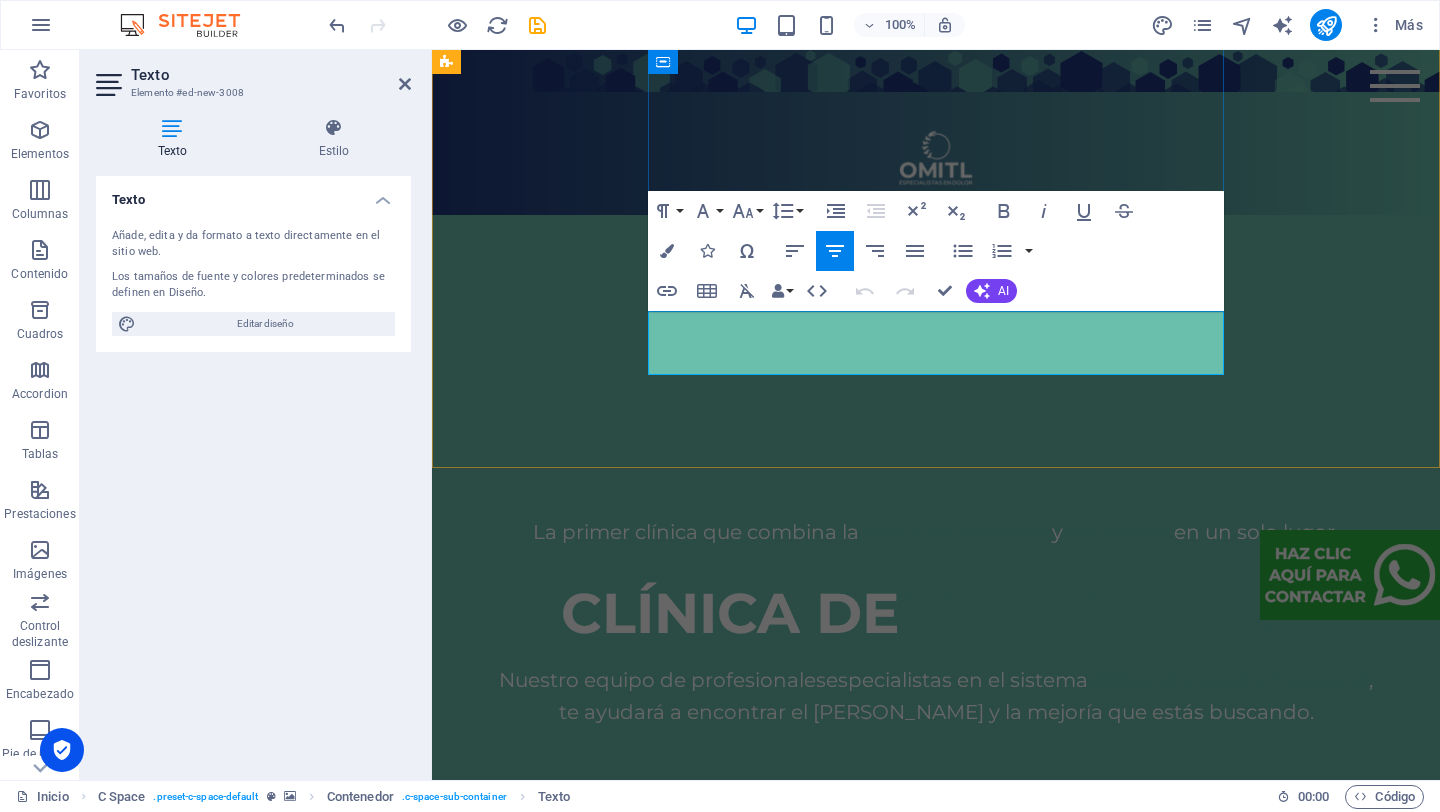 click on "Haz una cita vía Whatsapp" at bounding box center (936, 2798) 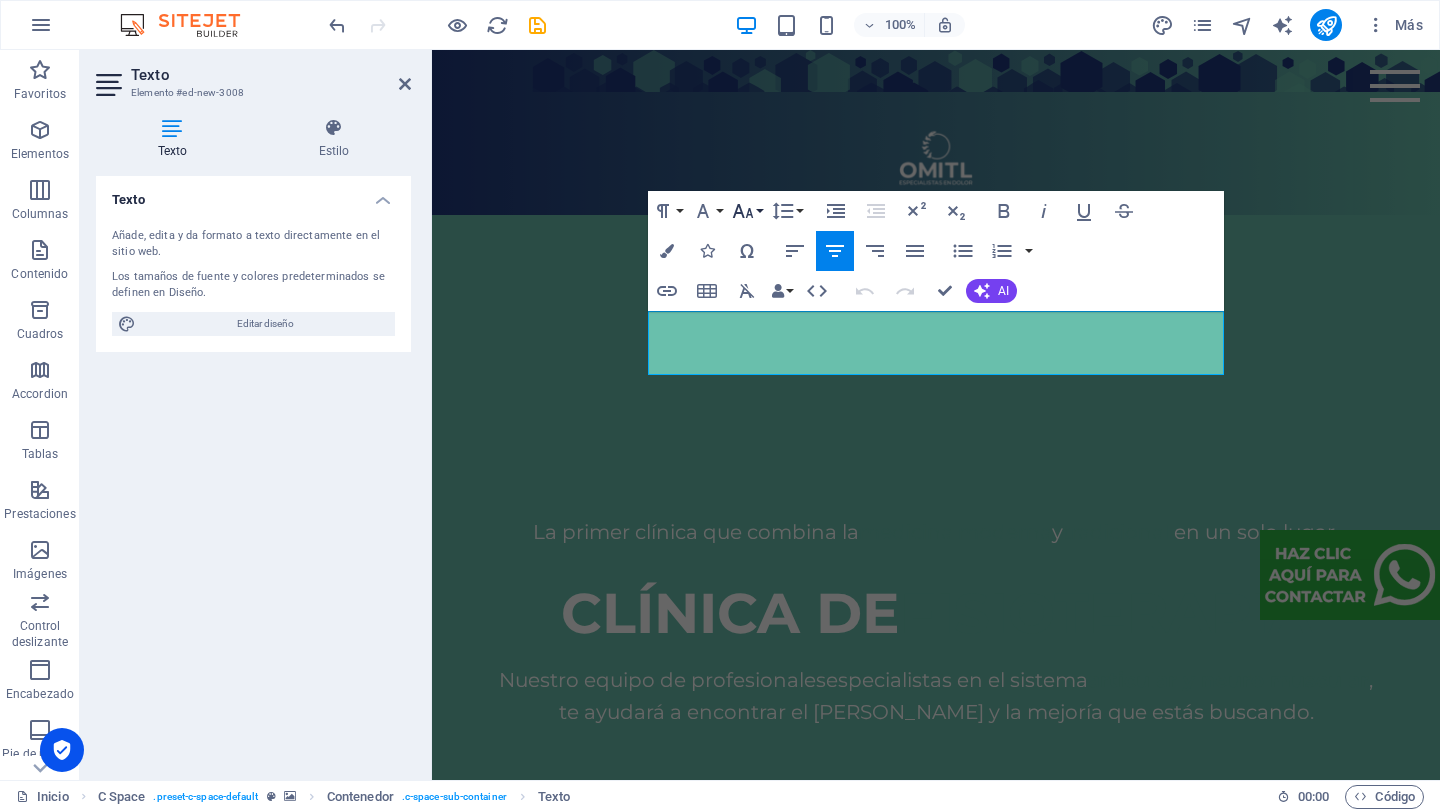 click 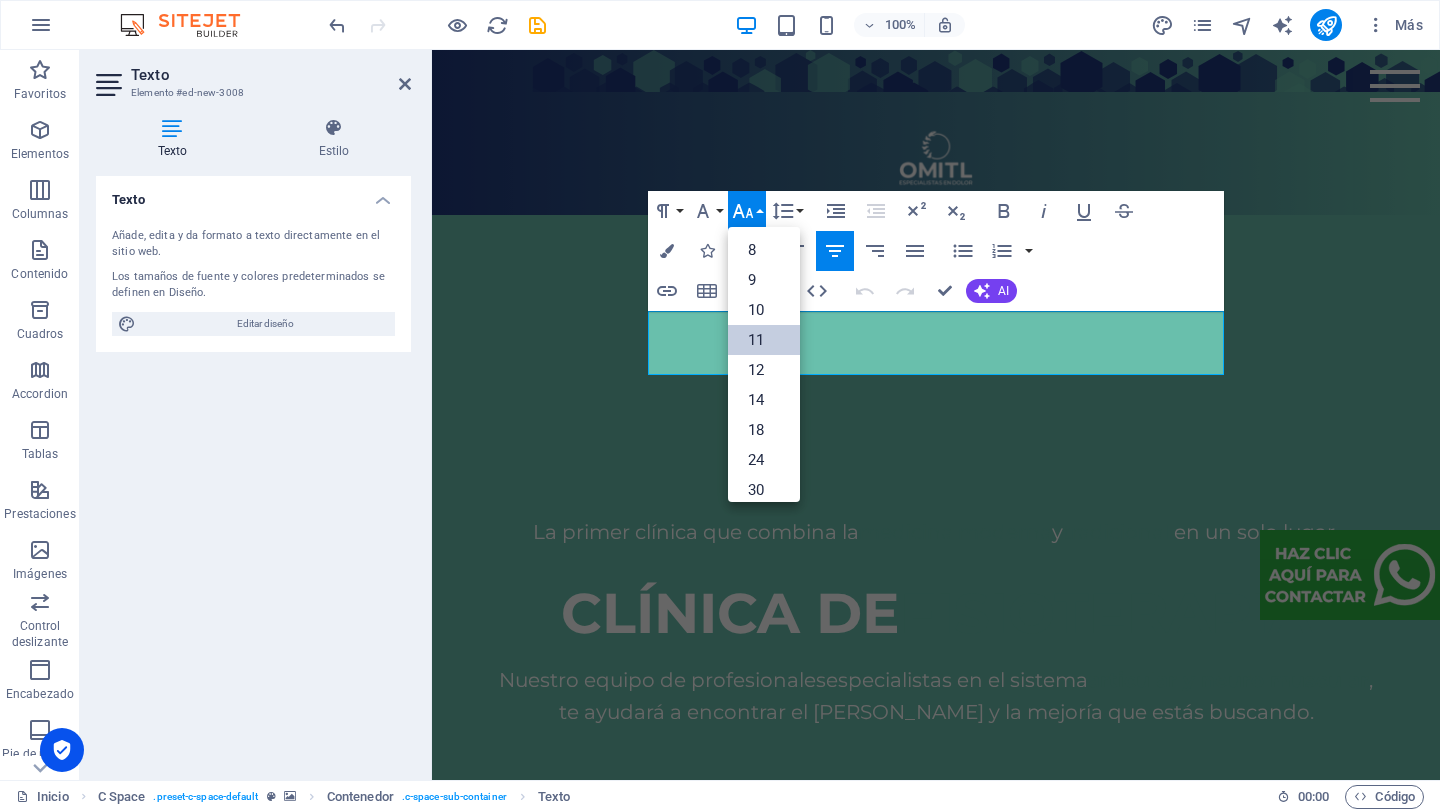 click on "11" at bounding box center [764, 340] 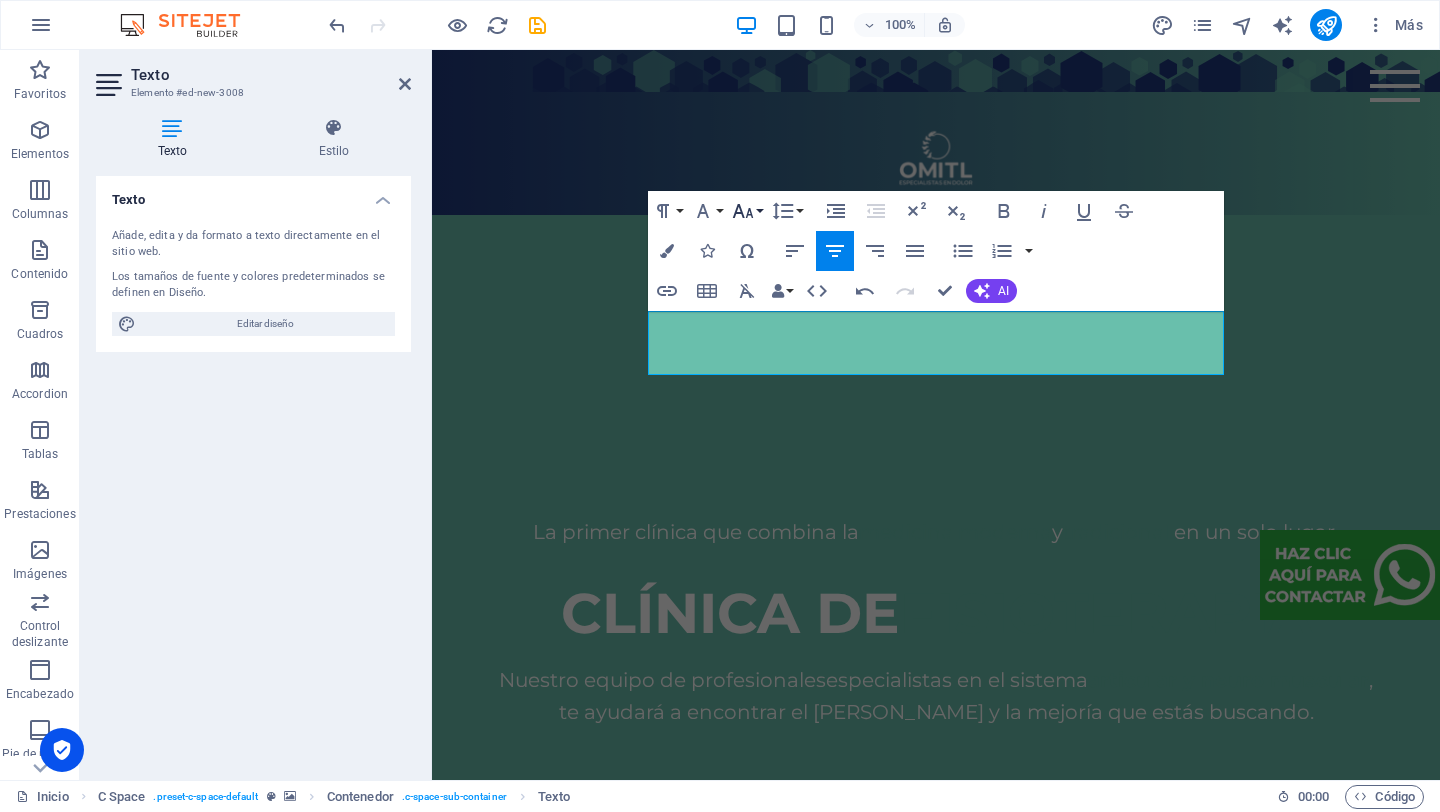 click 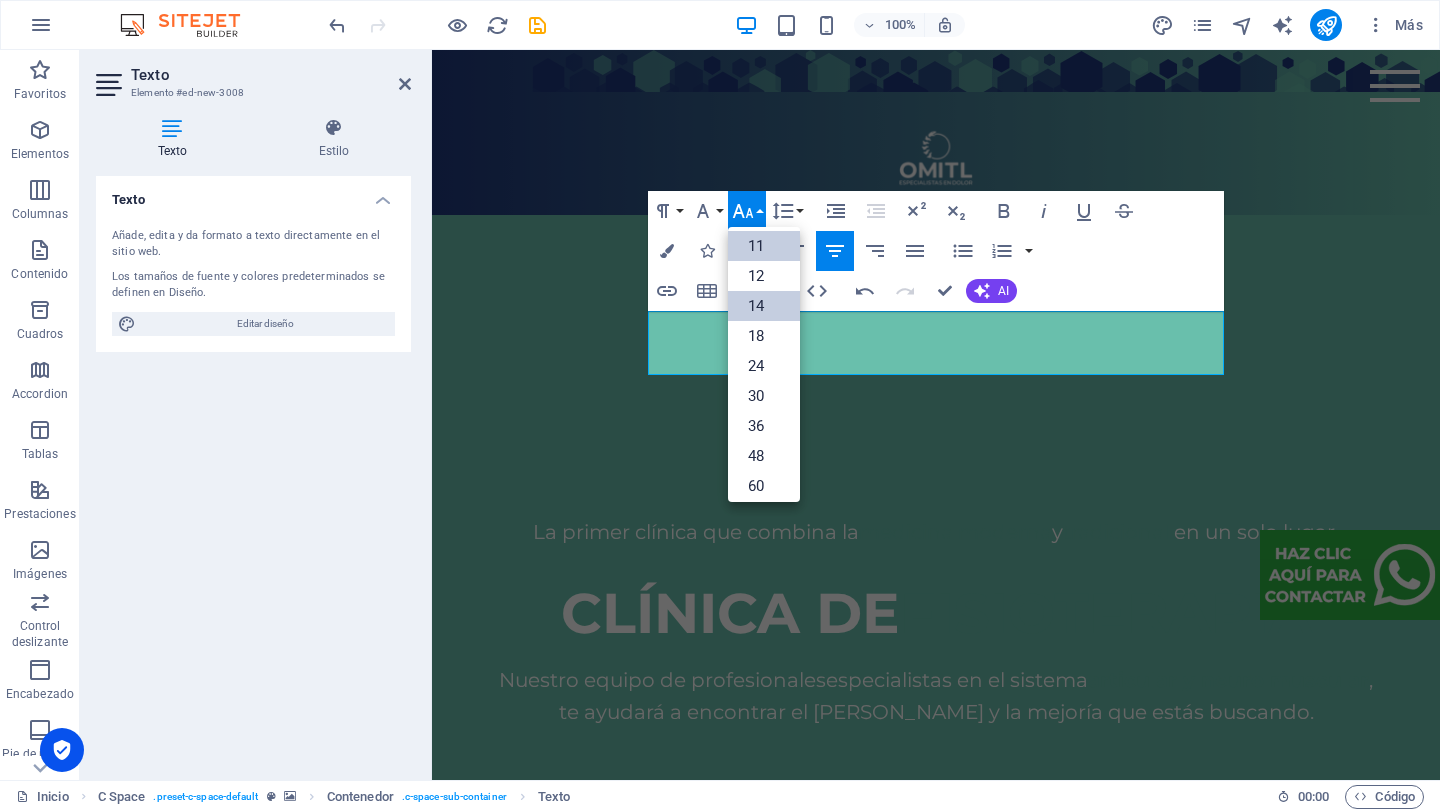 scroll, scrollTop: 87, scrollLeft: 0, axis: vertical 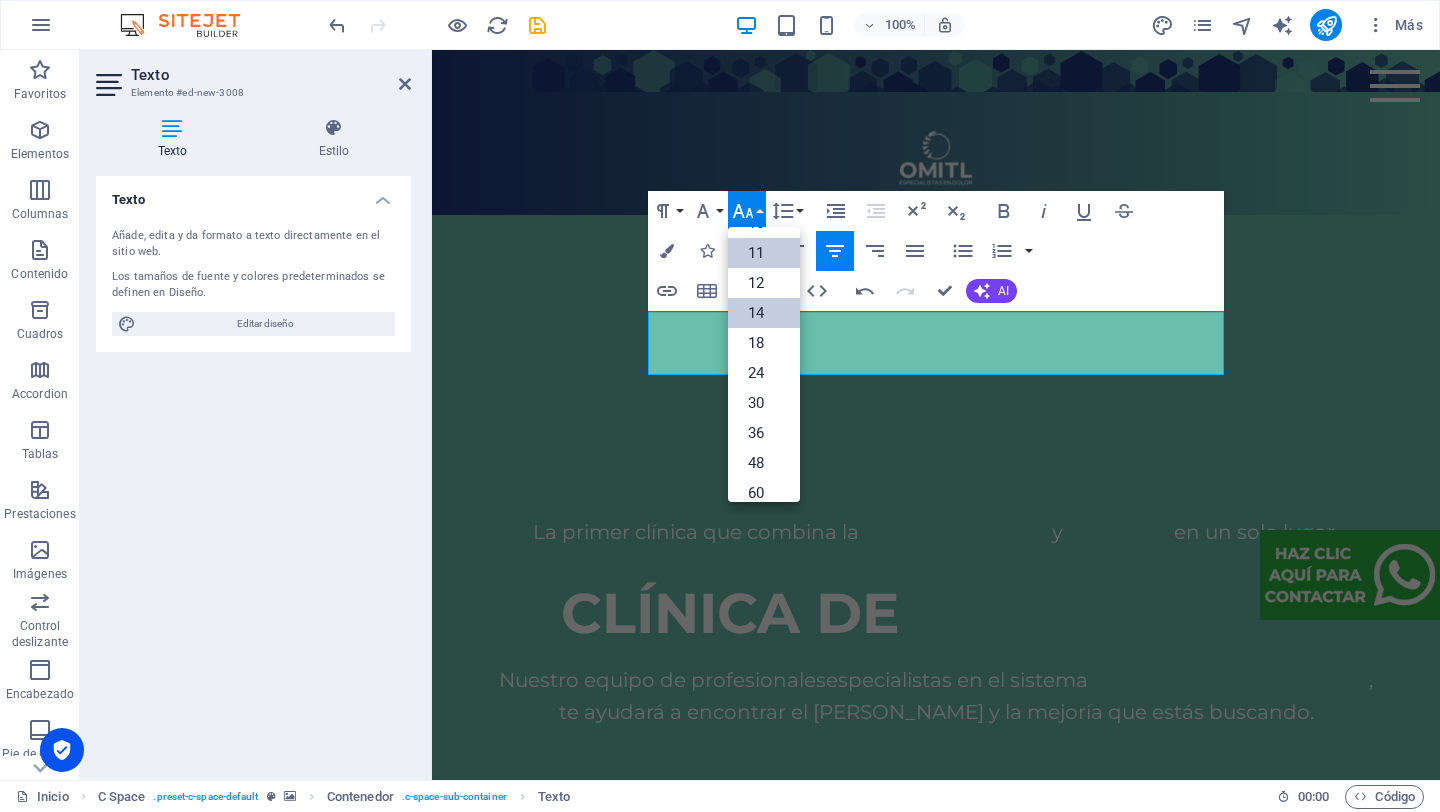 click on "14" at bounding box center [764, 313] 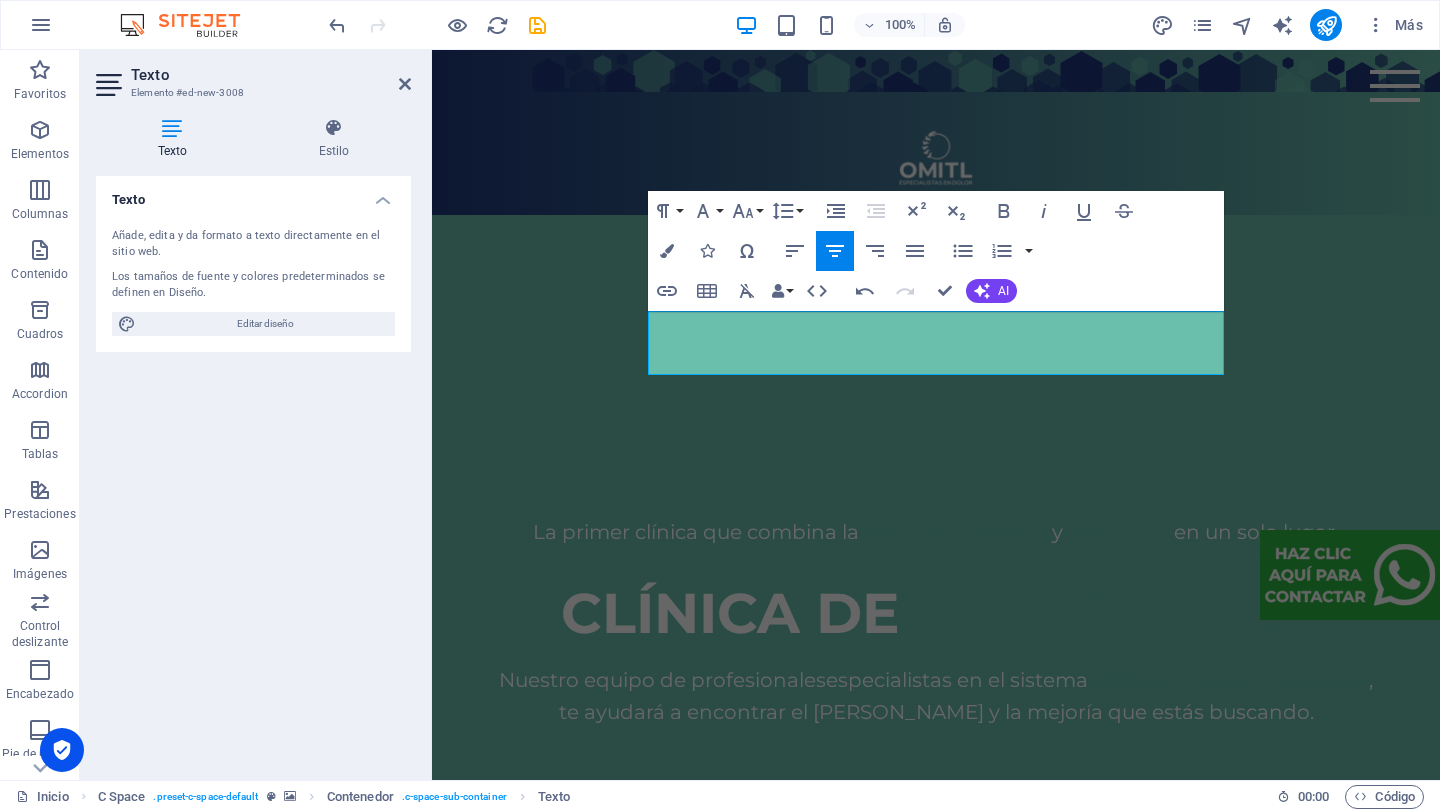 click at bounding box center [936, 103] 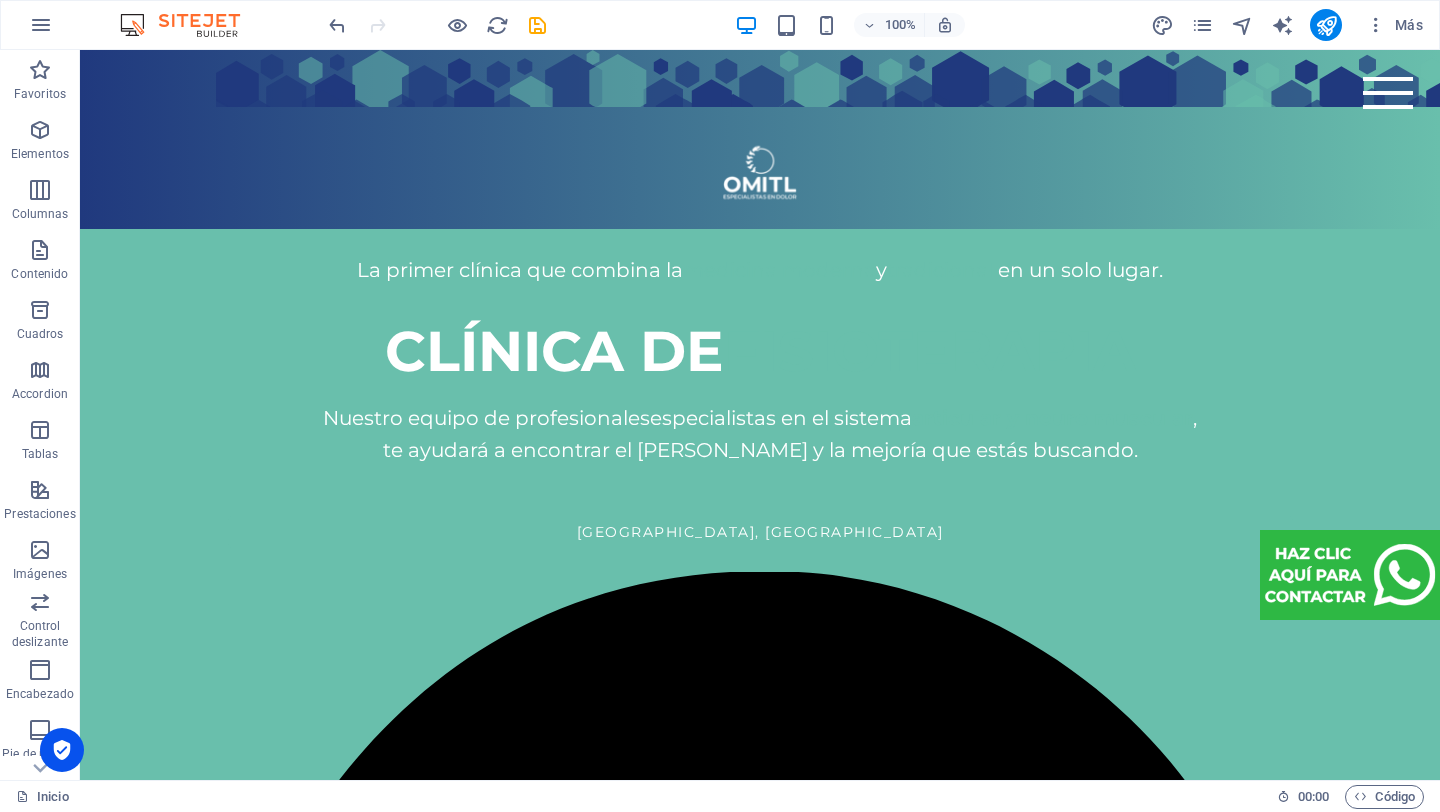 scroll, scrollTop: 1725, scrollLeft: 0, axis: vertical 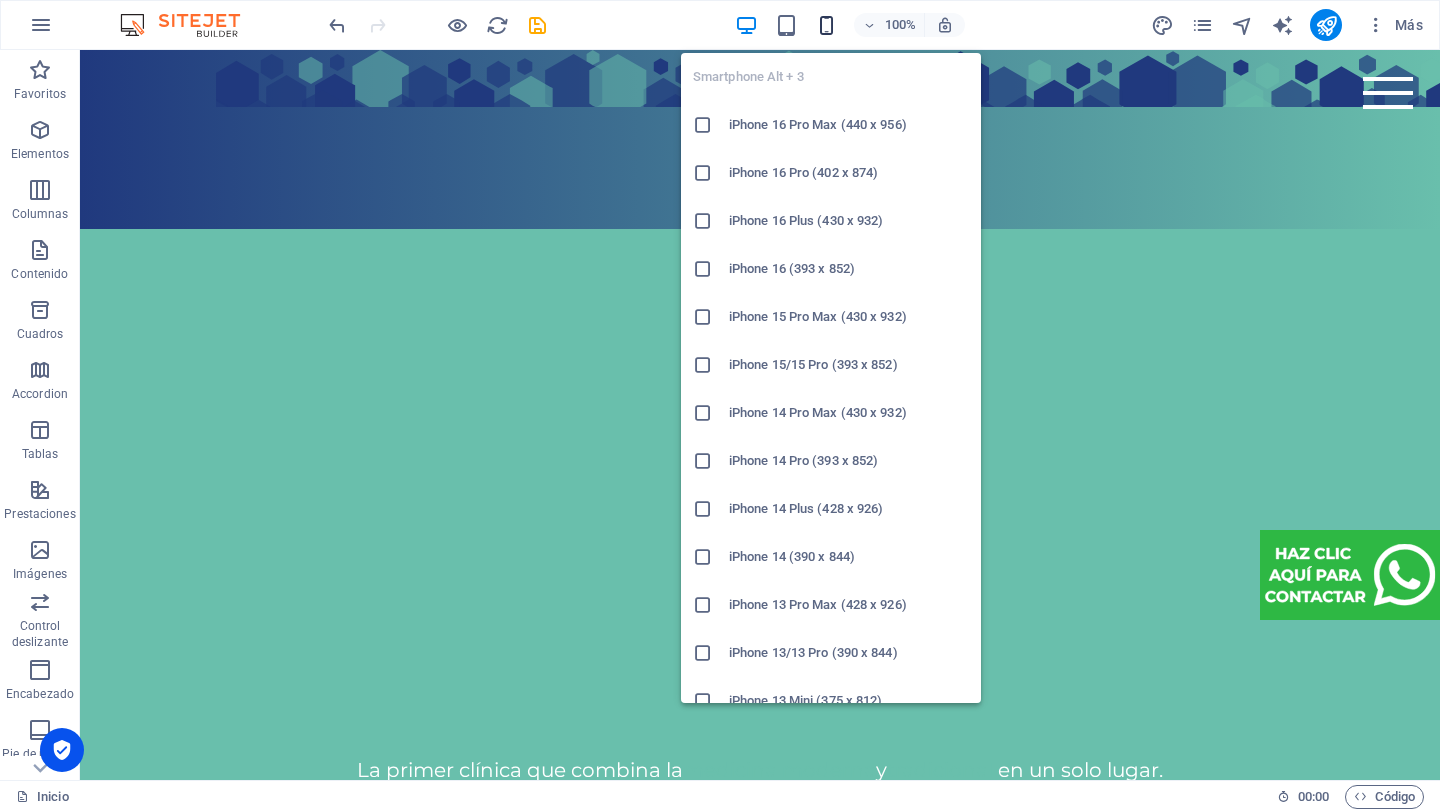 click at bounding box center [826, 25] 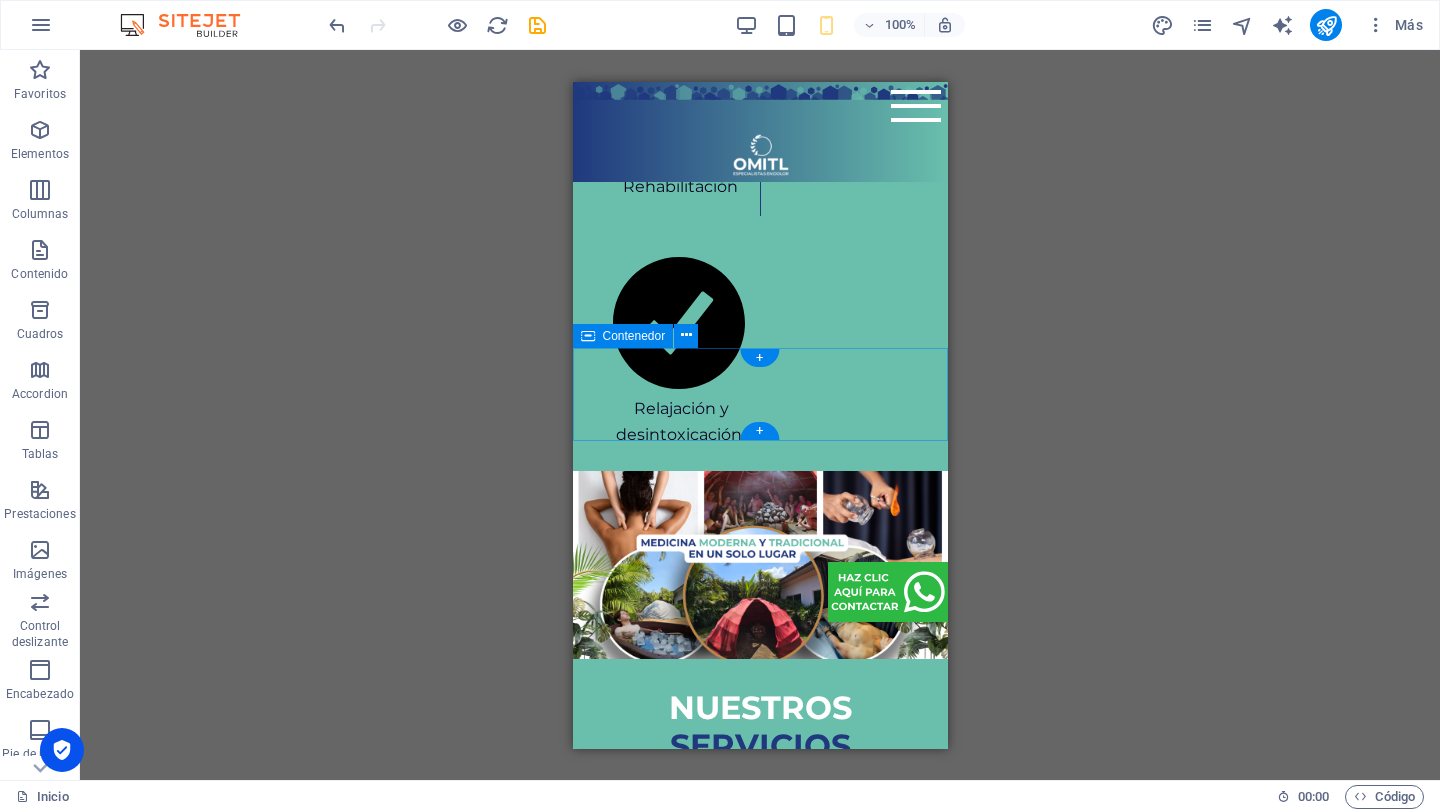 scroll, scrollTop: 3447, scrollLeft: 0, axis: vertical 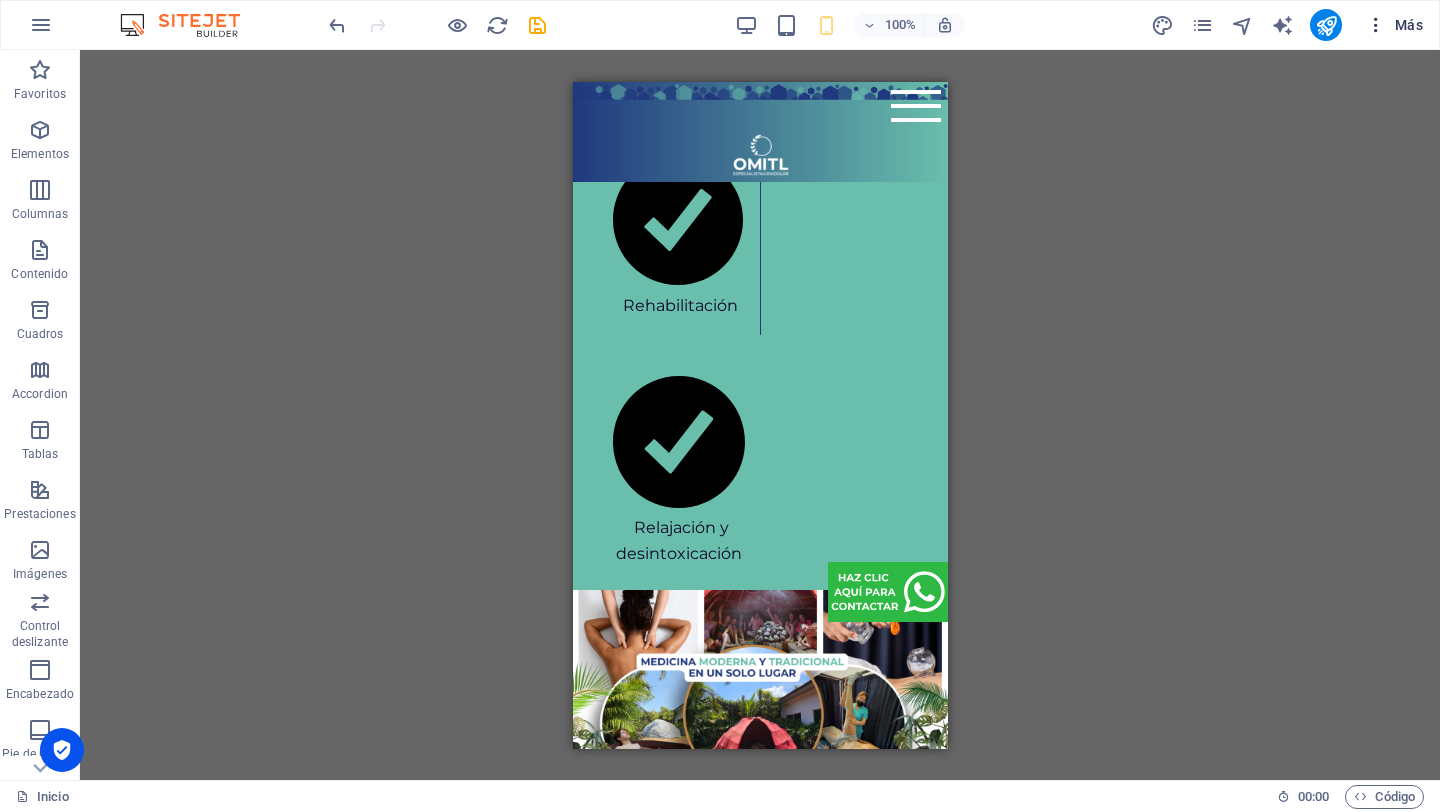 click at bounding box center [1376, 25] 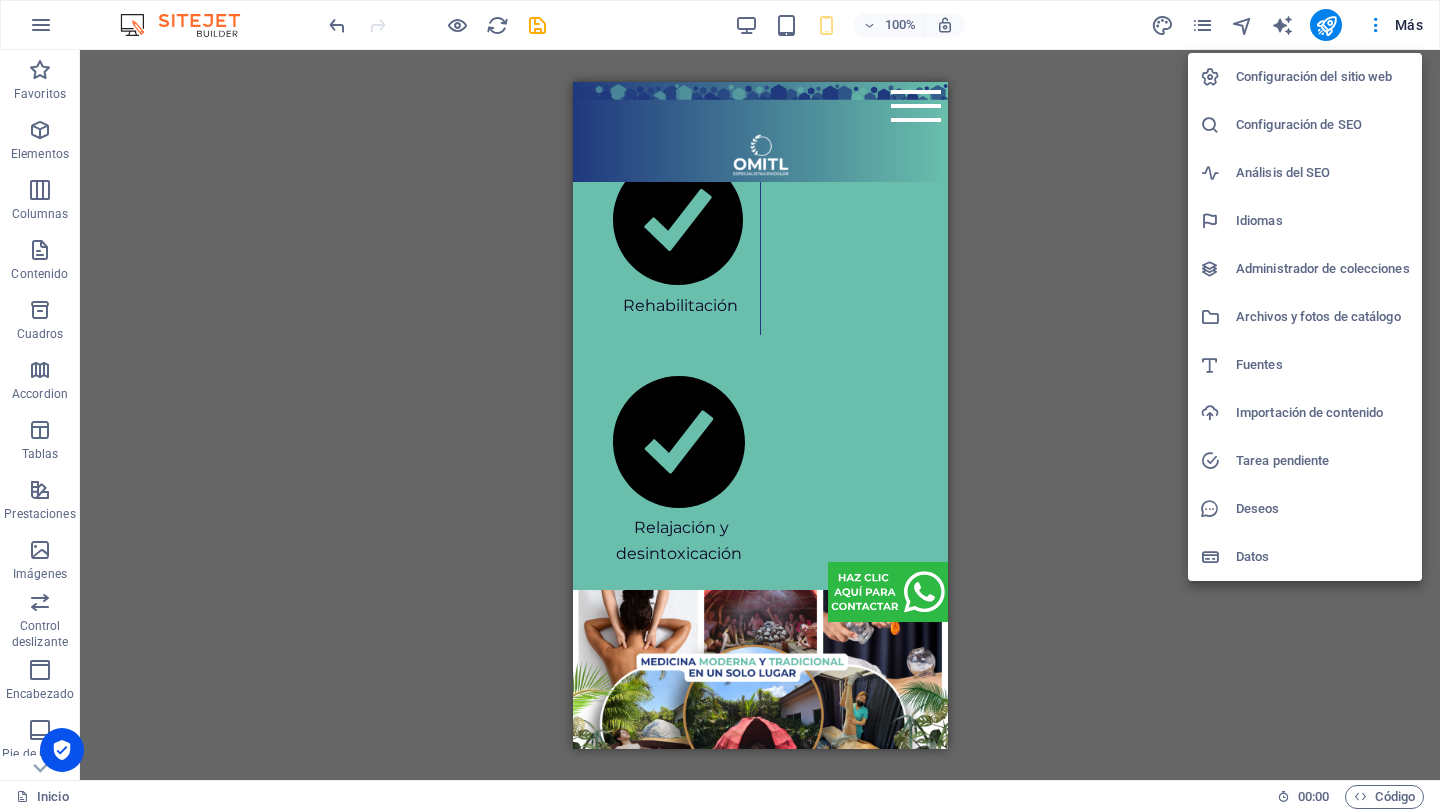 click on "Análisis del SEO" at bounding box center [1323, 173] 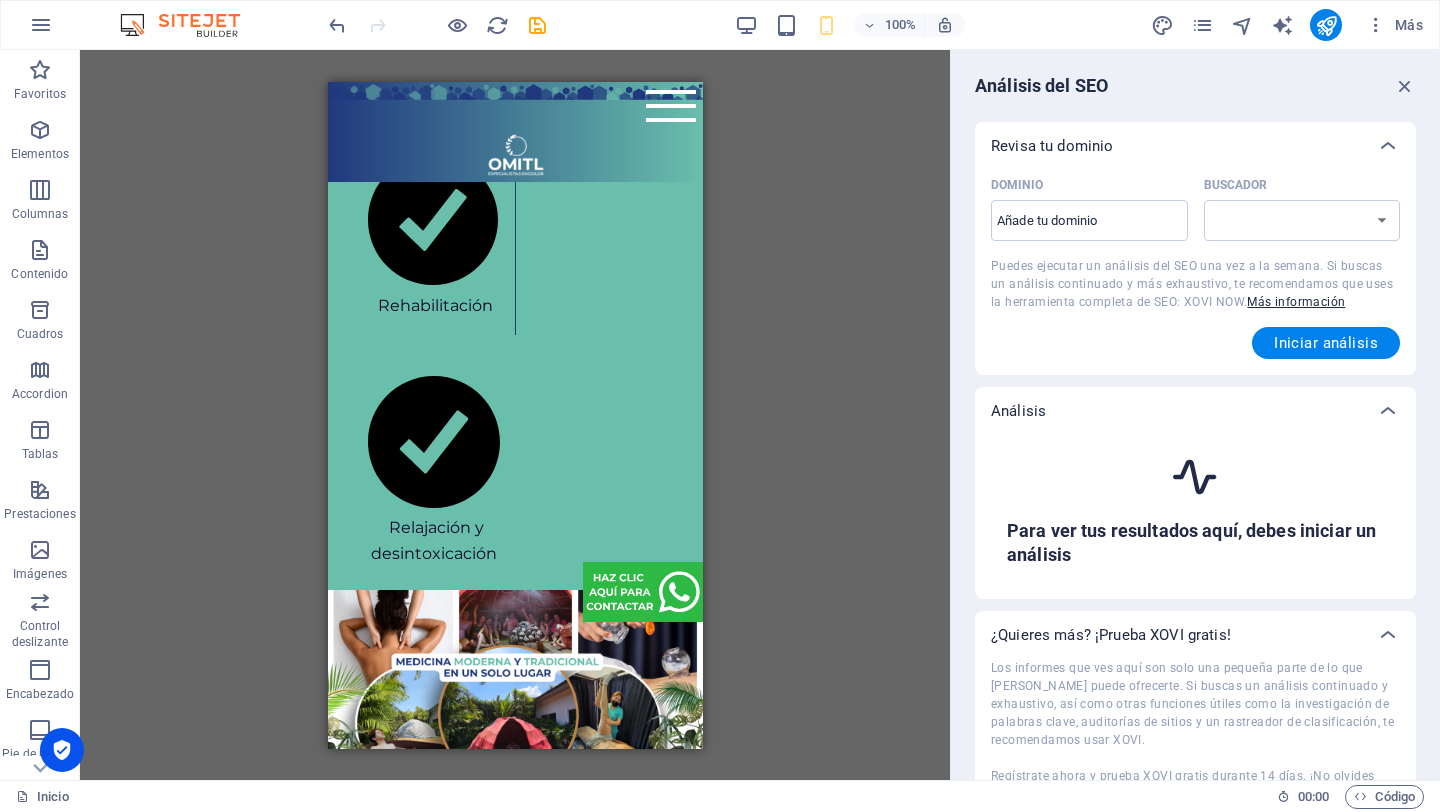 select on "[DOMAIN_NAME]" 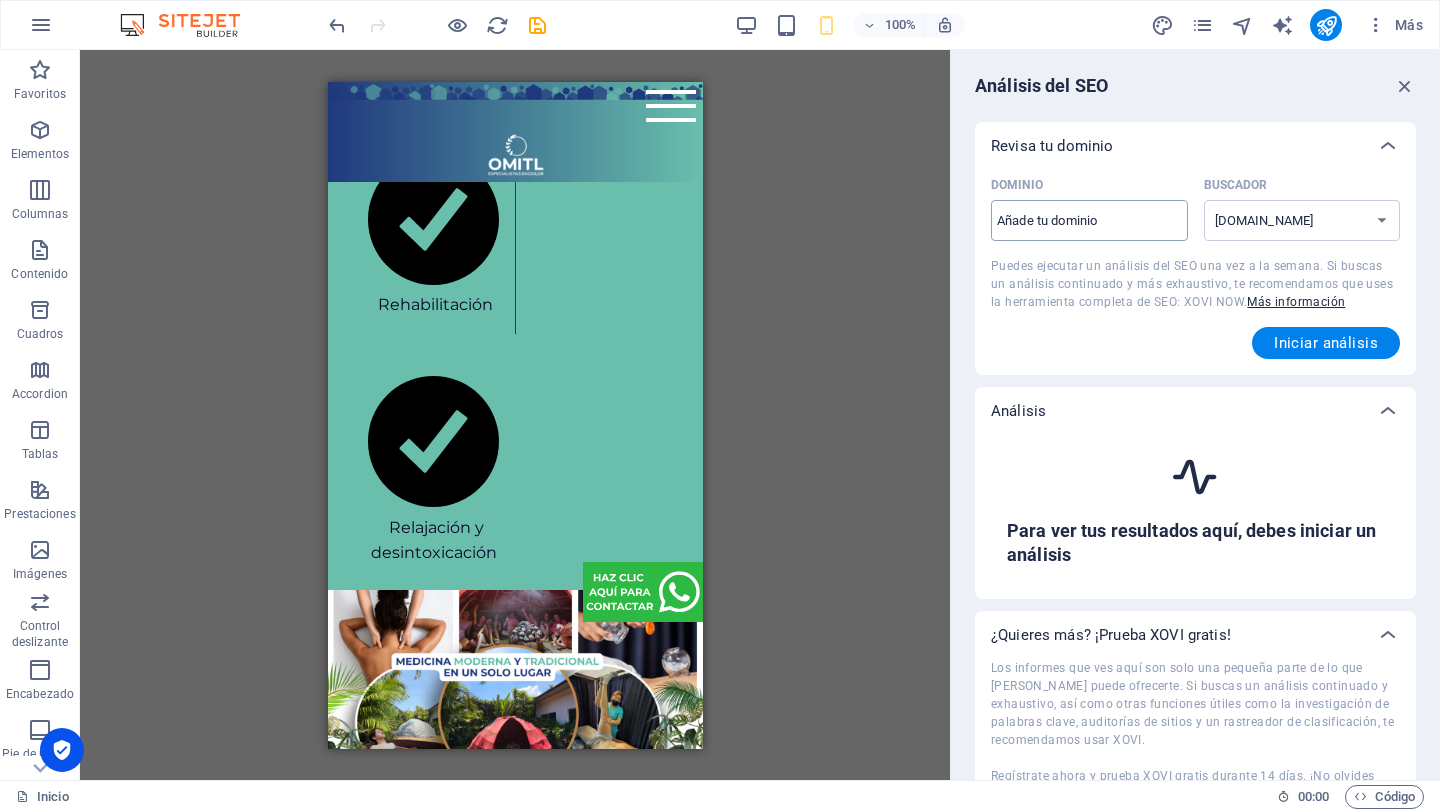 click on "Dominio ​" at bounding box center [1089, 221] 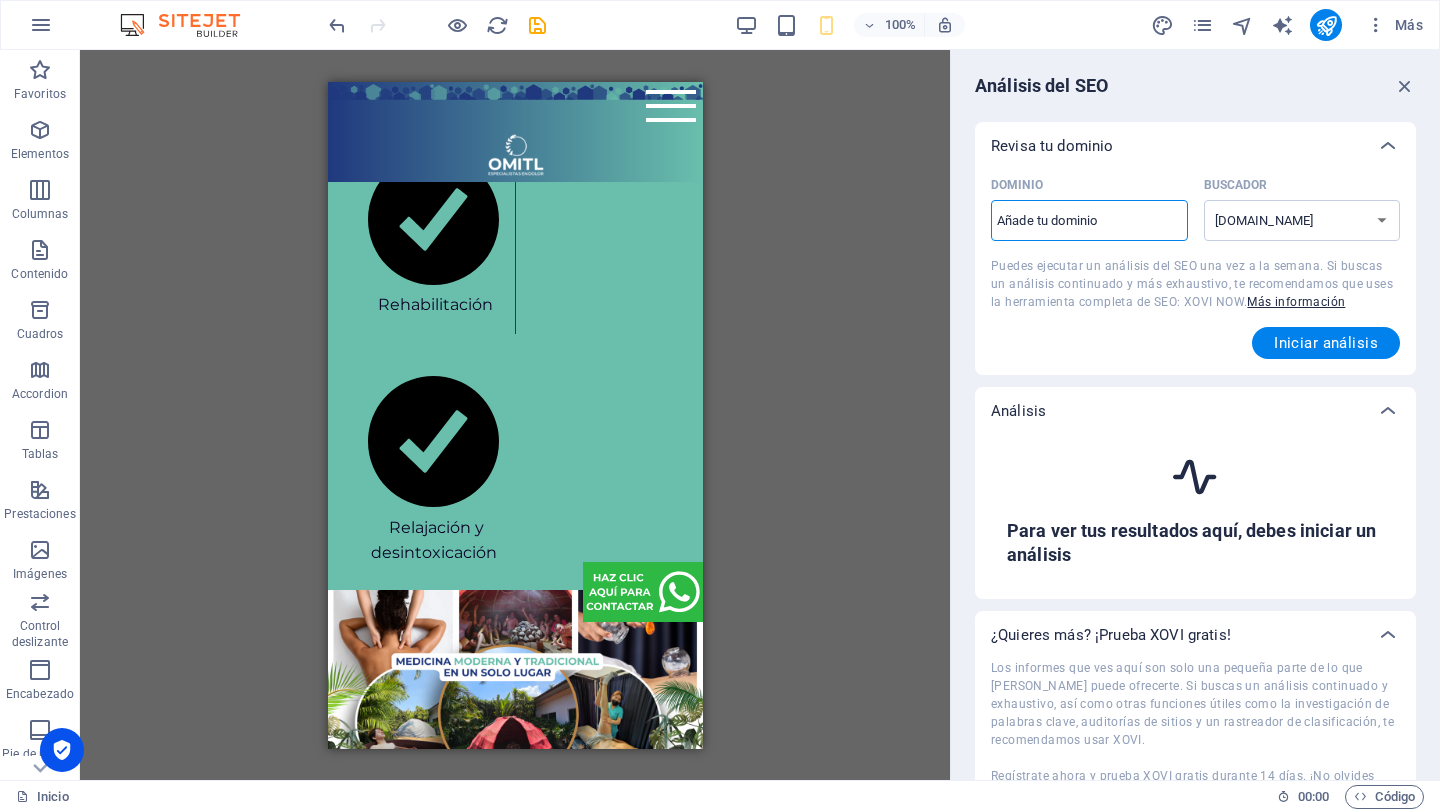 scroll, scrollTop: 3447, scrollLeft: 0, axis: vertical 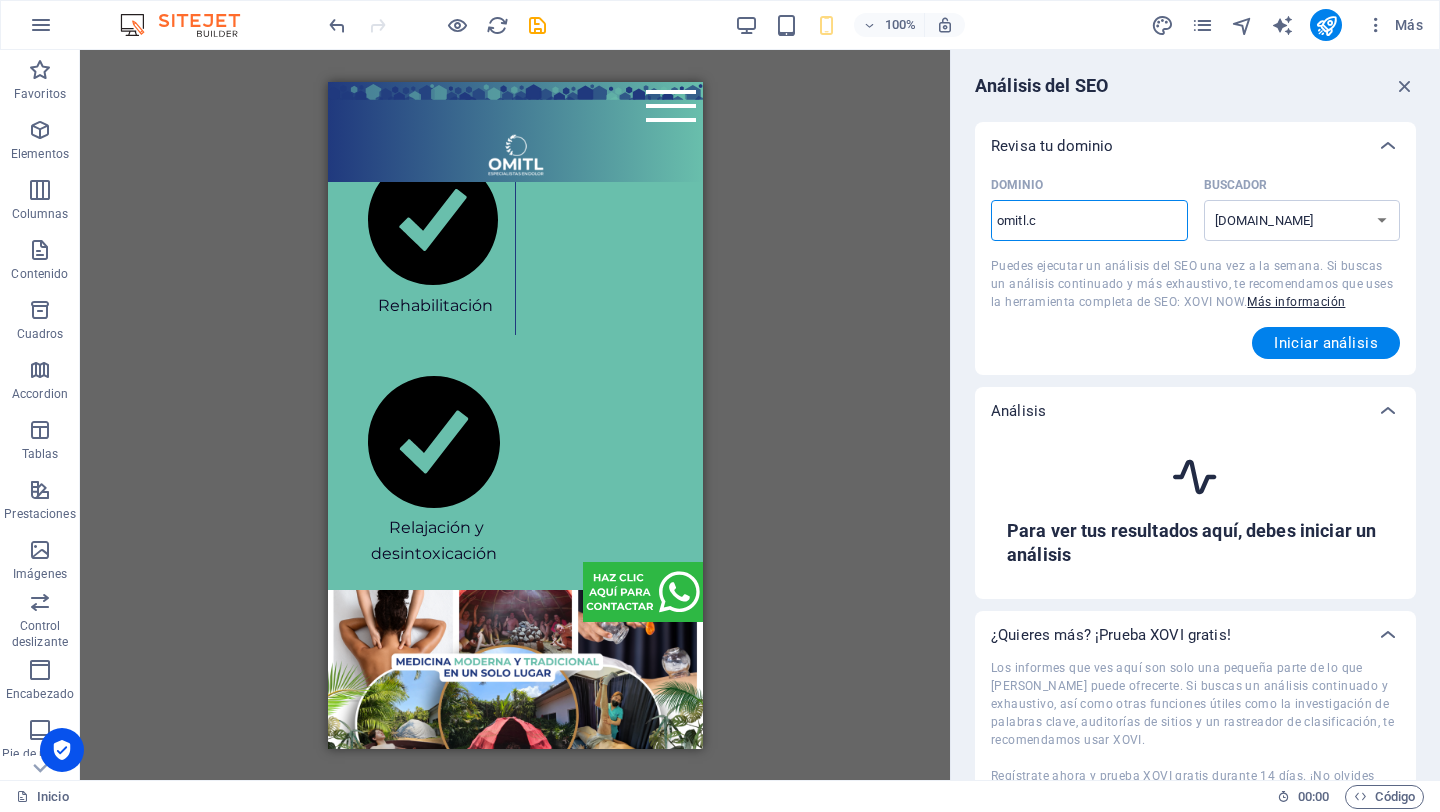 type on "[DOMAIN_NAME]" 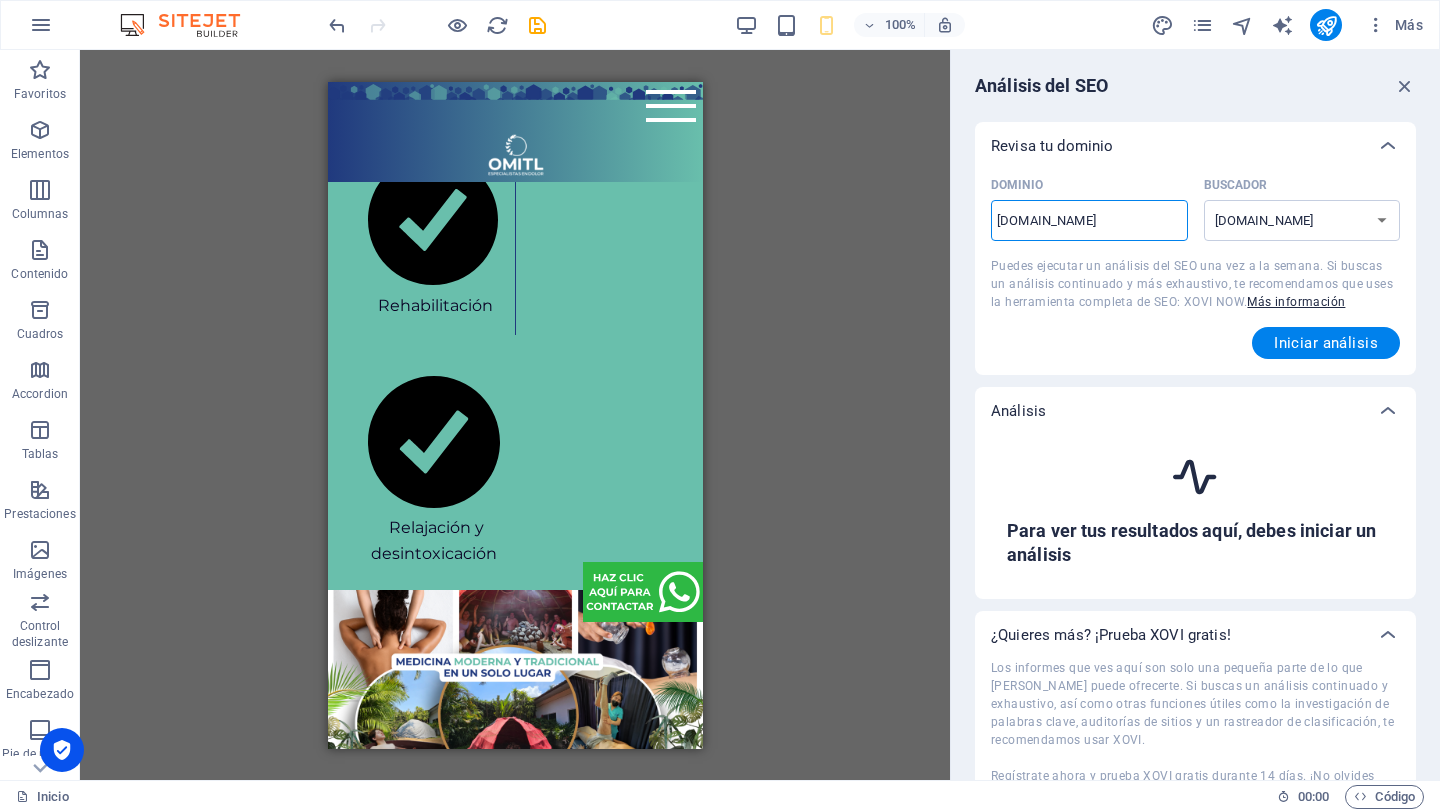 type on "[DOMAIN_NAME]" 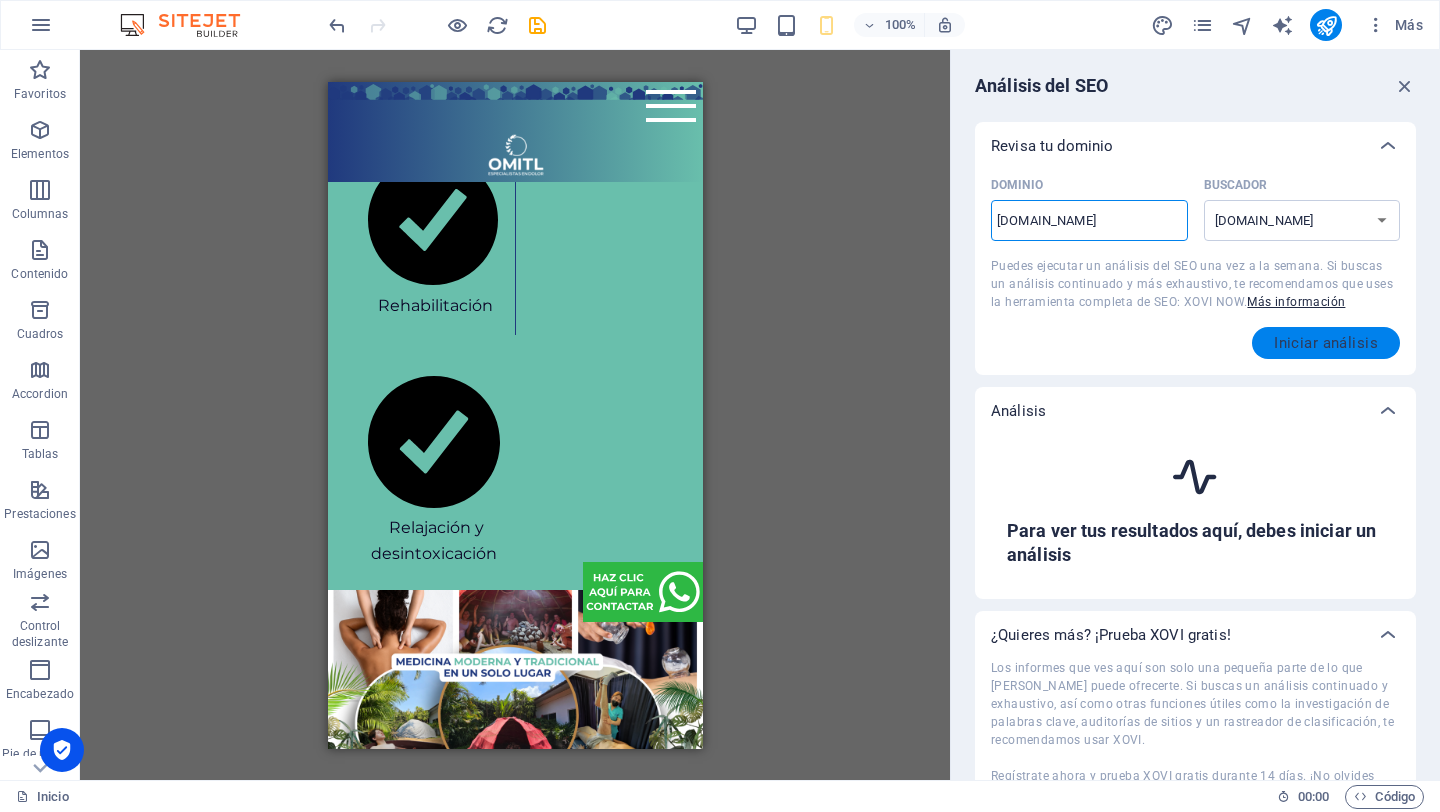 type on "[DOMAIN_NAME]" 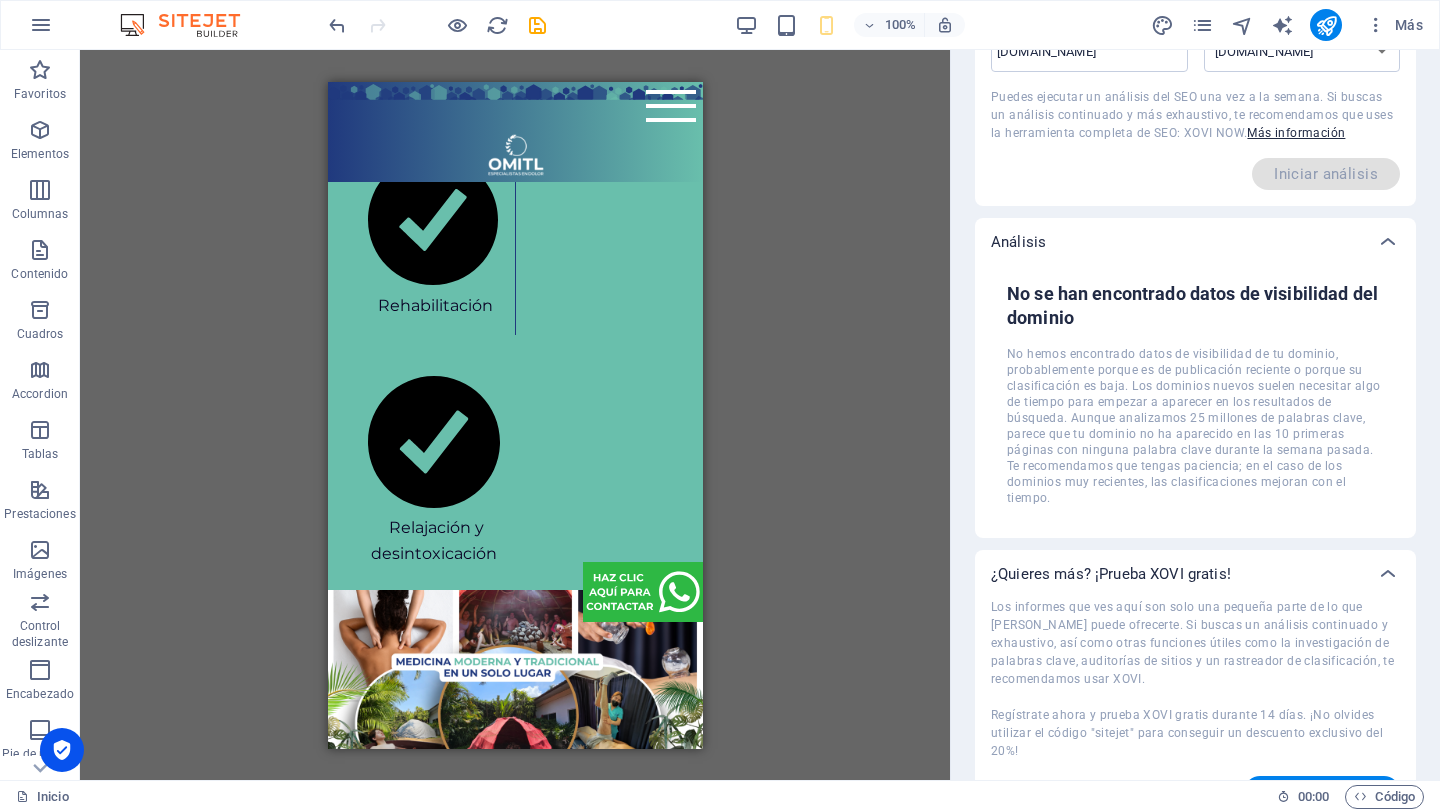 scroll, scrollTop: 197, scrollLeft: 0, axis: vertical 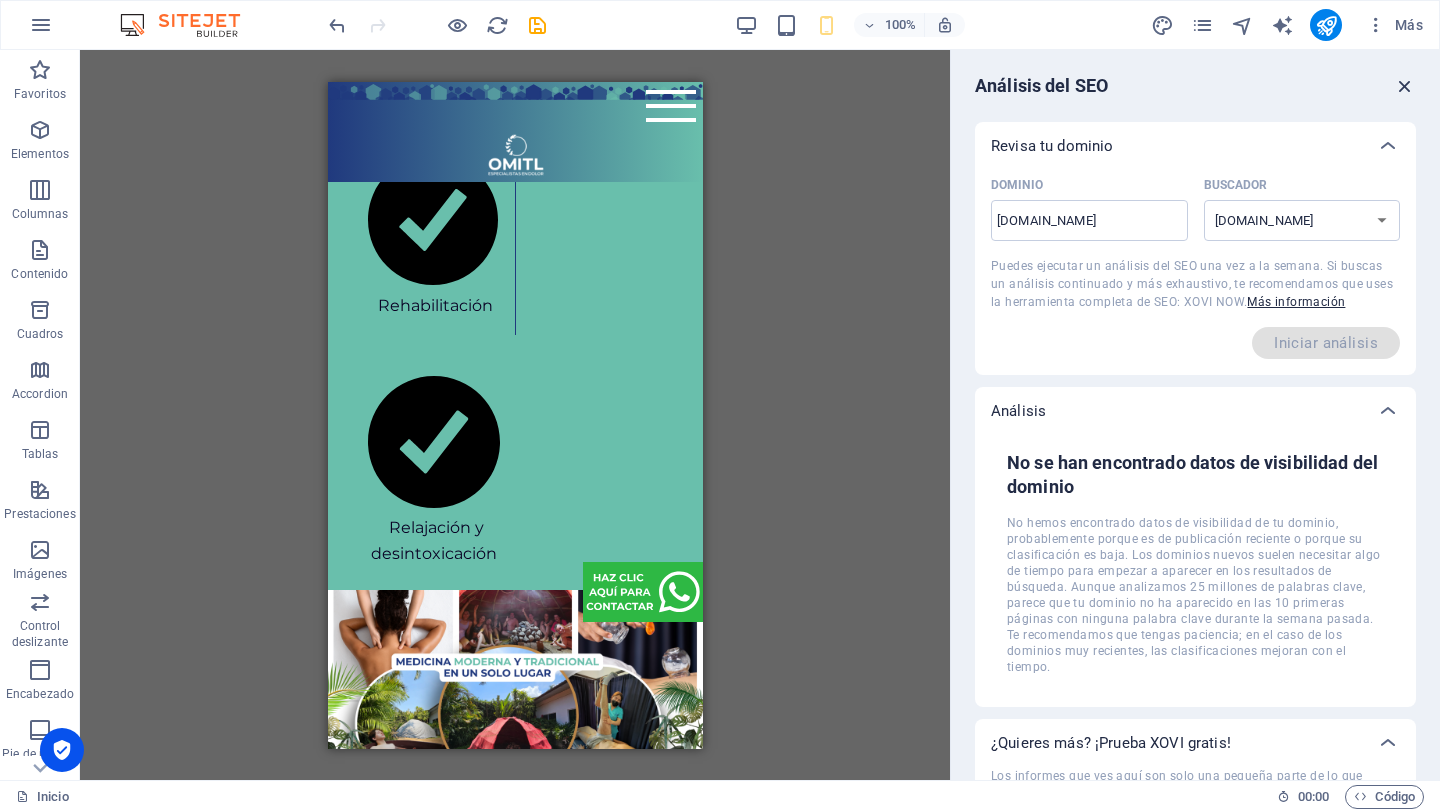 click at bounding box center [1405, 86] 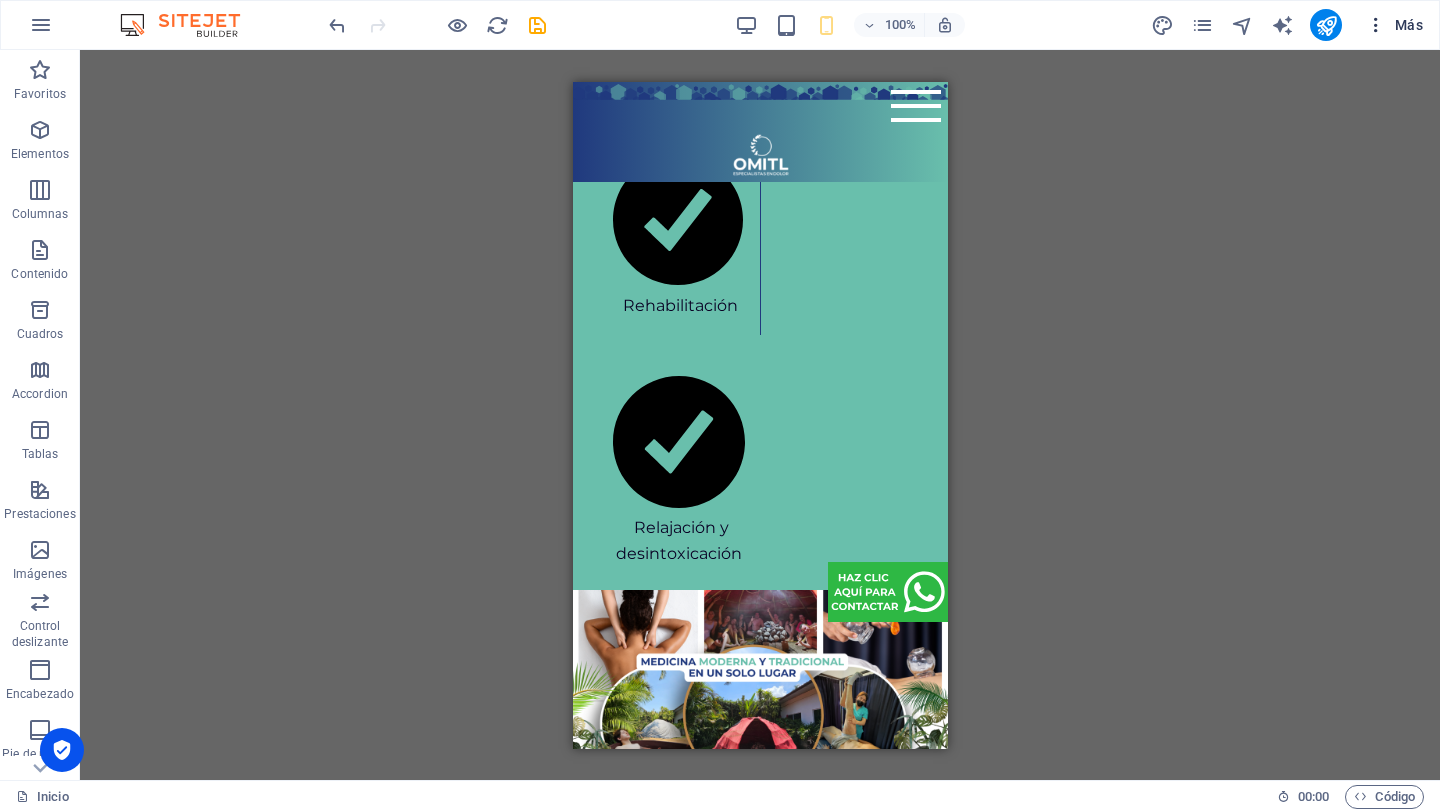 click at bounding box center [1376, 25] 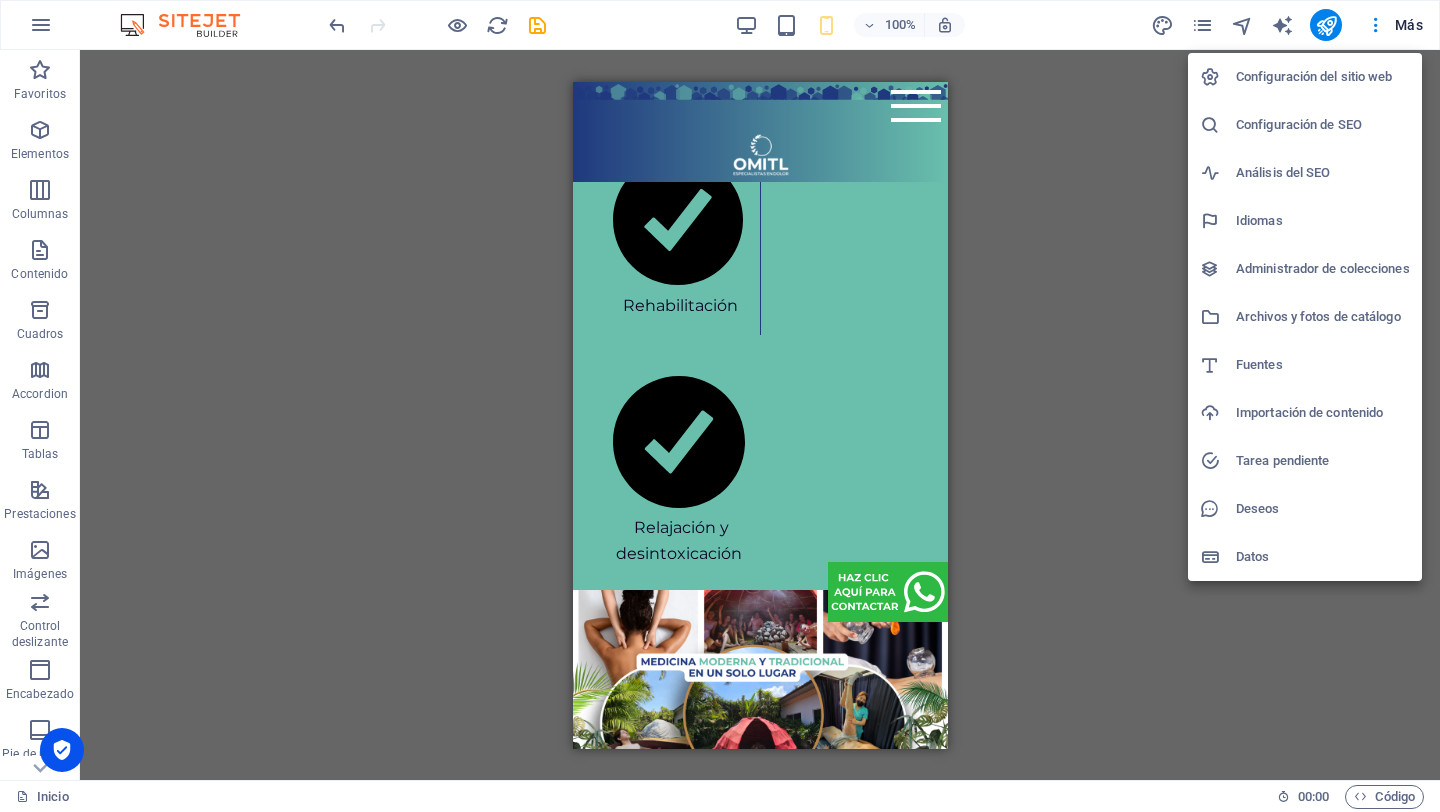 click on "Datos" at bounding box center (1323, 557) 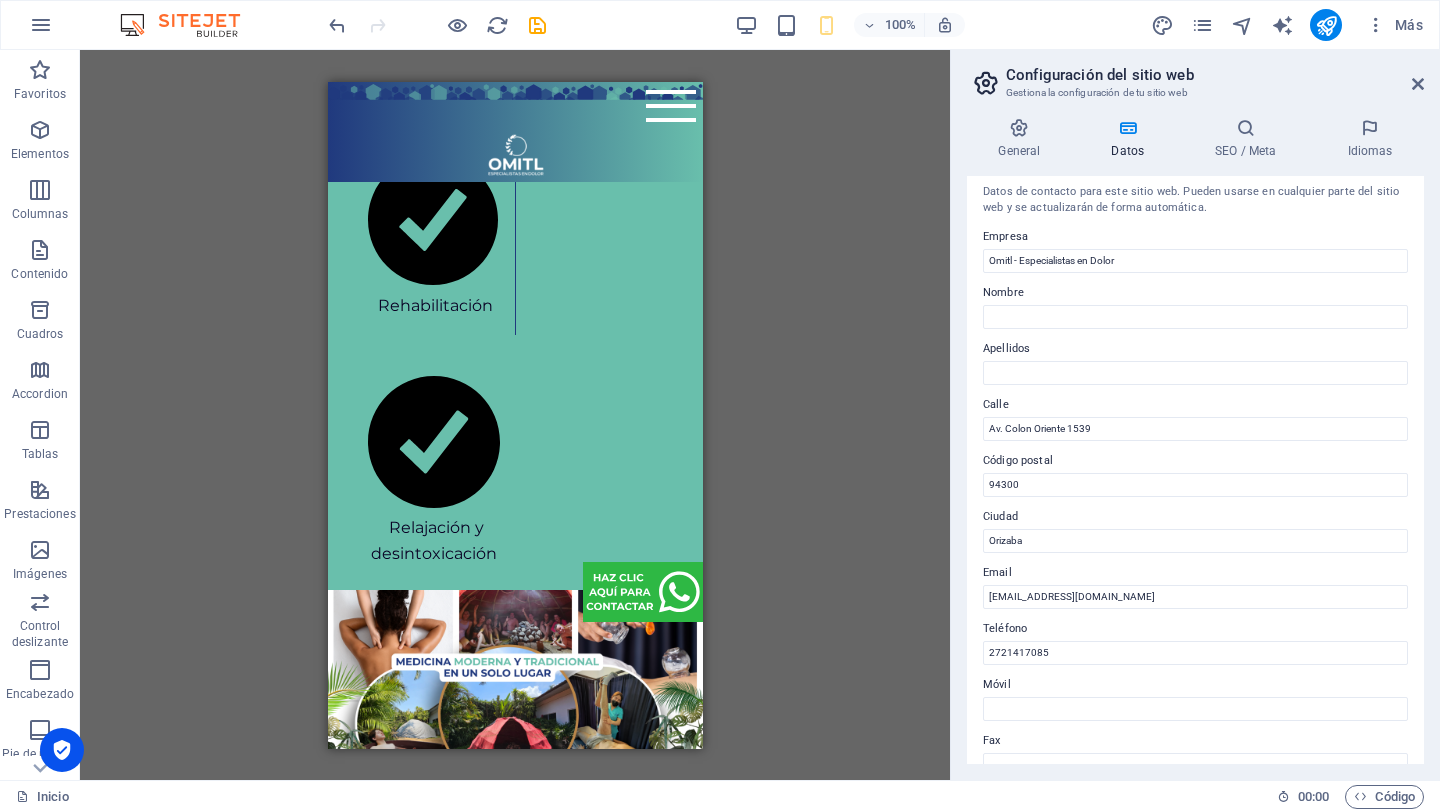 scroll, scrollTop: 0, scrollLeft: 0, axis: both 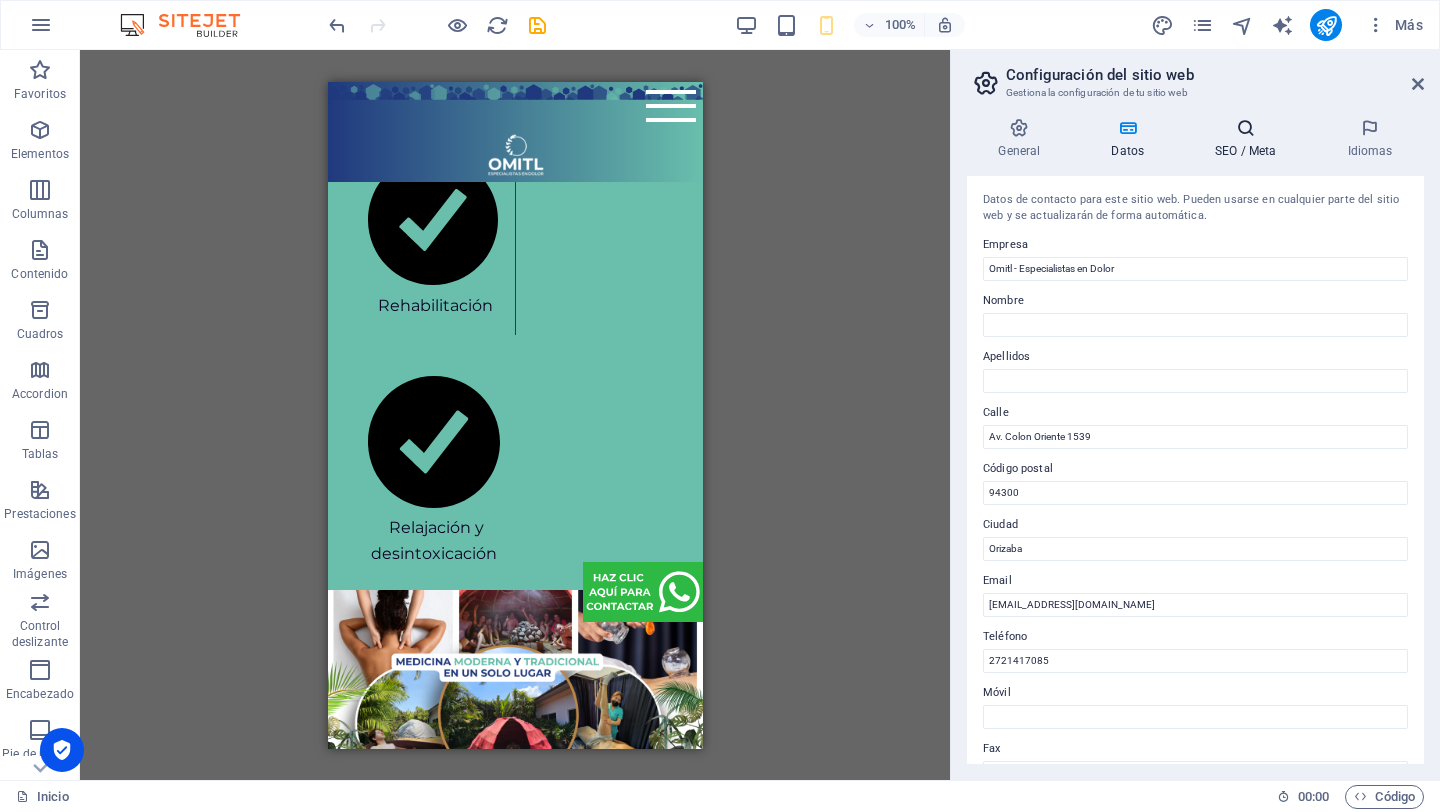 click on "SEO / Meta" at bounding box center (1250, 139) 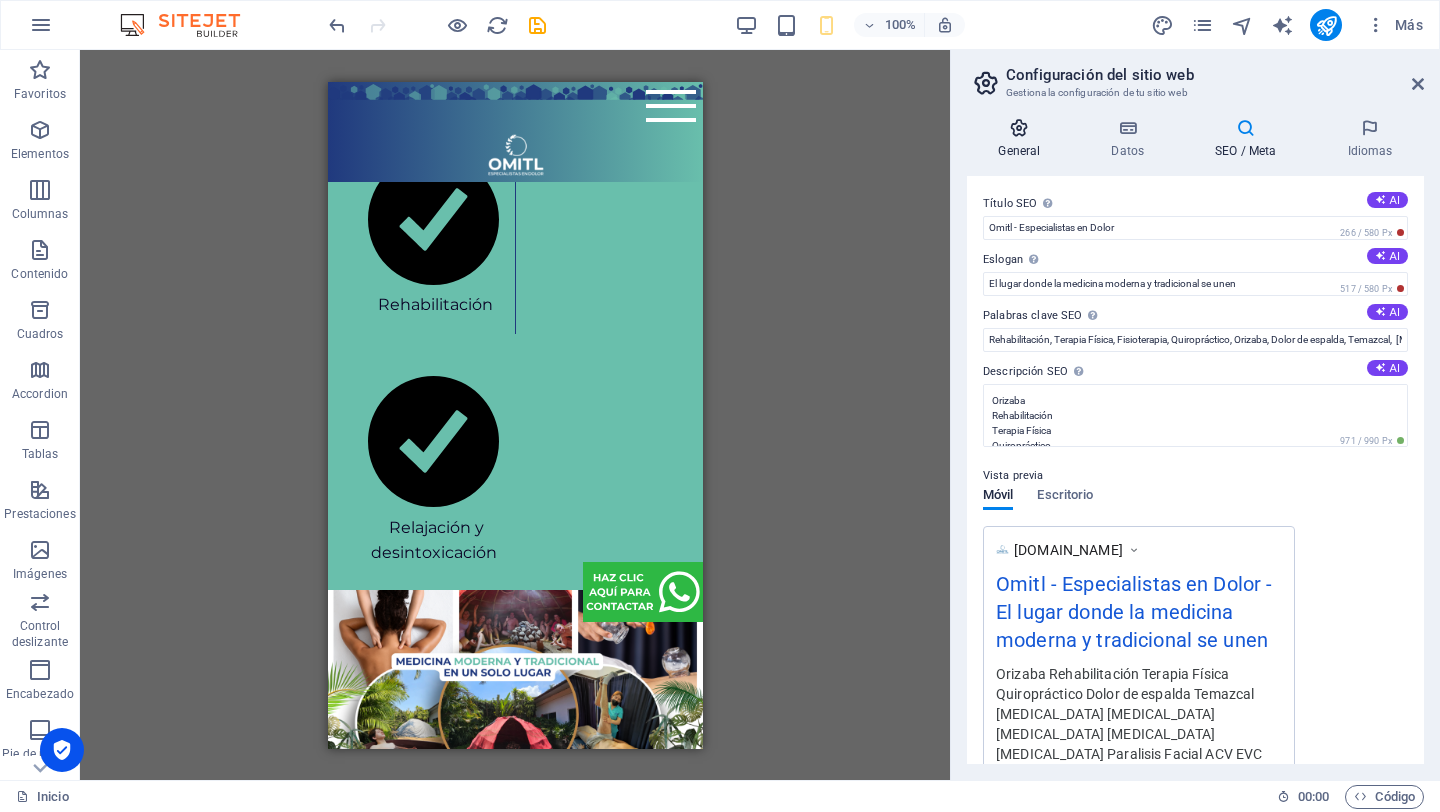 click at bounding box center (1019, 128) 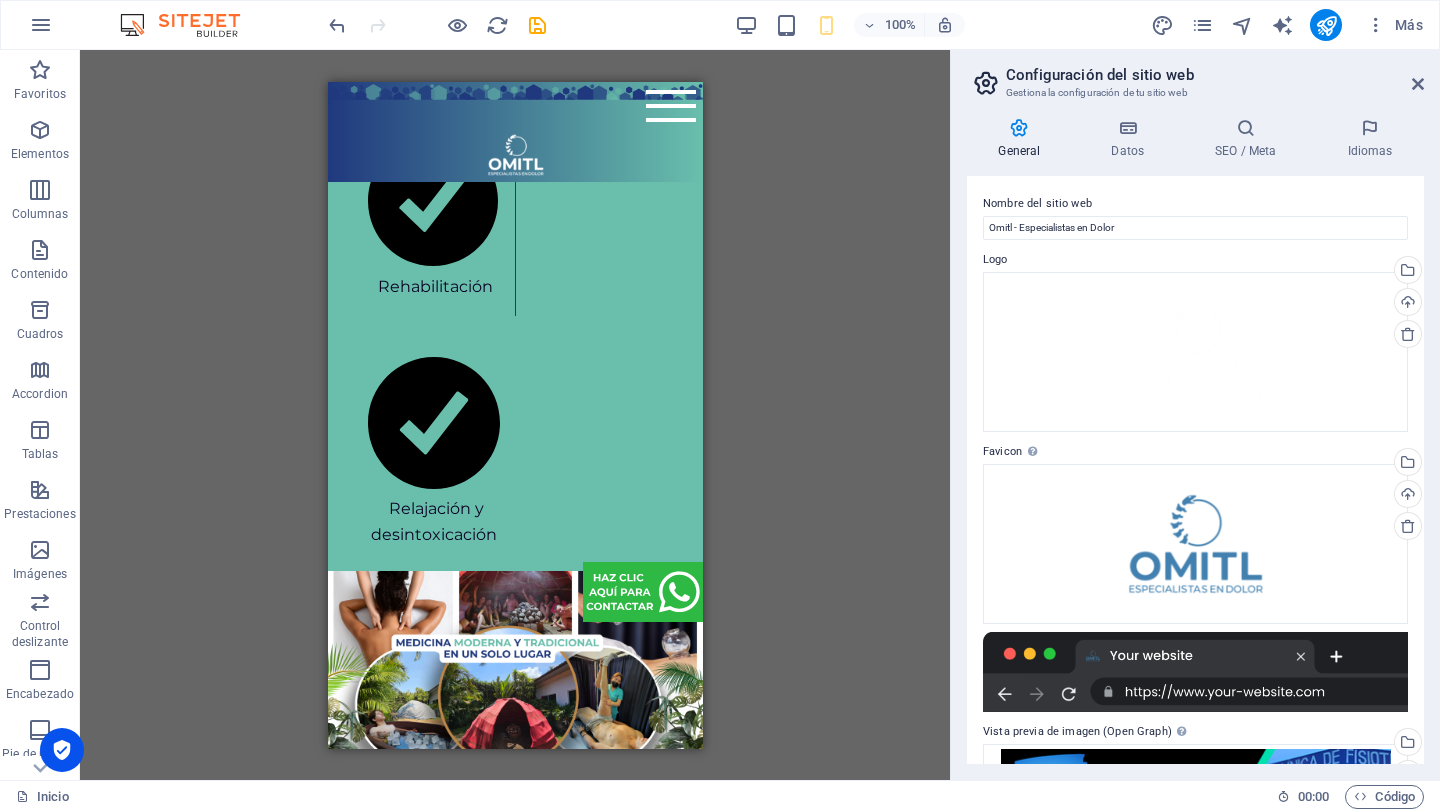 scroll, scrollTop: 3447, scrollLeft: 0, axis: vertical 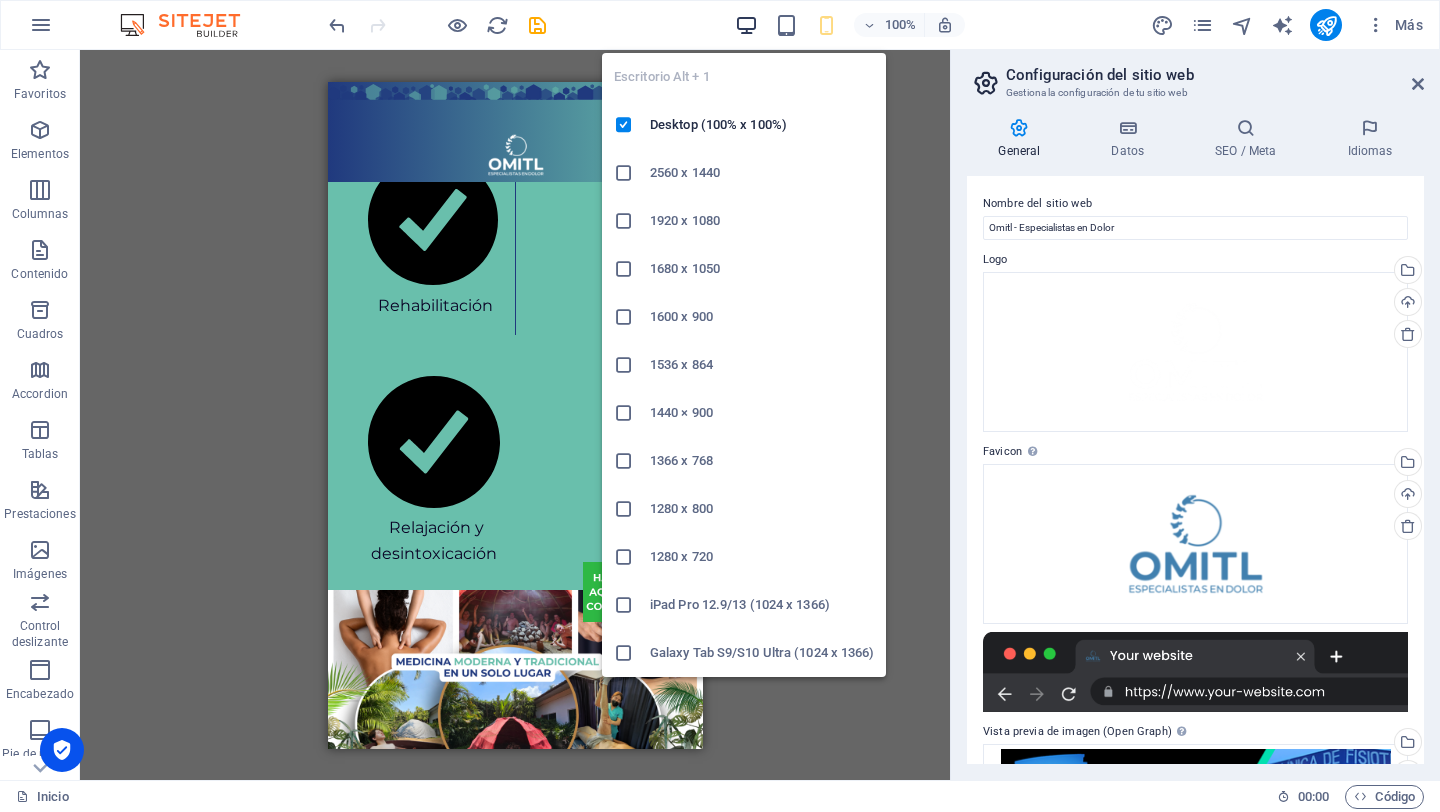 click at bounding box center (746, 25) 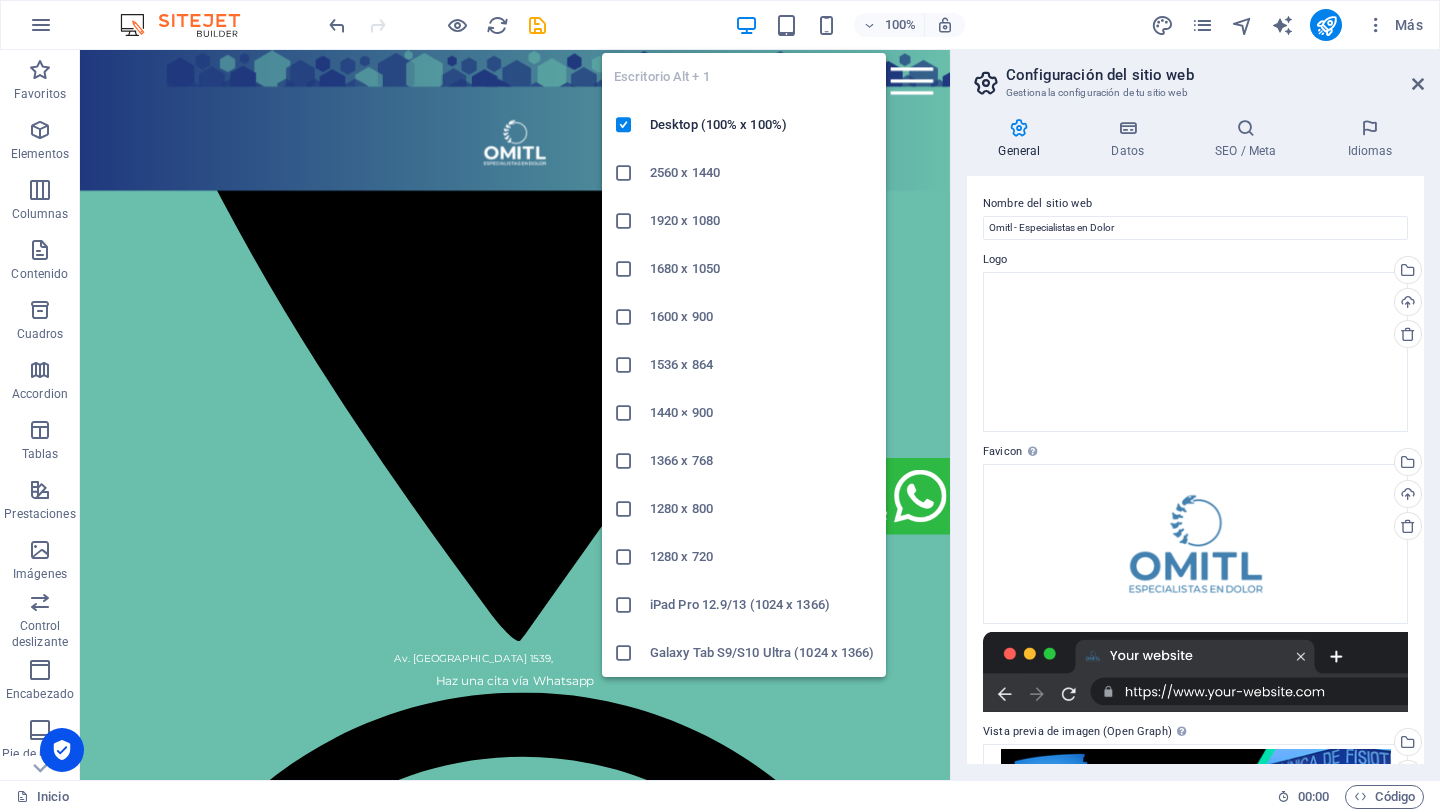 scroll, scrollTop: 4109, scrollLeft: 0, axis: vertical 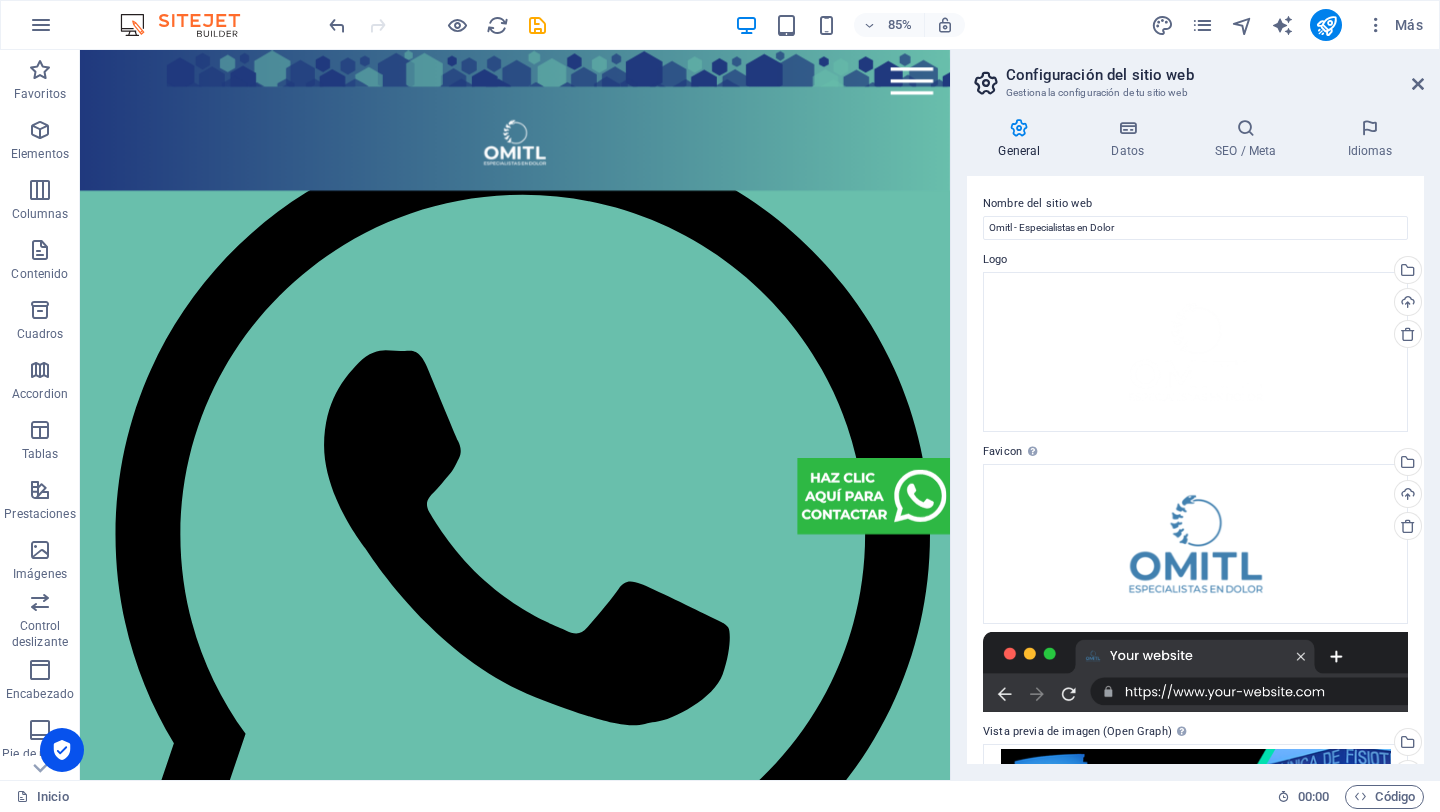 click on "Configuración del sitio web Gestiona la configuración de tu sitio web  General  Datos  SEO / Meta  Idiomas Nombre del sitio web Omitl - Especialistas en Dolor Logo Arrastra archivos aquí, haz clic para escoger archivos o  selecciona archivos de Archivos o de nuestra galería gratuita de fotos y vídeos Selecciona archivos del administrador de archivos, de la galería de fotos o carga archivo(s) Cargar Favicon Define aquí el favicon de tu sitio web. Un favicon es un pequeño icono que se muestra en la pestaña del navegador al lado del título de tu sitio web. Este ayuda a los visitantes a identificar tu sitio web. Arrastra archivos aquí, haz clic para escoger archivos o  selecciona archivos de Archivos o de nuestra galería gratuita de fotos y vídeos Selecciona archivos del administrador de archivos, de la galería de fotos o carga archivo(s) Cargar Vista previa de imagen (Open Graph) Esta imagen se mostrará cuando el sitio web se comparta en redes sociales Cargar Empresa Omitl - Especialistas en [GEOGRAPHIC_DATA]" at bounding box center (1195, 415) 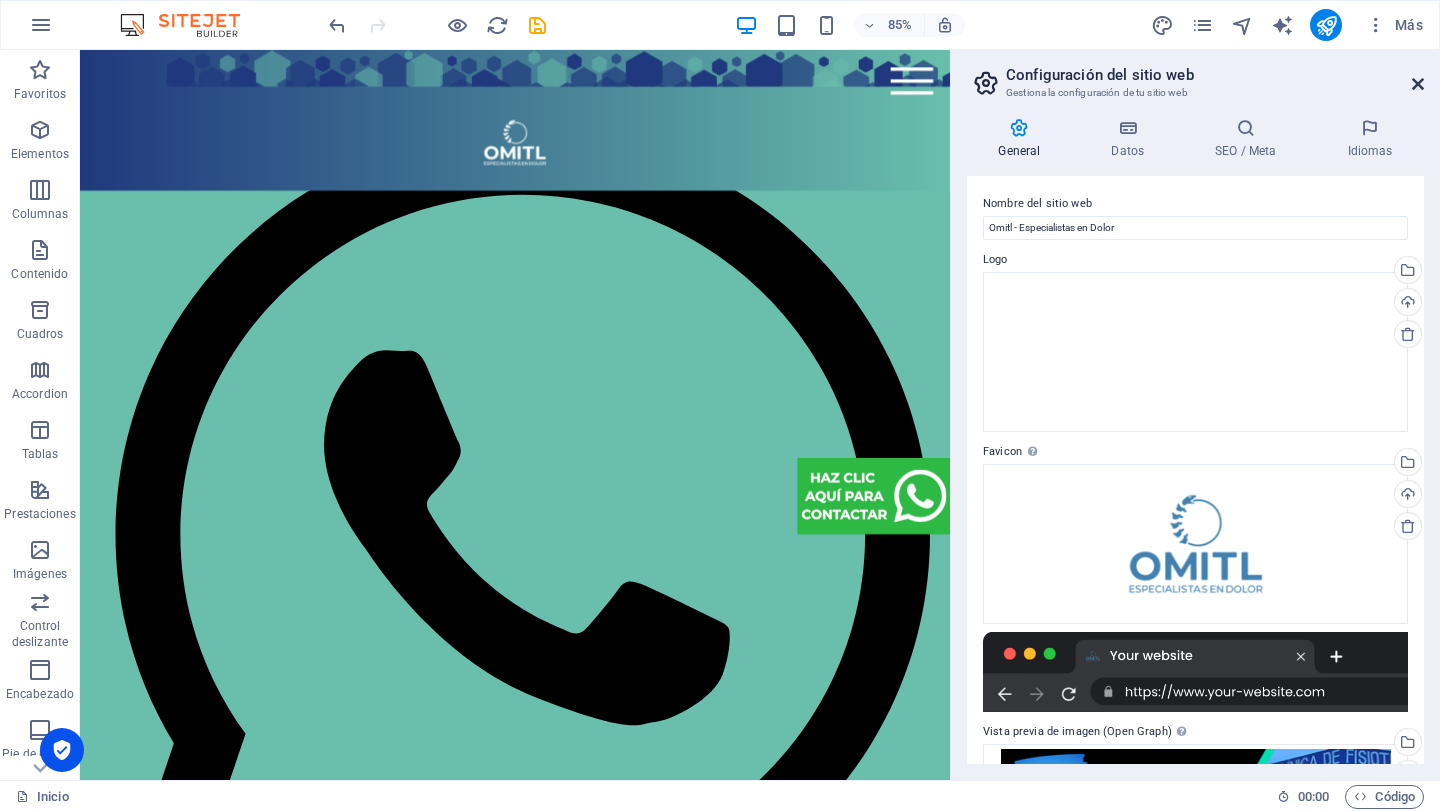 click at bounding box center [1418, 84] 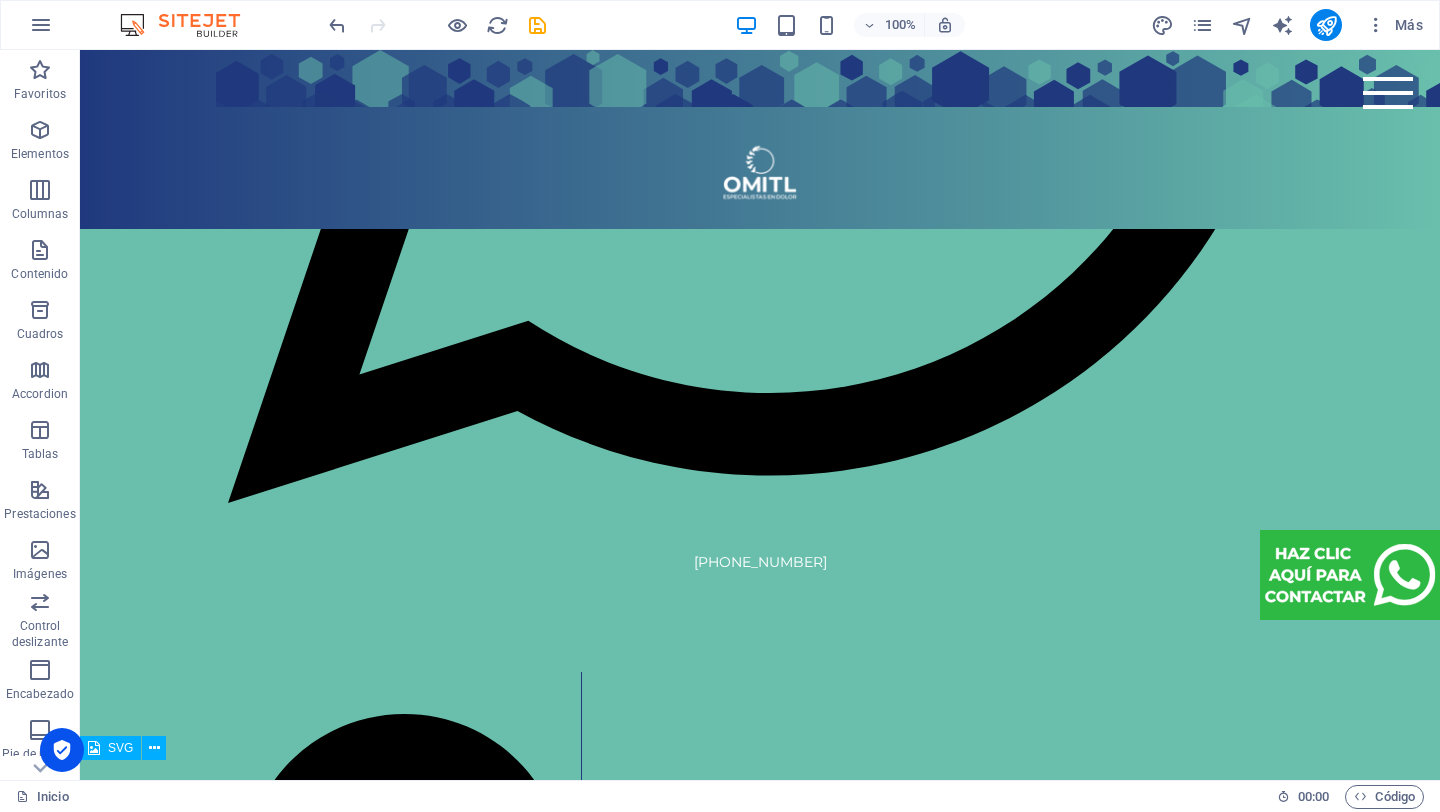 scroll, scrollTop: 4977, scrollLeft: 0, axis: vertical 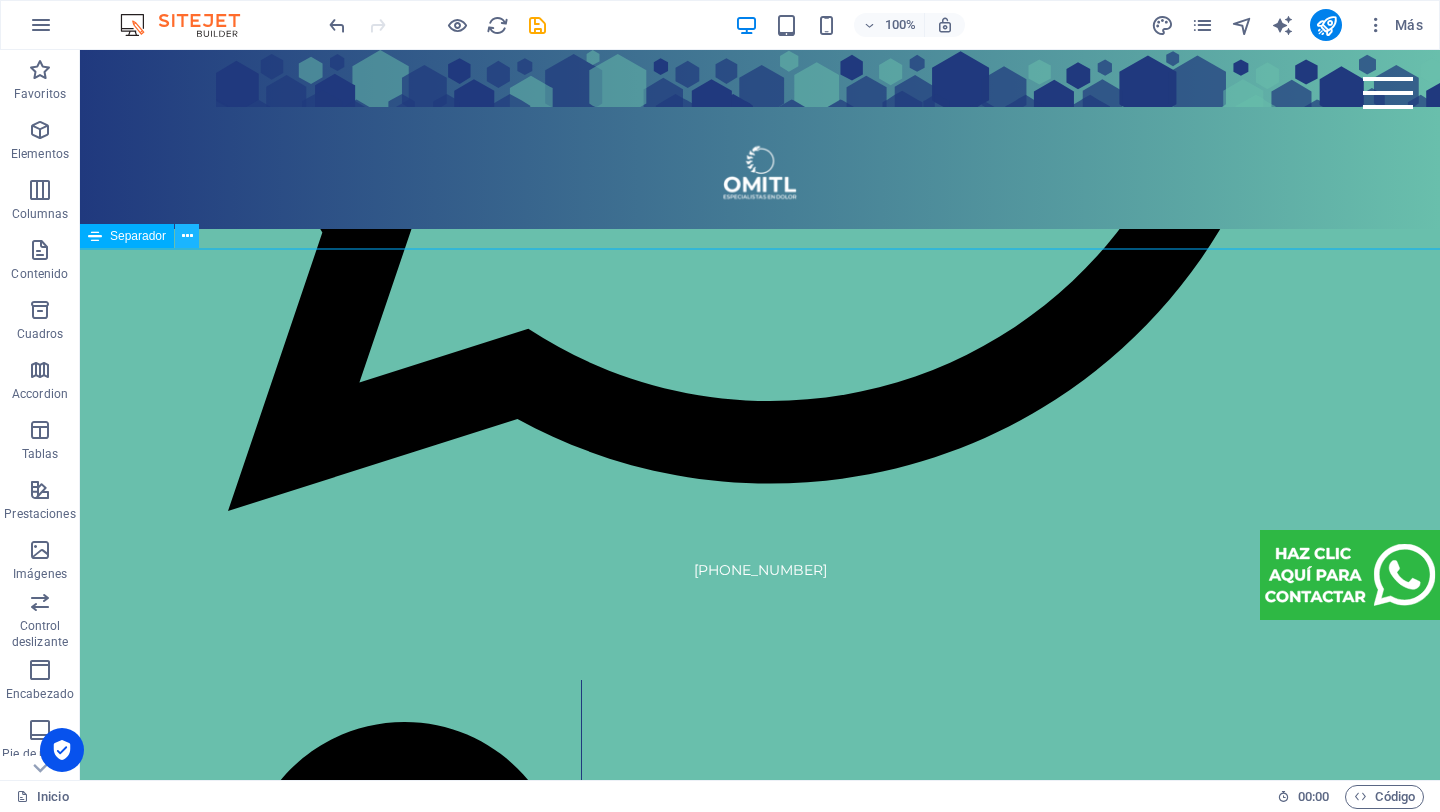 click at bounding box center (187, 236) 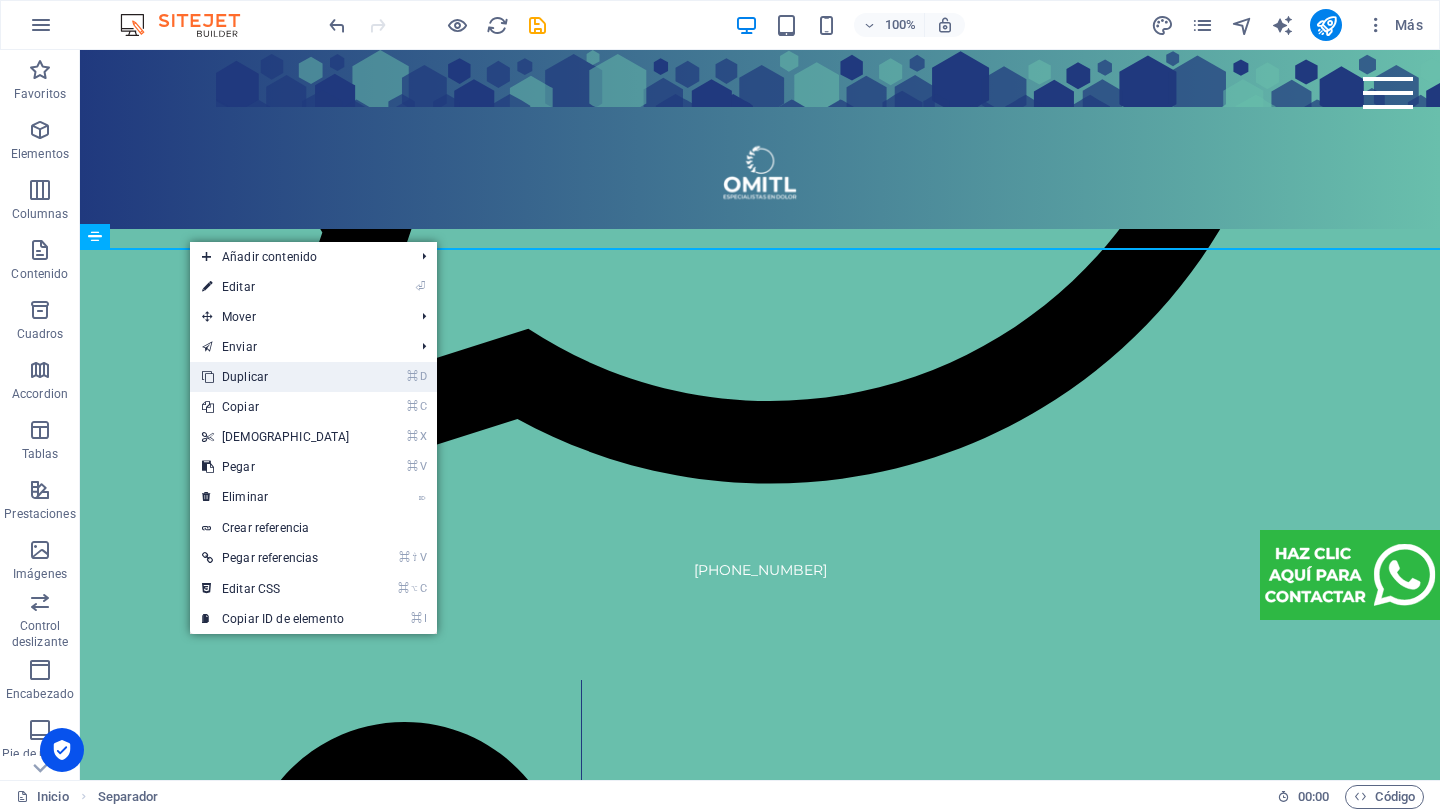 click on "⌘ D  Duplicar" at bounding box center (276, 377) 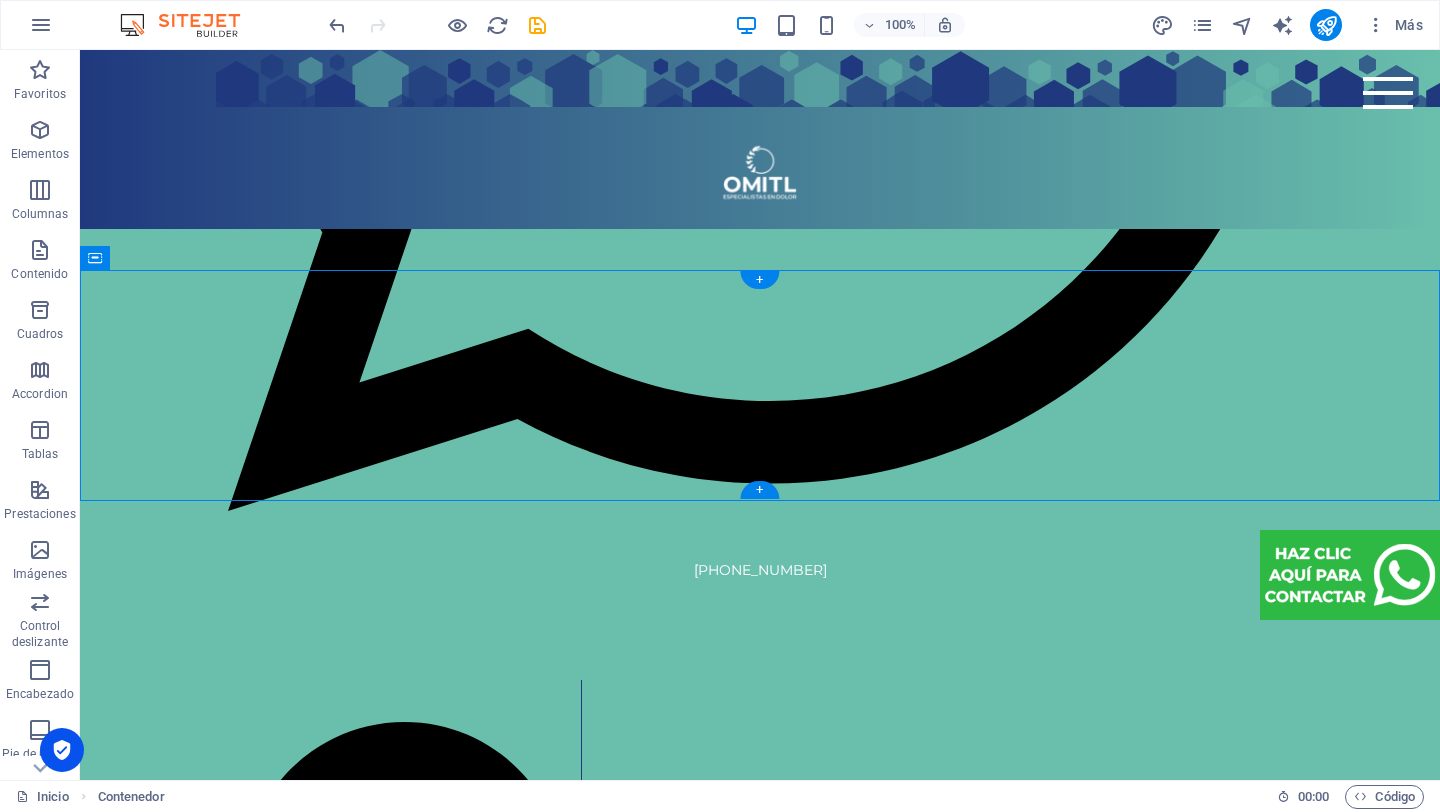 drag, startPoint x: 228, startPoint y: 311, endPoint x: 160, endPoint y: 482, distance: 184.02446 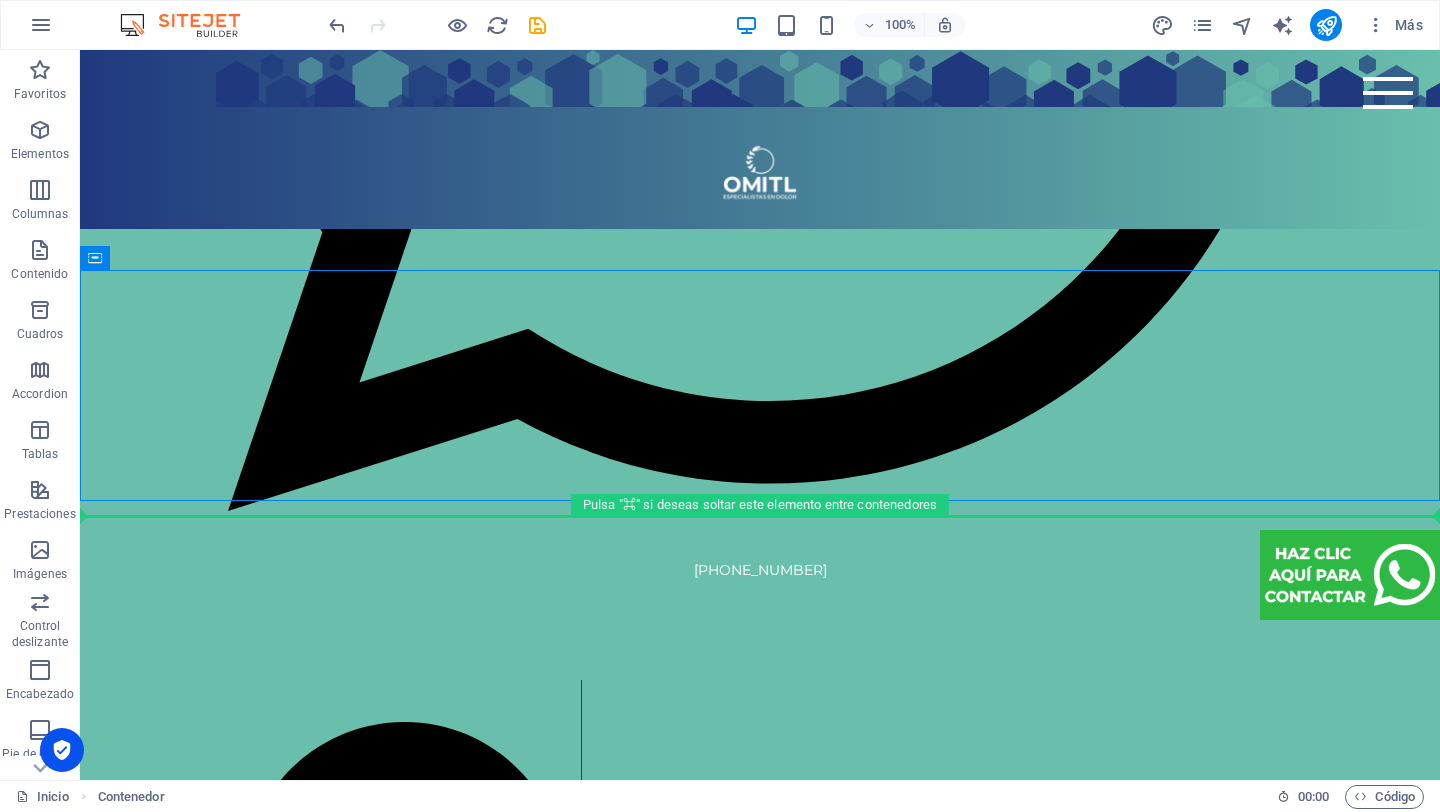 drag, startPoint x: 173, startPoint y: 303, endPoint x: 185, endPoint y: 510, distance: 207.34753 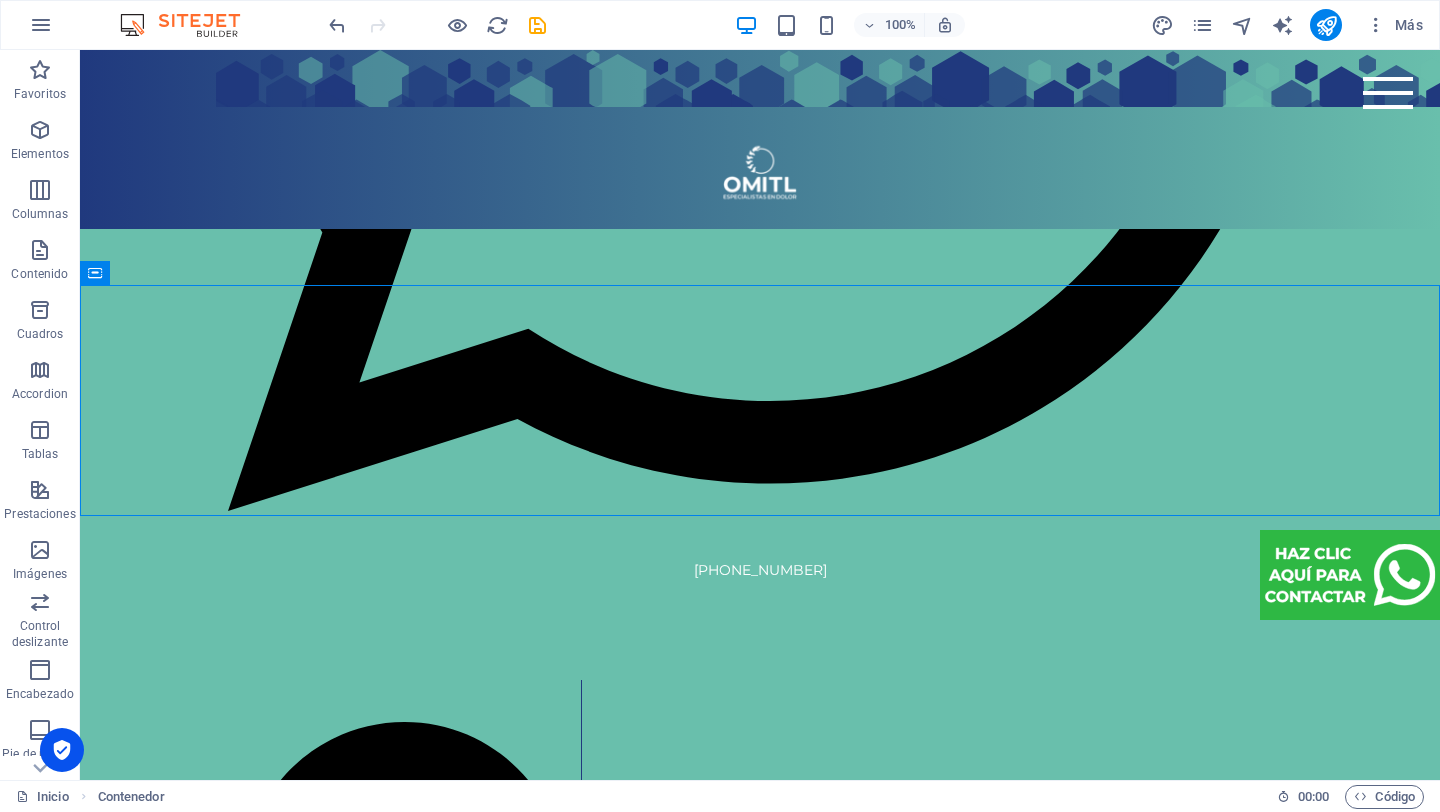 click on "Inicio Fisioterapia Temazcal Testimonios Post Parto Blog Ofertas y Promociones New page Rehabilitación Dolor de espalda [MEDICAL_DATA] [MEDICAL_DATA] Dolor de rodilla Ajuste  quiropráctico [MEDICAL_DATA] [MEDICAL_DATA] [MEDICAL_DATA] [MEDICAL_DATA] -  [MEDICAL_DATA] [MEDICAL_DATA] [MEDICAL_DATA] Post operatorio [MEDICAL_DATA] Accidente Fractura Post Parto
L La primer clínica que combina la  medicina moderna  y  tradicional   en un solo lugar.   CLÍNICA DE  FISIOTERAPIA Nuestro equipo de profesionales  especialistas en el   sistema  articula r y neuro muscular ,  te ayudará a encontrar el alivio y la mejoría que estás buscando. [GEOGRAPHIC_DATA], [GEOGRAPHIC_DATA]. [GEOGRAPHIC_DATA] 1539,   entre Sur 29 y 31.  Haz una cita vía Whatsapp      [PHONE_NUMBER]      Alivio inmediato       Sin fármacos,  sin cirugía       Rehabilitación       Relajación y [MEDICAL_DATA] NUESTROS  SERVICIOS Haz clic para conocer más detalles Fisioterapia Traumatológica Ortopédica Neurológica Deportiva Dermatofuncional Temazcal" at bounding box center (760, 4726) 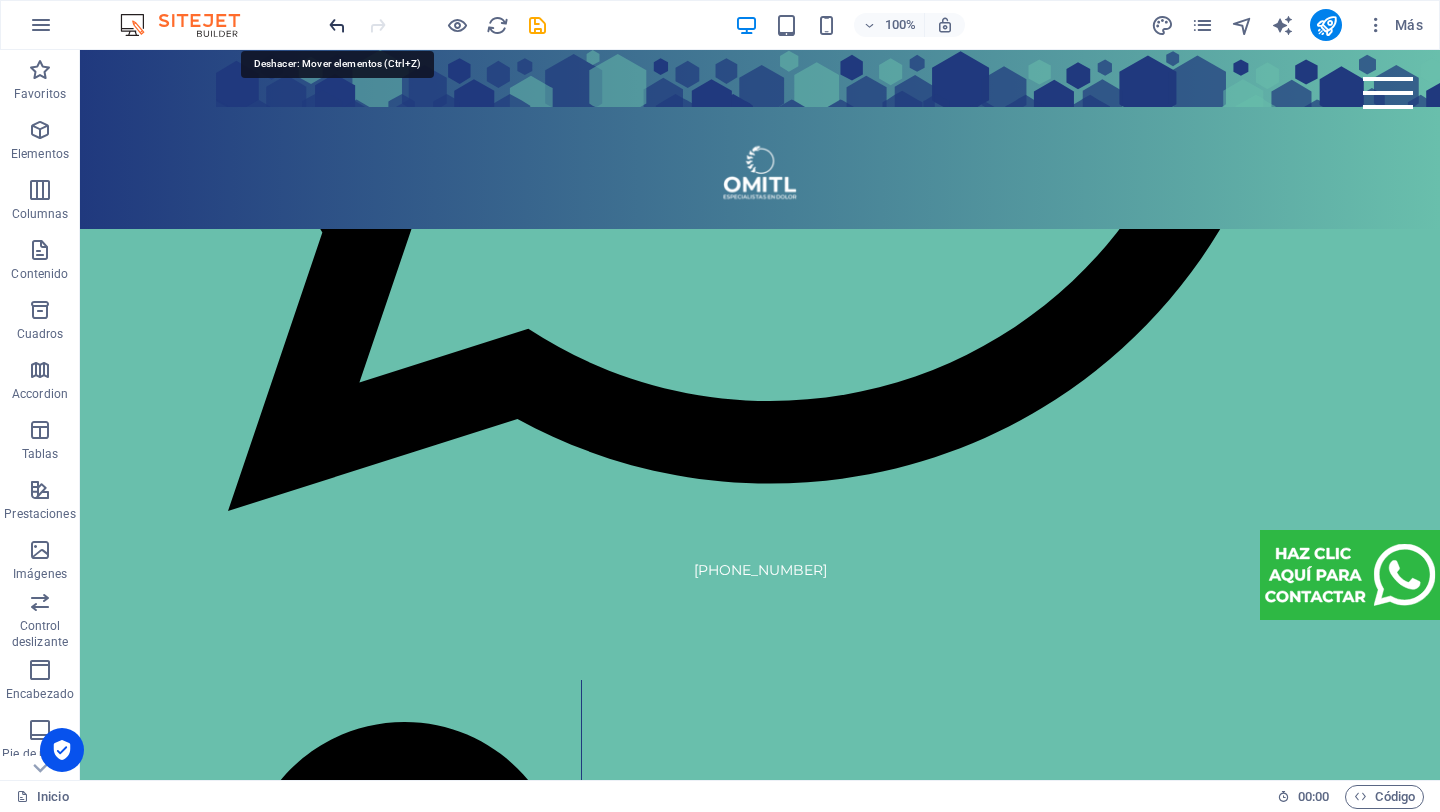 click at bounding box center [337, 25] 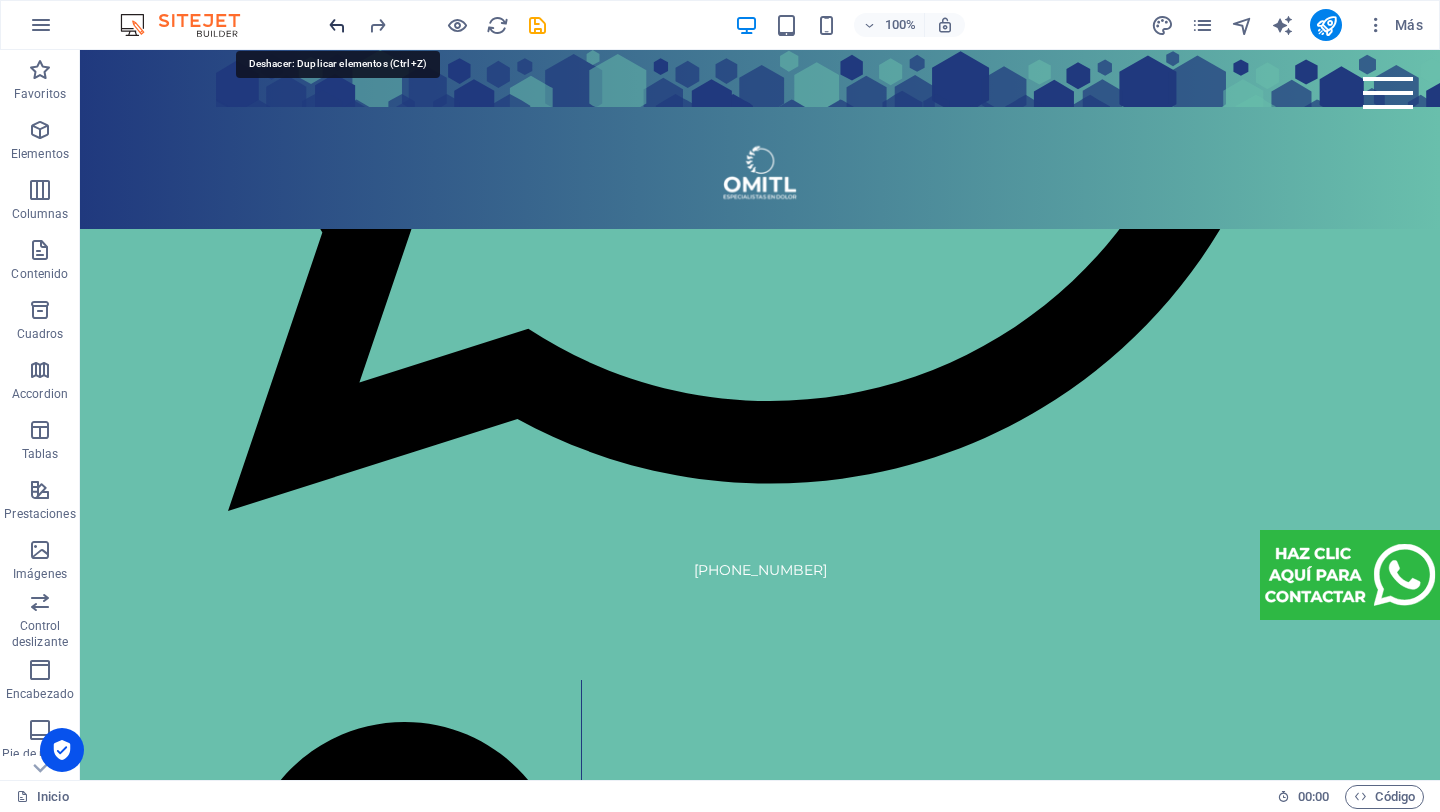 click at bounding box center (337, 25) 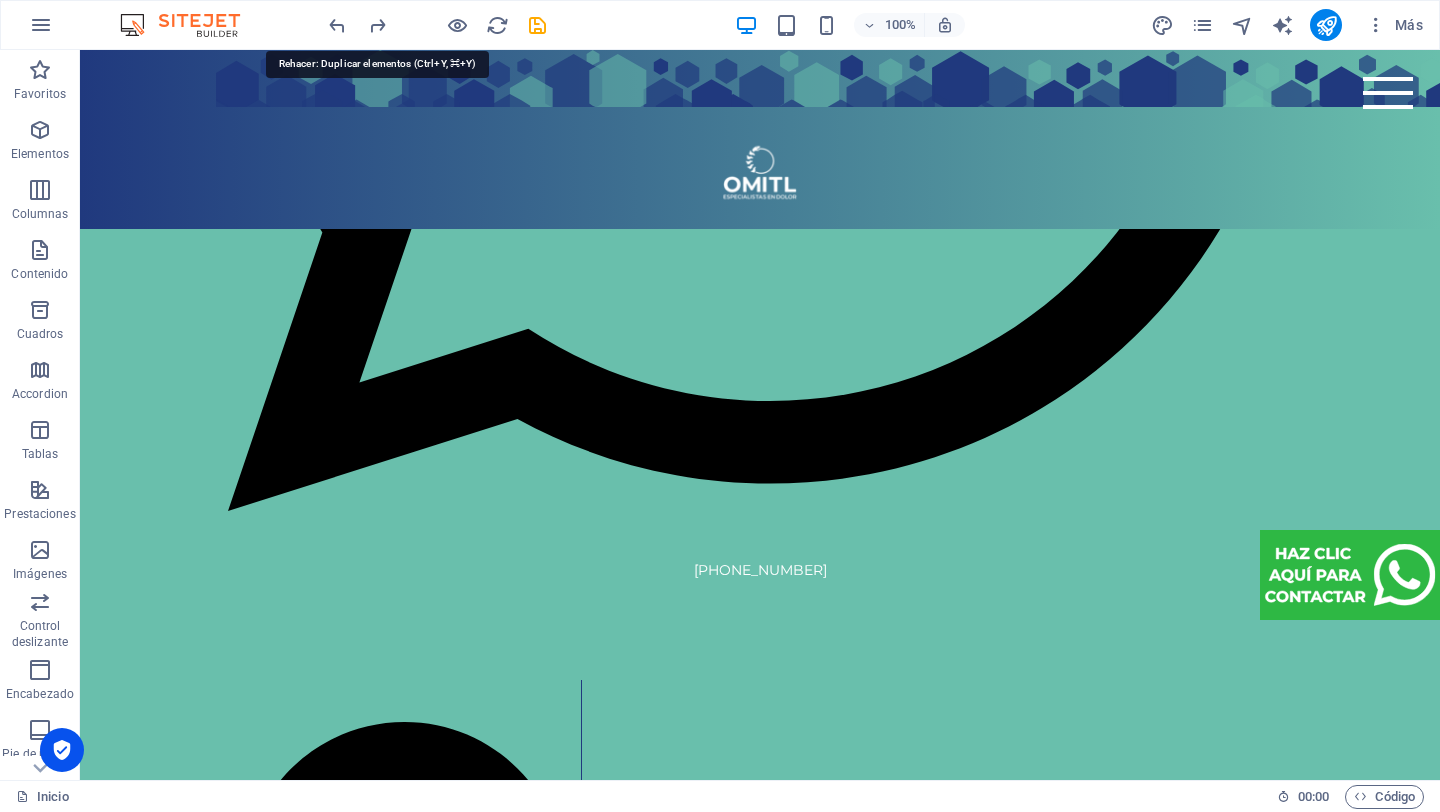 drag, startPoint x: 377, startPoint y: 30, endPoint x: 378, endPoint y: 41, distance: 11.045361 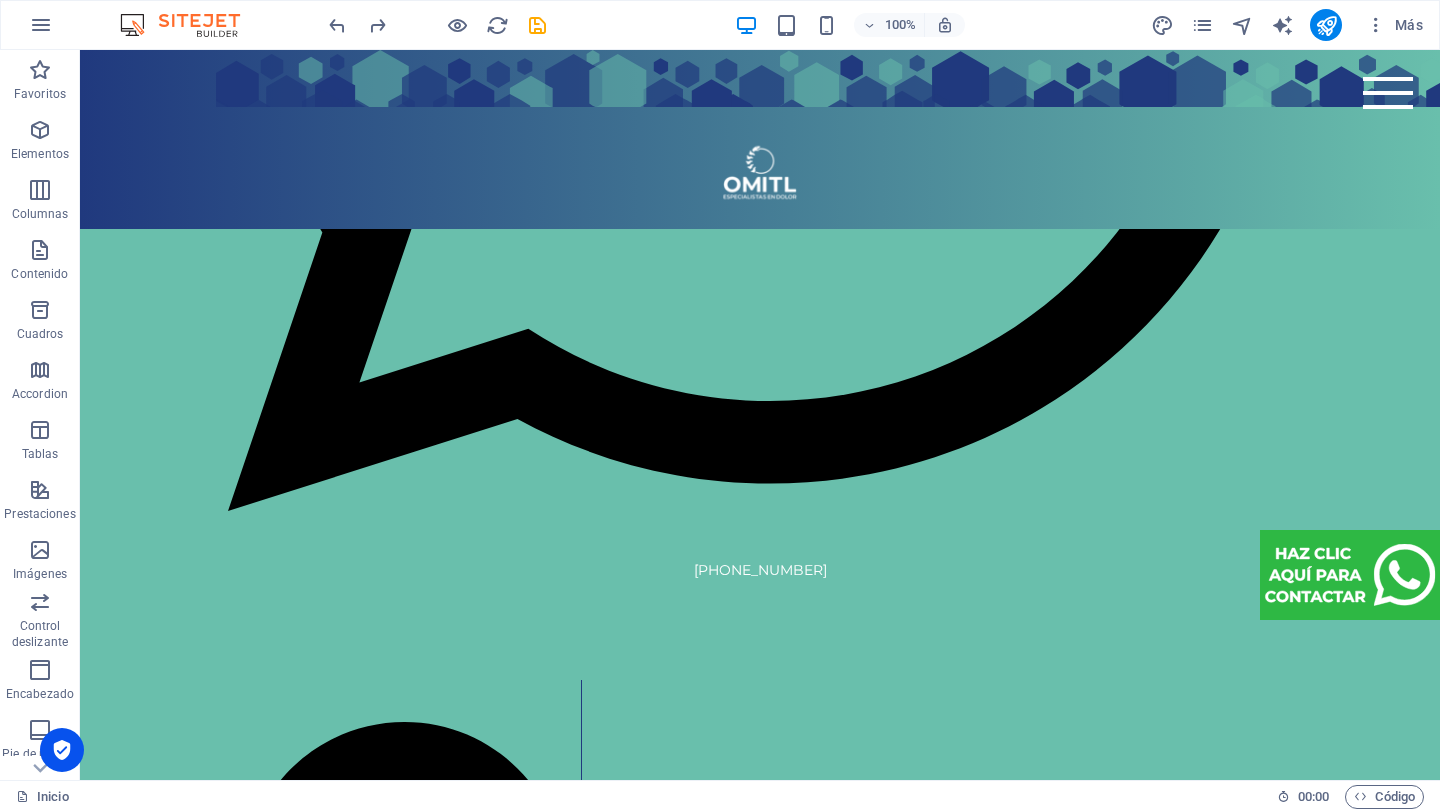 click on "Inicio Fisioterapia Temazcal Testimonios Post Parto Blog Ofertas y Promociones New page Rehabilitación Dolor de espalda [MEDICAL_DATA] [MEDICAL_DATA] Dolor de rodilla Ajuste  quiropráctico [MEDICAL_DATA] [MEDICAL_DATA] [MEDICAL_DATA] [MEDICAL_DATA] -  [MEDICAL_DATA] [MEDICAL_DATA] [MEDICAL_DATA] Post operatorio [MEDICAL_DATA] Accidente Fractura Post Parto
La primer clínica que combina la  medicina moderna  y  tradicional   en un solo lugar.   CLÍNICA DE  FISIOTERAPIA Nuestro equipo de profesionales  especialistas en el   sistema  articula r y neuro muscular ,  te ayudará a encontrar el alivio y la mejoría que estás buscando. [GEOGRAPHIC_DATA], [GEOGRAPHIC_DATA]. [GEOGRAPHIC_DATA] 1539,   entre Sur 29 y 31.  Haz una cita vía Whatsapp      [PHONE_NUMBER]      Alivio inmediato       Sin fármacos,  sin cirugía       Rehabilitación       Relajación y [MEDICAL_DATA] NUESTROS  SERVICIOS Haz clic para conocer más detalles Fisioterapia Traumatológica Ortopédica Neurológica Deportiva Dermatofuncional Temazcal   1" at bounding box center [760, 4726] 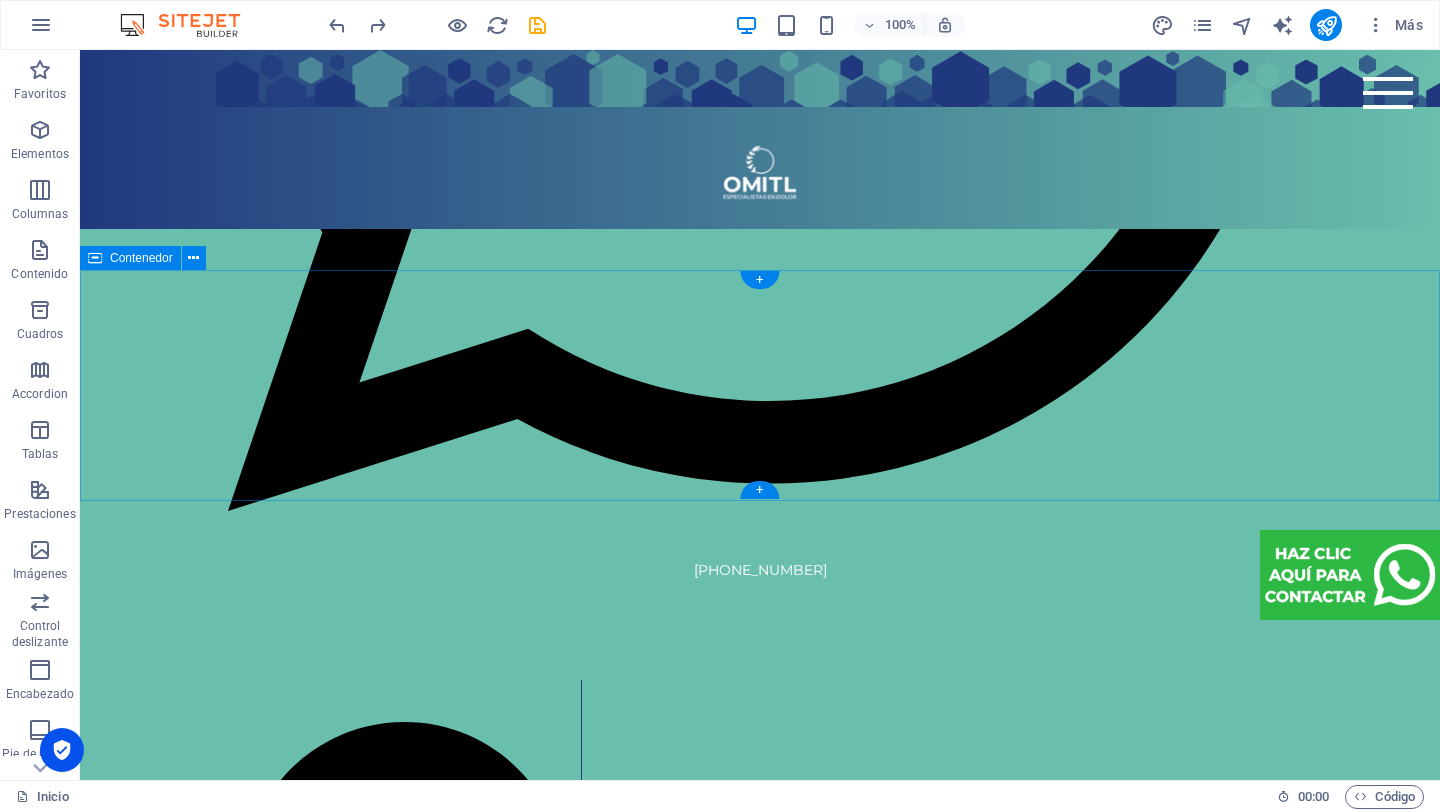 drag, startPoint x: 384, startPoint y: 259, endPoint x: 414, endPoint y: 477, distance: 220.05453 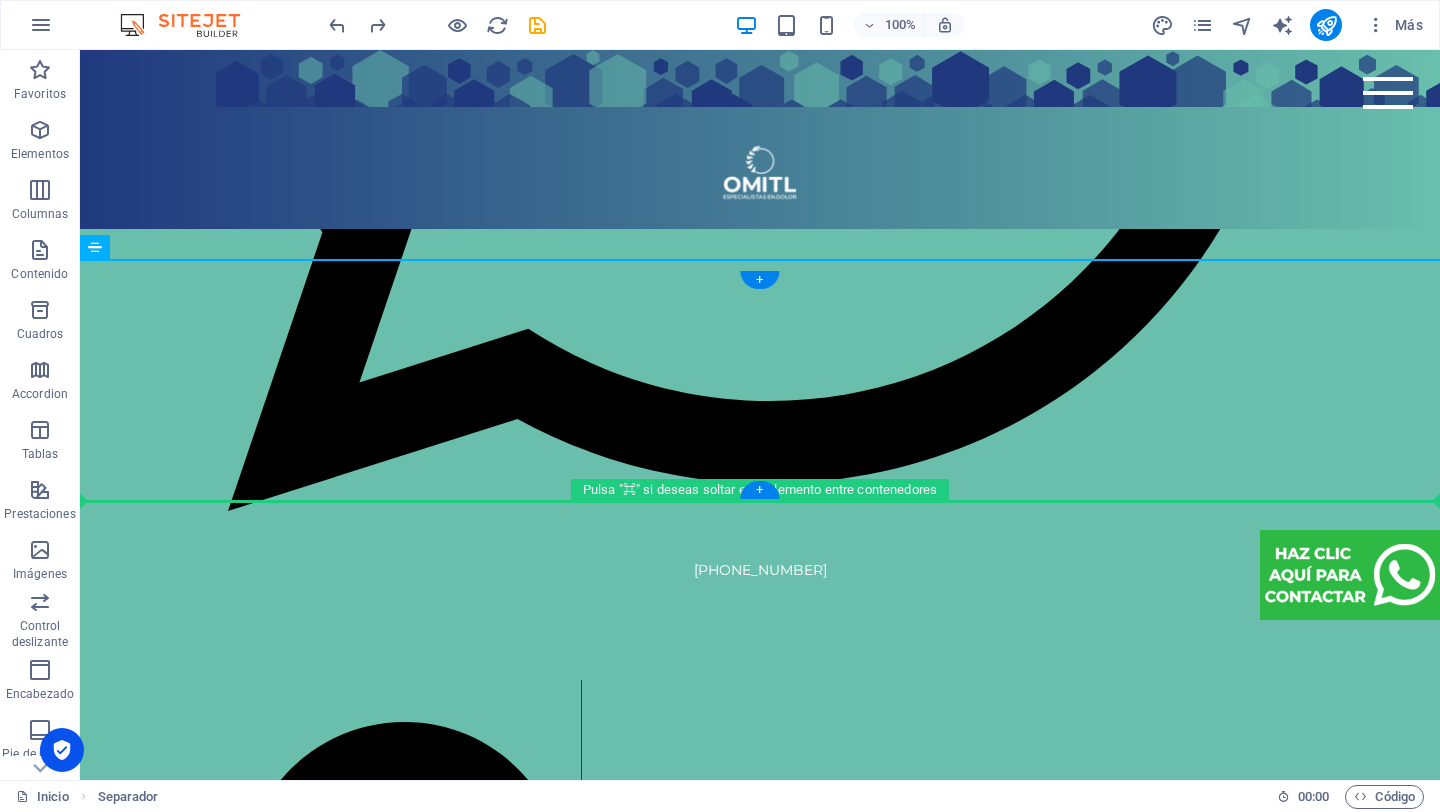 drag, startPoint x: 177, startPoint y: 307, endPoint x: 139, endPoint y: 484, distance: 181.03314 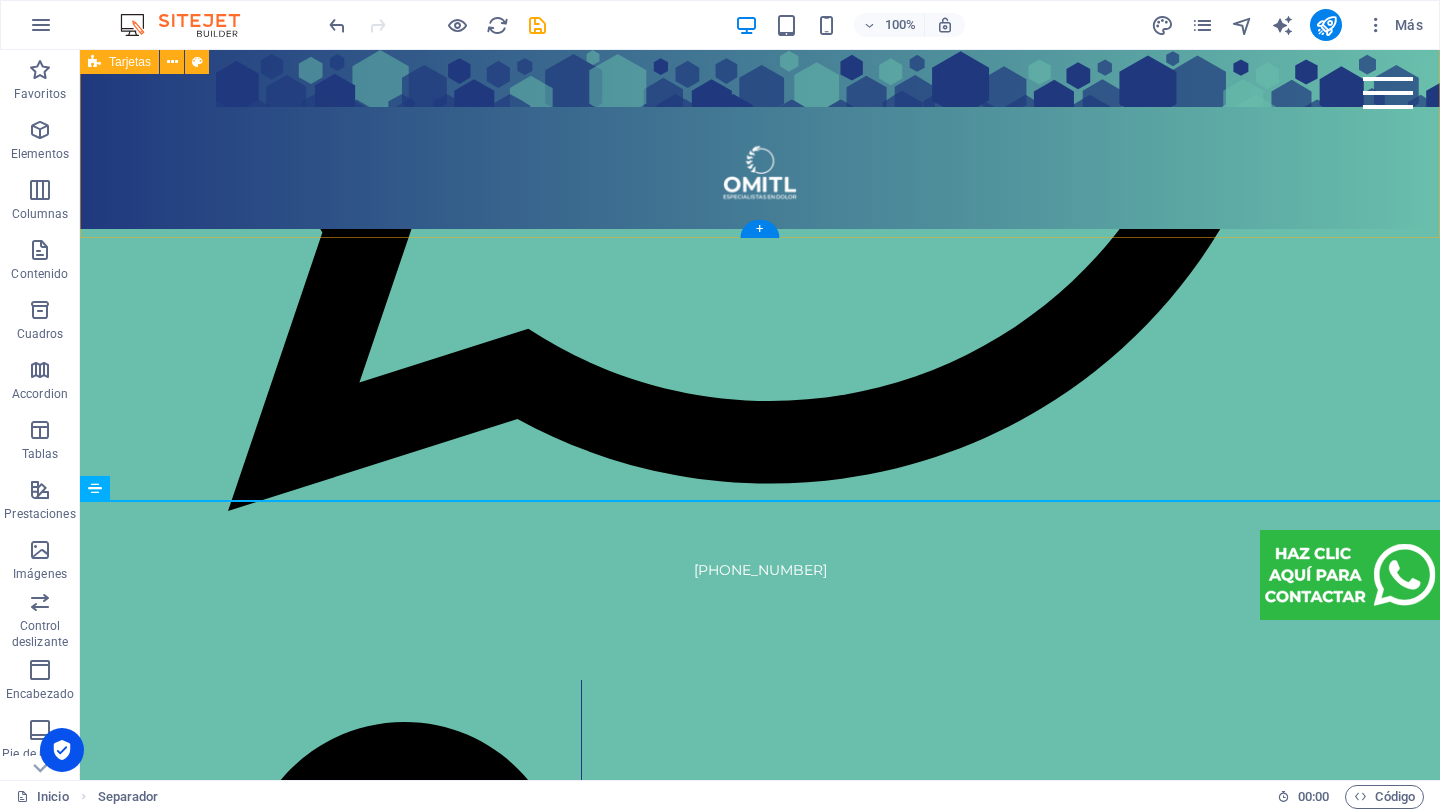 click on "Fisioterapia Traumatológica Ortopédica Neurológica Deportiva Dermatofuncional [MEDICAL_DATA] Temazcal Sumérgete en un baño de vapor con hierbas medicinales que desintoxican, relajan, refrescan y rejuvenecen. Masaje terapéutico Alivia tensión muscular, relaja cuerpo con las  técnicas más efectivas. Elige tu favorito en el catálogo de masajes. Post Parto Sesión Privada de Temazcal  Ajuste de cadera  [MEDICAL_DATA][PERSON_NAME] para prevención de [MEDICAL_DATA] y vejiga [MEDICAL_DATA]. Reducción de talla Resultados visibles desde la 1er sesión. Electrolipólisis Cavitación Radiofrecuencia Terapia deportiva Rehabilita, fortalece y previene lesiones para llegar más lejos en cada entrenamiento. Escáner de columna ADG   El  ThermoScan TD500  utiliza tecnología termográfica avanzada para evaluar la columna vertebral de forma rápida, no invasiva y libre de radiación. Termografía infrarroja Bio Escáner Vital Health Electrocardiografía (ECG) Fotopletismografía y oximetría de pulso. Bioimpedancia" at bounding box center [760, 5156] 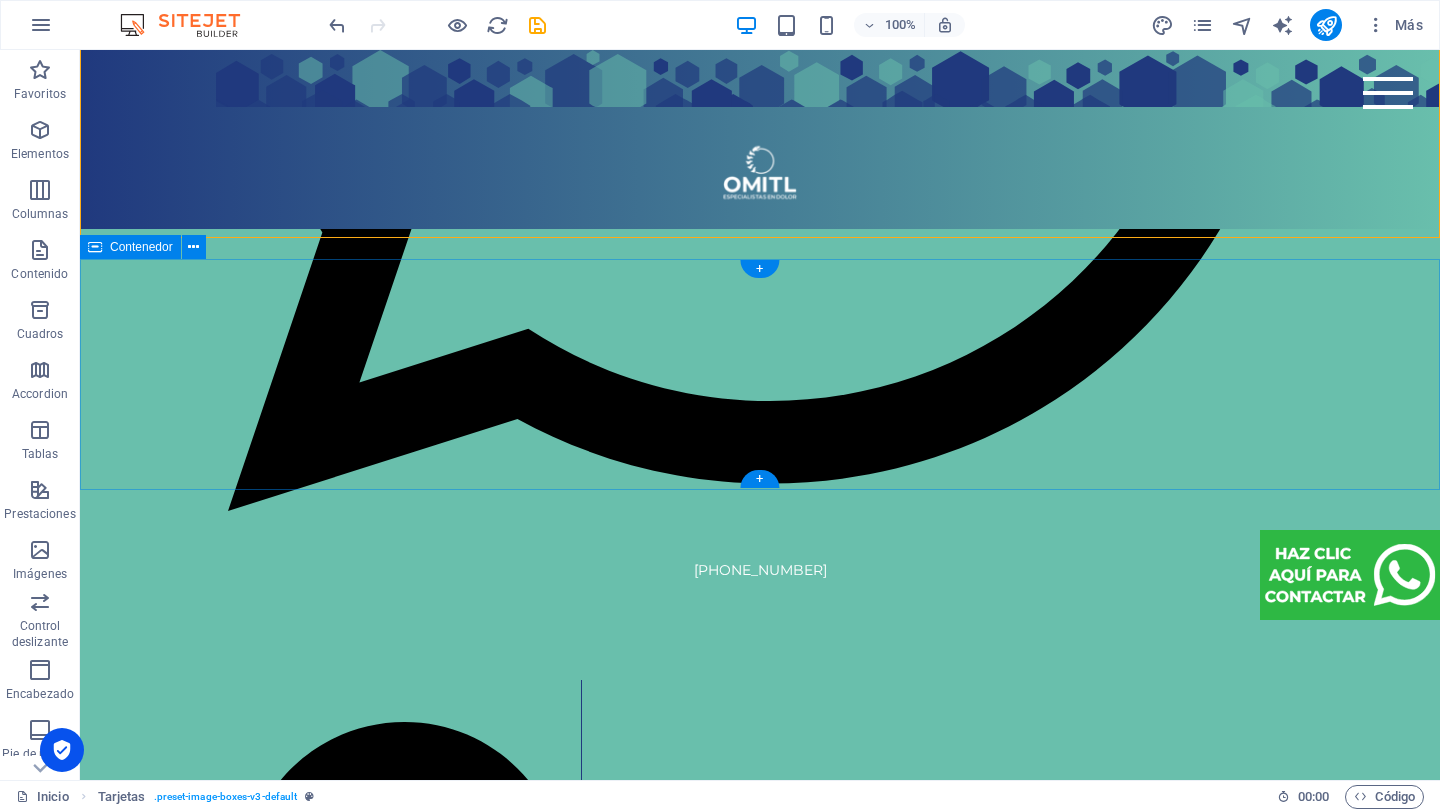 scroll, scrollTop: 5030, scrollLeft: 0, axis: vertical 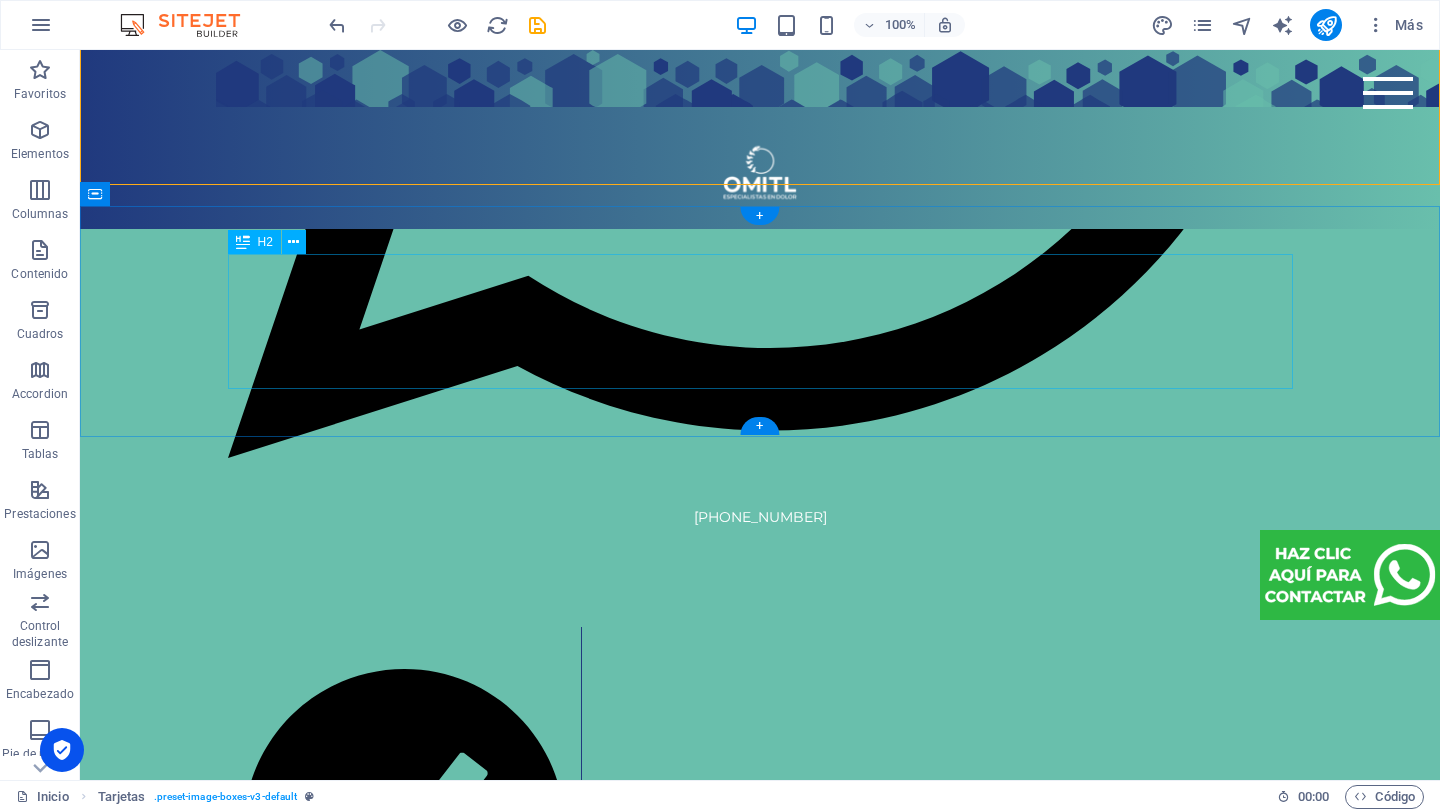 click on "ORIZABA  [GEOGRAPHIC_DATA]" at bounding box center [760, 7071] 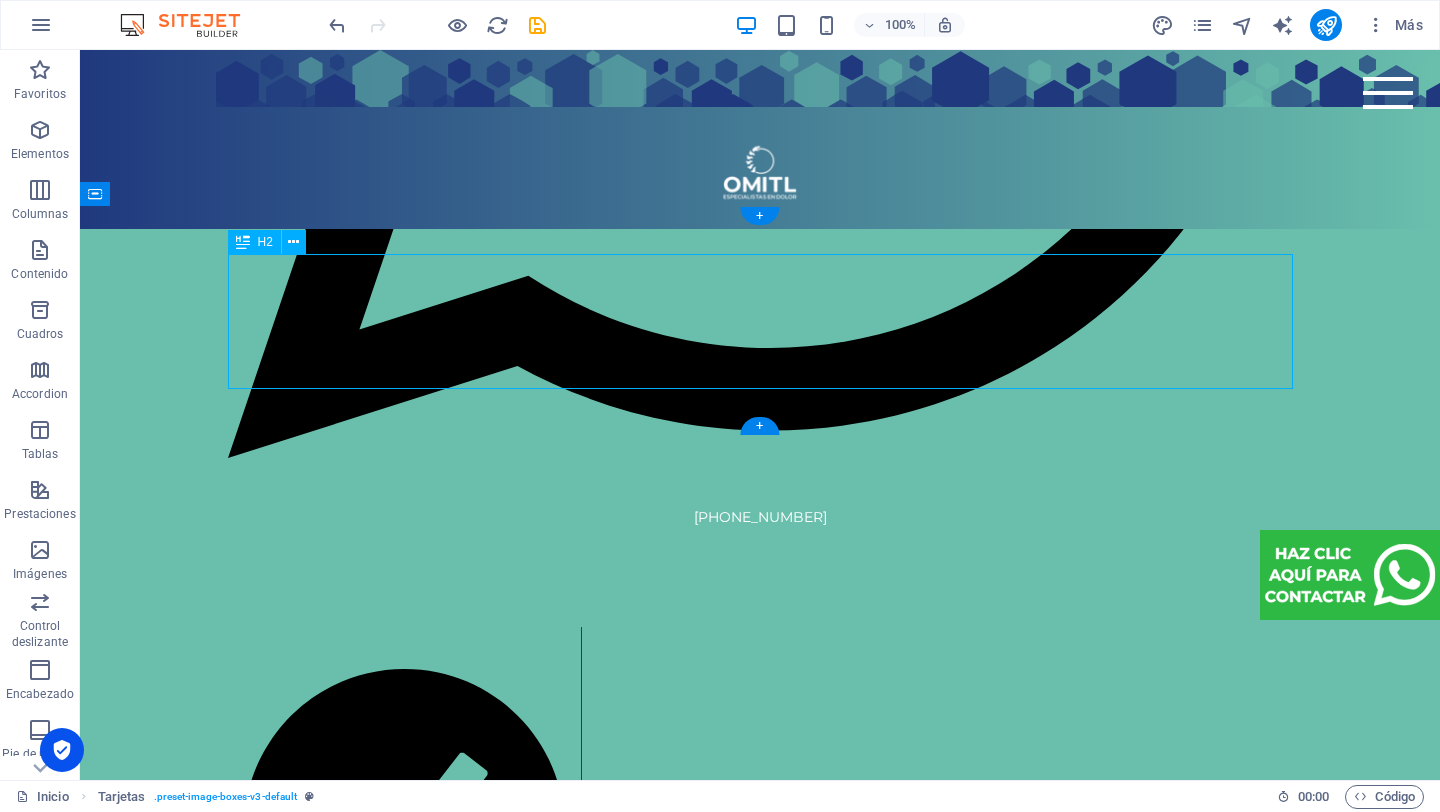 click on "ORIZABA  [GEOGRAPHIC_DATA]" at bounding box center [760, 7071] 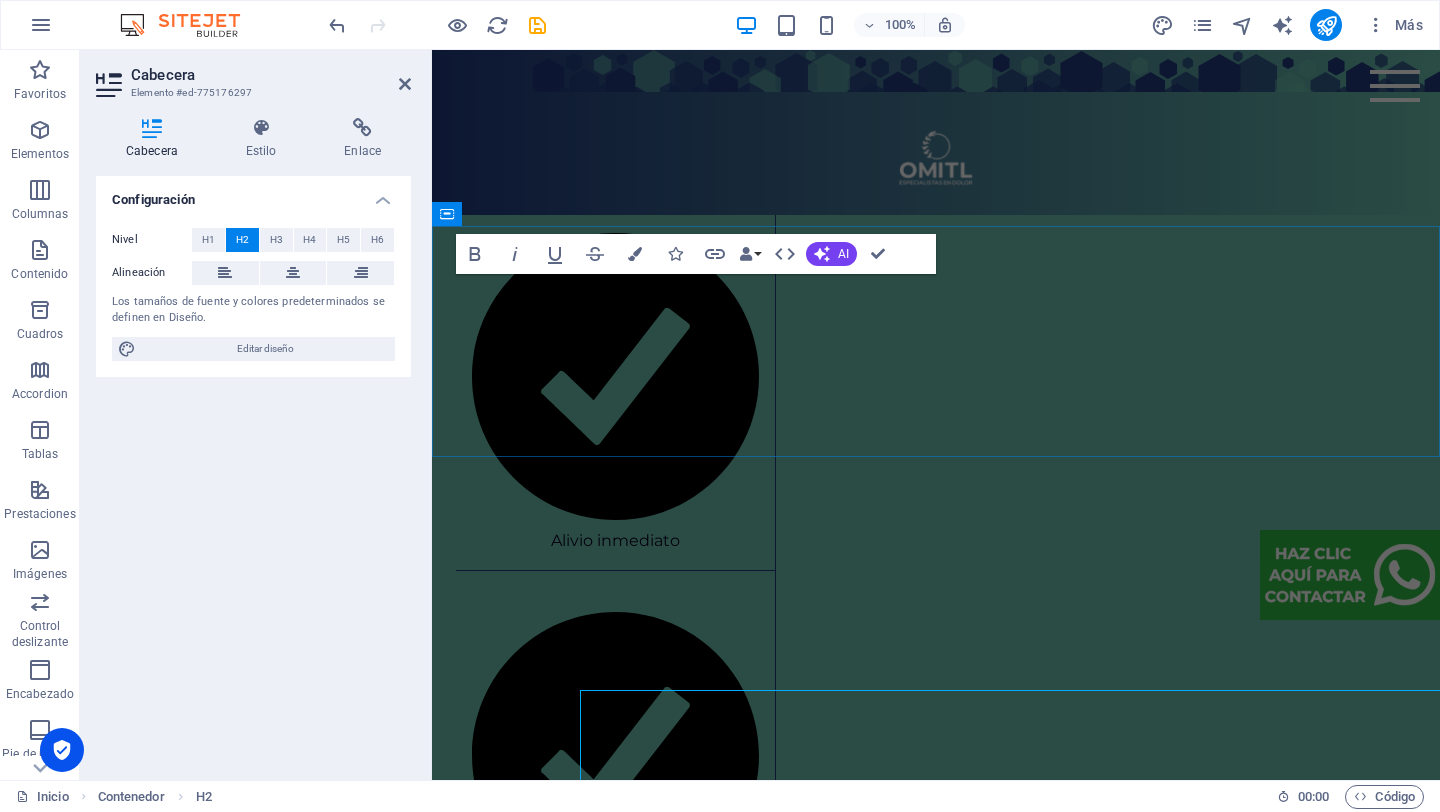 scroll, scrollTop: 4594, scrollLeft: 0, axis: vertical 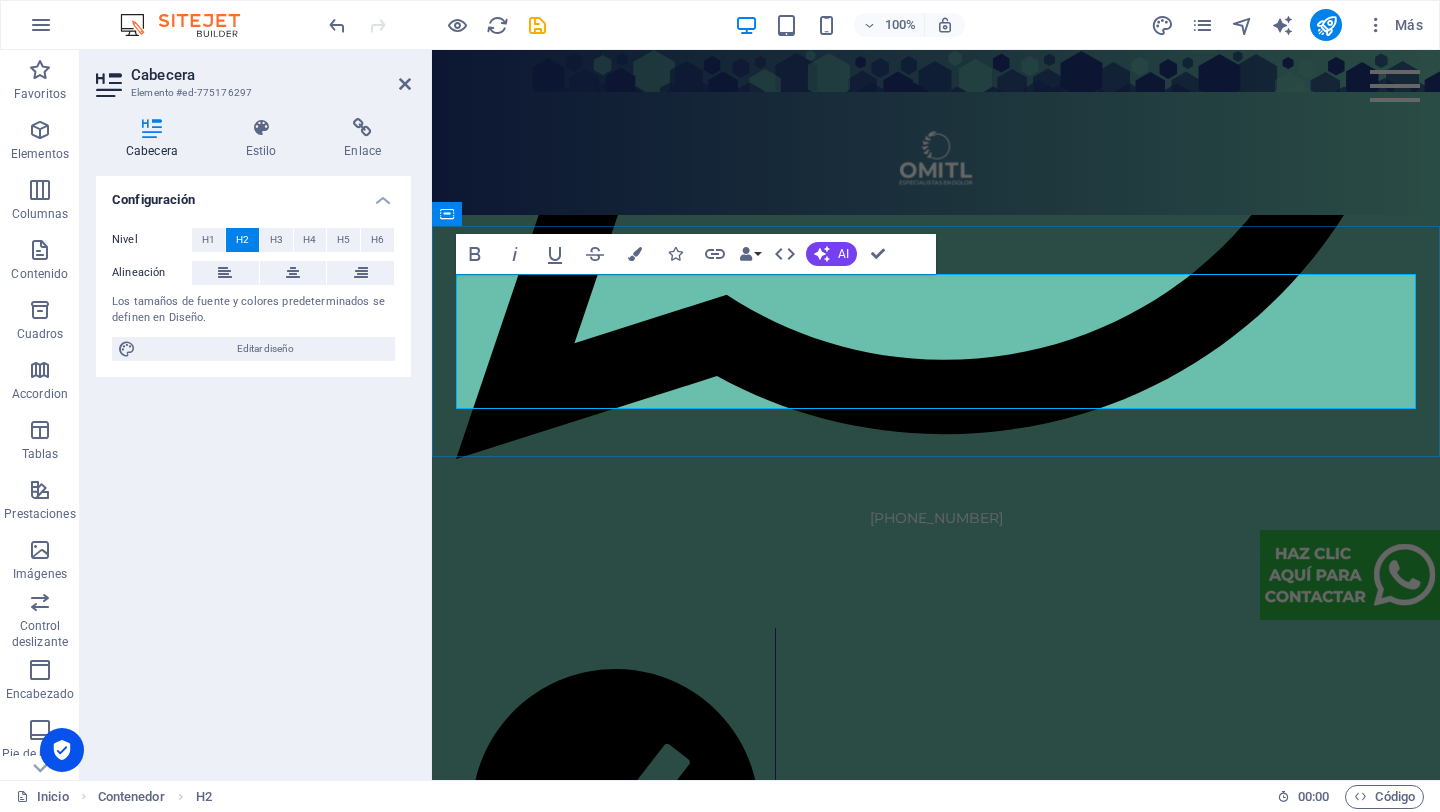 click on "[GEOGRAPHIC_DATA]" at bounding box center [936, 6639] 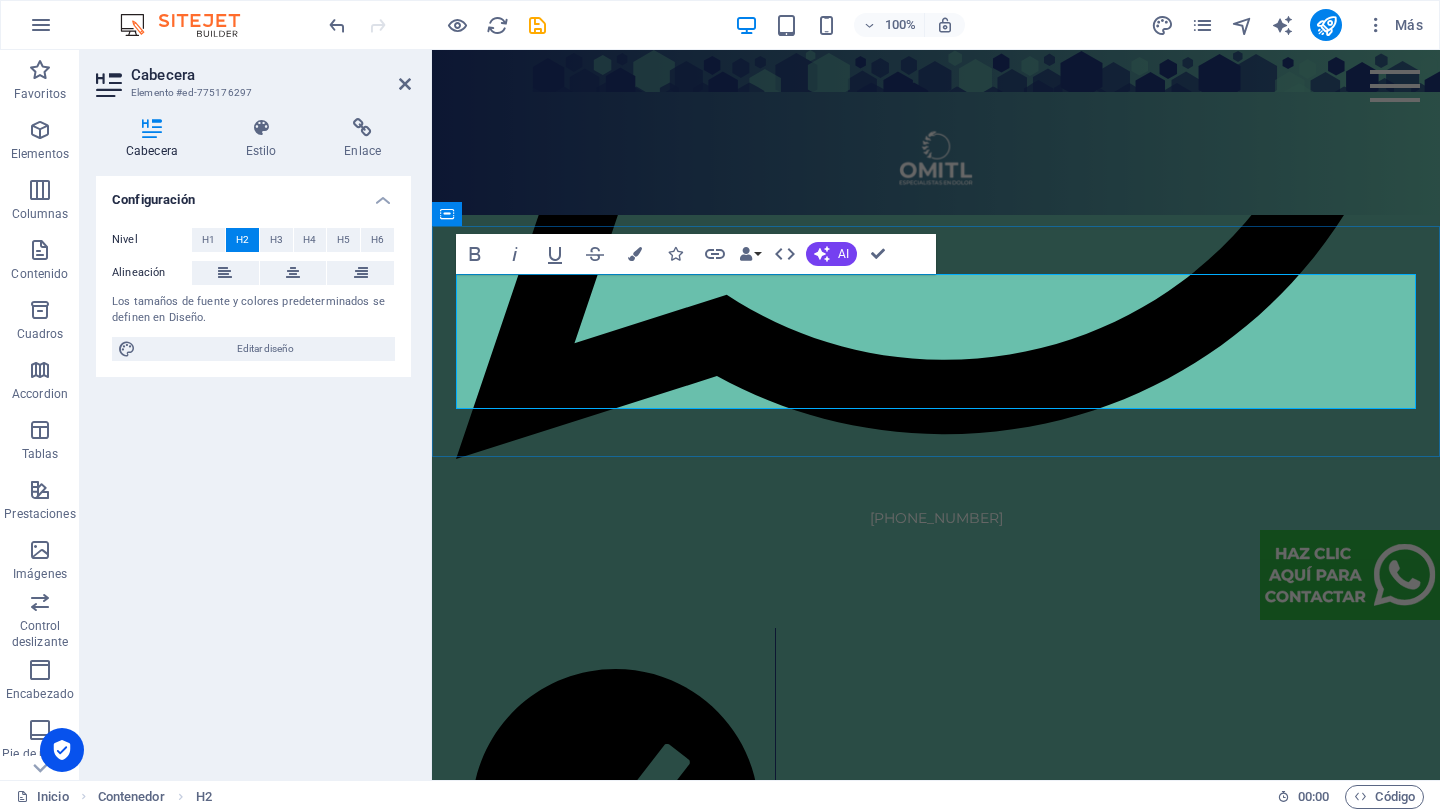 type 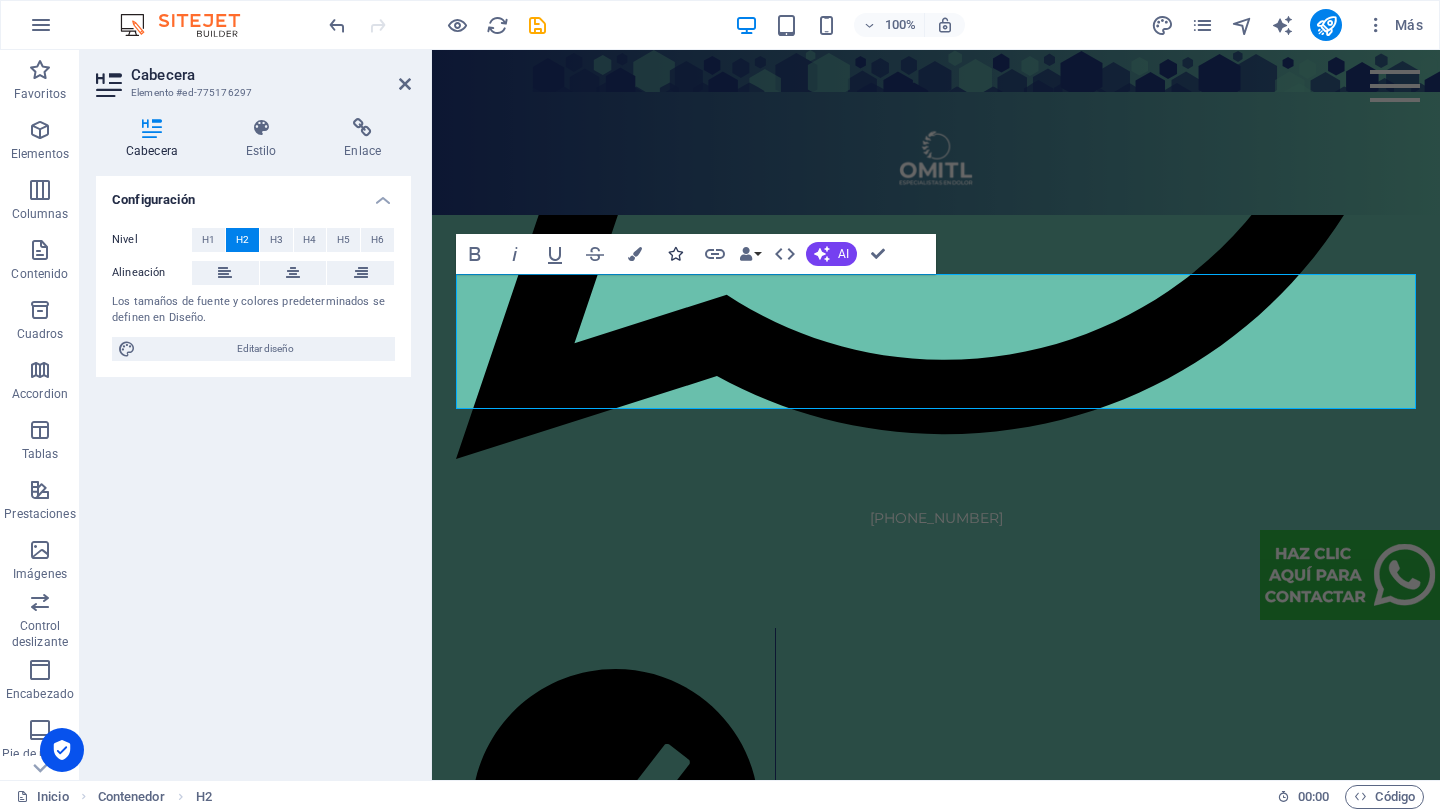 click at bounding box center [675, 254] 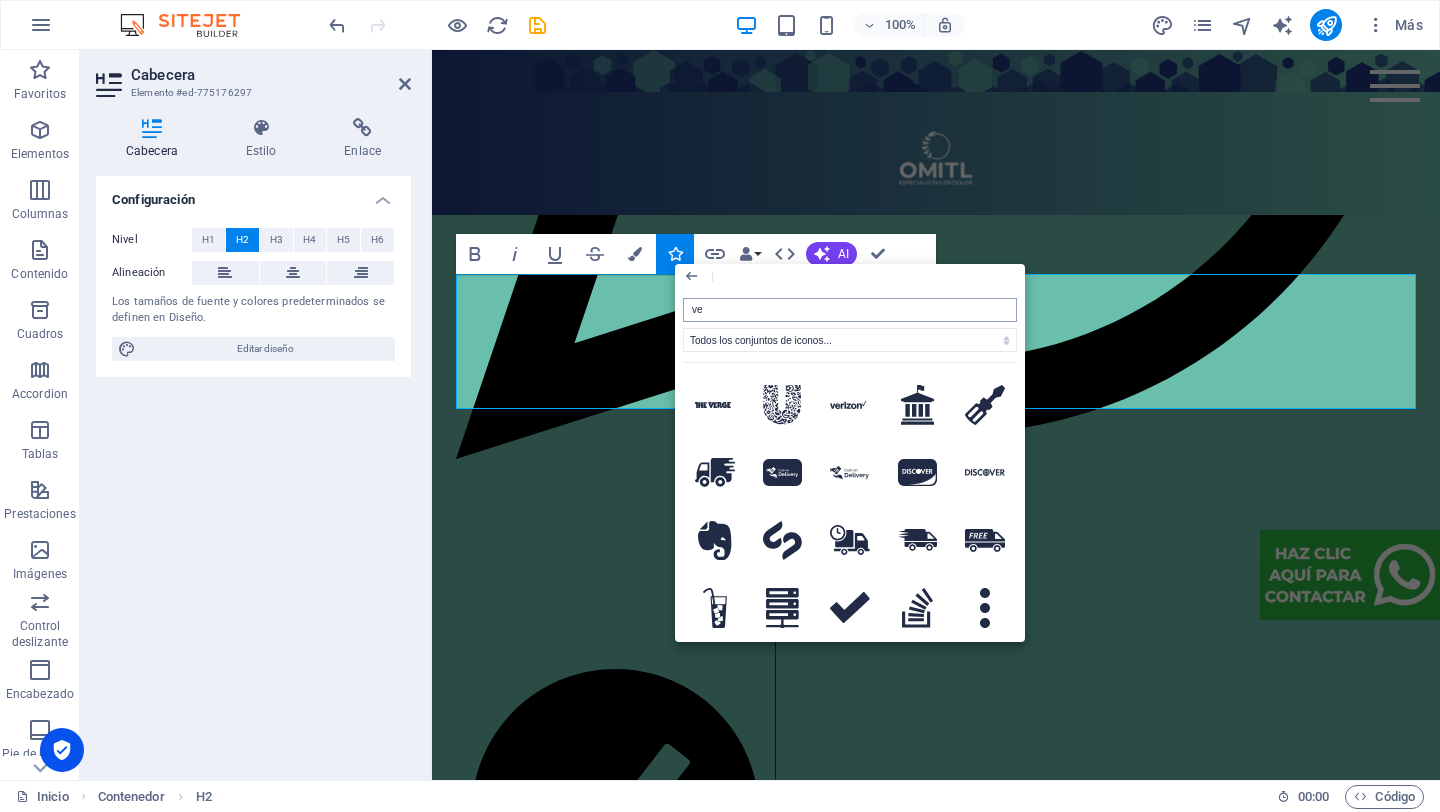 type on "v" 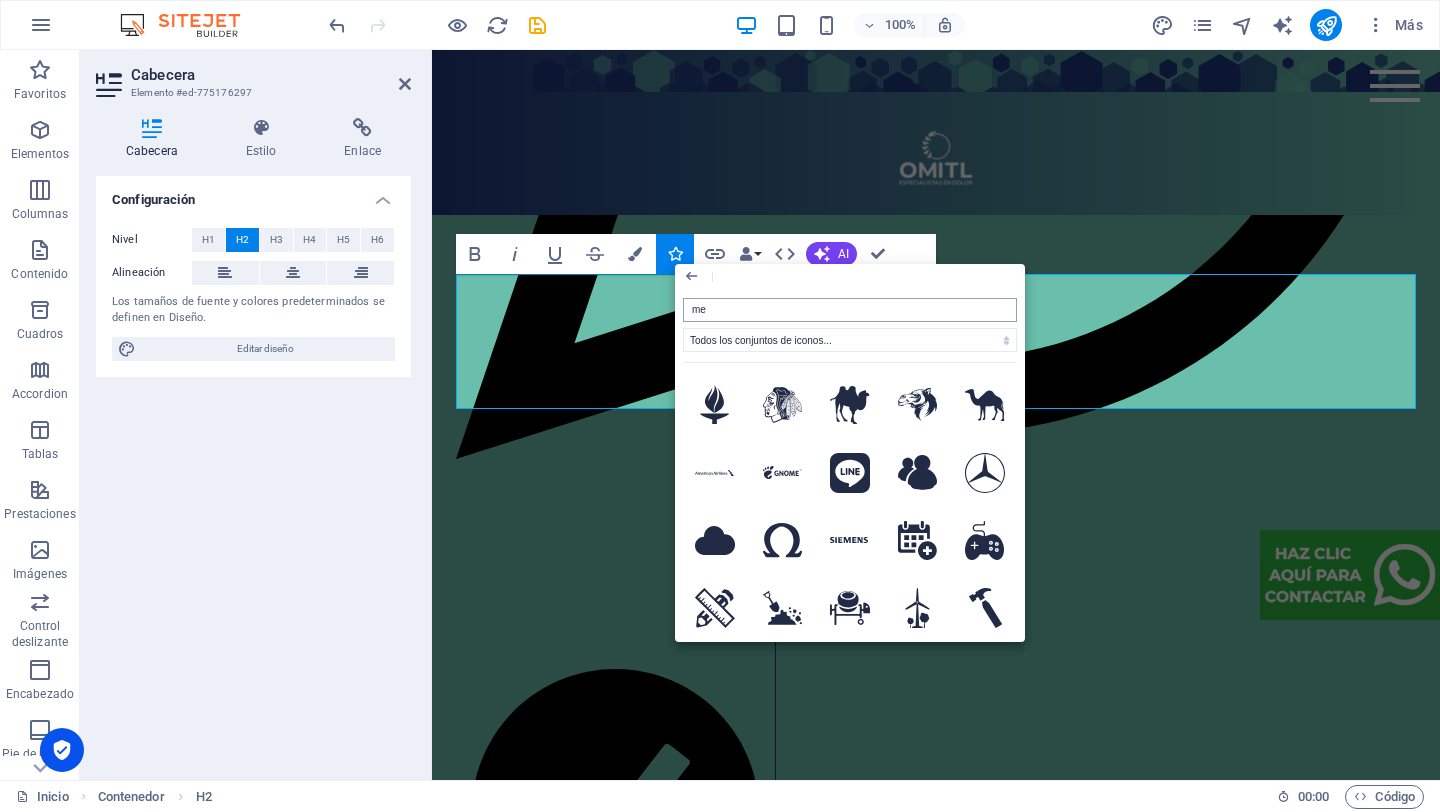 type on "m" 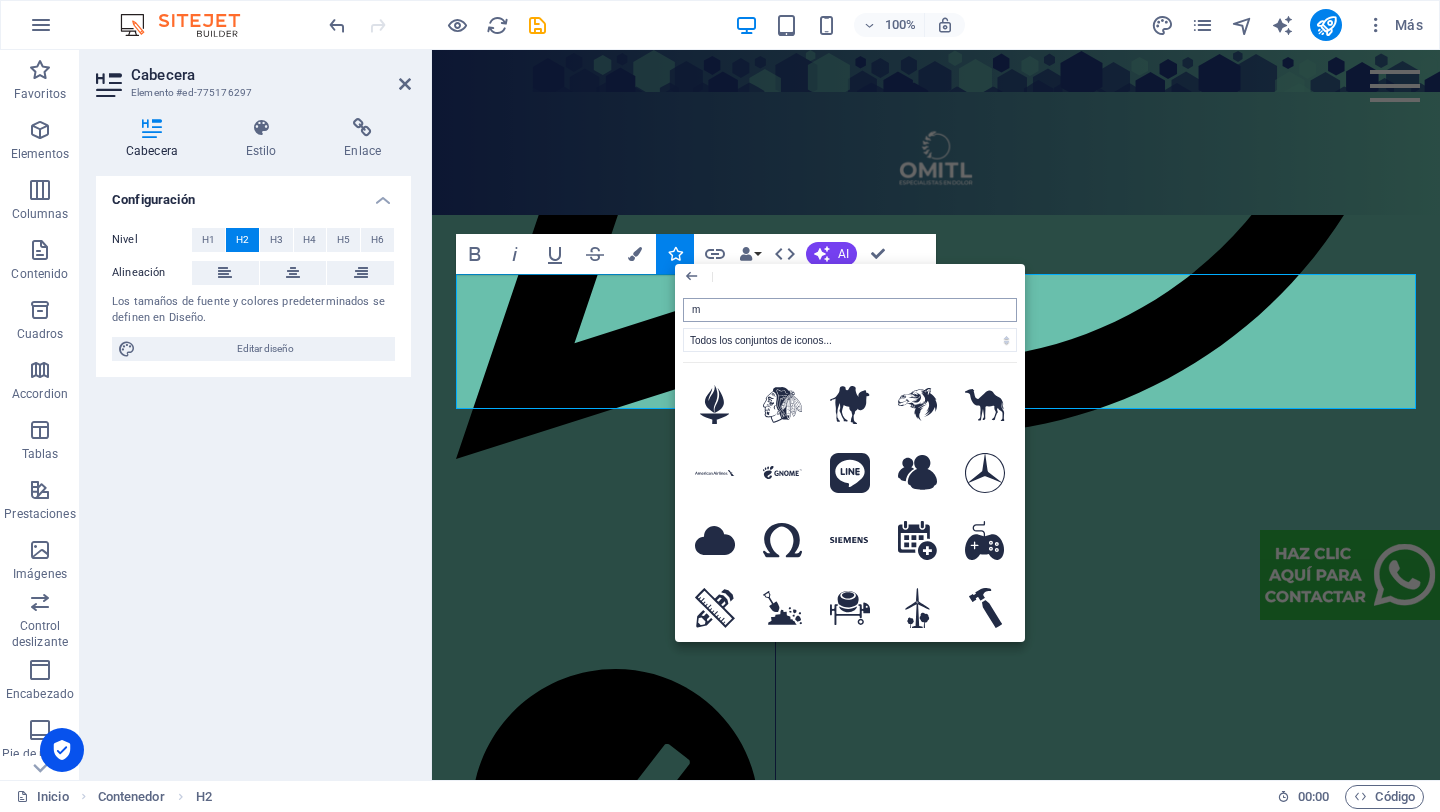 type 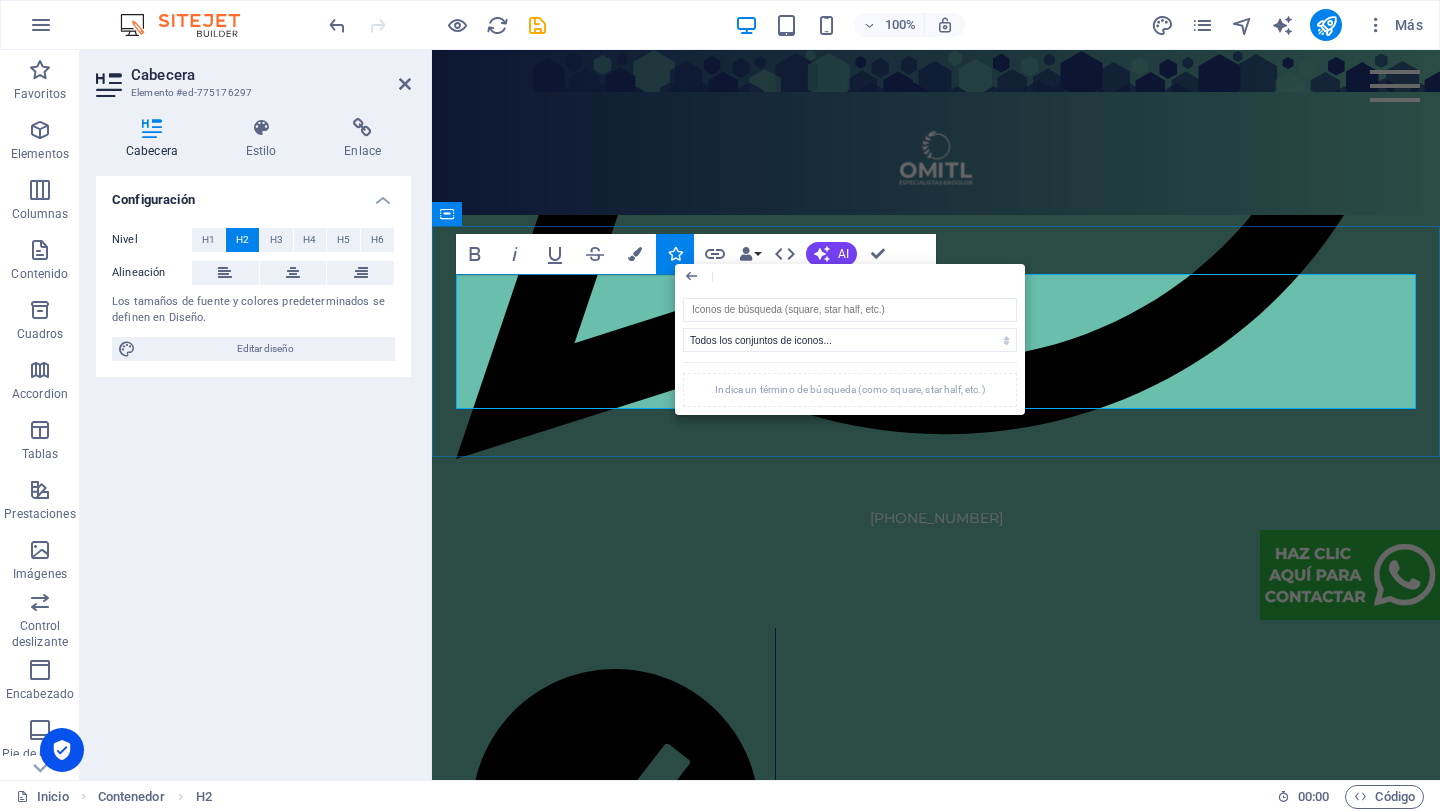 click on "ORIZABA  [GEOGRAPHIC_DATA]" at bounding box center (936, 6605) 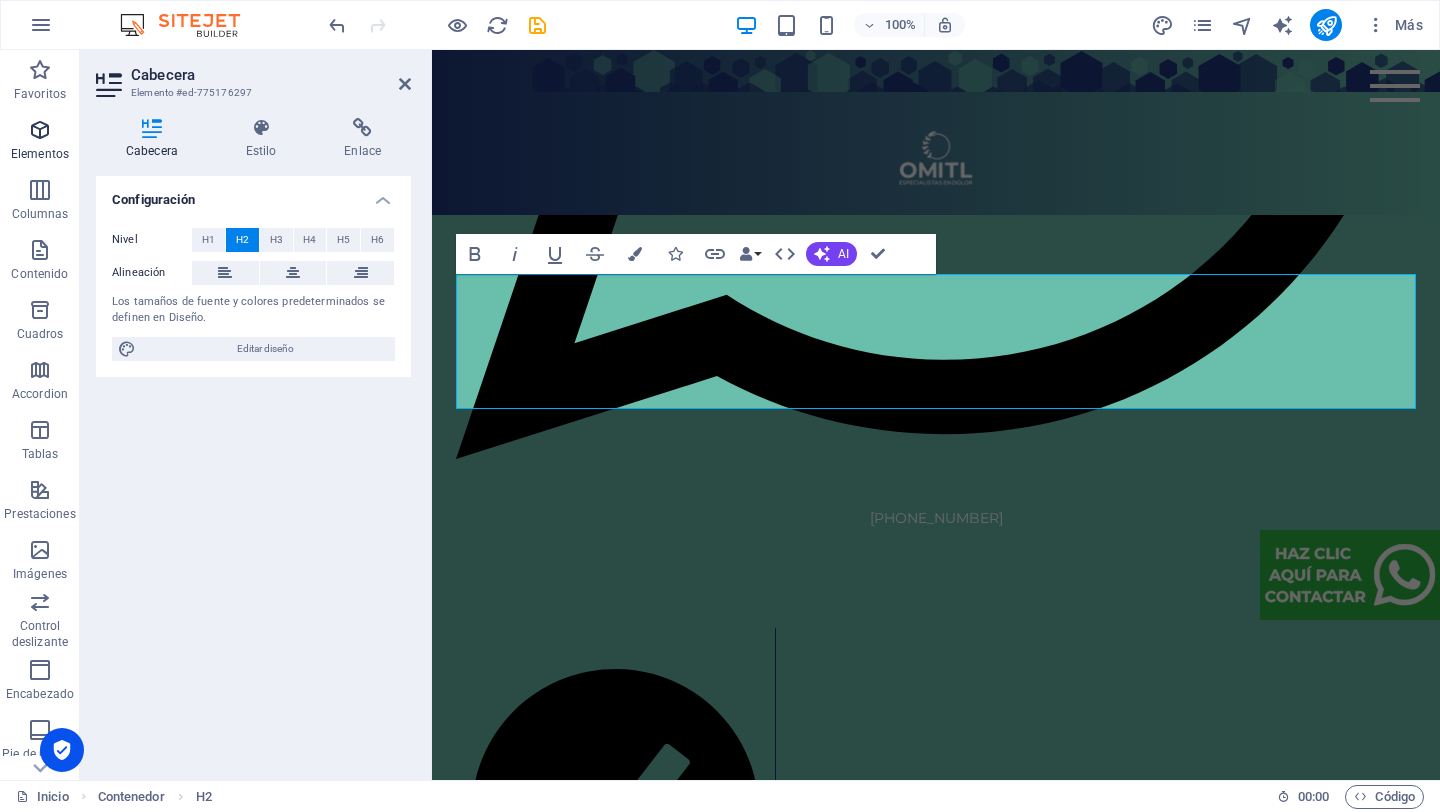 click at bounding box center (40, 130) 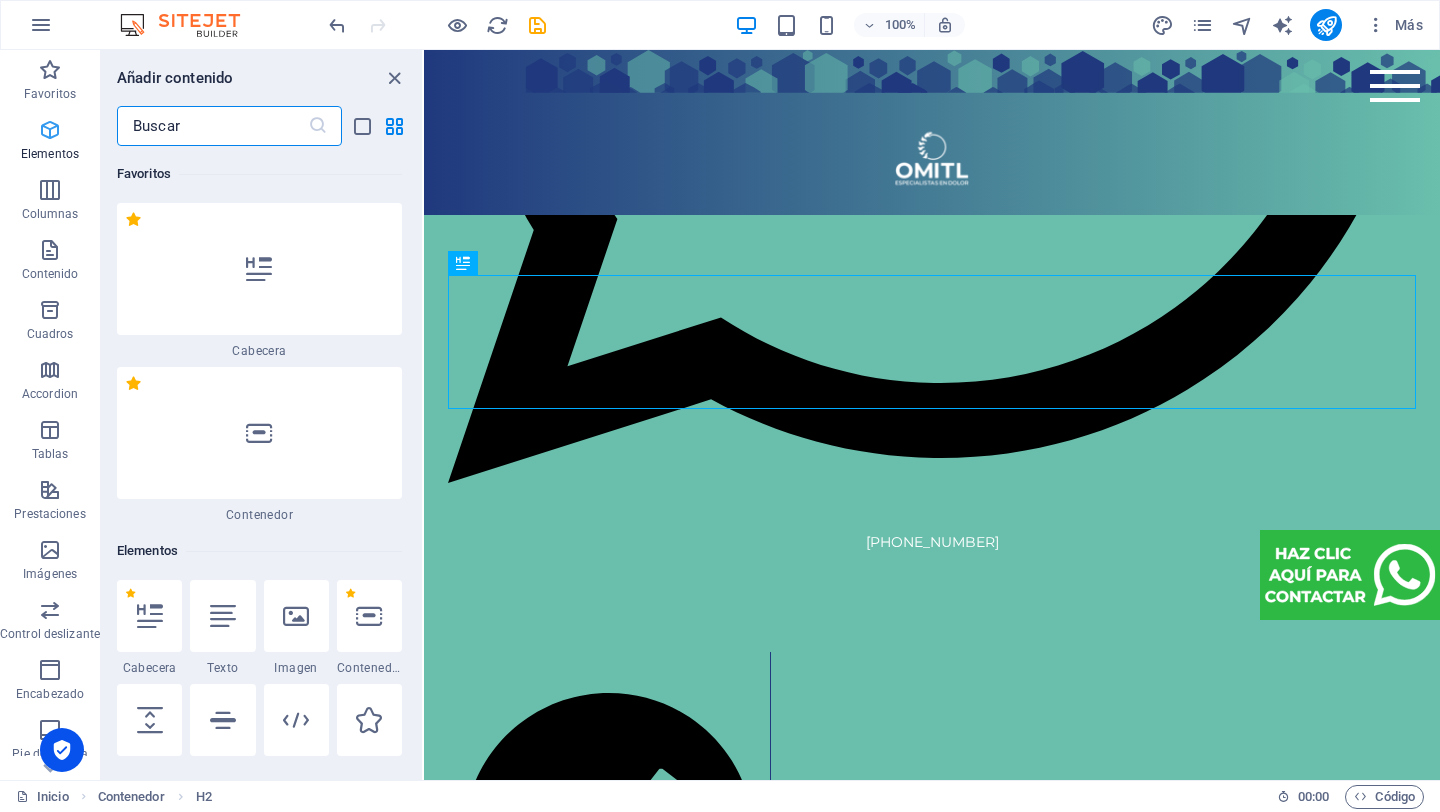scroll, scrollTop: 4608, scrollLeft: 0, axis: vertical 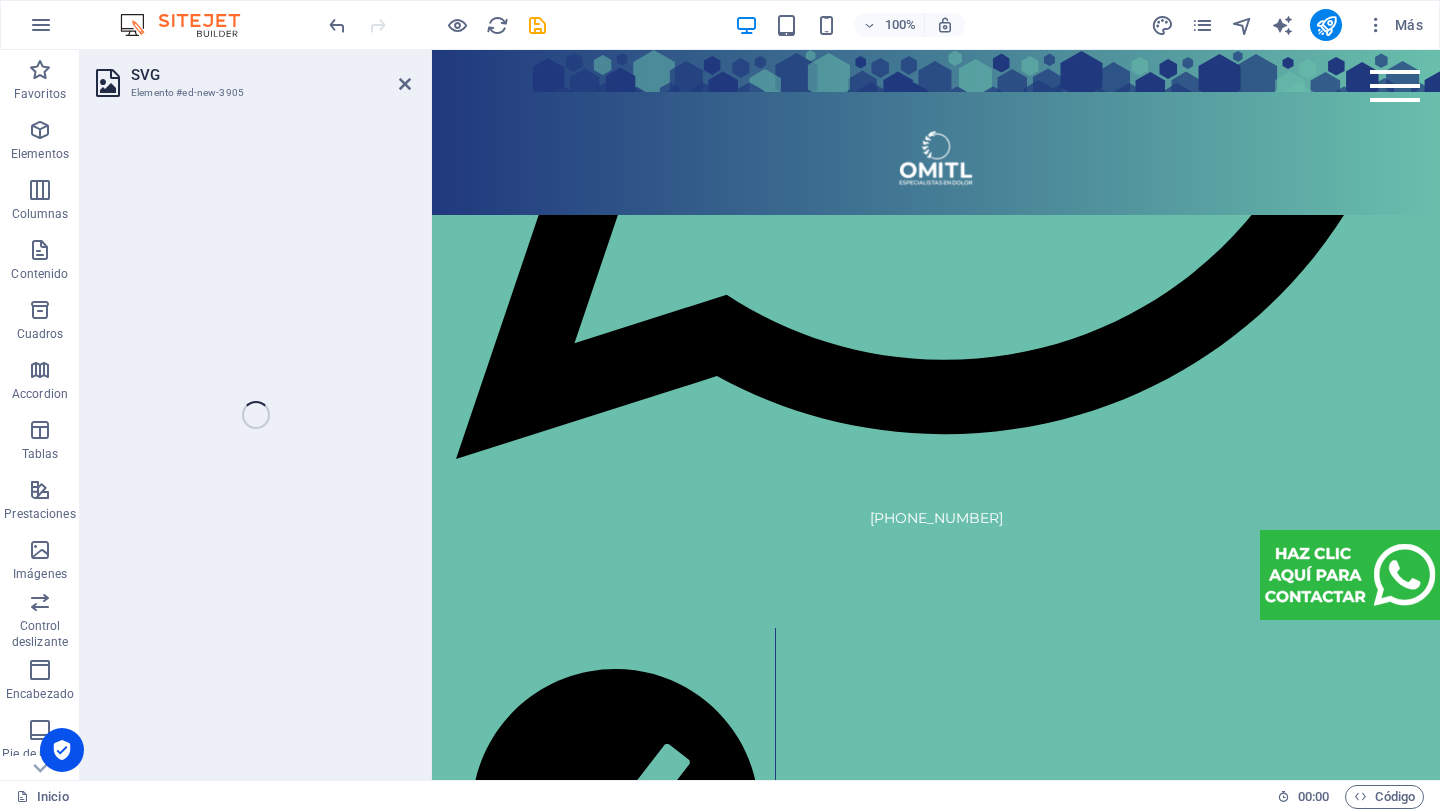 select on "xMidYMid" 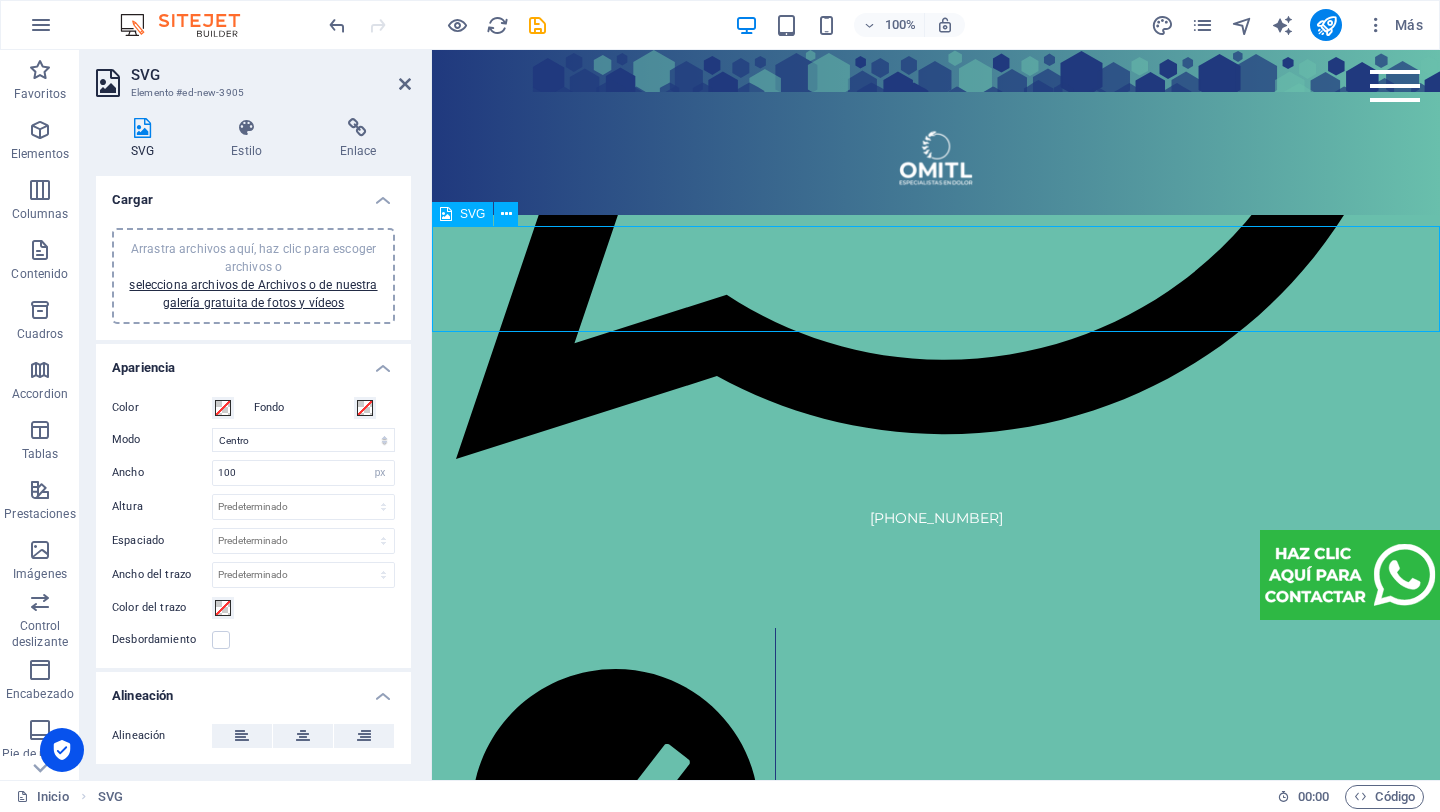 click at bounding box center [936, 6542] 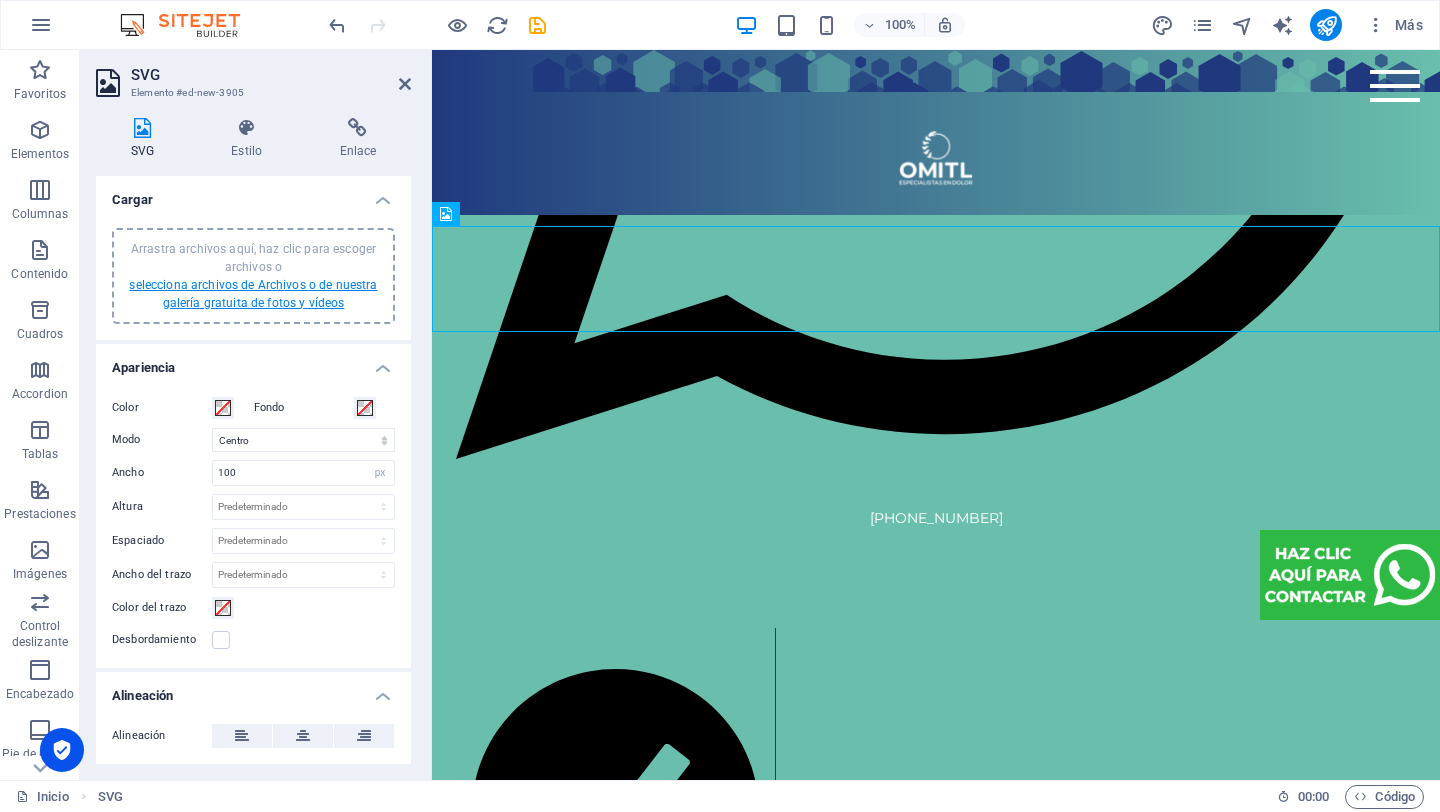 click on "selecciona archivos de Archivos o de nuestra galería gratuita de fotos y vídeos" at bounding box center (253, 294) 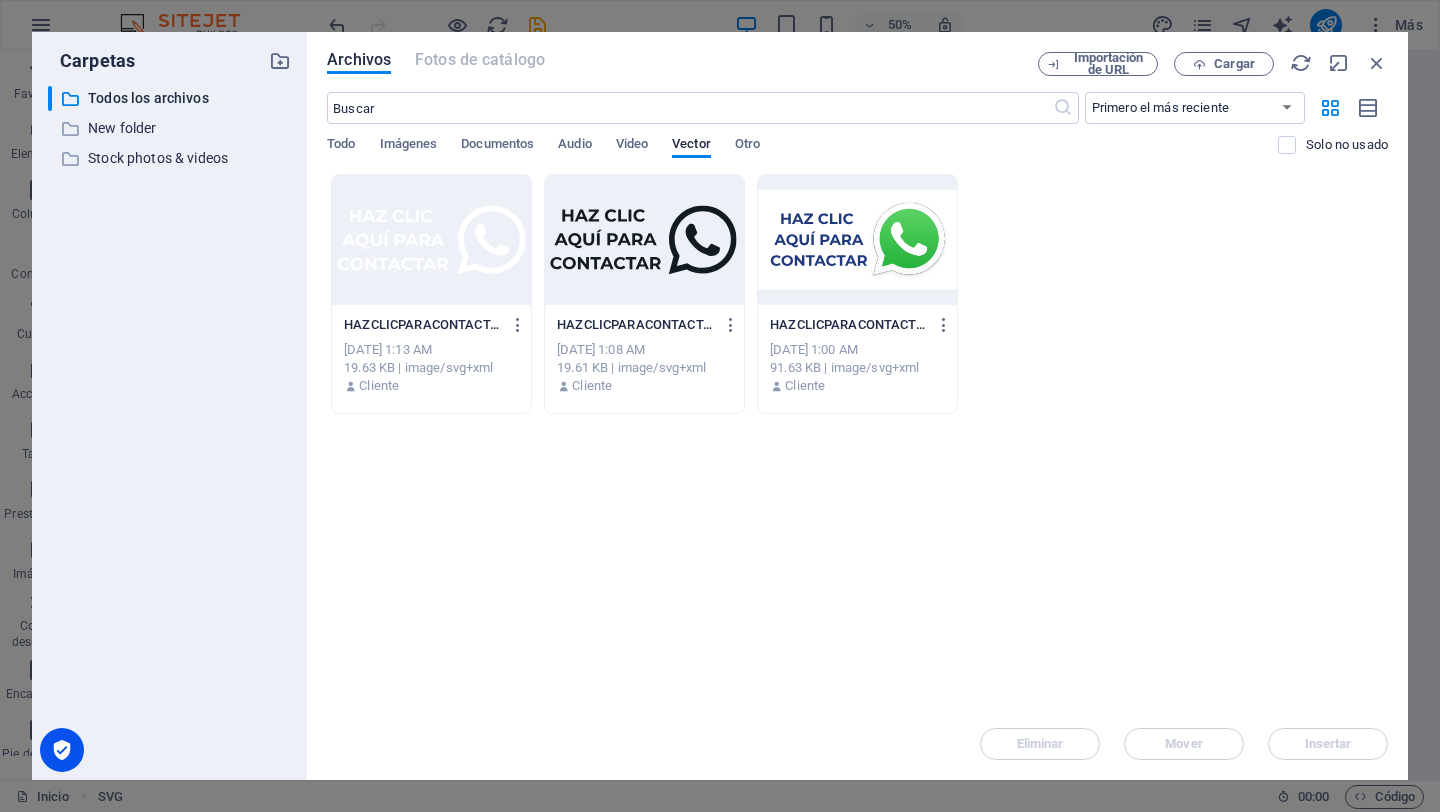 scroll, scrollTop: 4750, scrollLeft: 0, axis: vertical 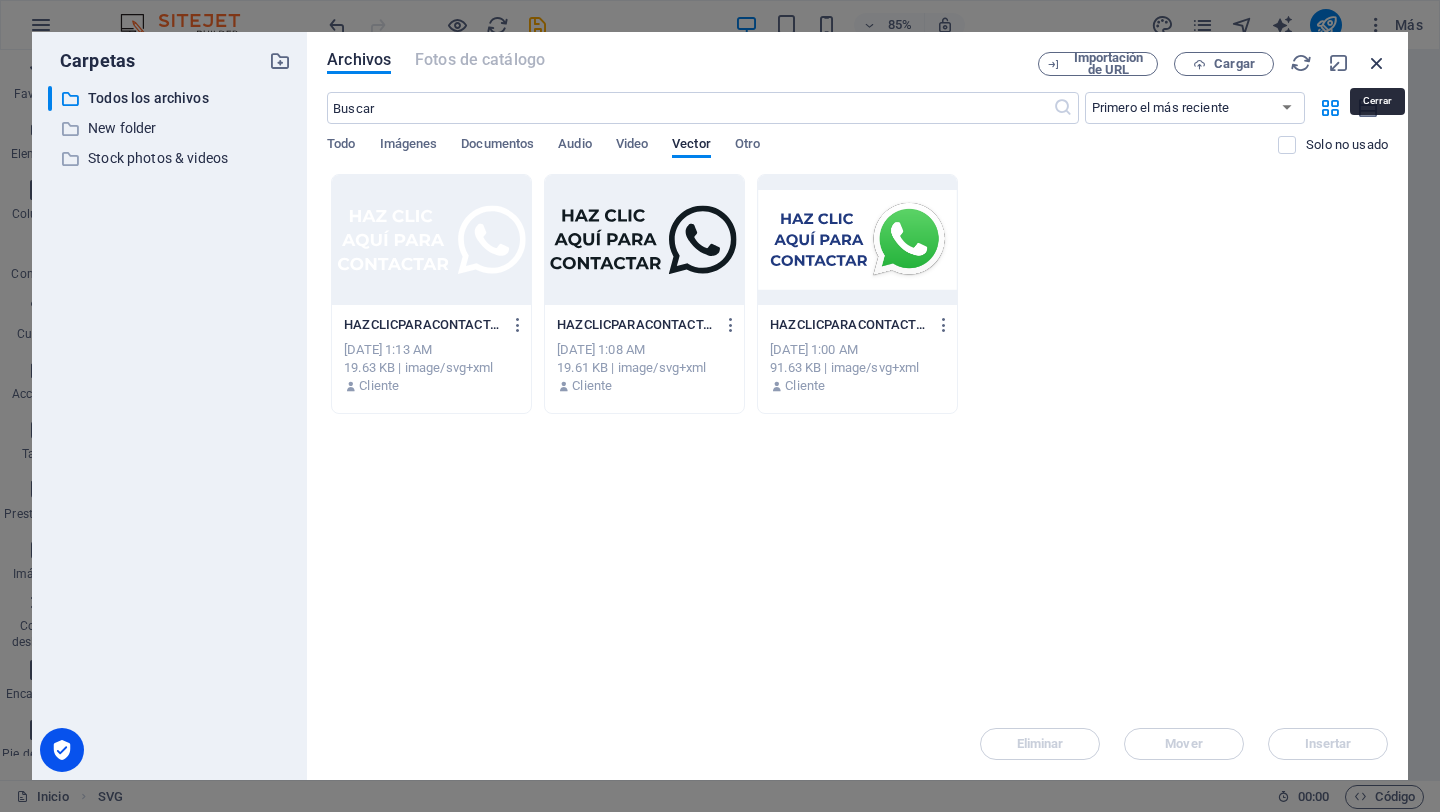 click at bounding box center [1377, 63] 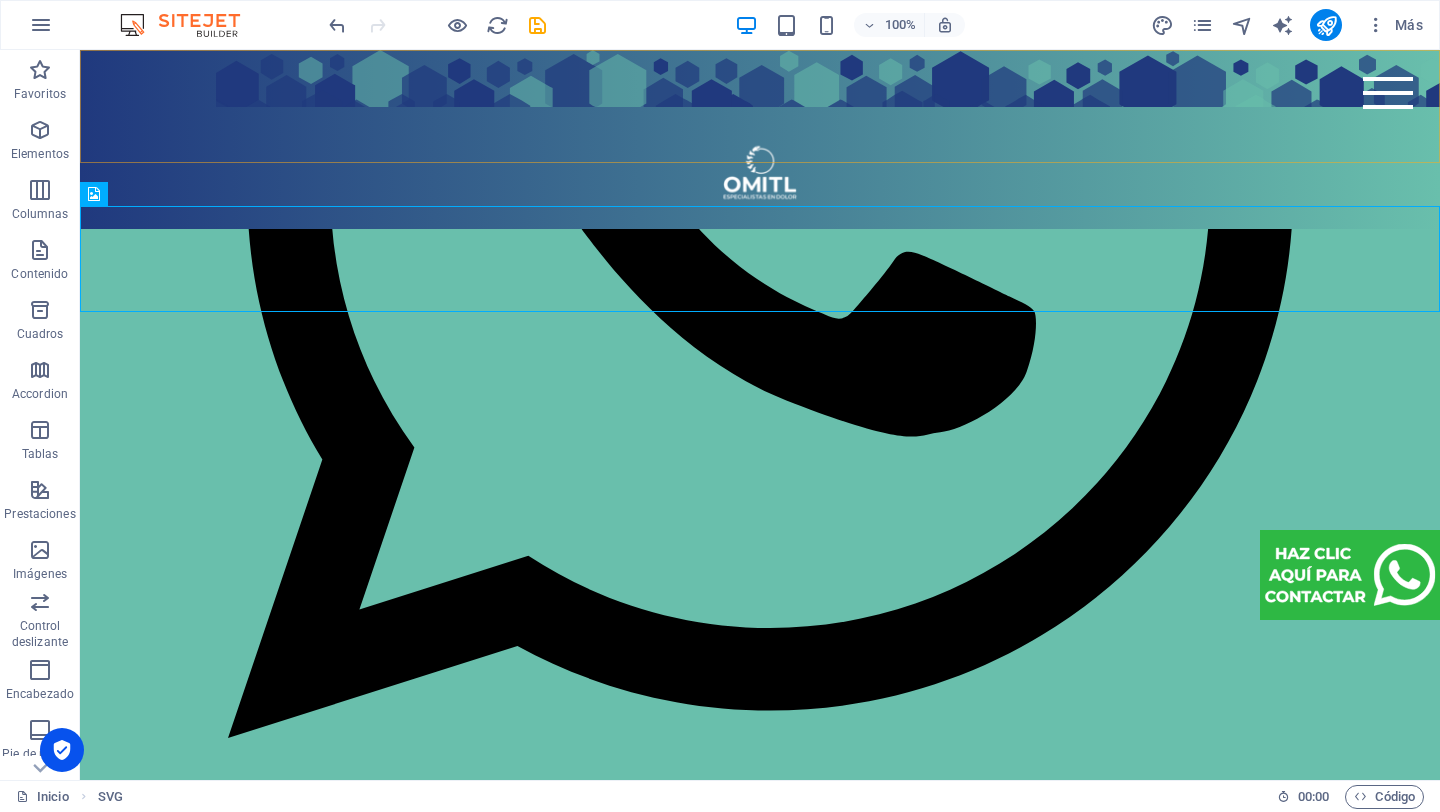 scroll, scrollTop: 5030, scrollLeft: 0, axis: vertical 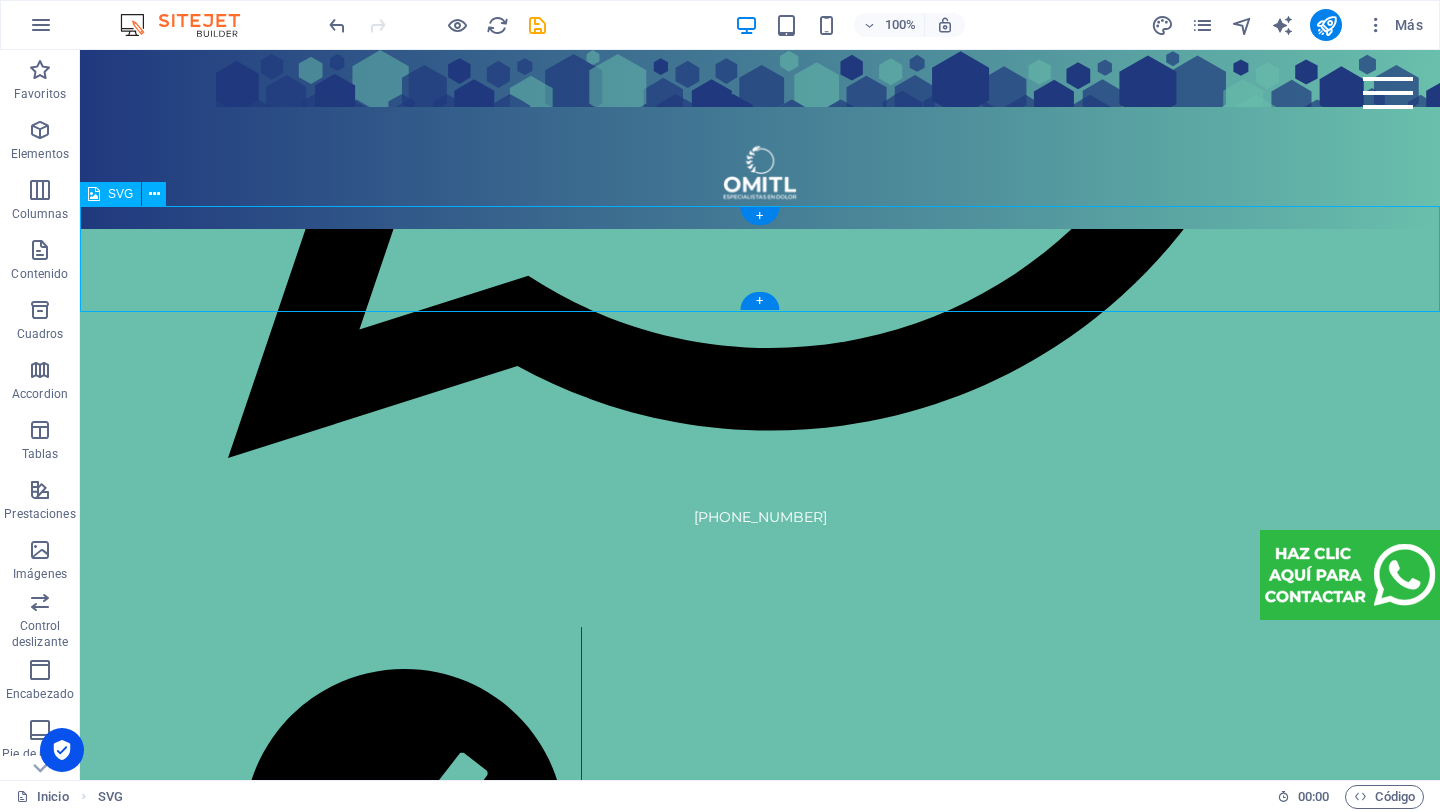 click at bounding box center [760, 7008] 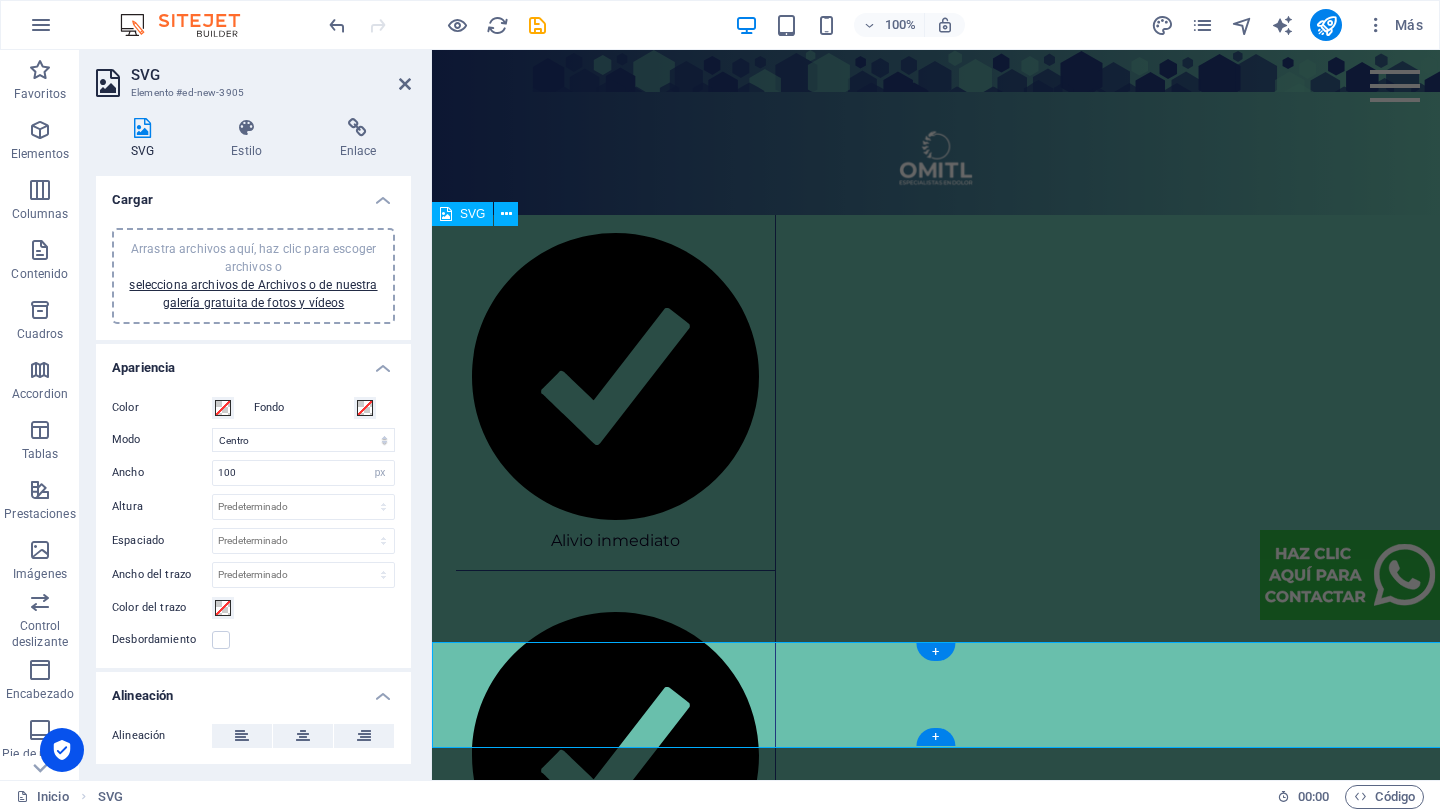 scroll, scrollTop: 4594, scrollLeft: 0, axis: vertical 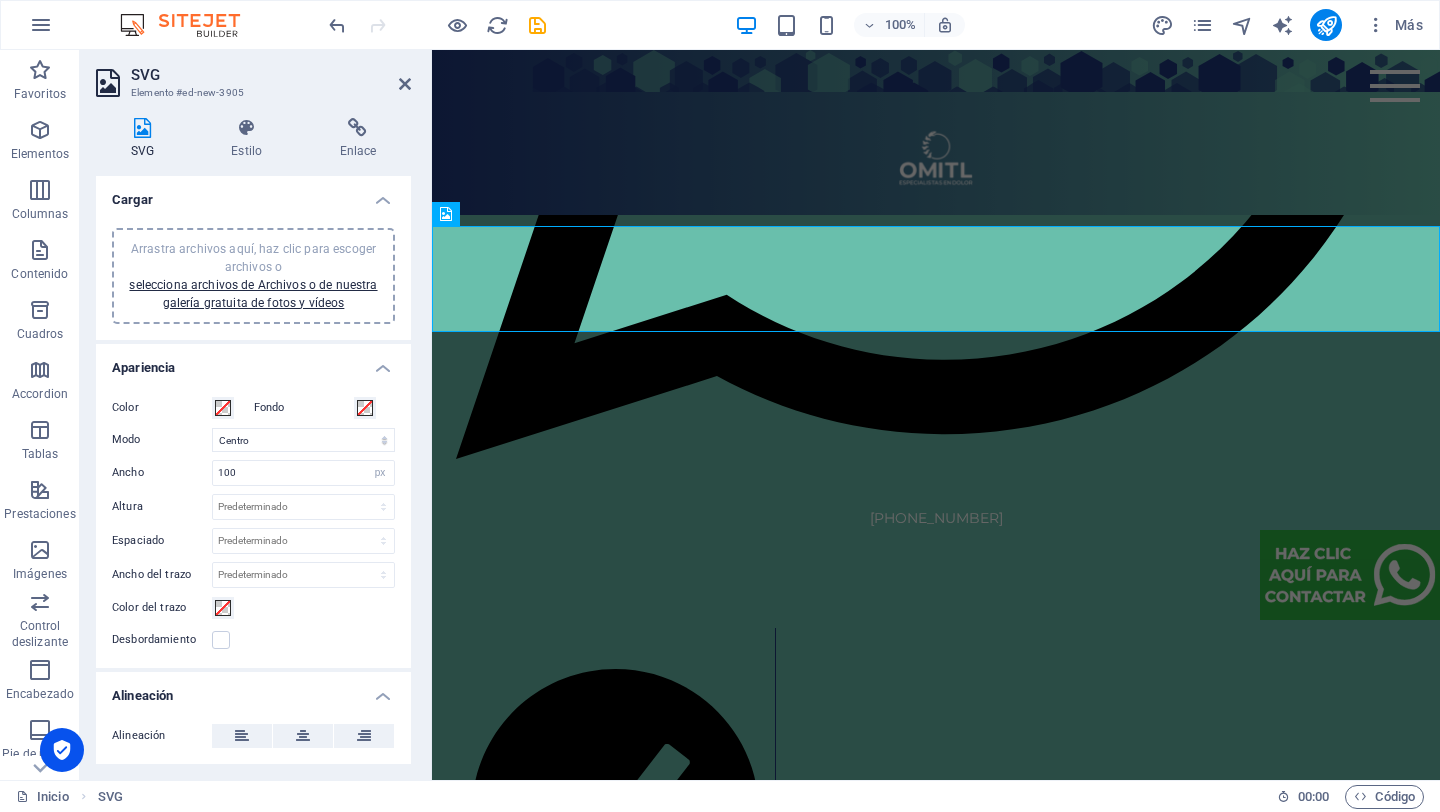 click on "Arrastra archivos aquí, haz clic para escoger archivos o  selecciona archivos de Archivos o de nuestra galería gratuita de fotos y vídeos" at bounding box center (253, 276) 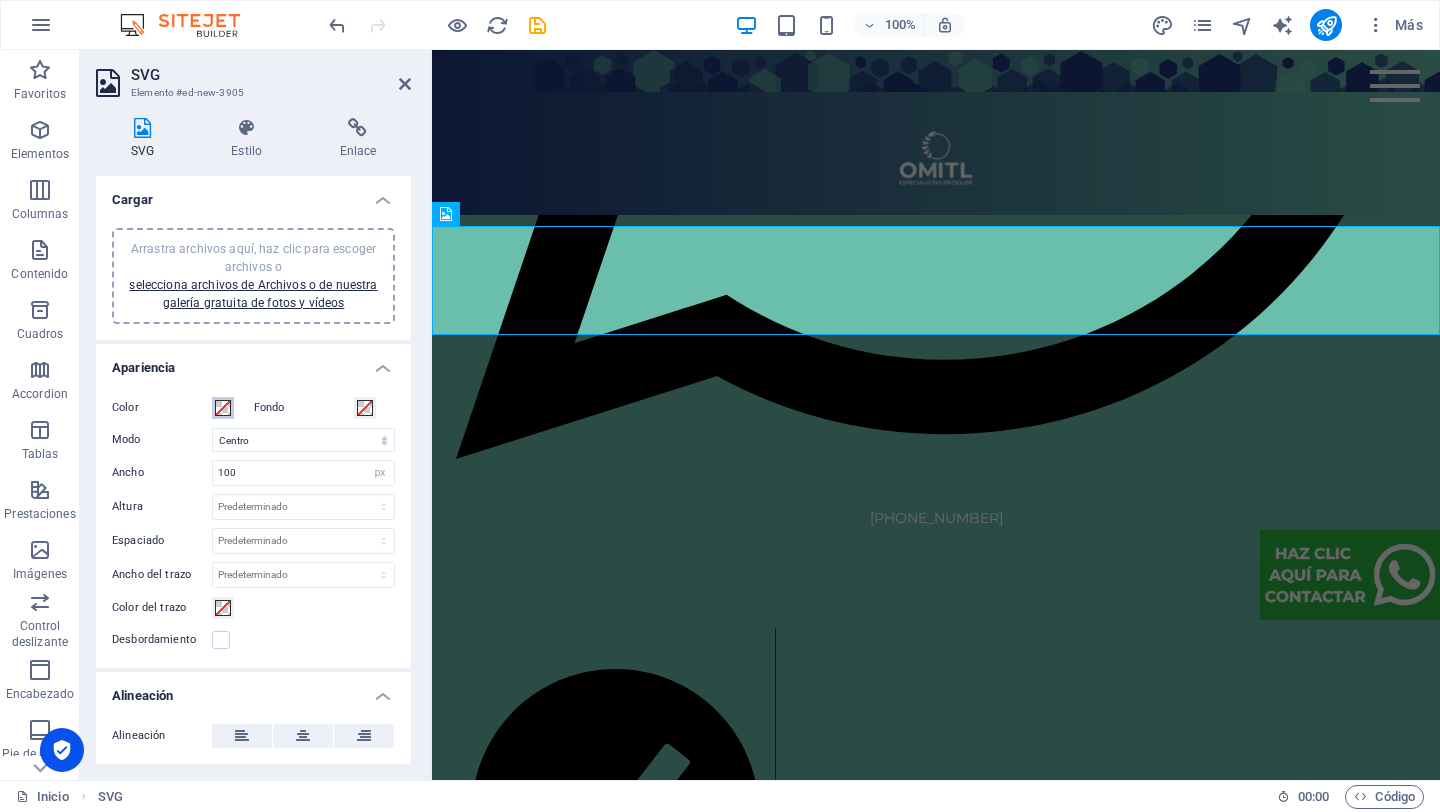 click at bounding box center [223, 408] 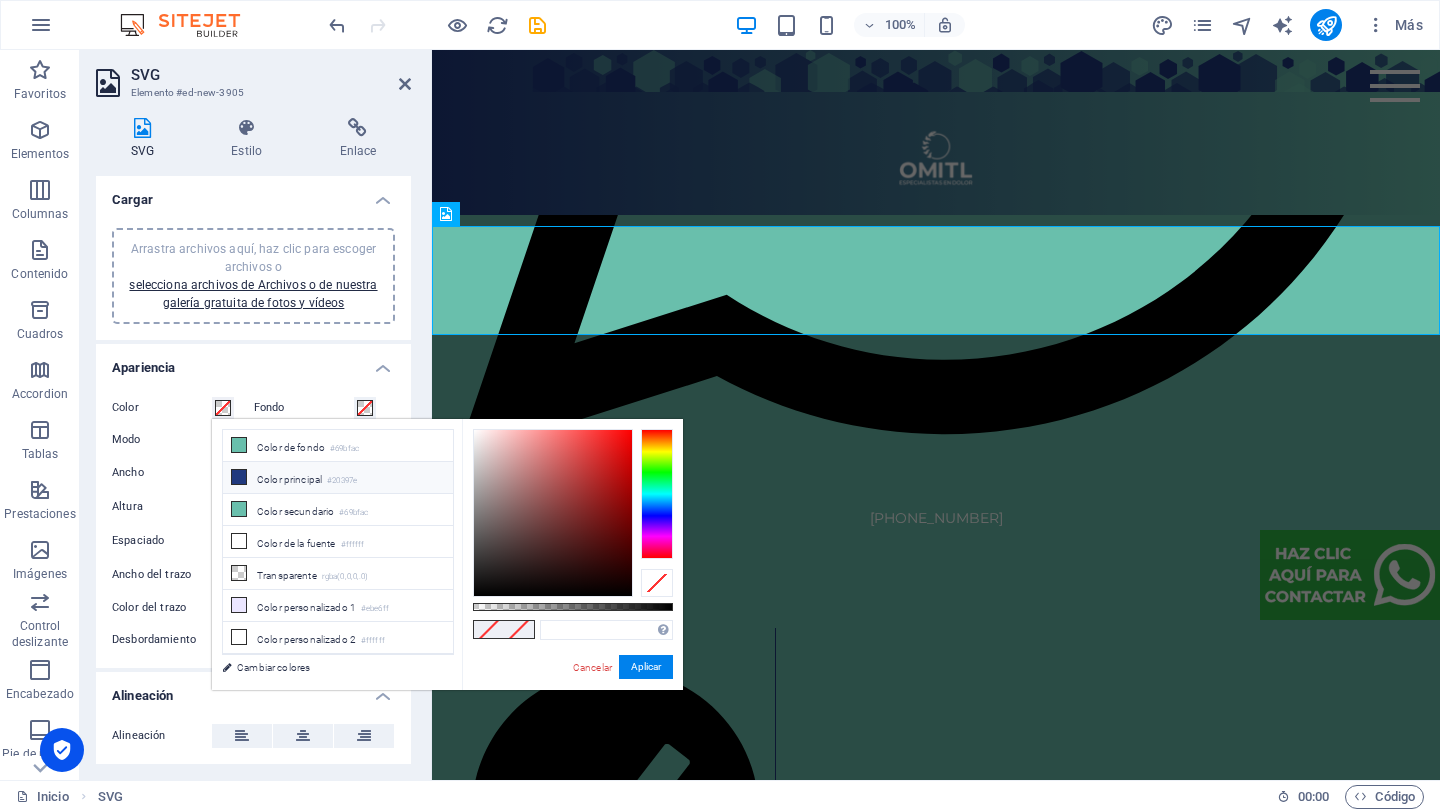 click on "Color principal
#20397e" at bounding box center [338, 478] 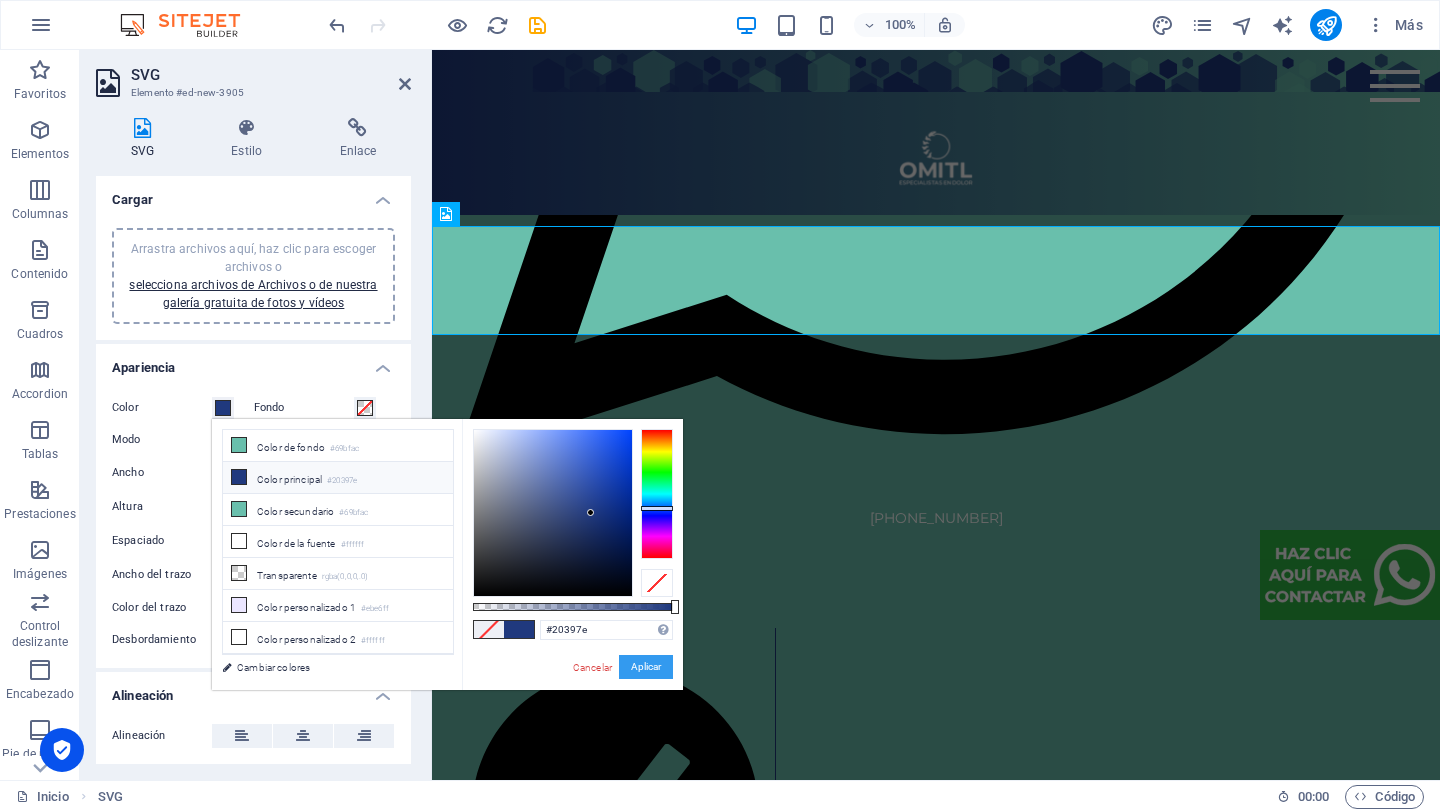 click on "Aplicar" at bounding box center [646, 667] 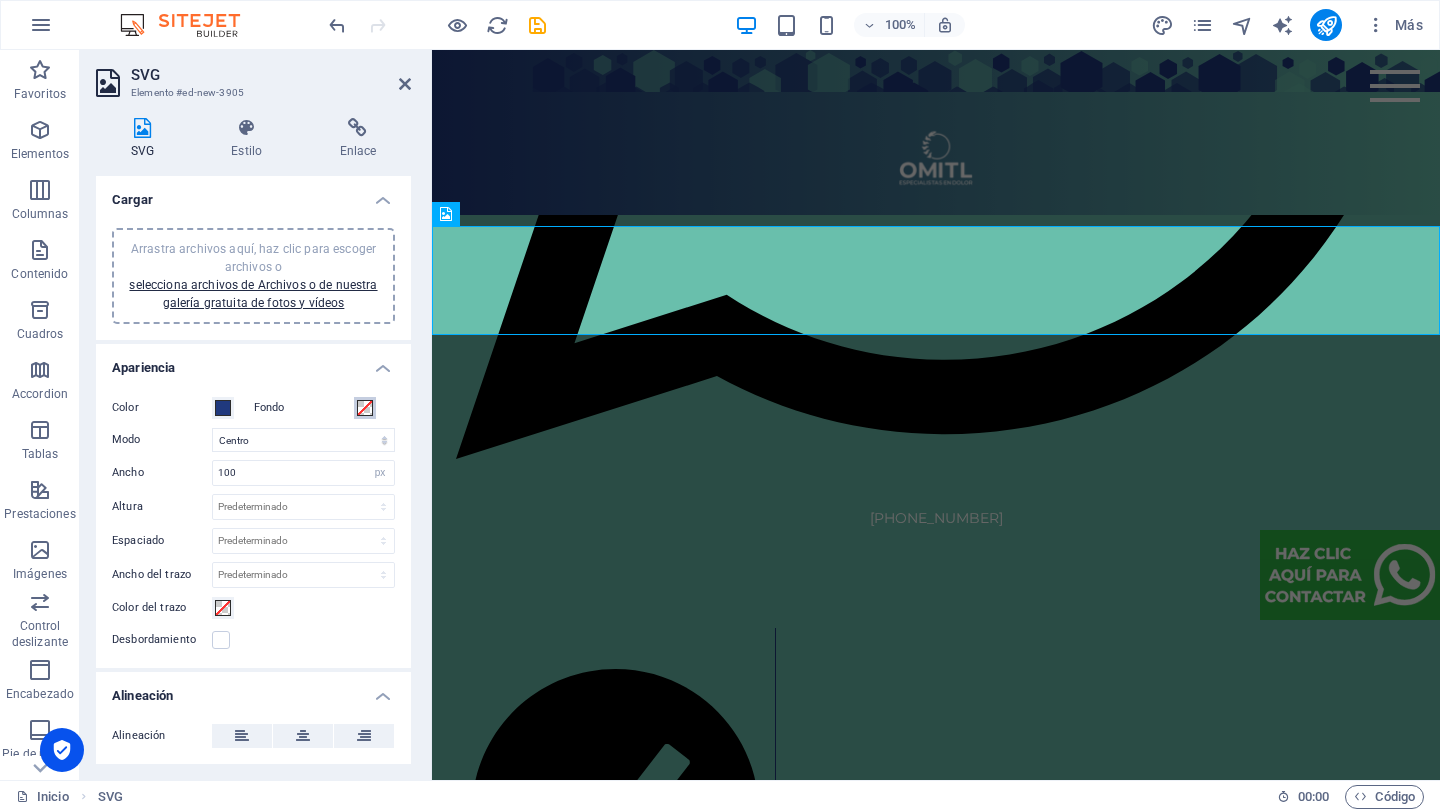 click at bounding box center (365, 408) 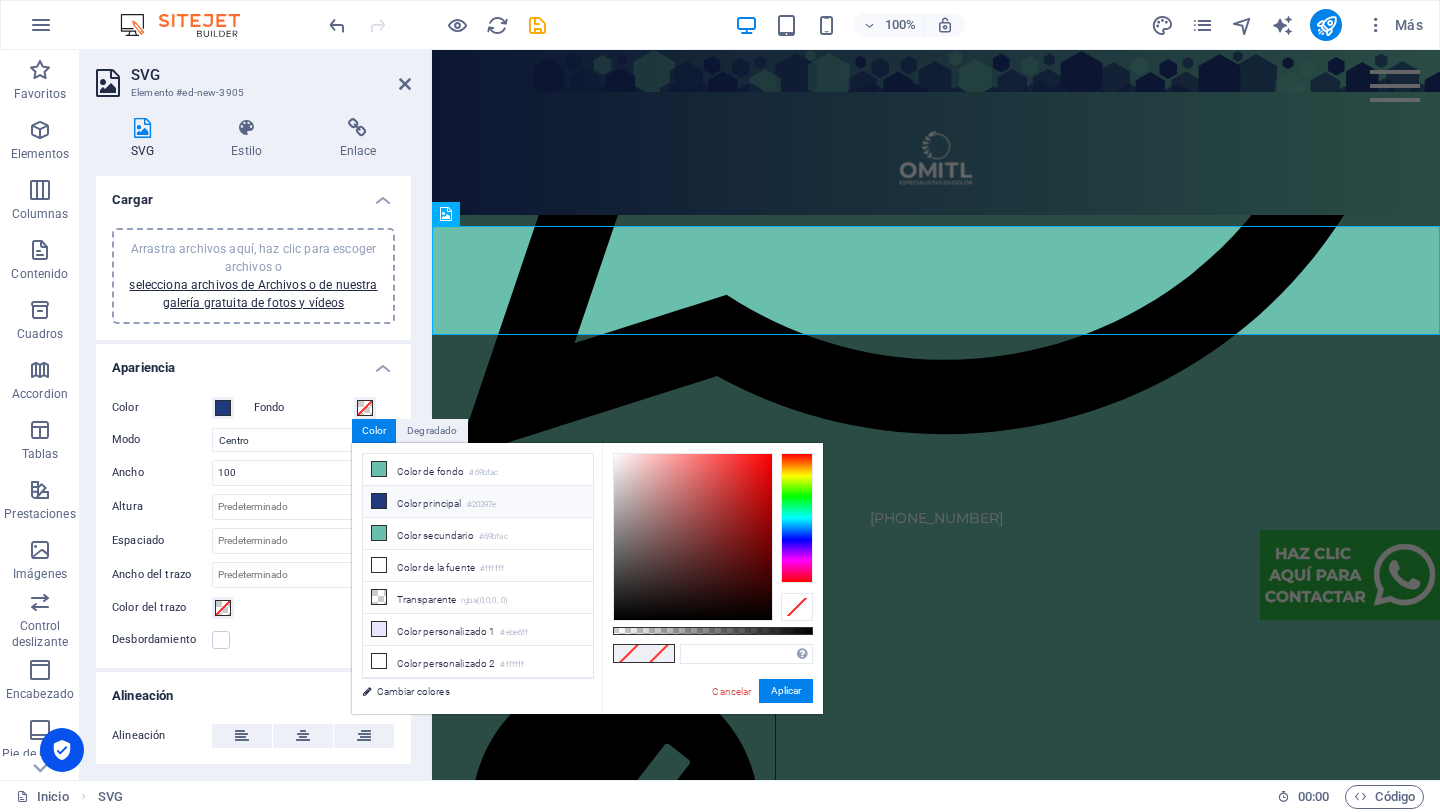 click on "Color principal
#20397e" at bounding box center [478, 502] 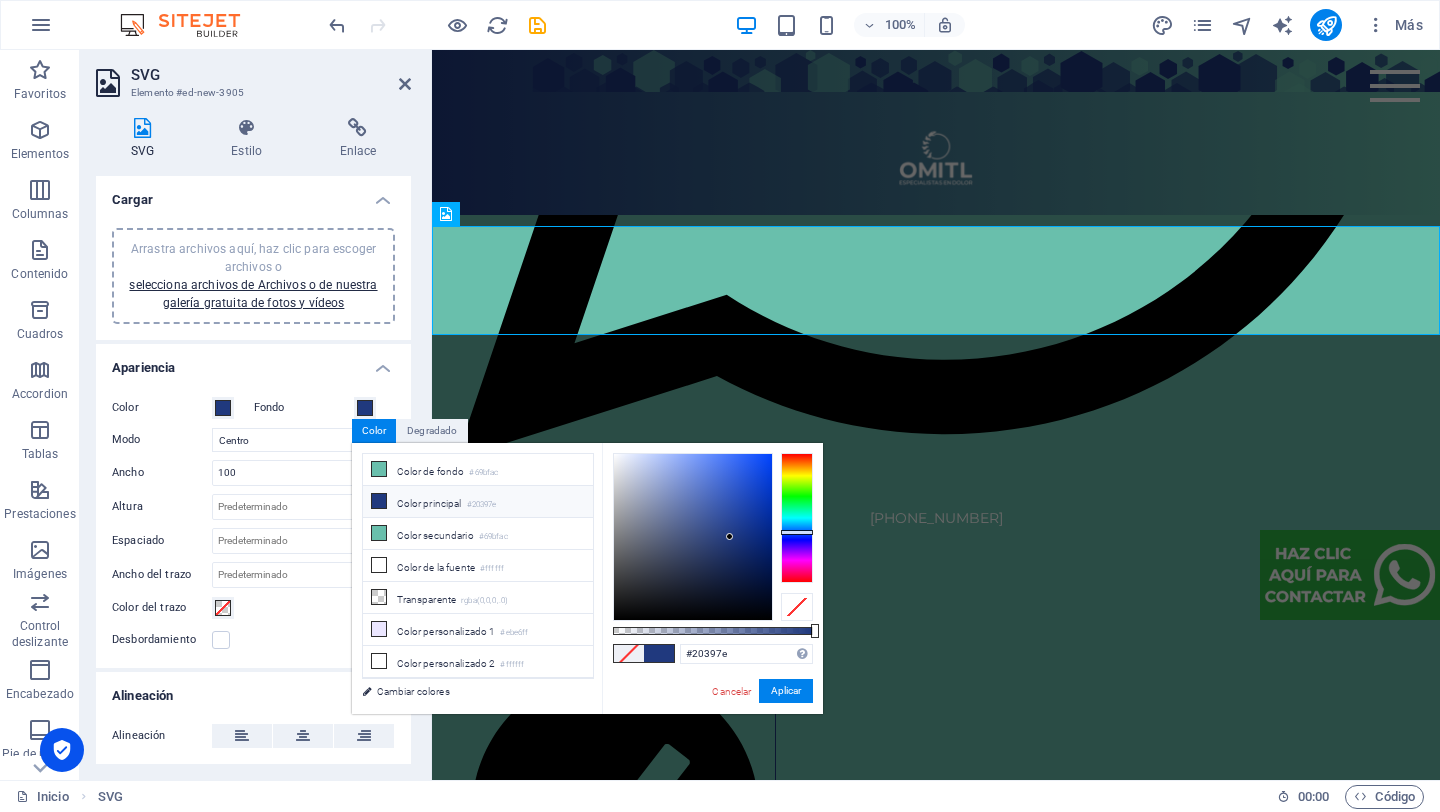 click on "Cancelar Aplicar" at bounding box center (761, 691) 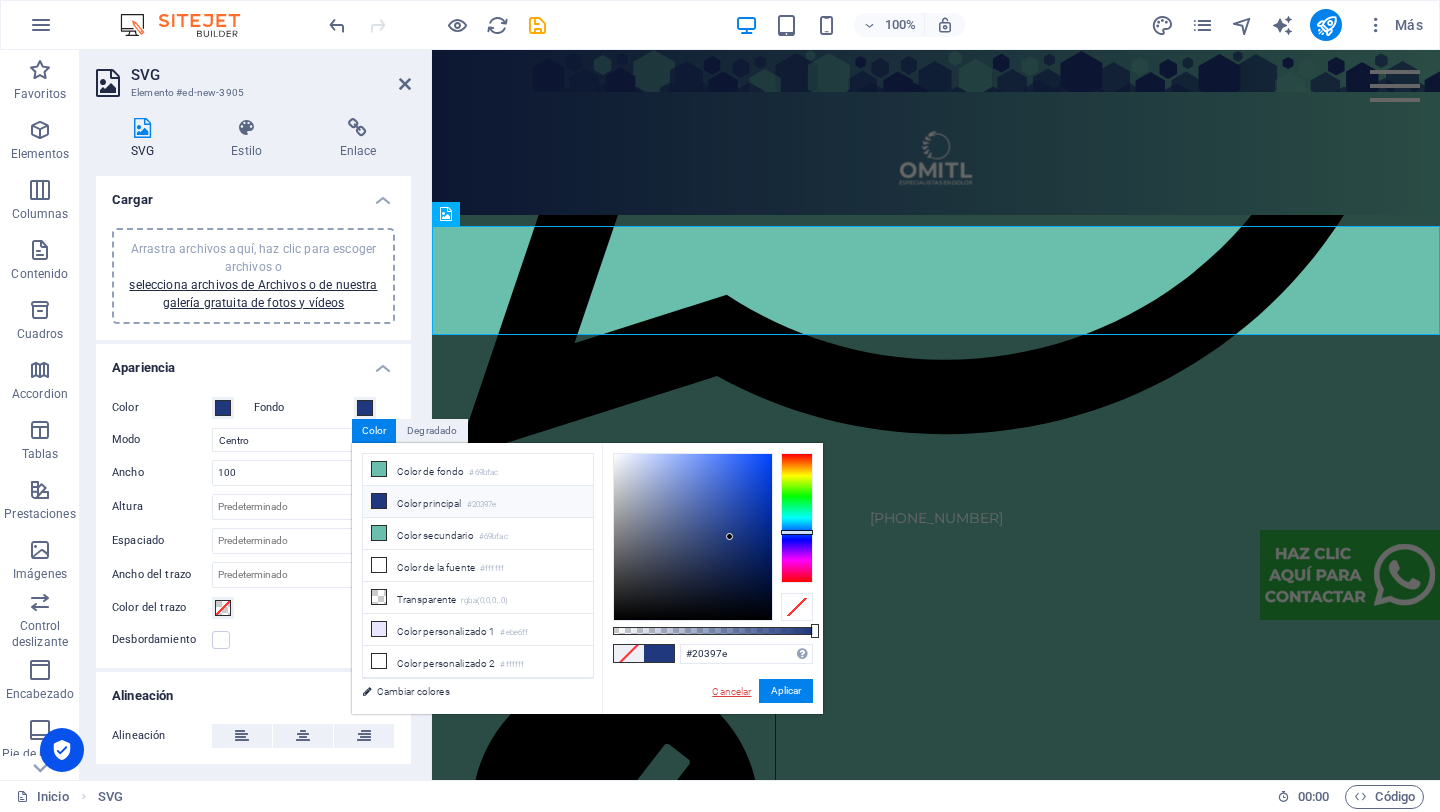 click on "Cancelar" at bounding box center [731, 691] 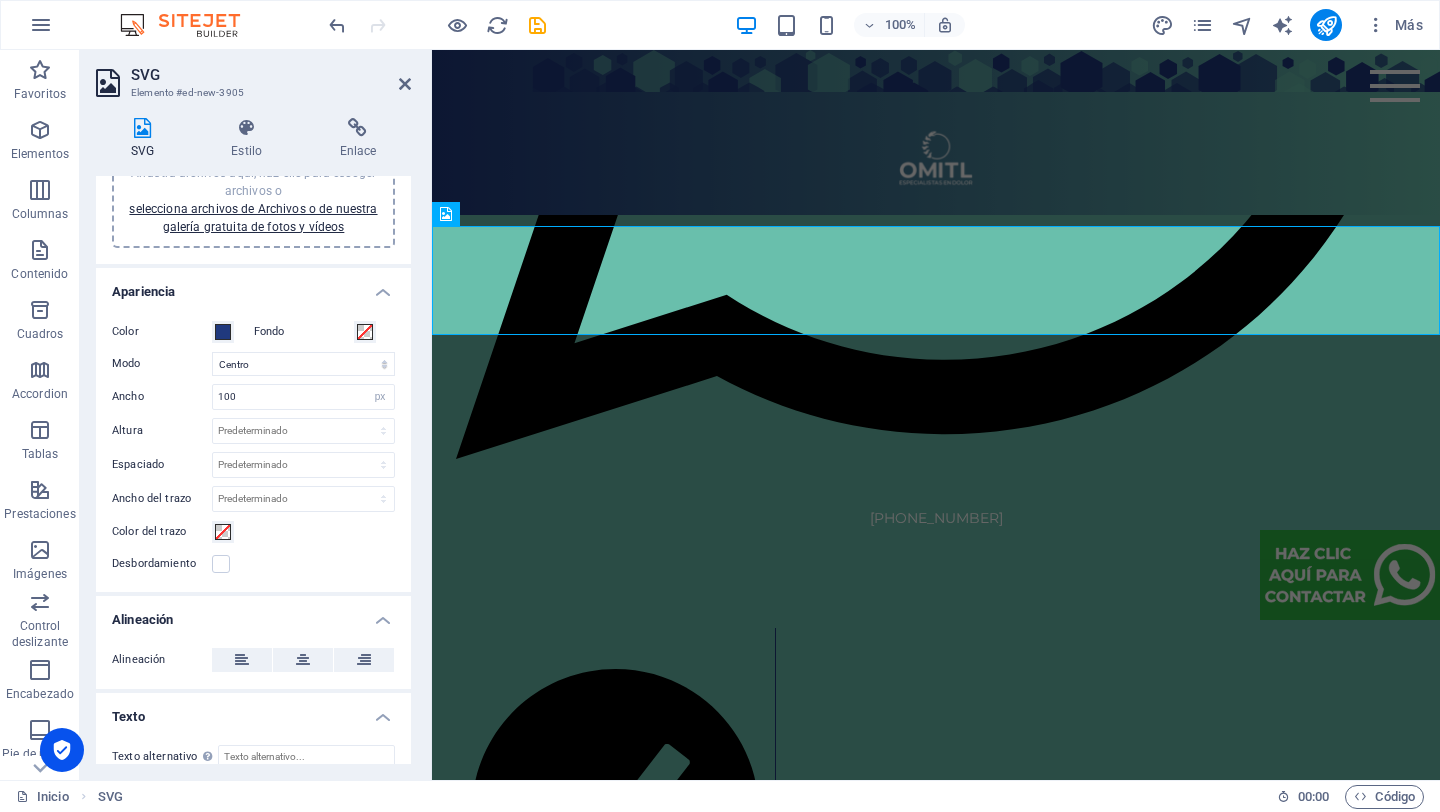 scroll, scrollTop: 77, scrollLeft: 0, axis: vertical 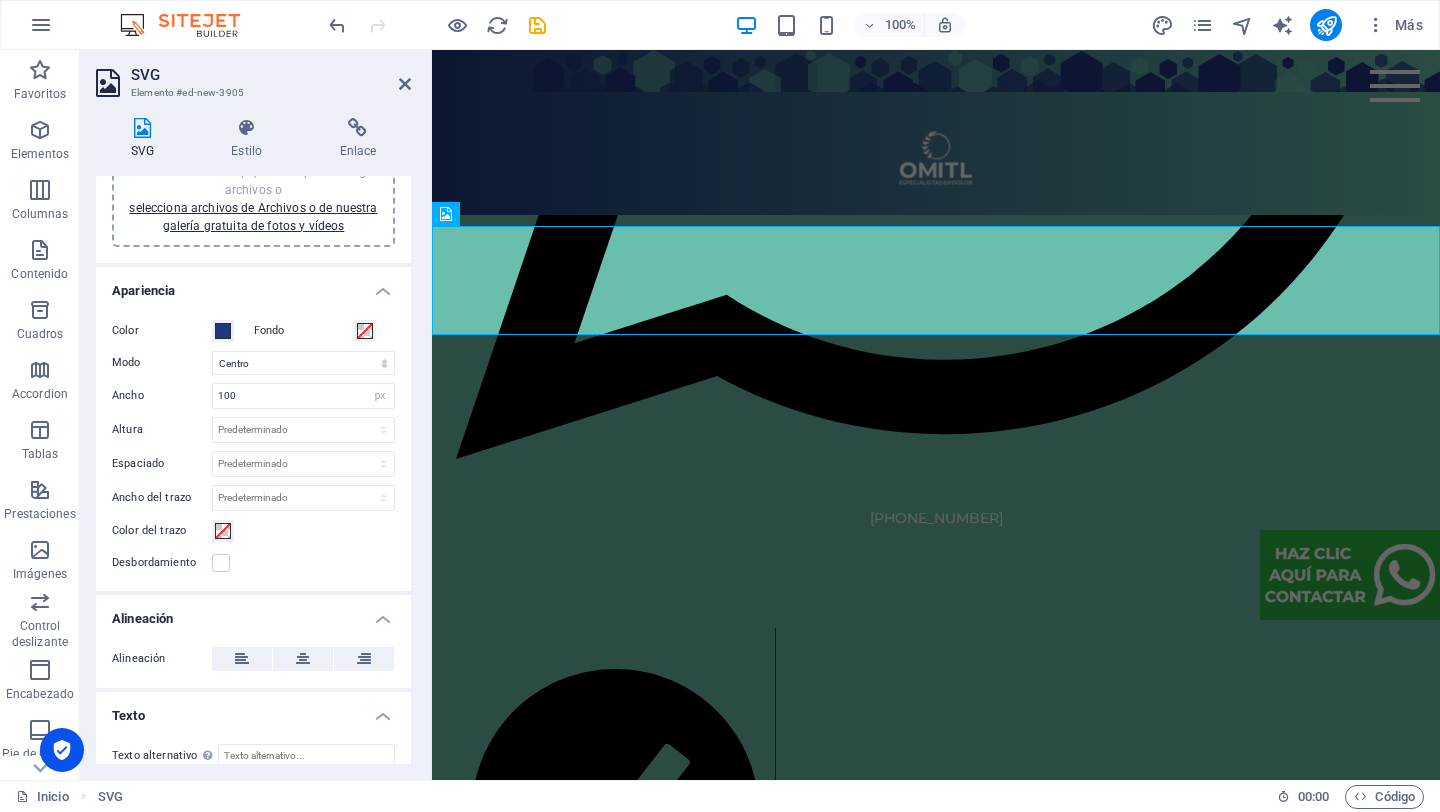 click on "Color del trazo" at bounding box center [253, 531] 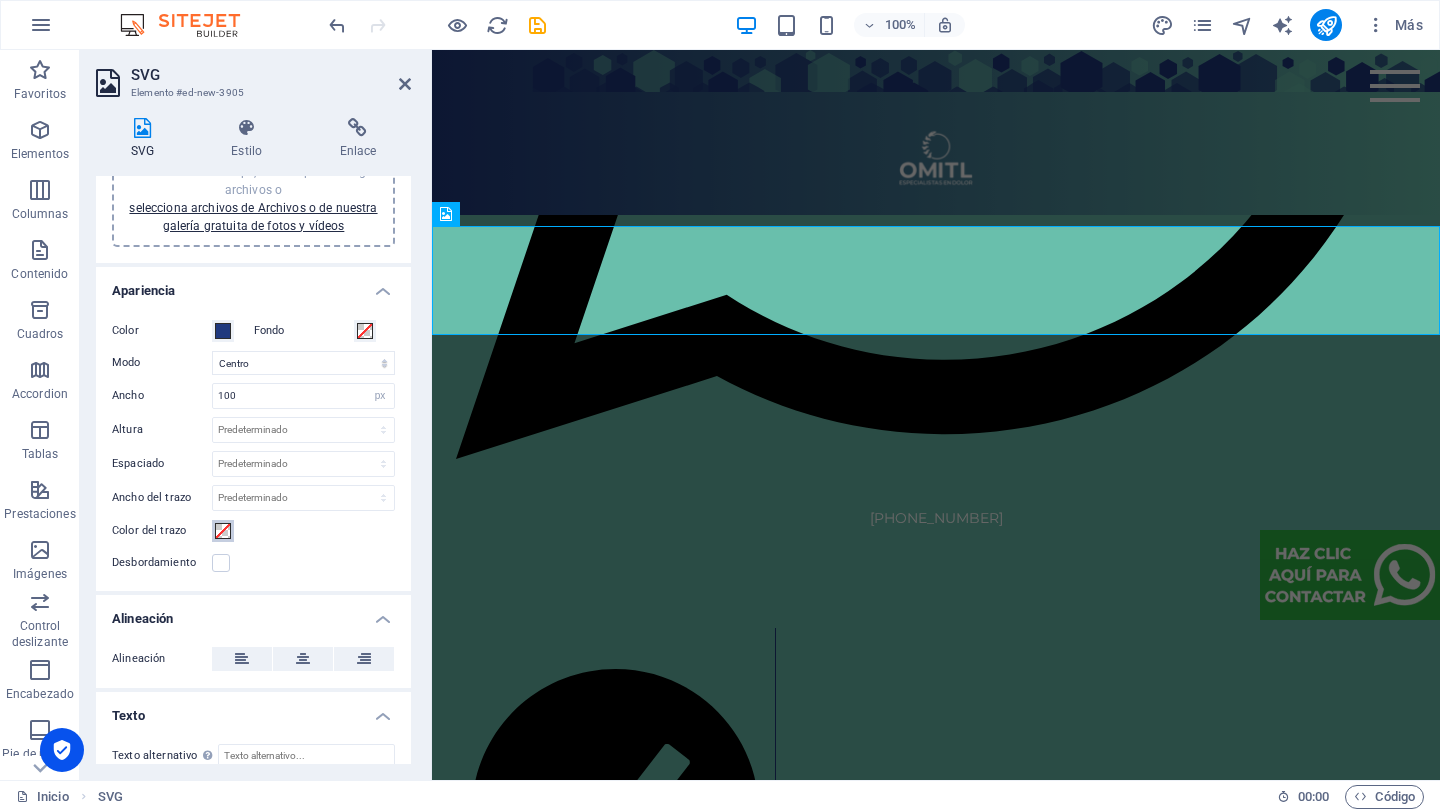 click at bounding box center [223, 531] 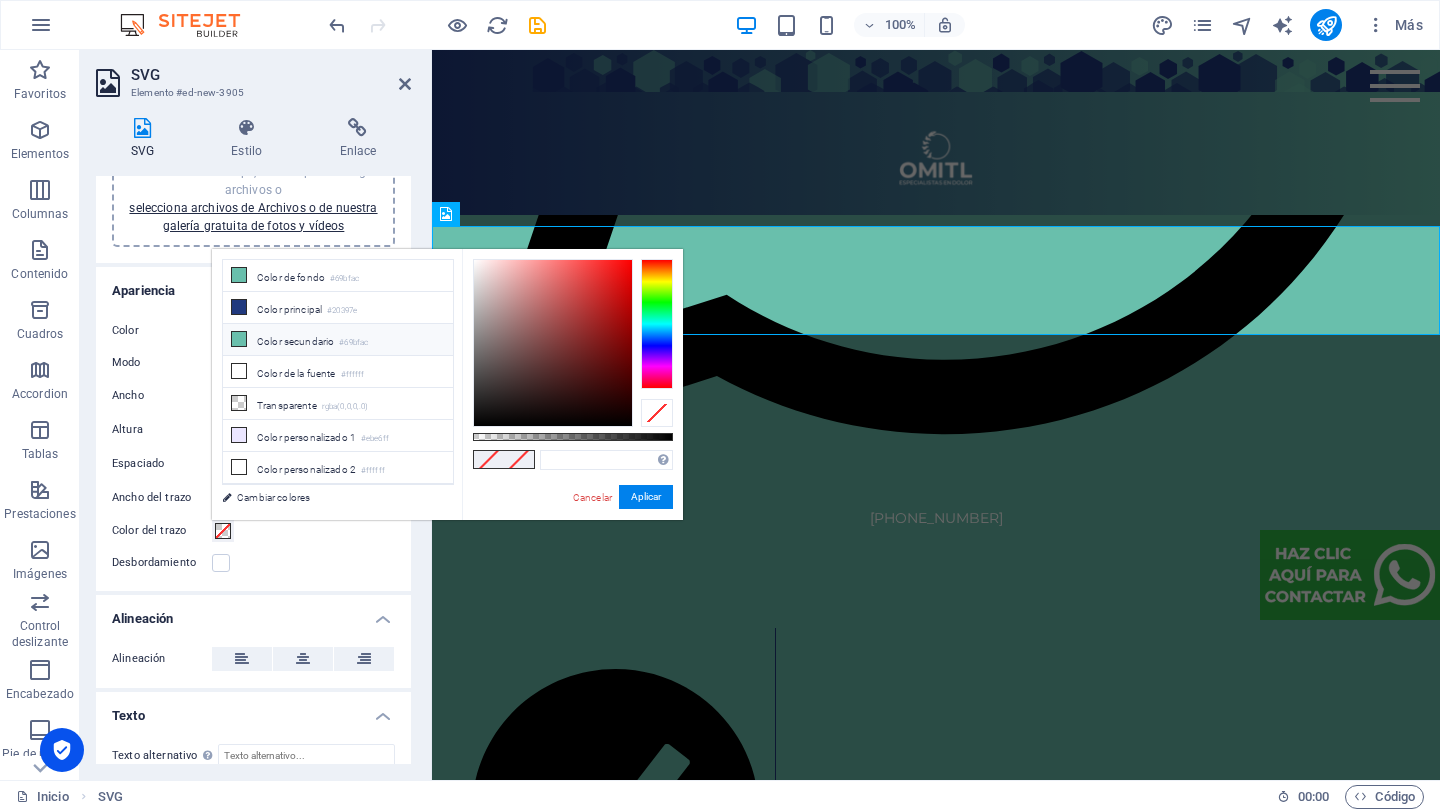 click on "Color secundario
#69bfac" at bounding box center [338, 340] 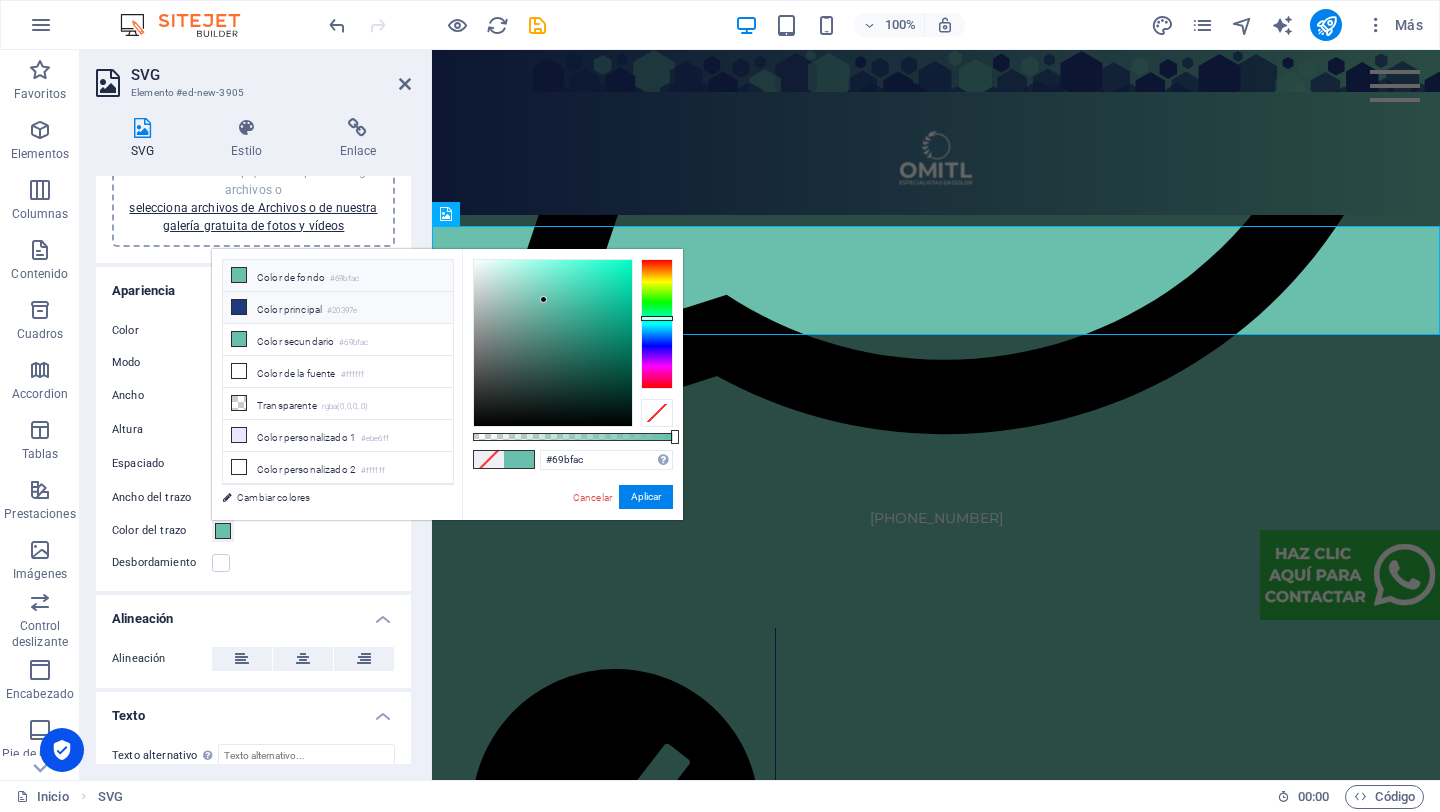 click on "Color principal
#20397e" at bounding box center [338, 308] 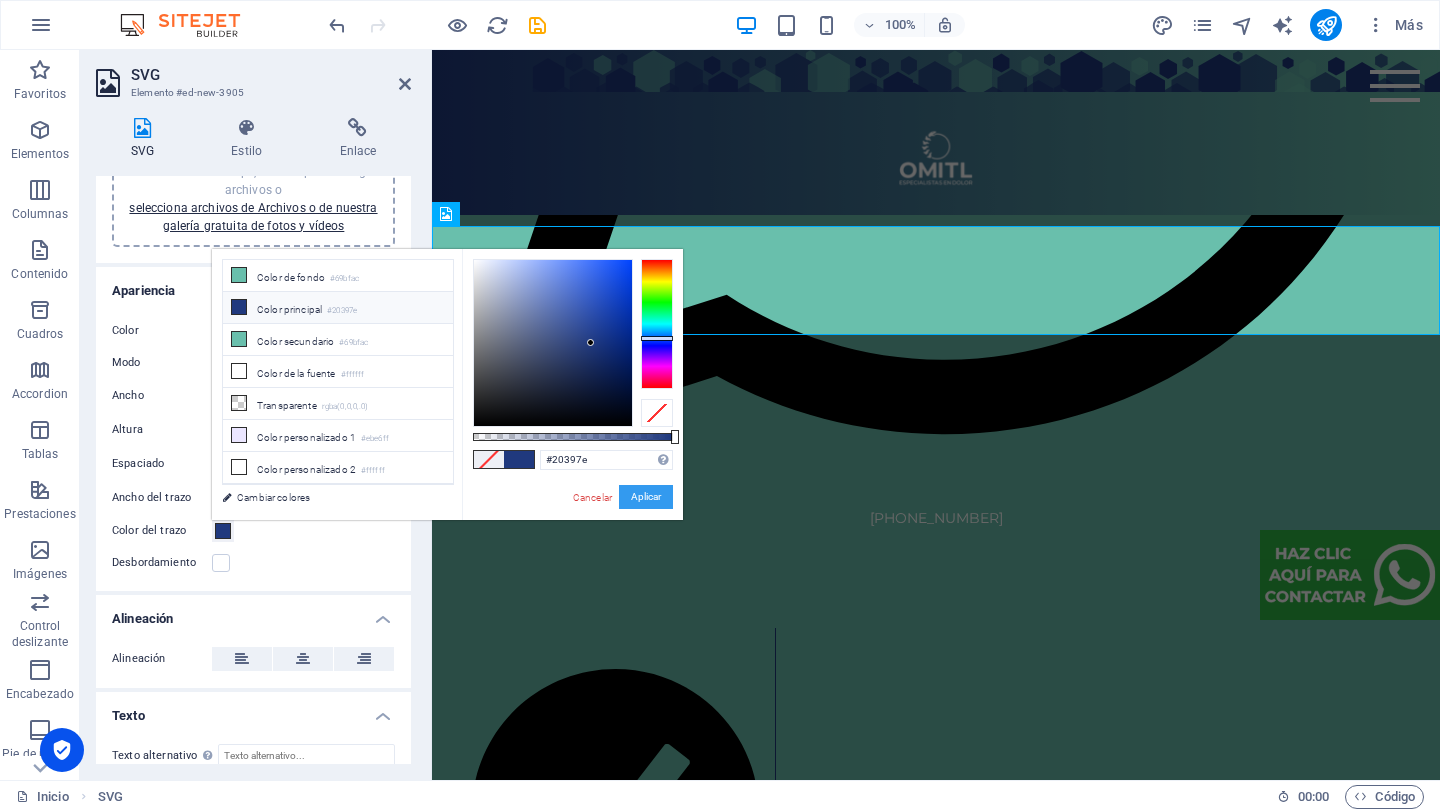 drag, startPoint x: 653, startPoint y: 499, endPoint x: 220, endPoint y: 449, distance: 435.8773 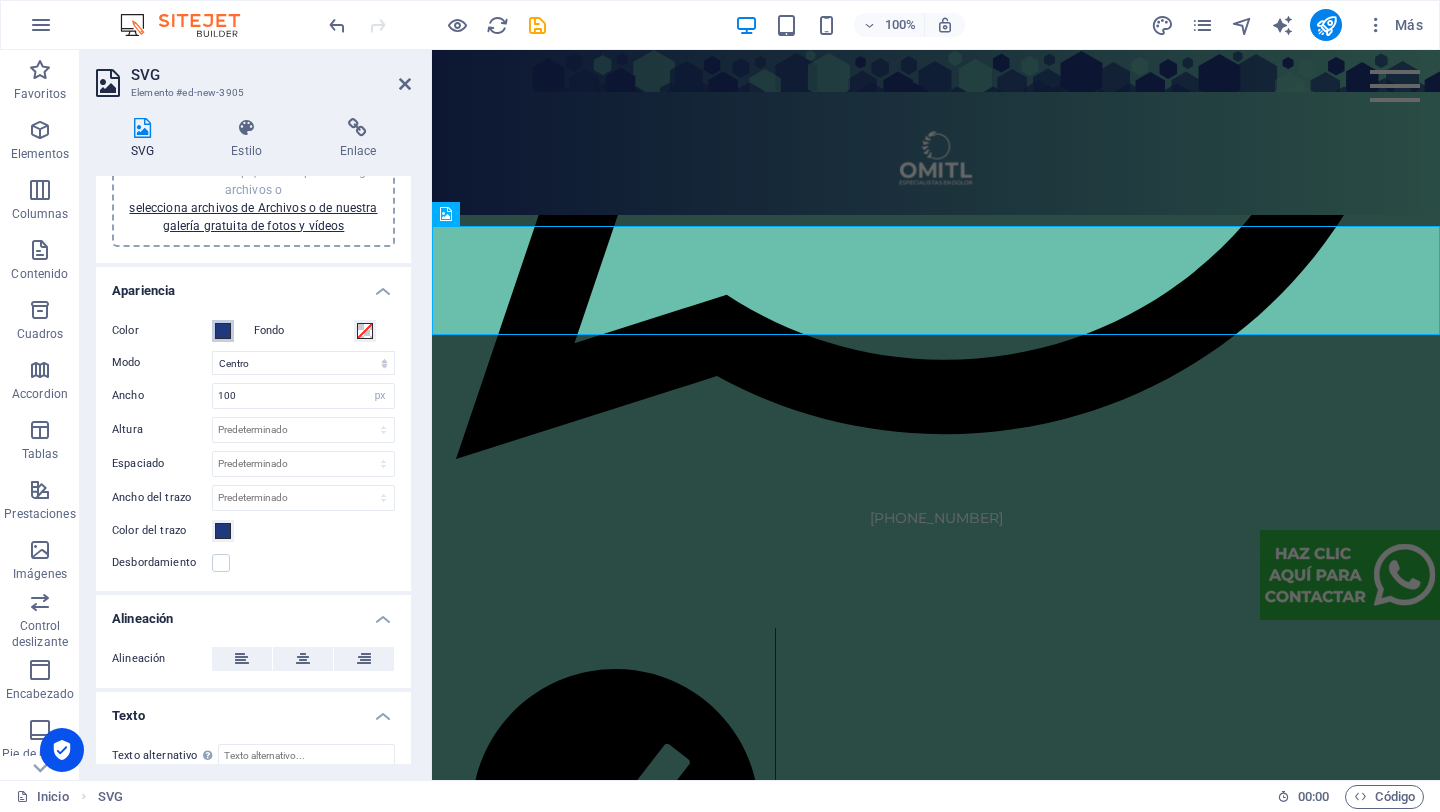click at bounding box center [223, 331] 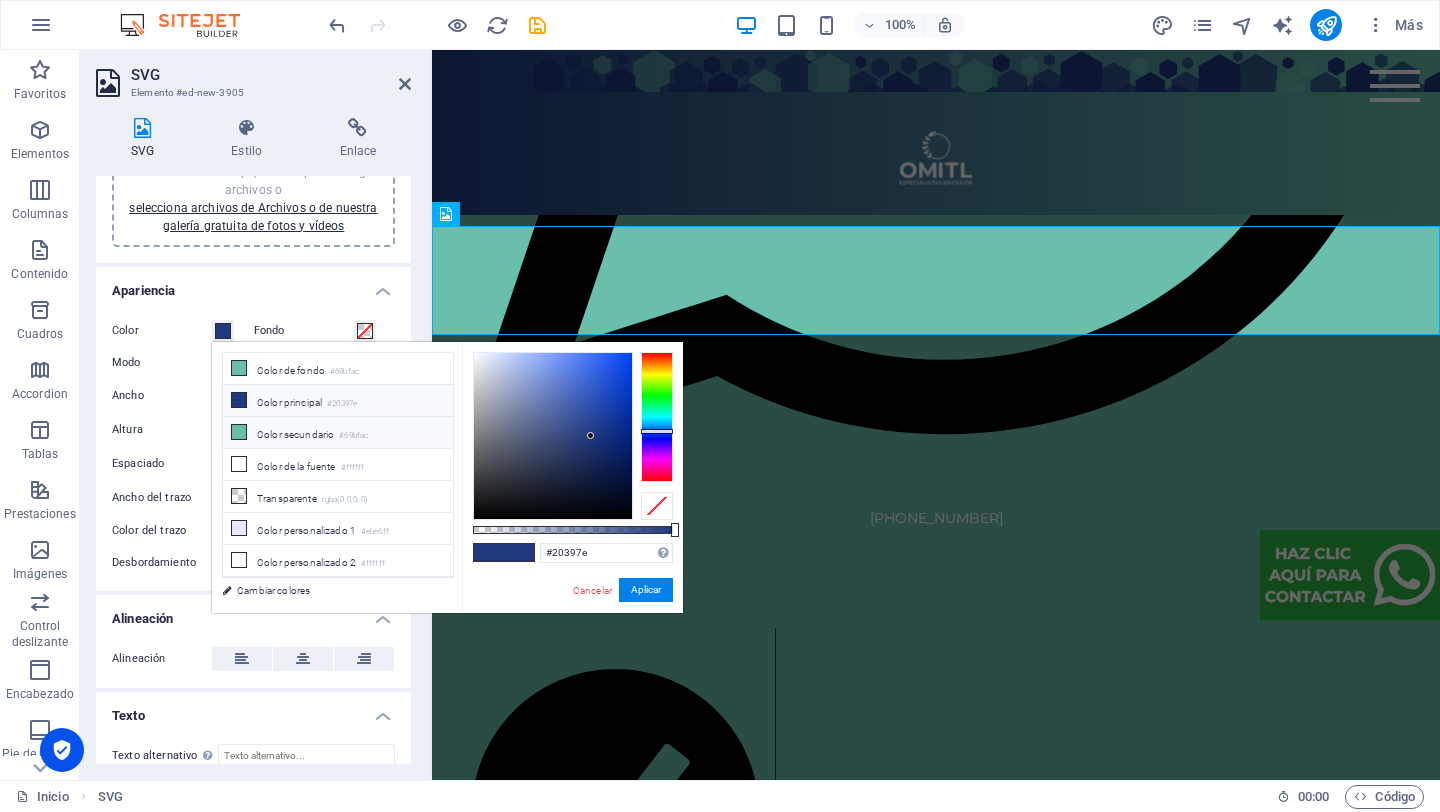 click on "Color secundario
#69bfac" at bounding box center [338, 433] 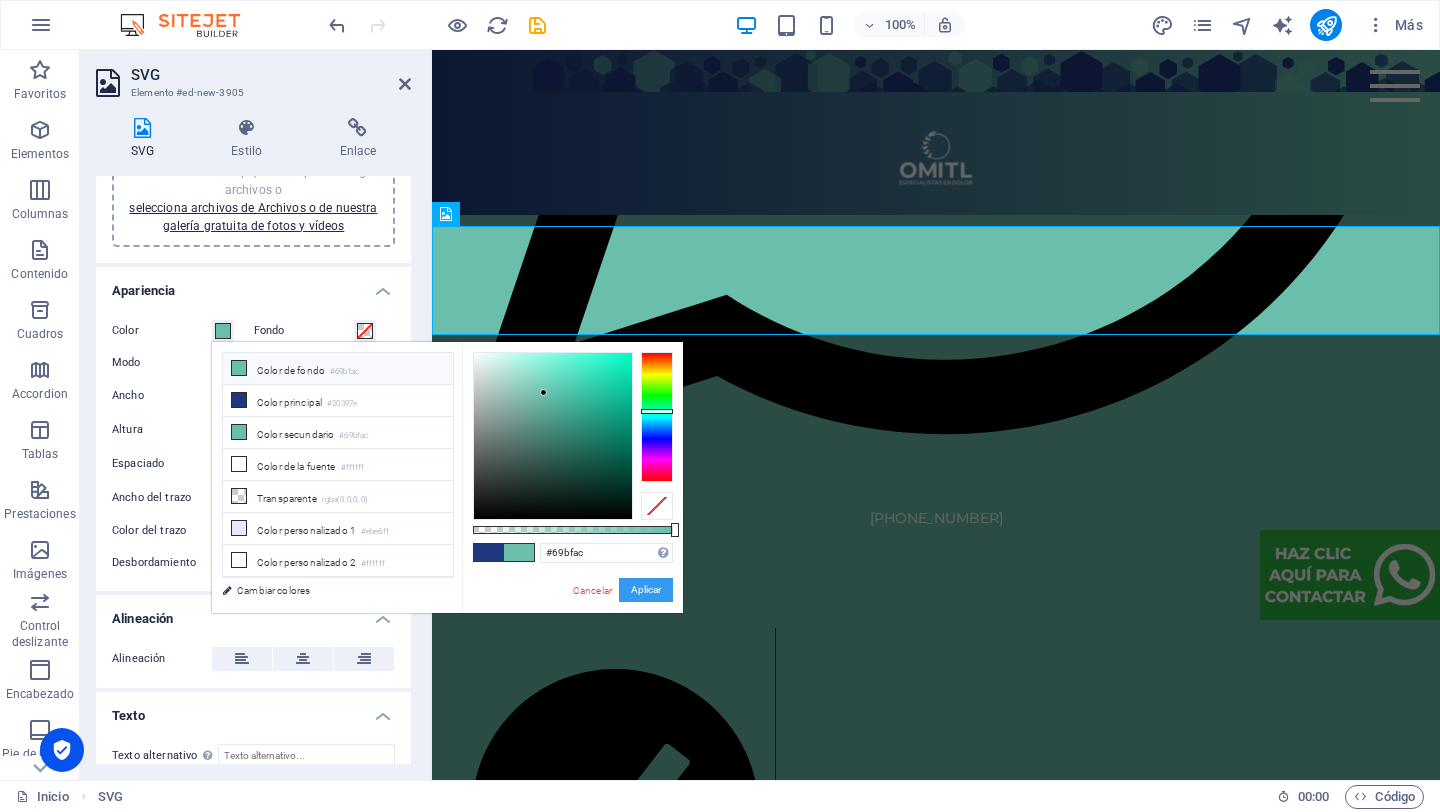 click on "Aplicar" at bounding box center [646, 590] 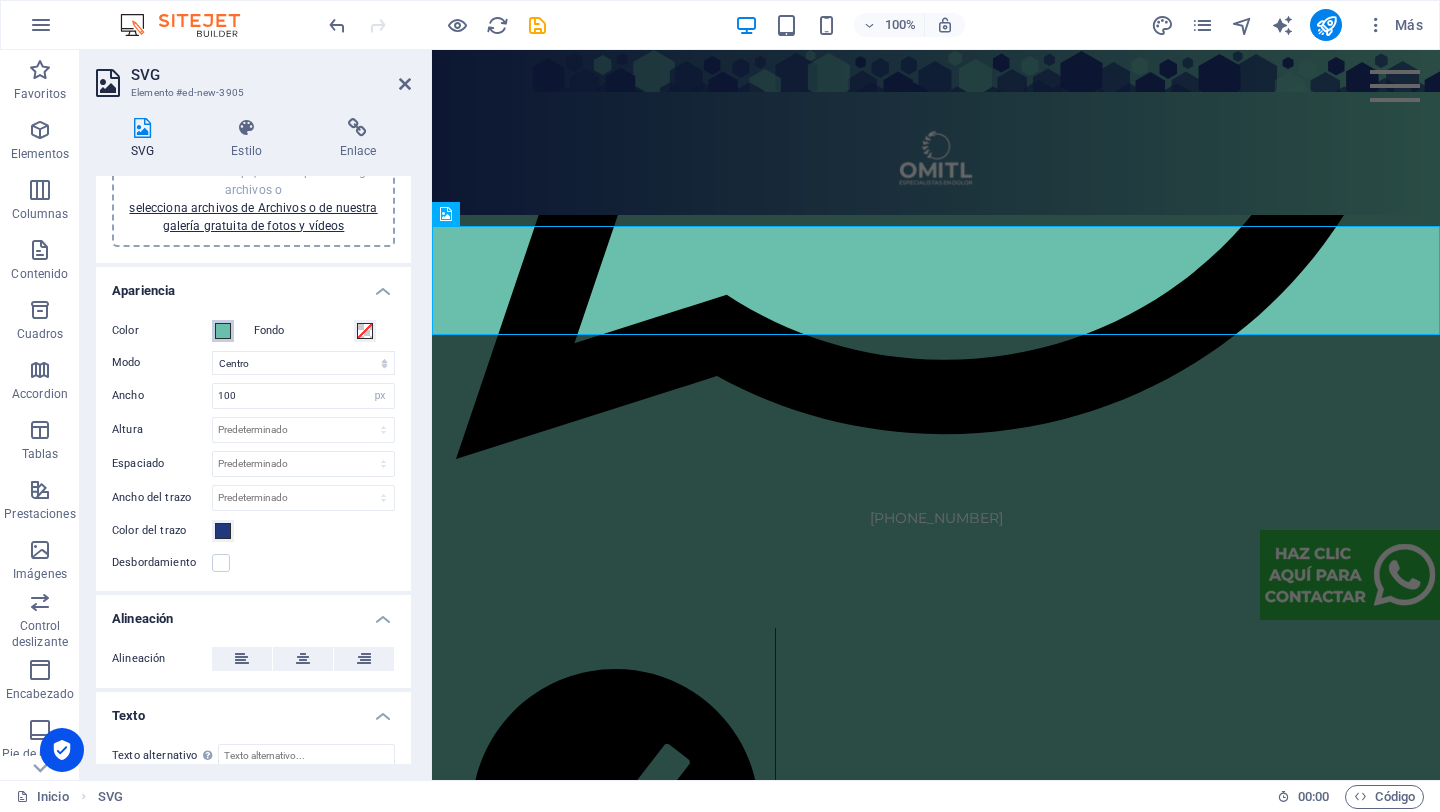 click at bounding box center (223, 331) 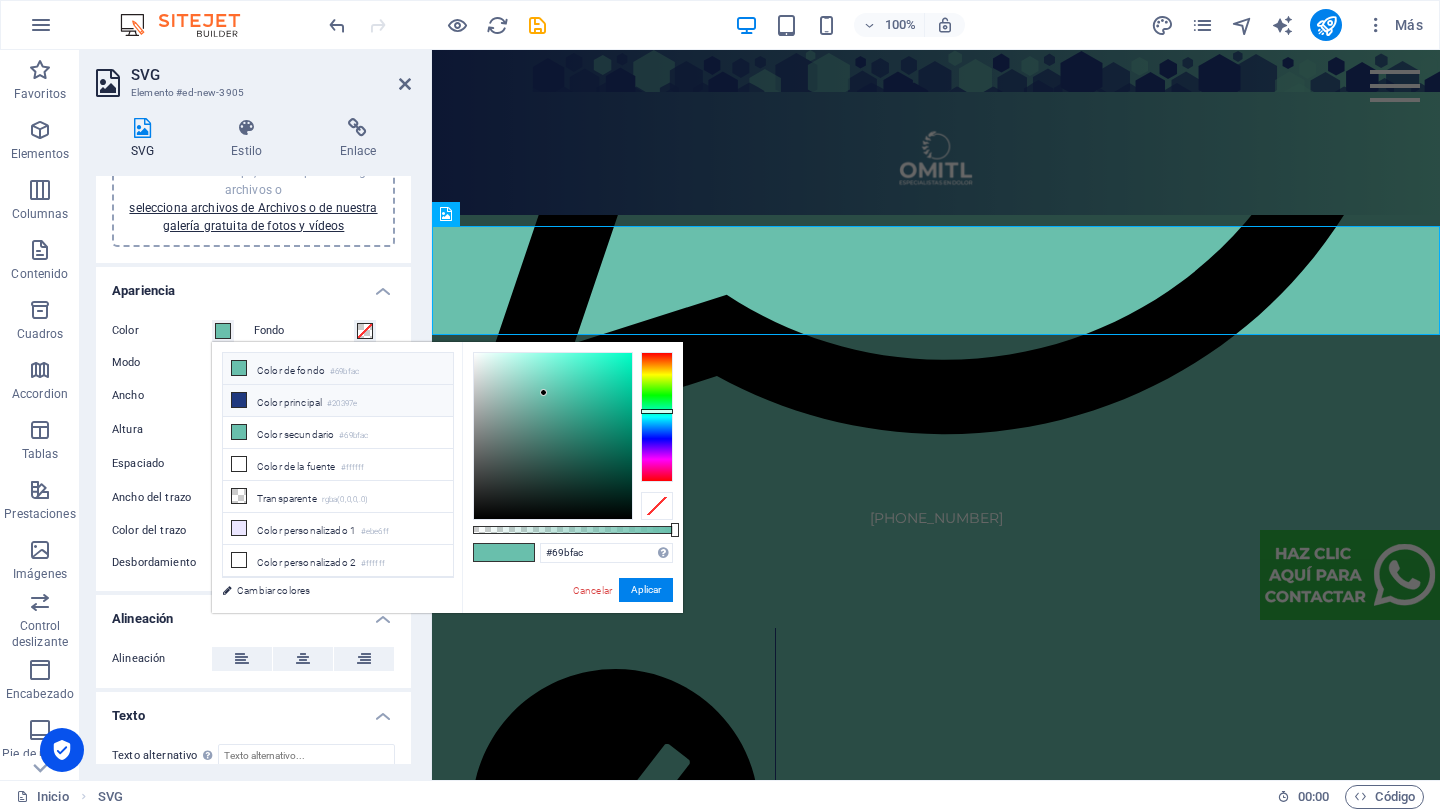 click on "Color principal
#20397e" at bounding box center (338, 401) 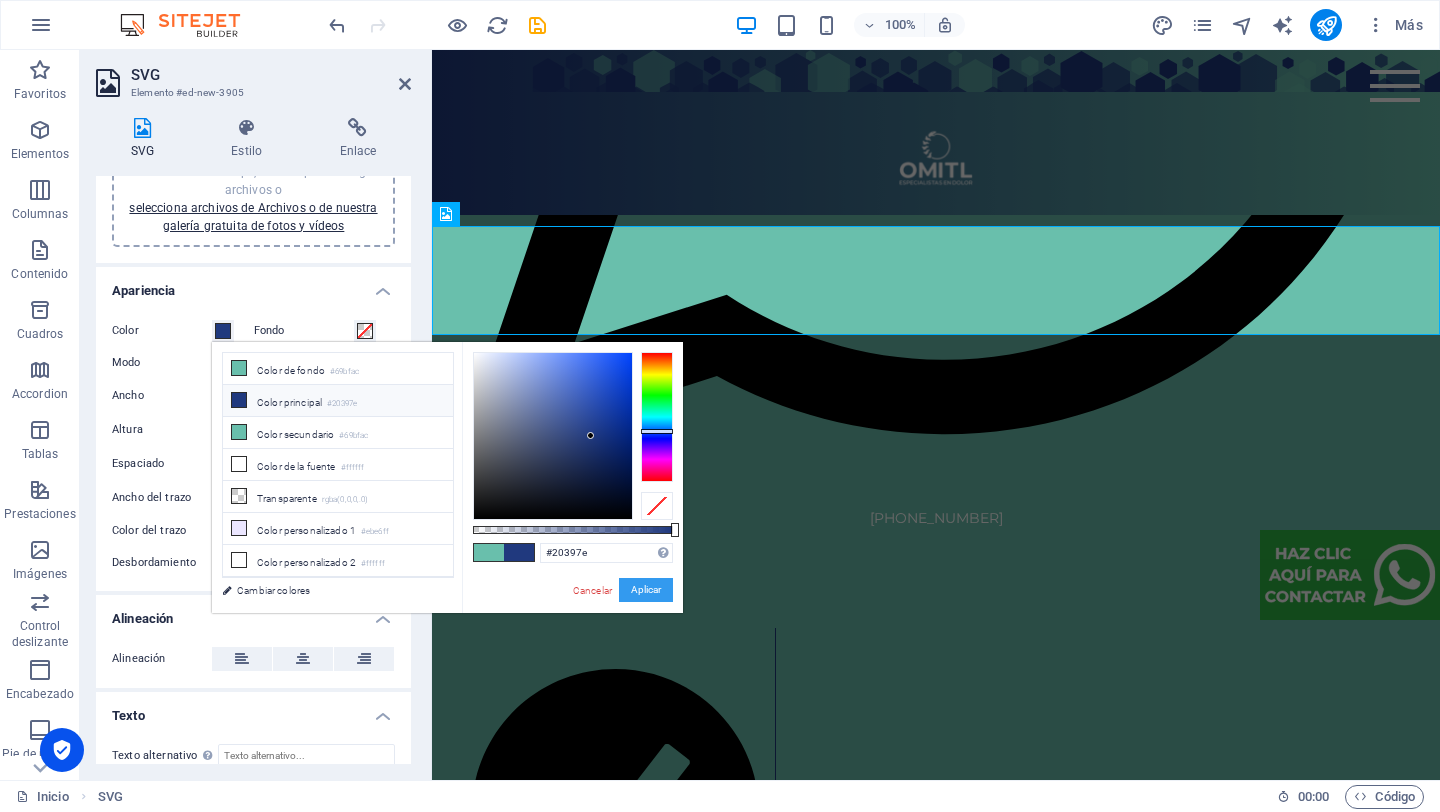 click on "Aplicar" at bounding box center (646, 590) 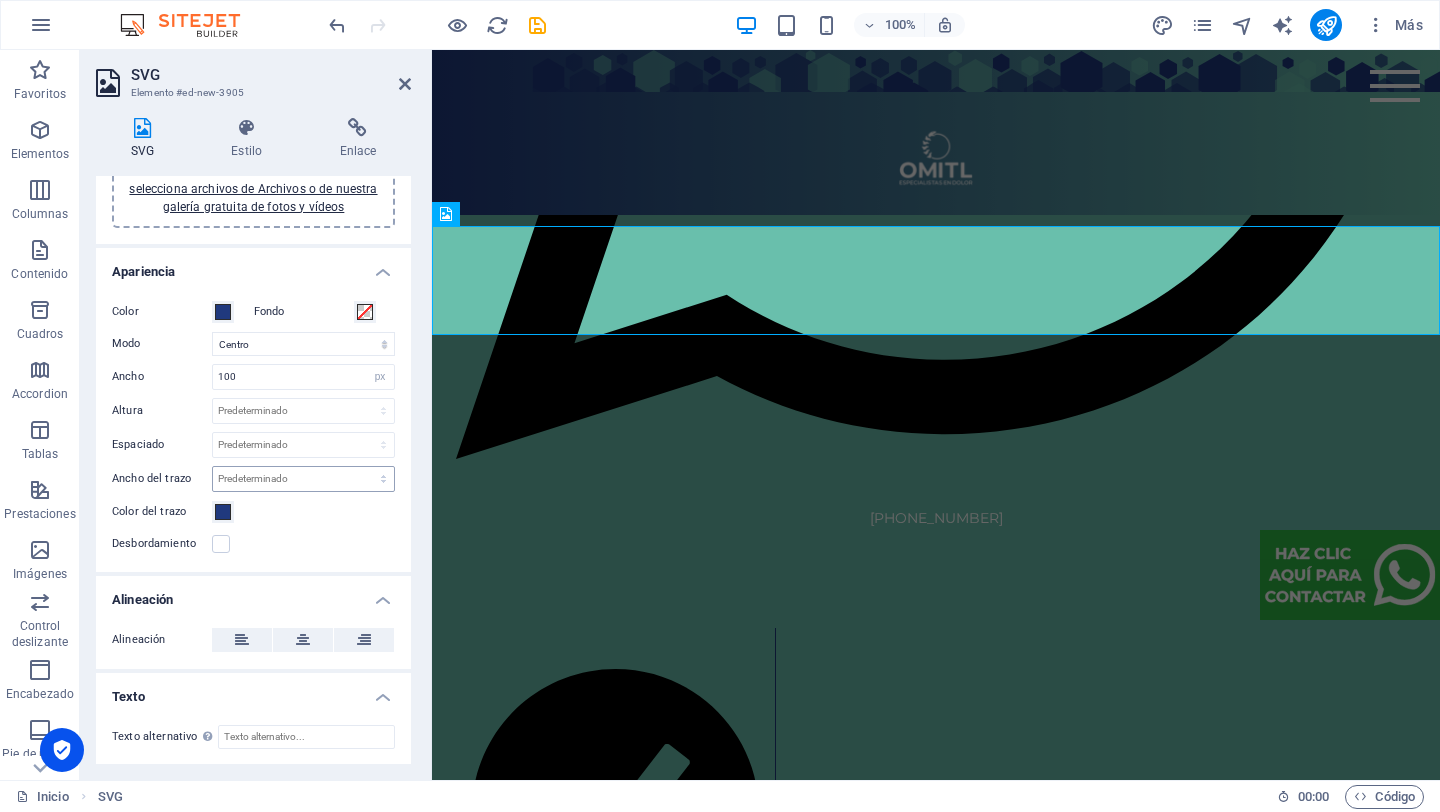scroll, scrollTop: 0, scrollLeft: 0, axis: both 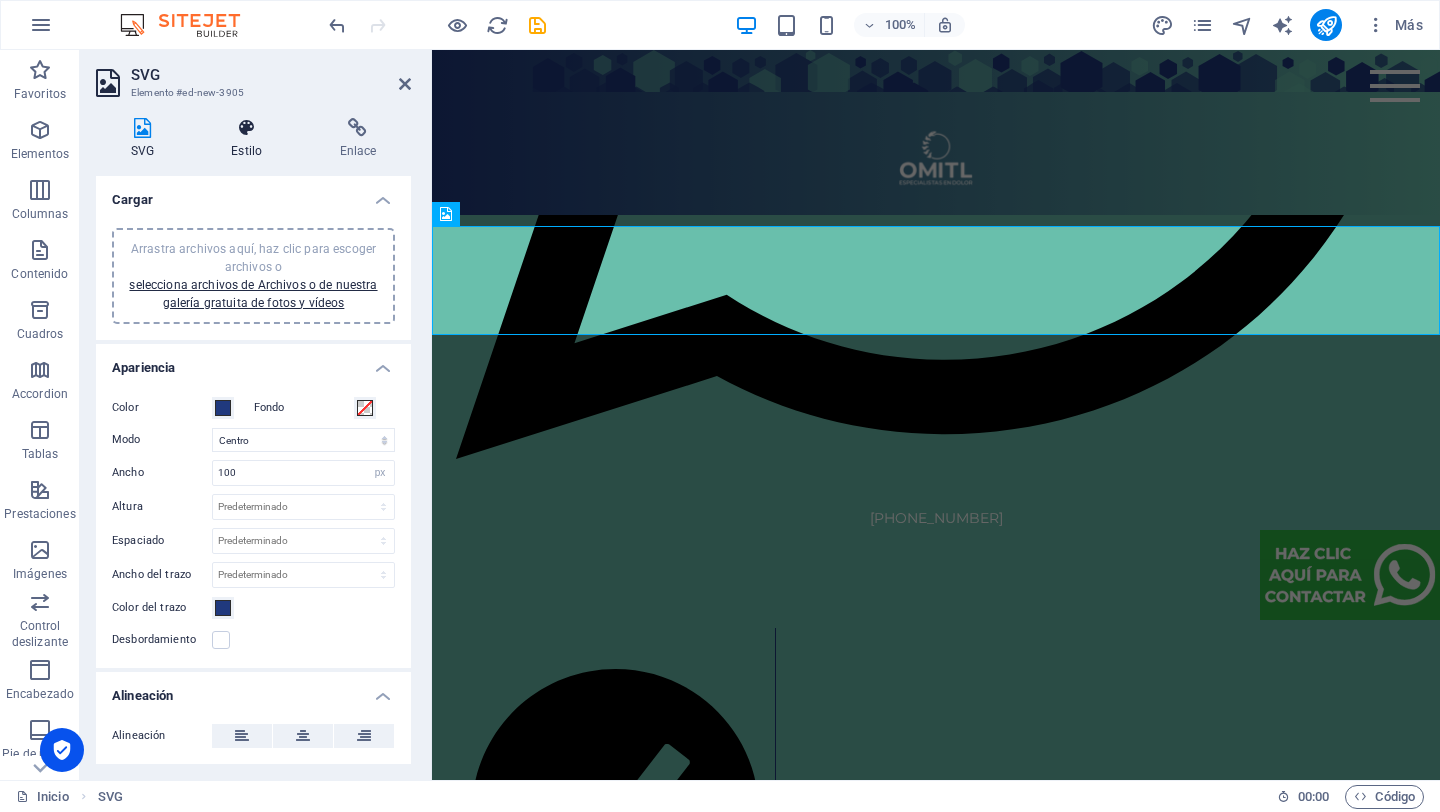 click on "Estilo" at bounding box center (251, 139) 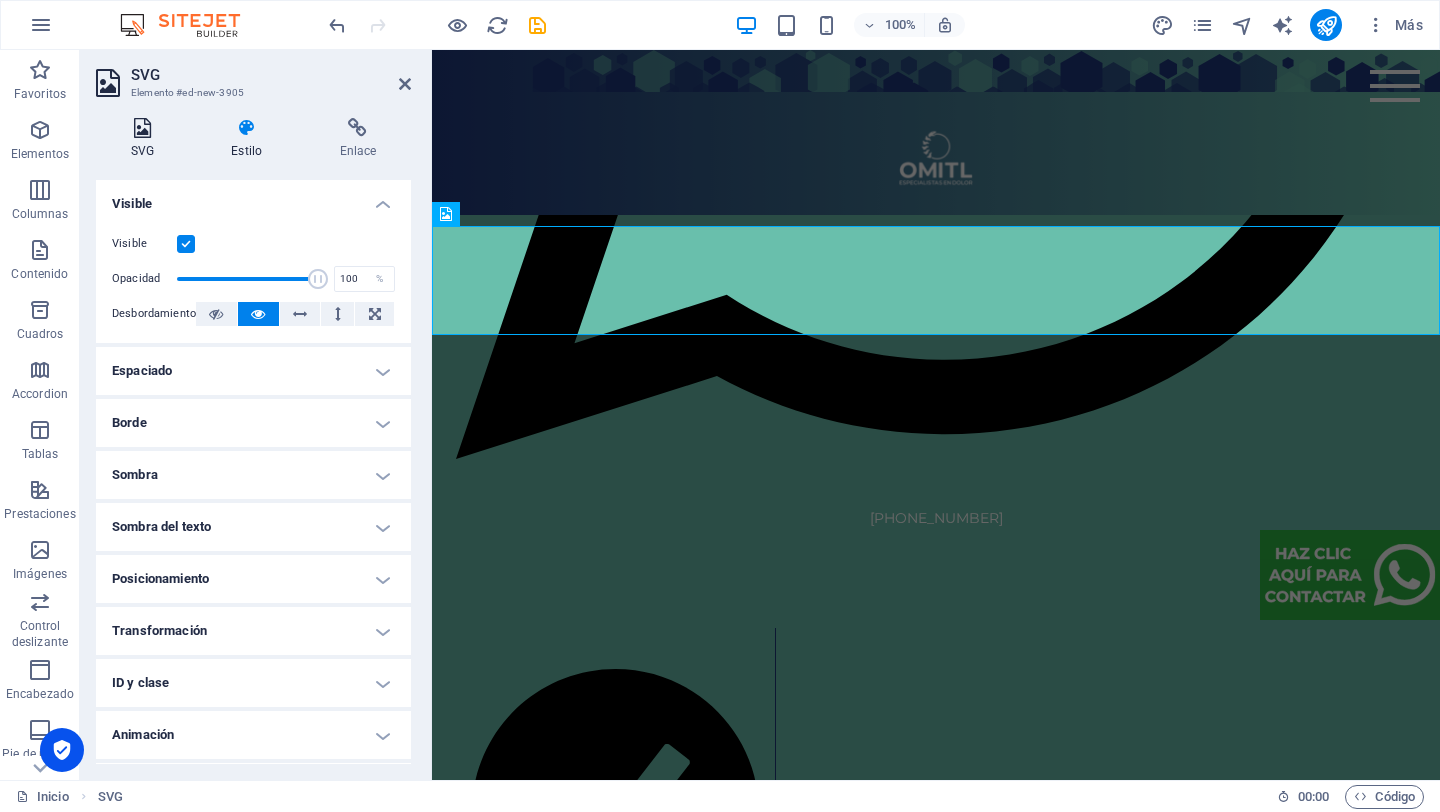click on "SVG" at bounding box center (146, 139) 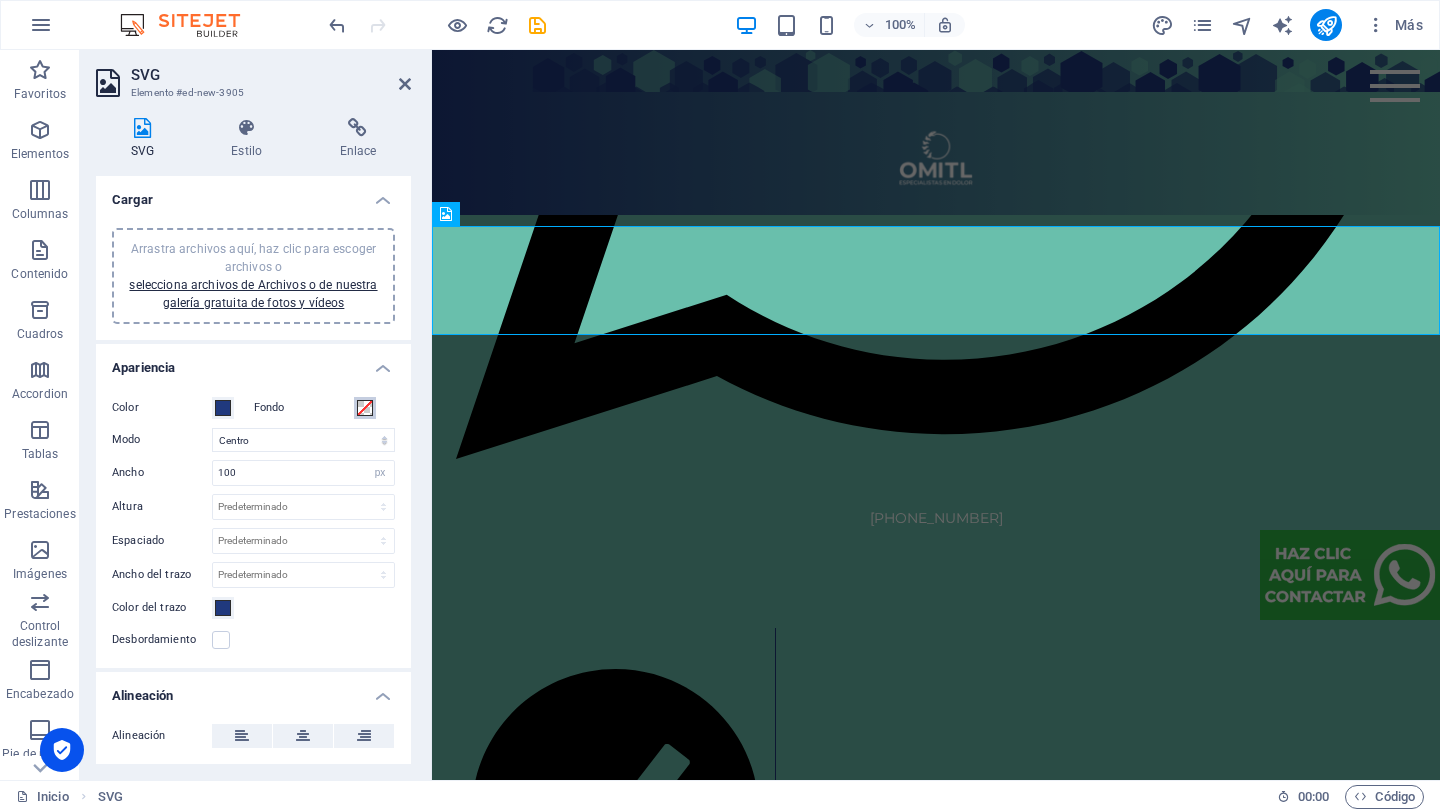 click at bounding box center [365, 408] 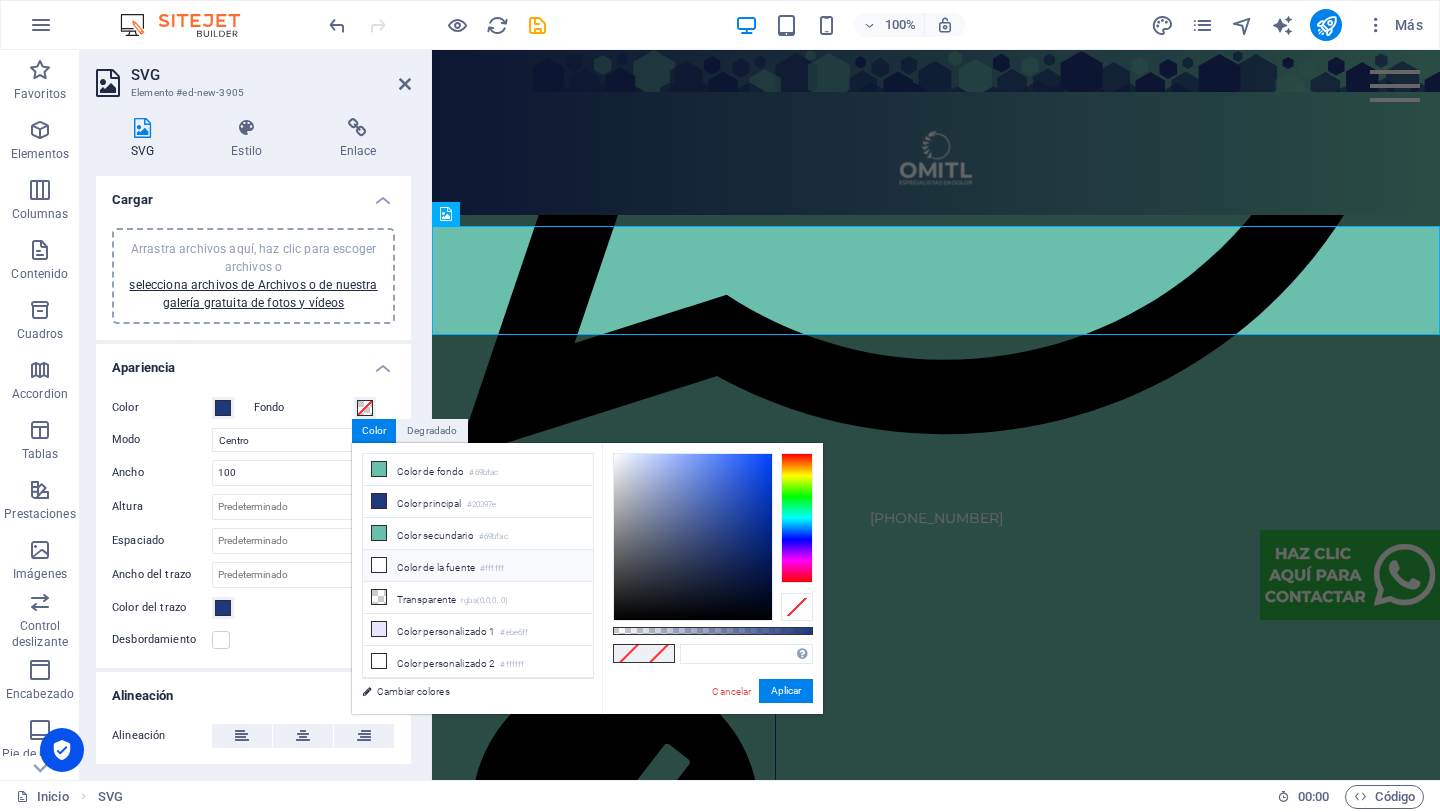click on "Color de la fuente
#ffffff" at bounding box center (478, 566) 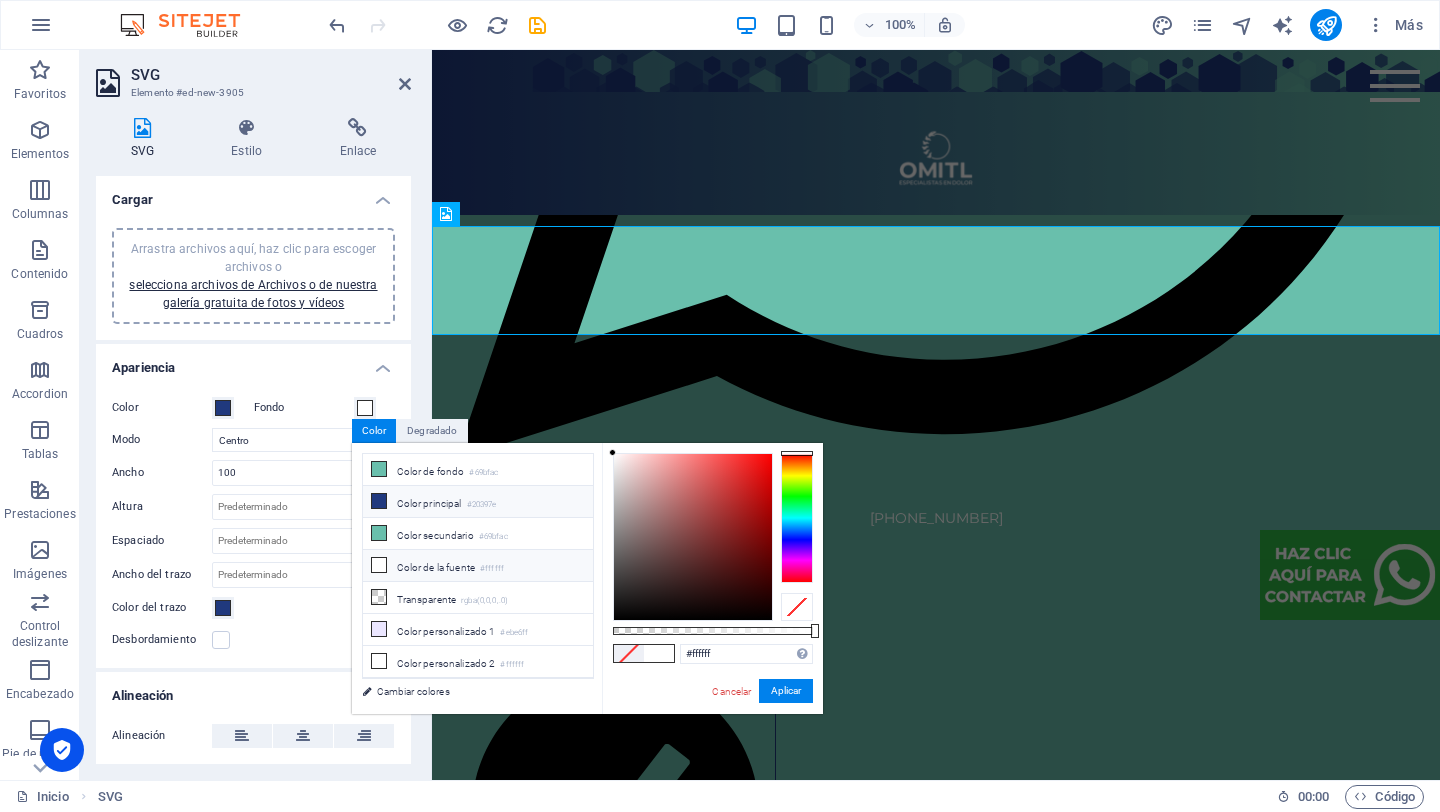 click on "Color principal
#20397e" at bounding box center (478, 502) 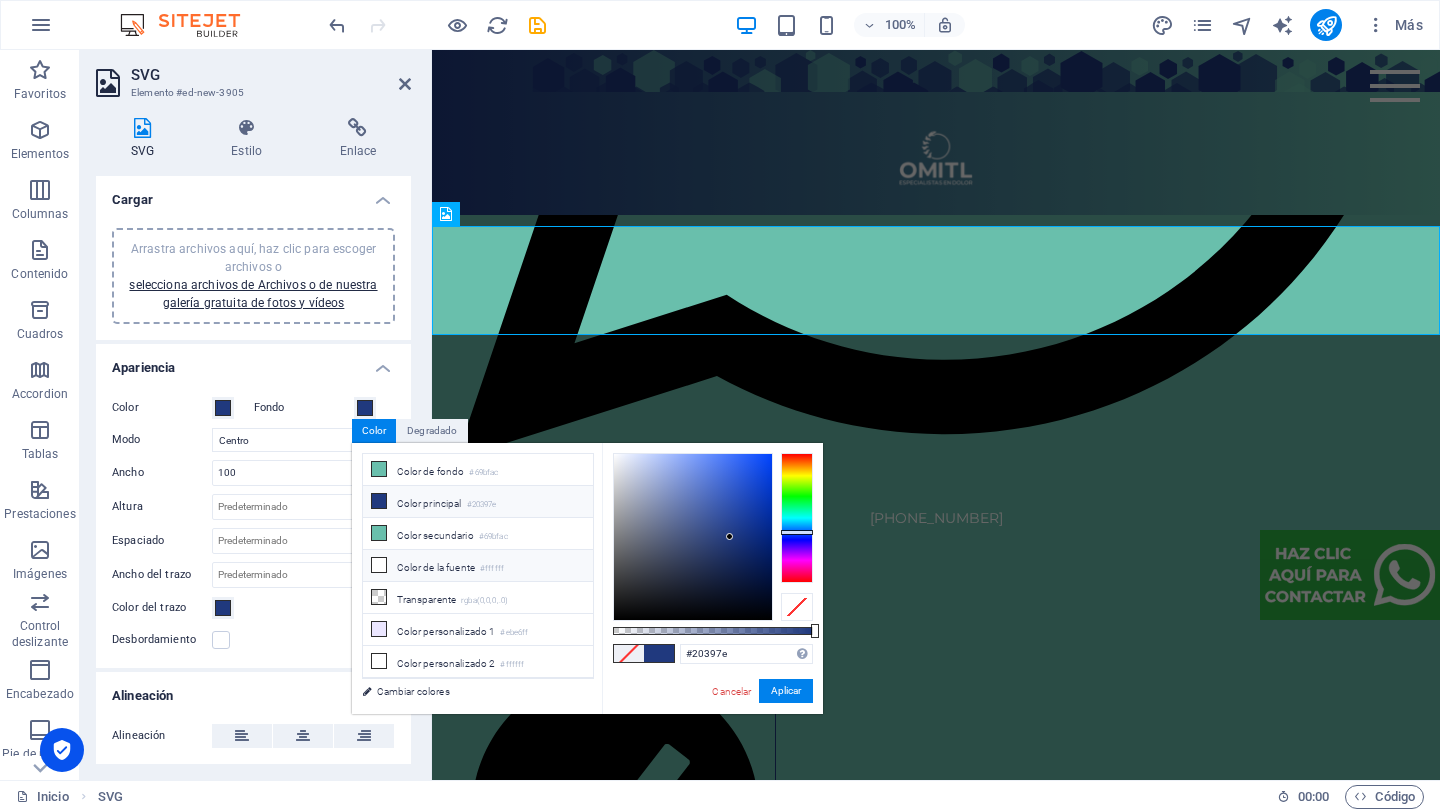 click on "Color de la fuente
#ffffff" at bounding box center [478, 566] 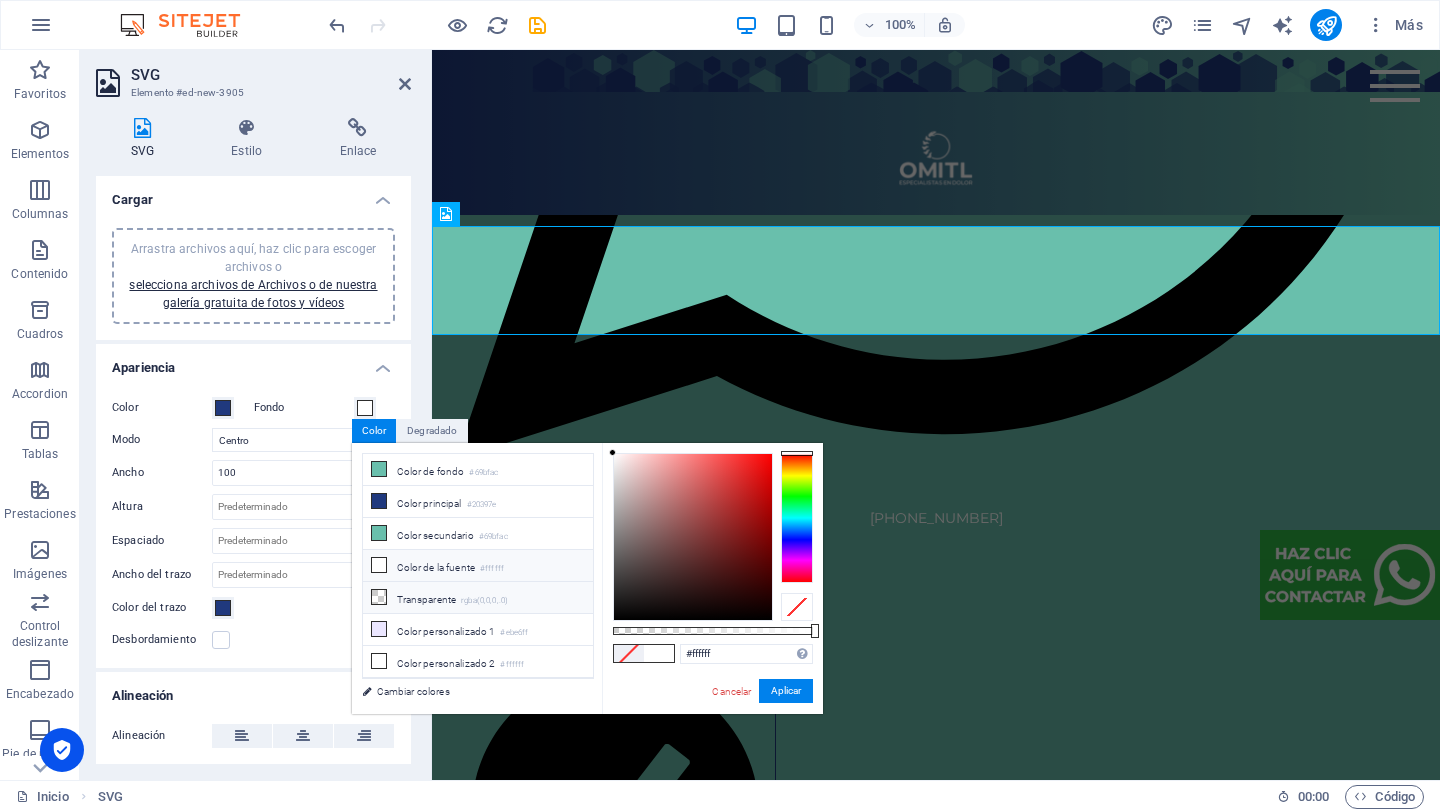 click on "Transparente
rgba(0,0,0,.0)" at bounding box center (478, 598) 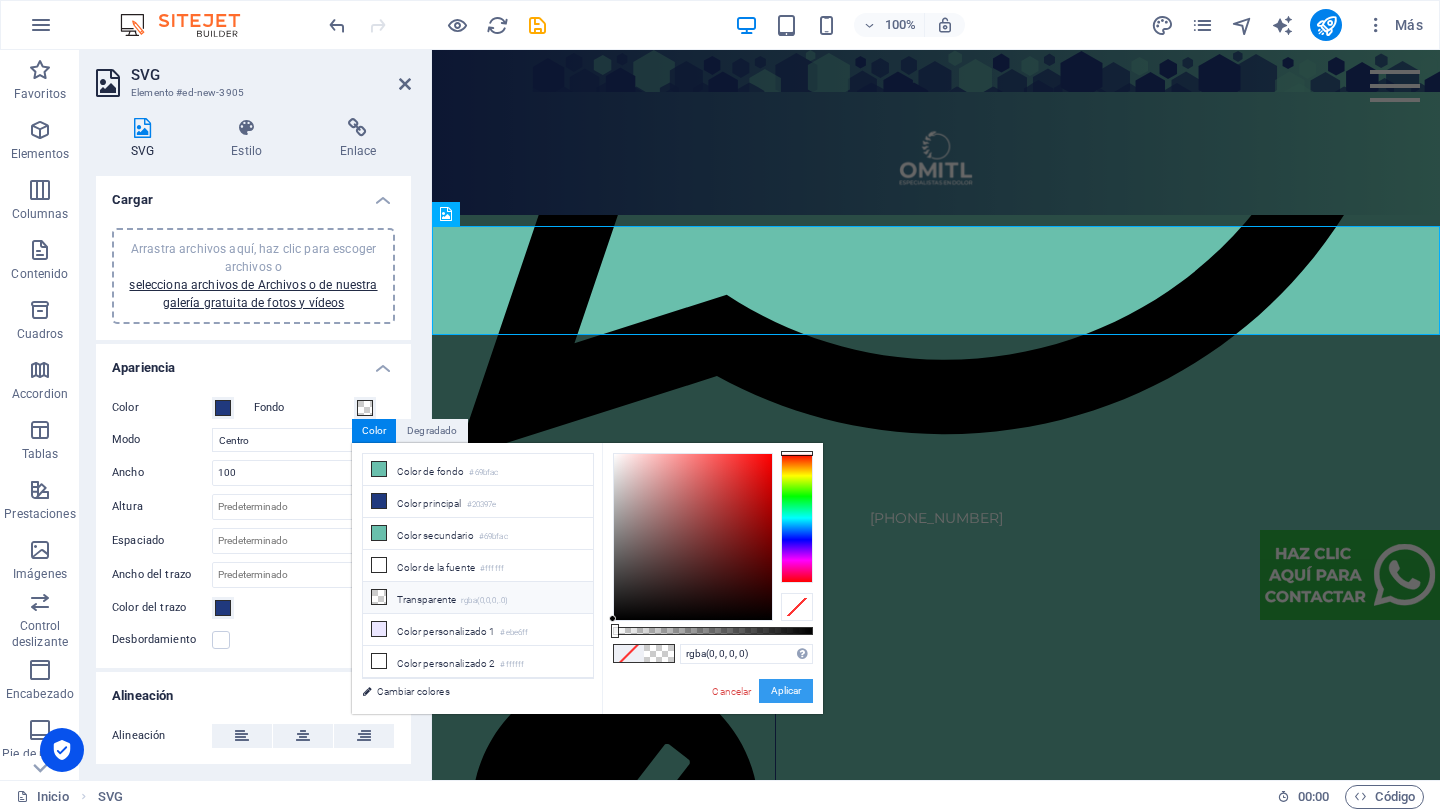 click on "Aplicar" at bounding box center (786, 691) 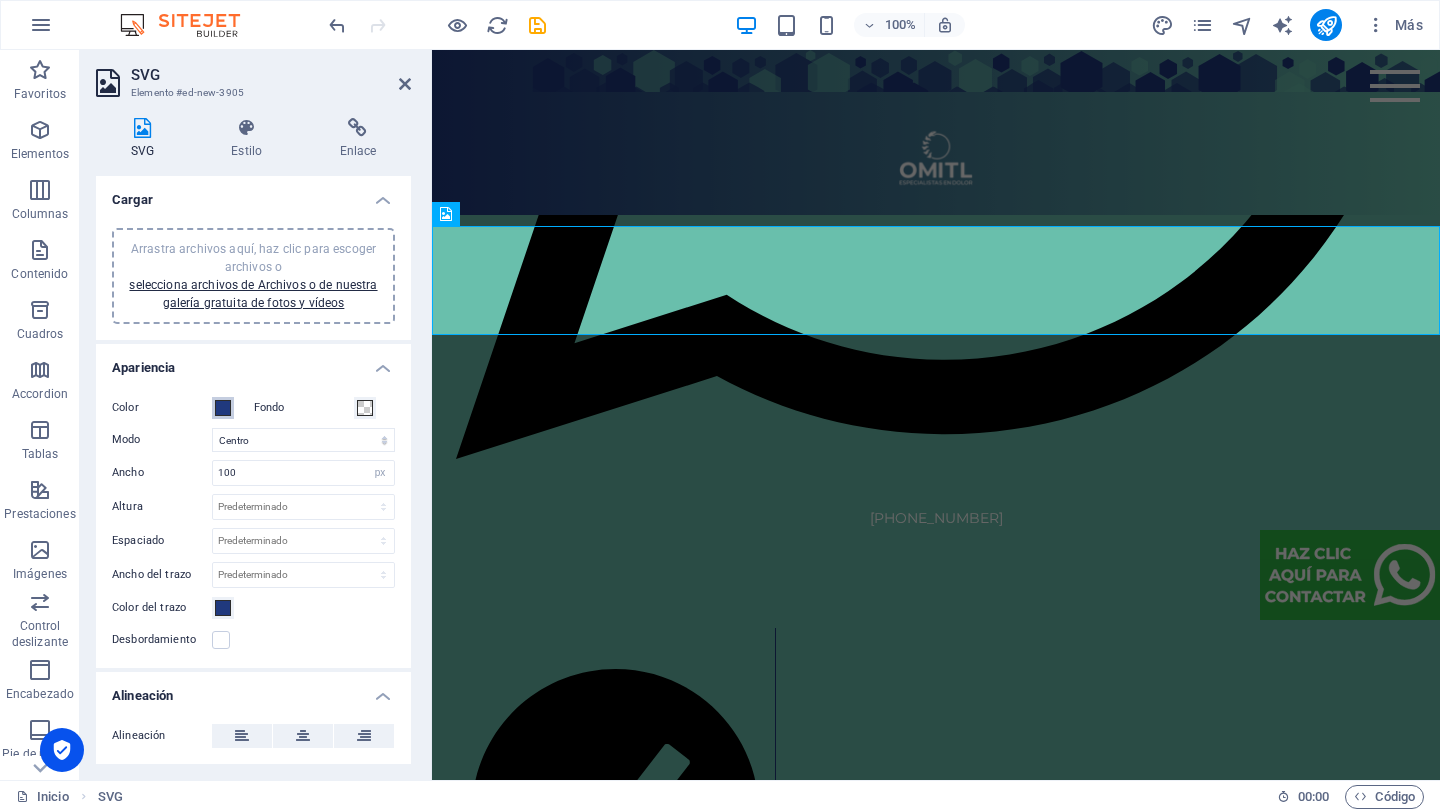 click at bounding box center [223, 408] 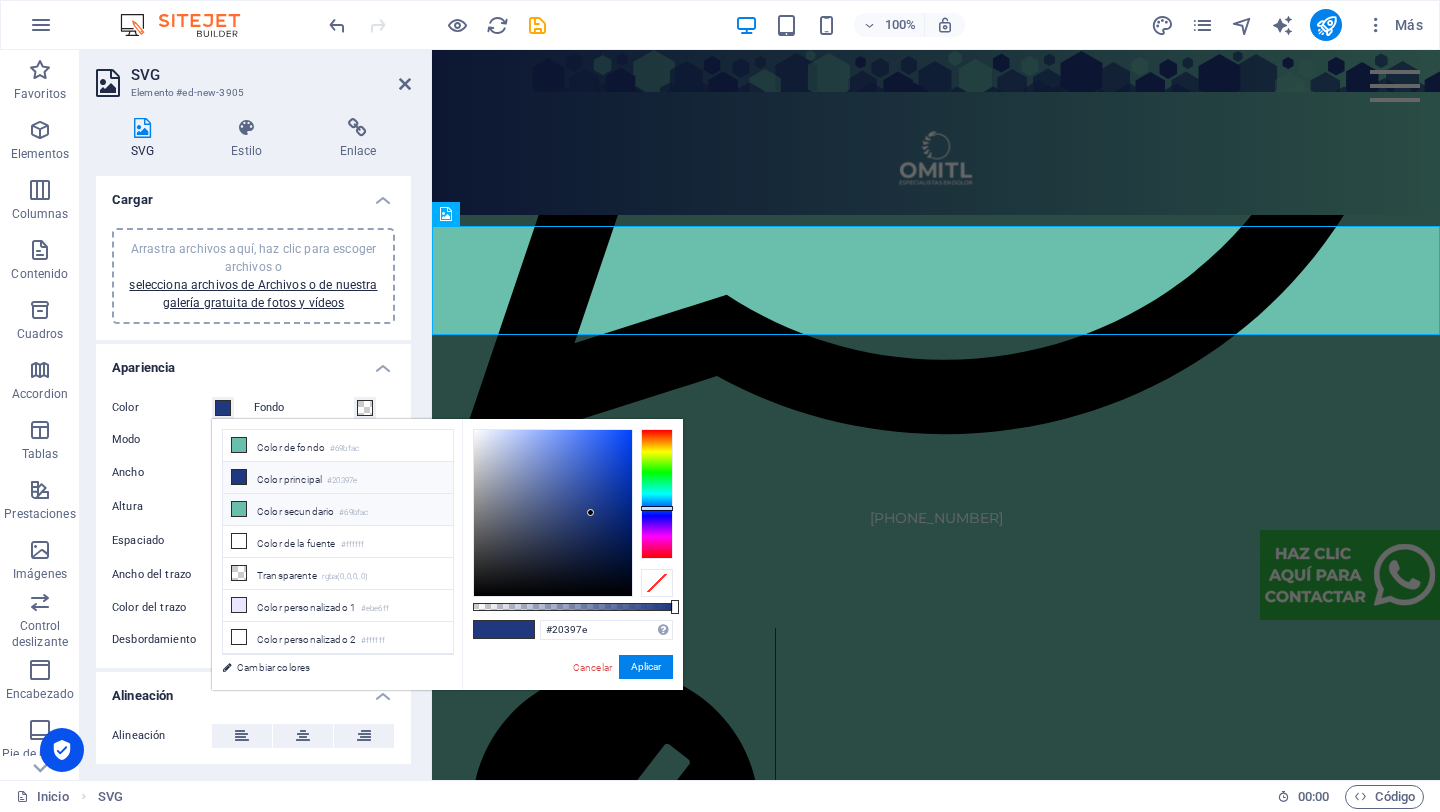 click on "Color secundario
#69bfac" at bounding box center (338, 510) 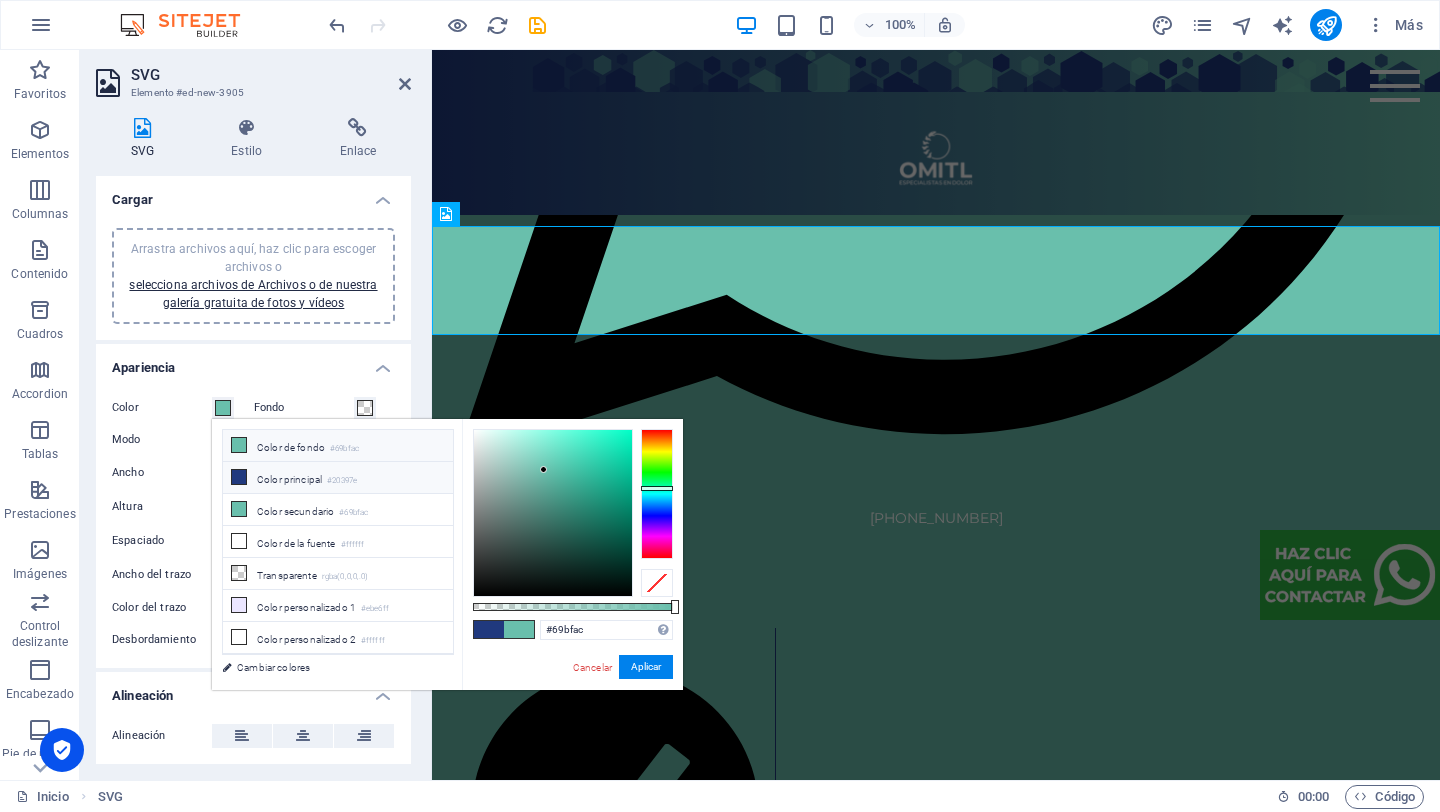 click on "Color principal
#20397e" at bounding box center [338, 478] 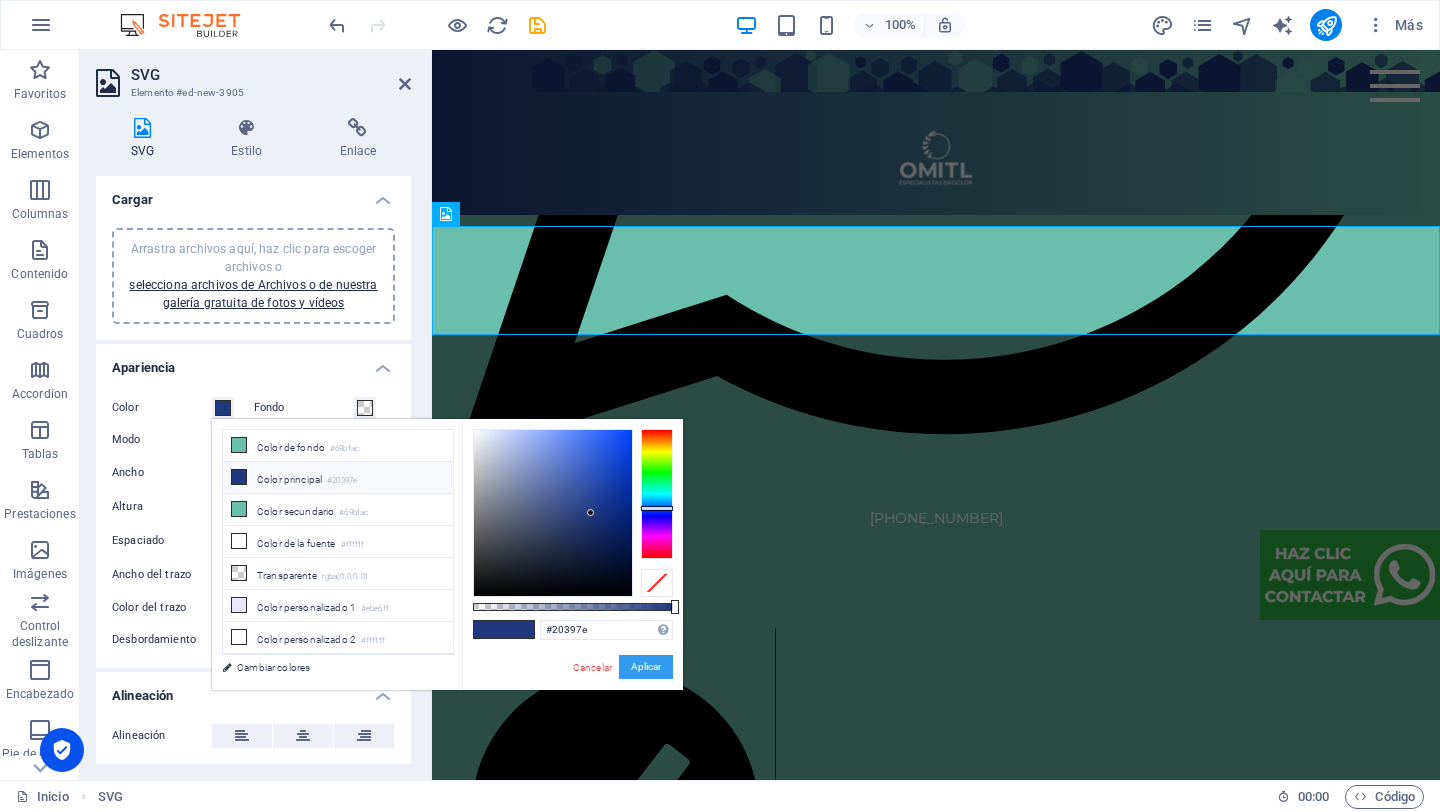 click on "Aplicar" at bounding box center [646, 667] 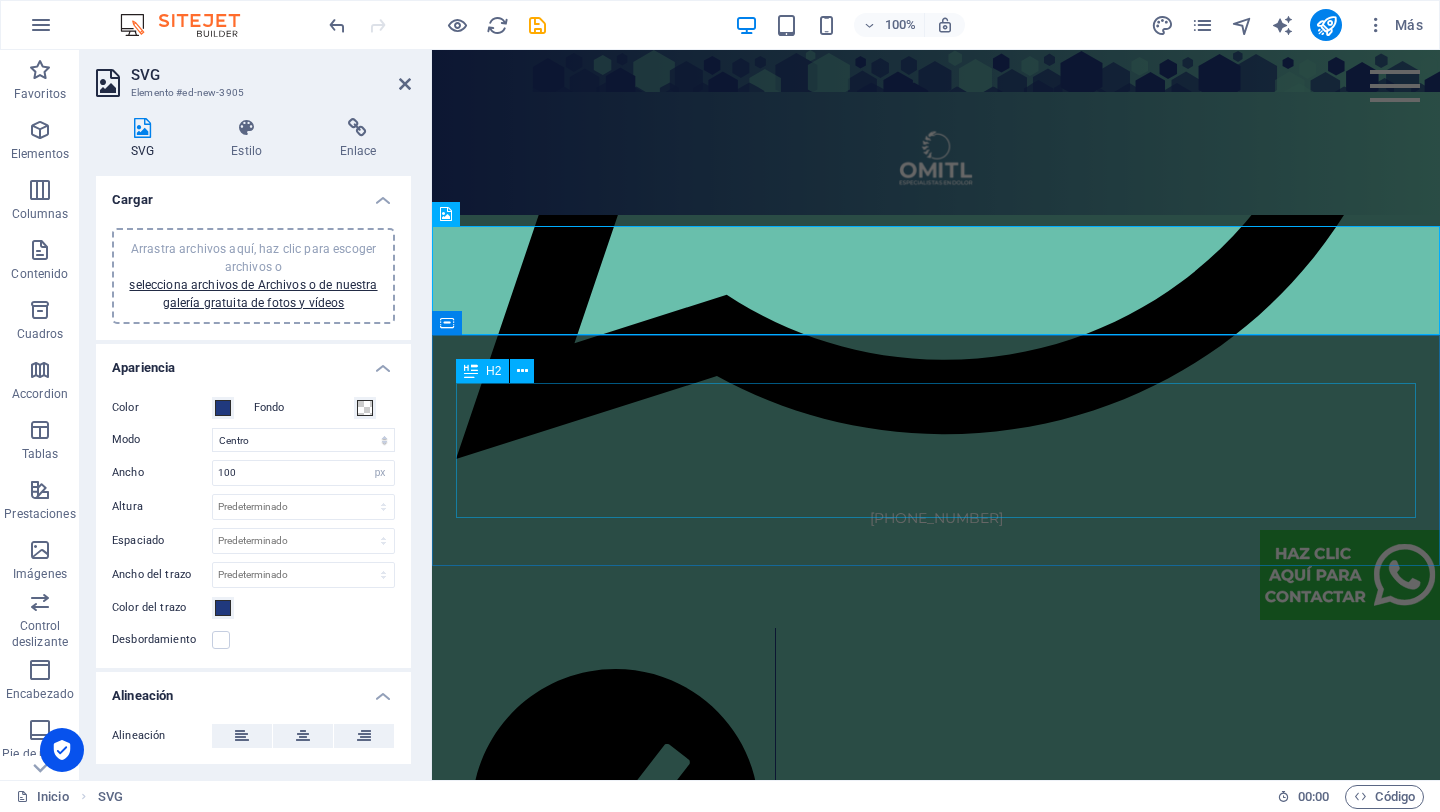 scroll, scrollTop: 5030, scrollLeft: 0, axis: vertical 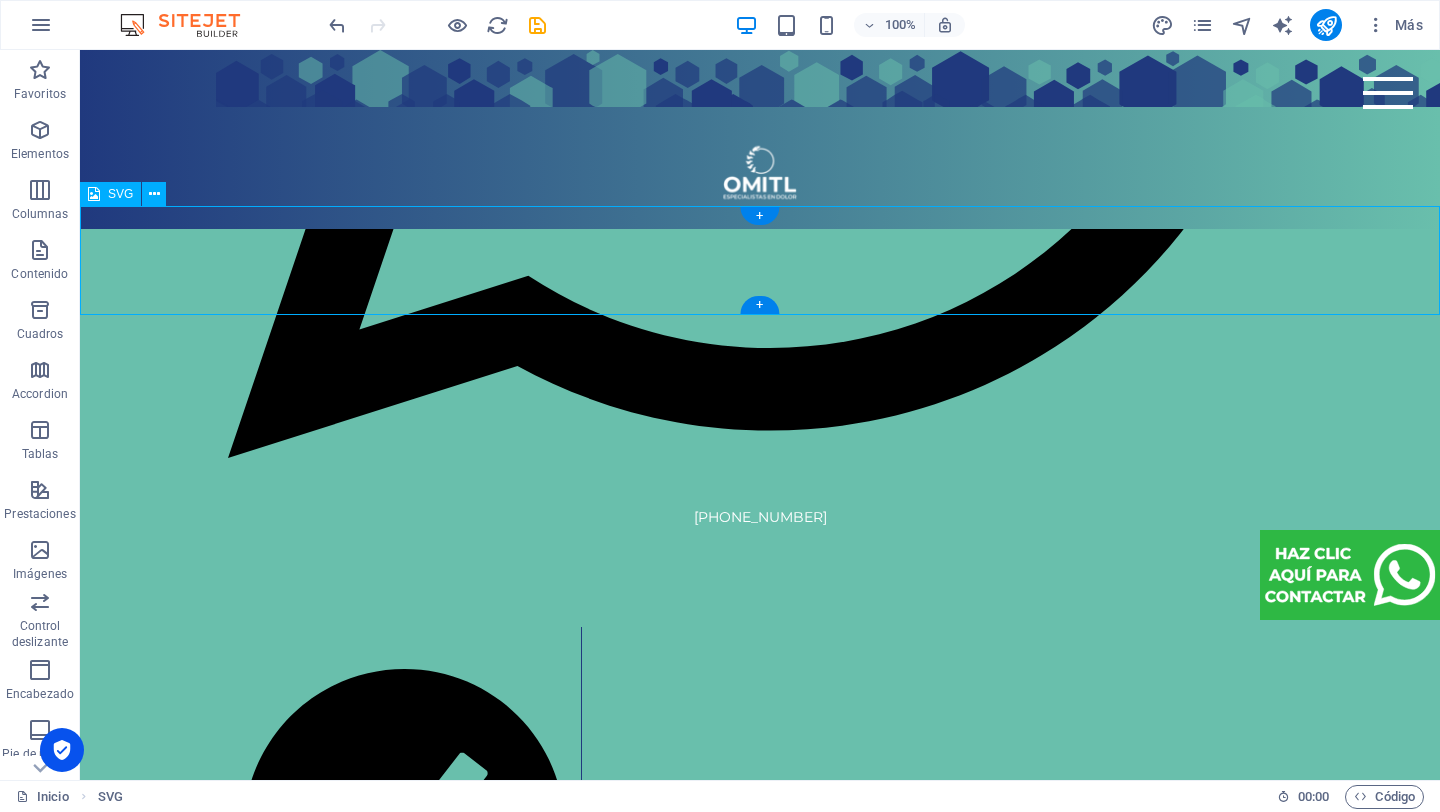 click on "Yes" at bounding box center [760, 7010] 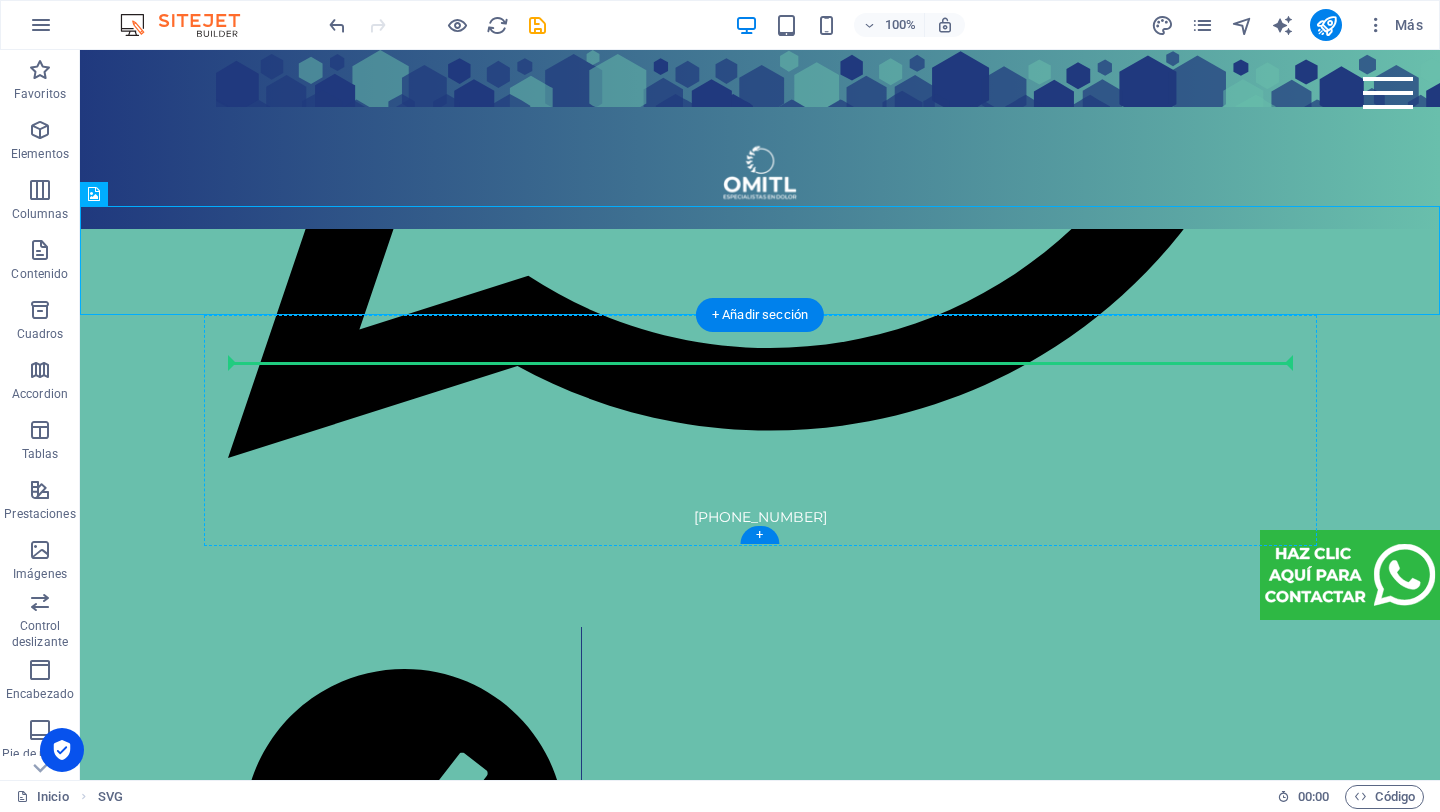 drag, startPoint x: 764, startPoint y: 268, endPoint x: 776, endPoint y: 375, distance: 107.67079 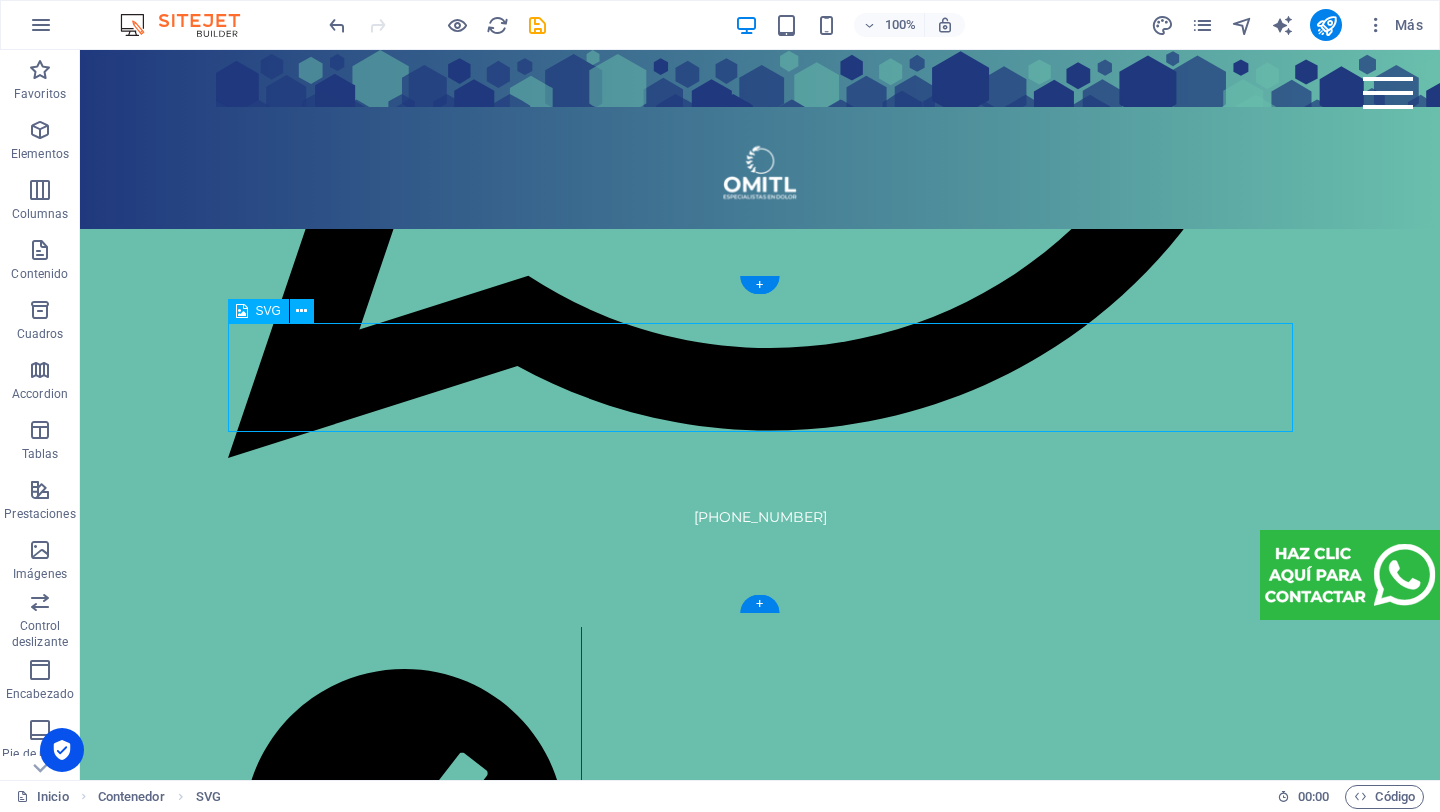 scroll, scrollTop: 4944, scrollLeft: 0, axis: vertical 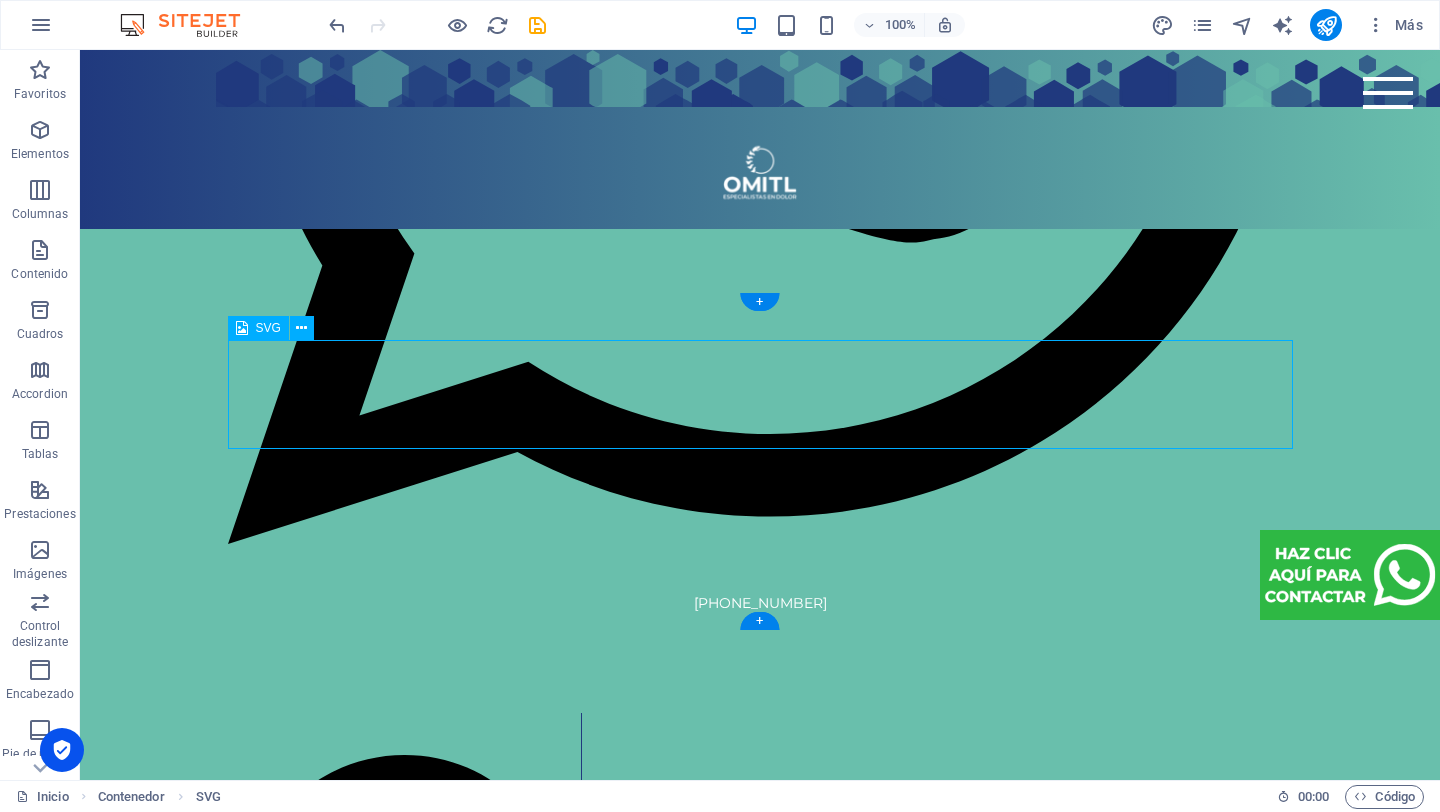 click on "Yes" at bounding box center [760, 7144] 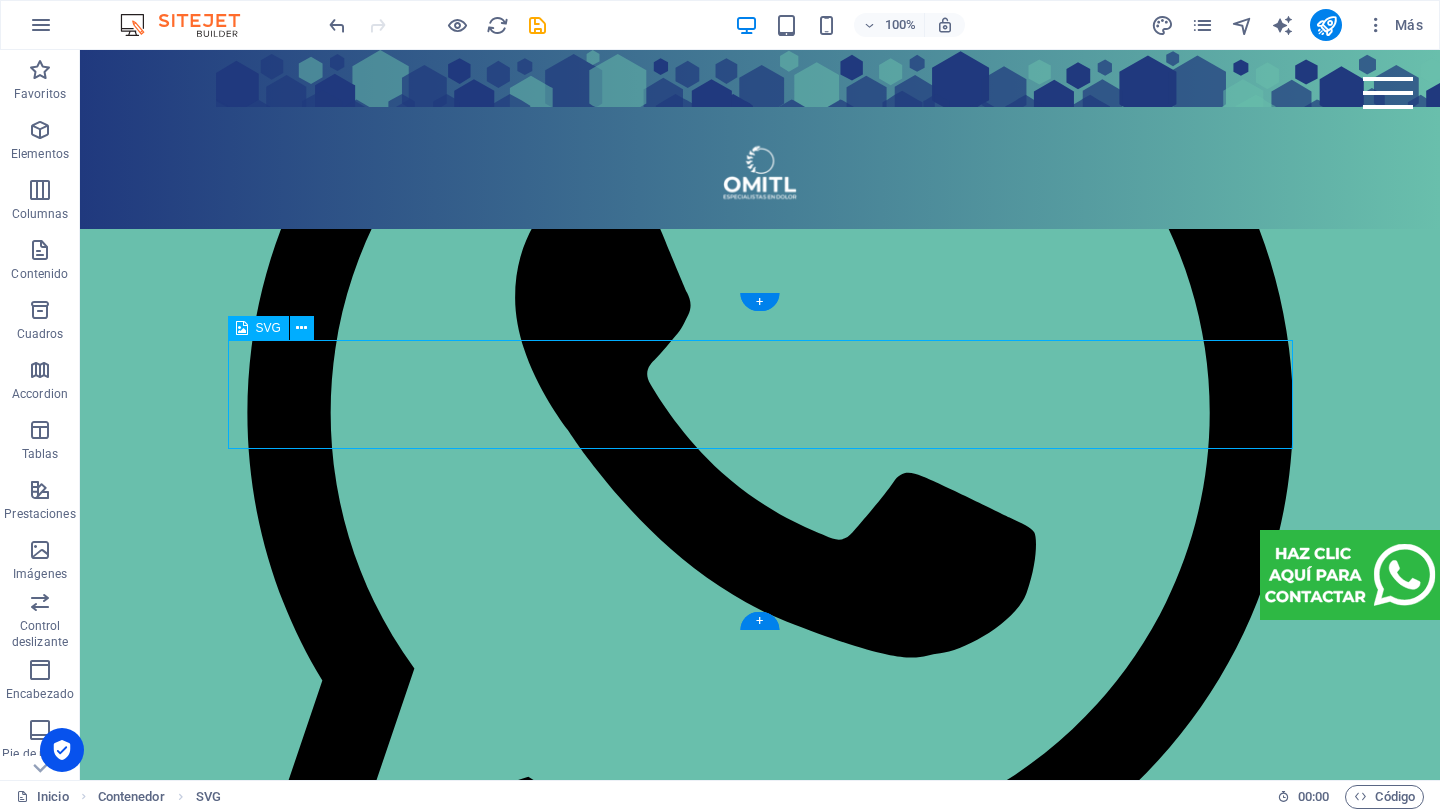 select on "xMidYMid" 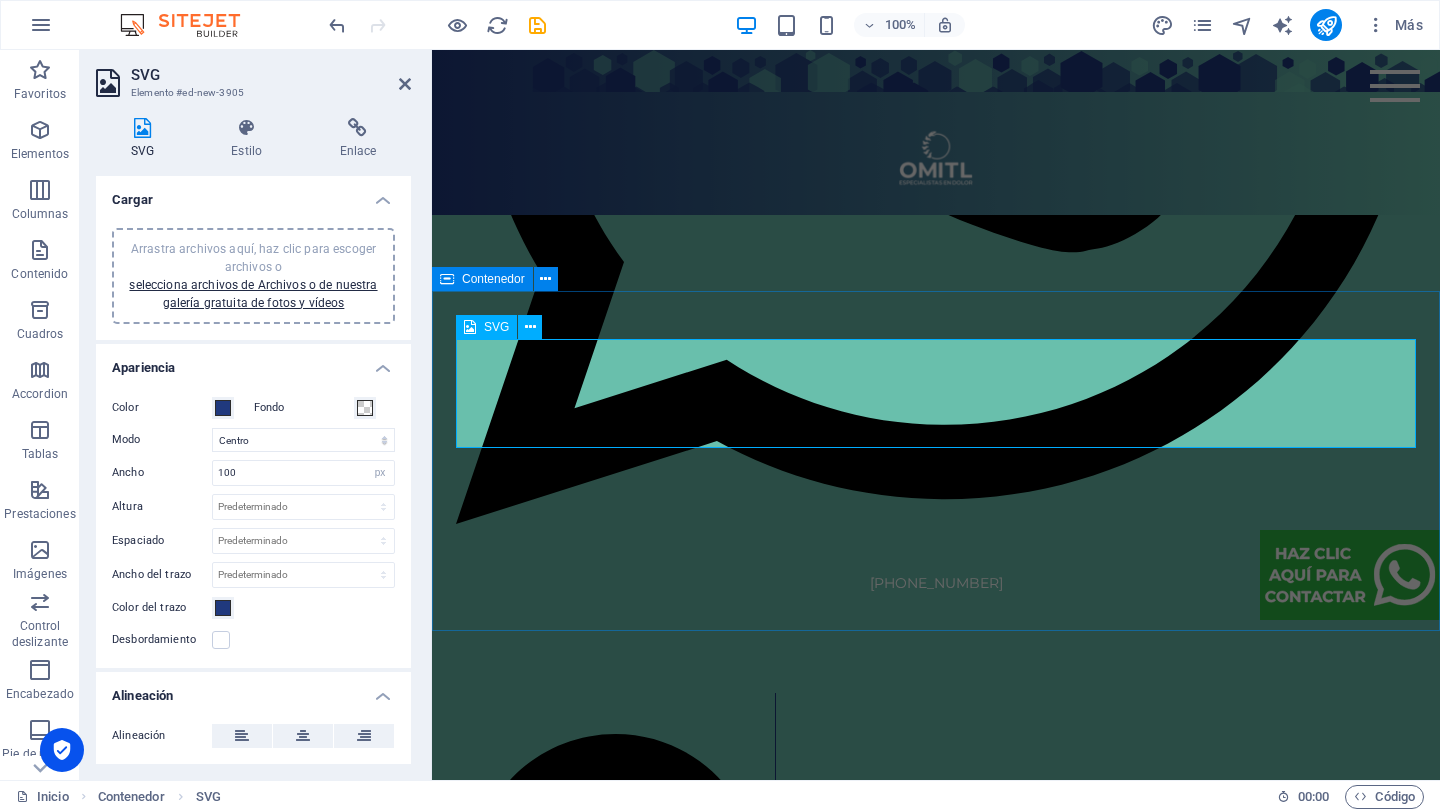 click on "Yes" at bounding box center [936, 6657] 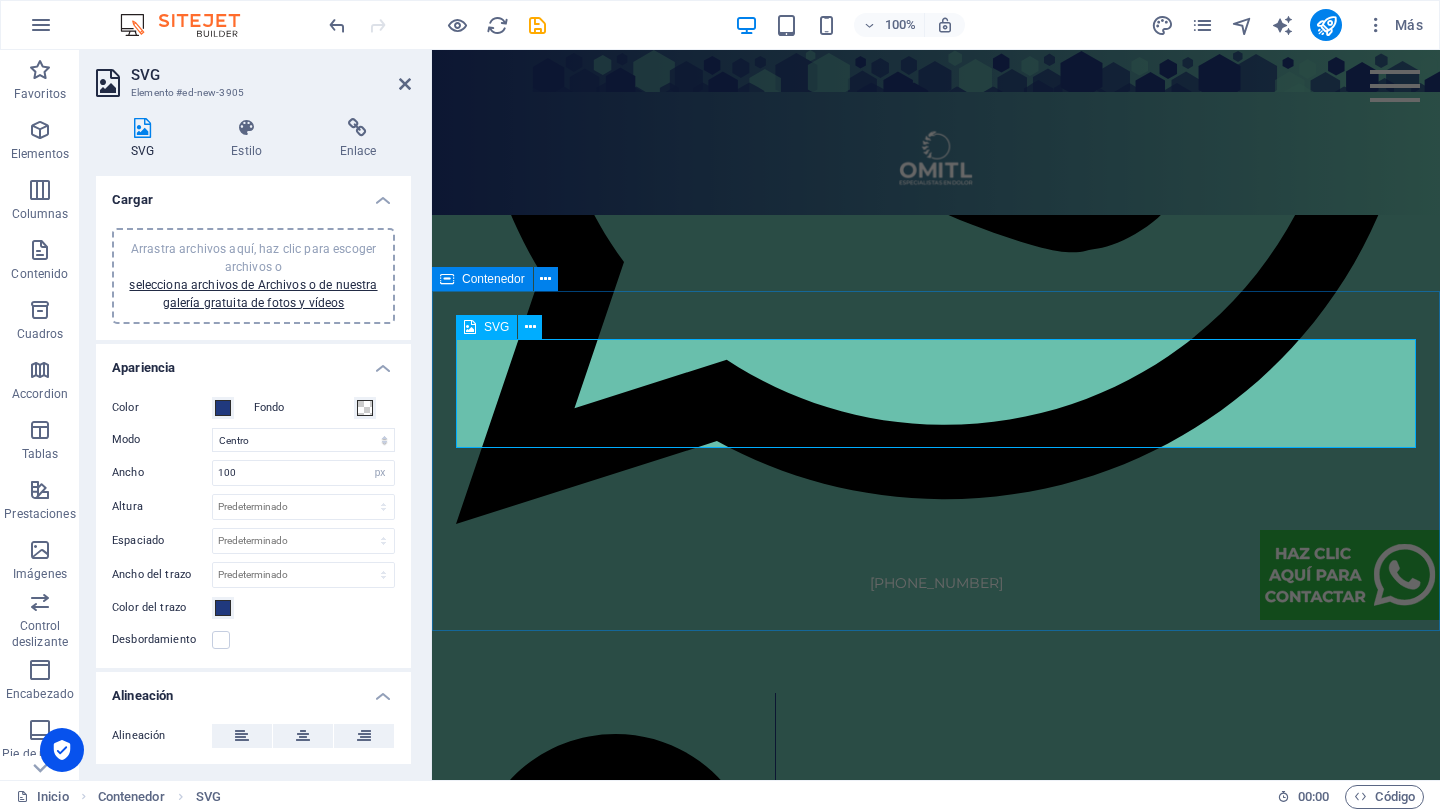 click on "Yes" at bounding box center (936, 6657) 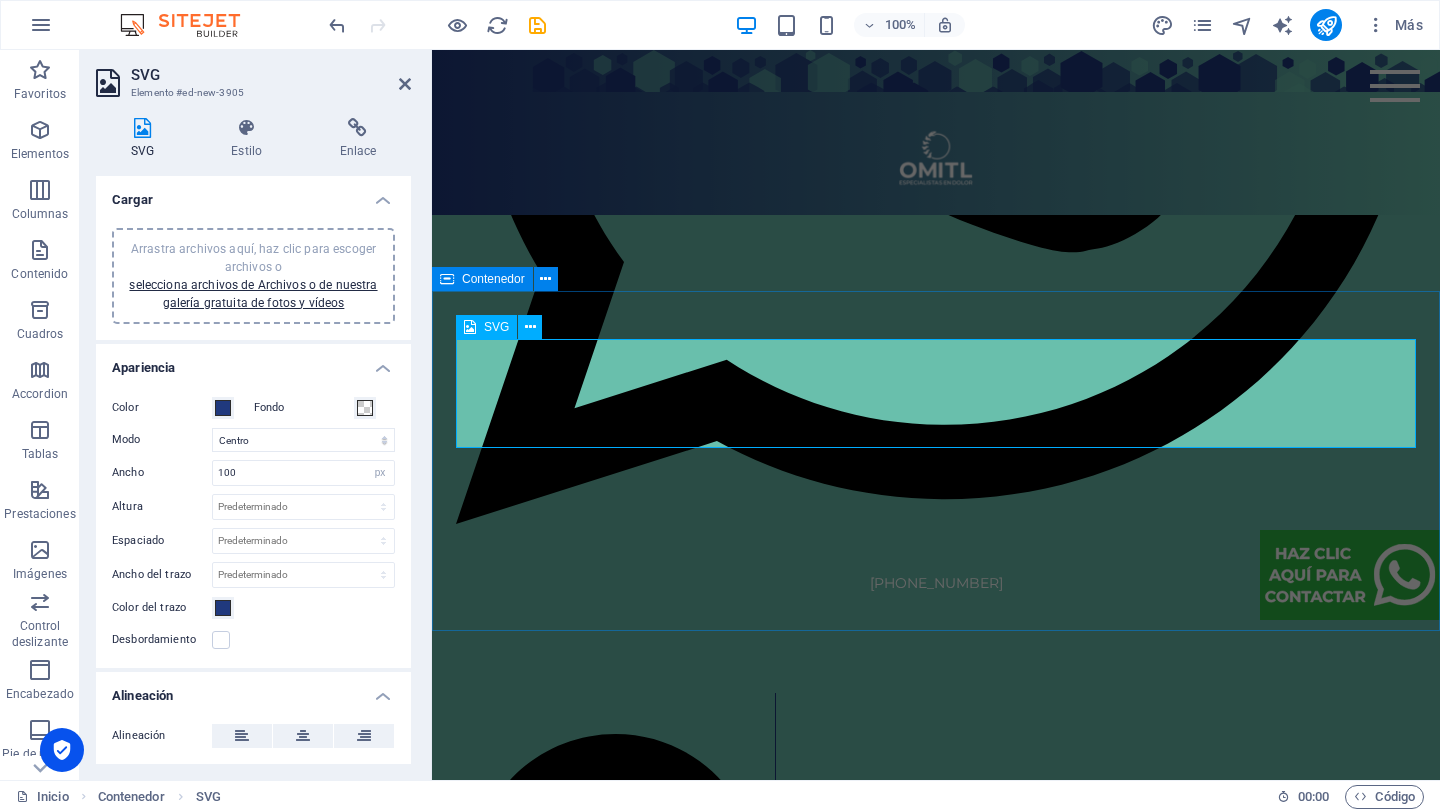 click on "Yes" at bounding box center (936, 6657) 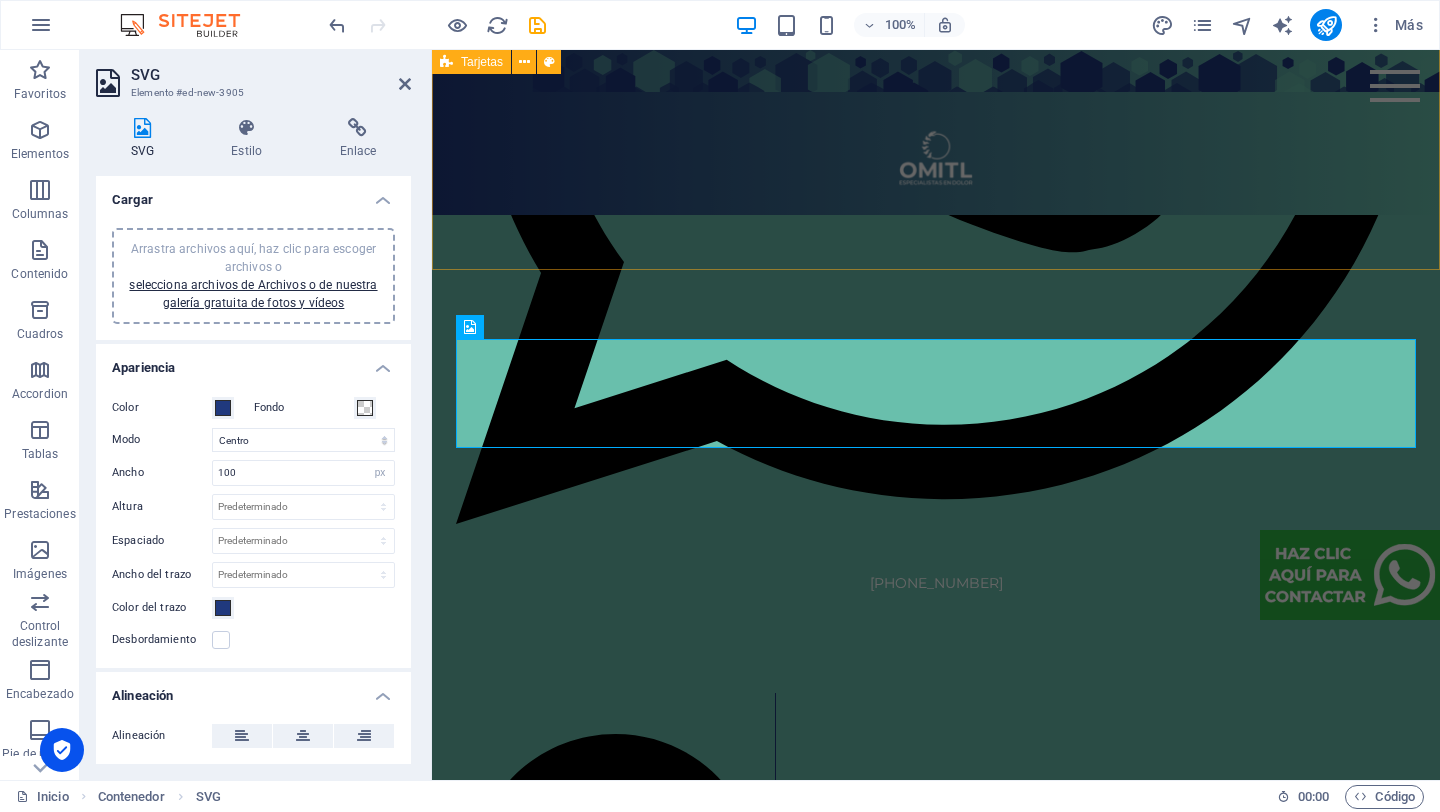 click on "Fisioterapia Traumatológica Ortopédica Neurológica Deportiva Dermatofuncional [MEDICAL_DATA] Temazcal Sumérgete en un baño de vapor con hierbas medicinales que desintoxican, relajan, refrescan y rejuvenecen. Masaje terapéutico Alivia tensión muscular, relaja cuerpo con las  técnicas más efectivas. Elige tu favorito en el catálogo de masajes. Post Parto Sesión Privada de Temazcal  Ajuste de cadera  [MEDICAL_DATA][PERSON_NAME] para prevención de [MEDICAL_DATA] y vejiga [MEDICAL_DATA]. Reducción de talla Resultados visibles desde la 1er sesión. Electrolipólisis Cavitación Radiofrecuencia Terapia deportiva Rehabilita, fortalece y previene lesiones para llegar más lejos en cada entrenamiento. Escáner de columna ADG   El  ThermoScan TD500  utiliza tecnología termográfica avanzada para evaluar la columna vertebral de forma rápida, no invasiva y libre de radiación. Termografía infrarroja Bio Escáner Vital Health Electrocardiografía (ECG) Fotopletismografía y oximetría de pulso. Bioimpedancia" at bounding box center (936, 4778) 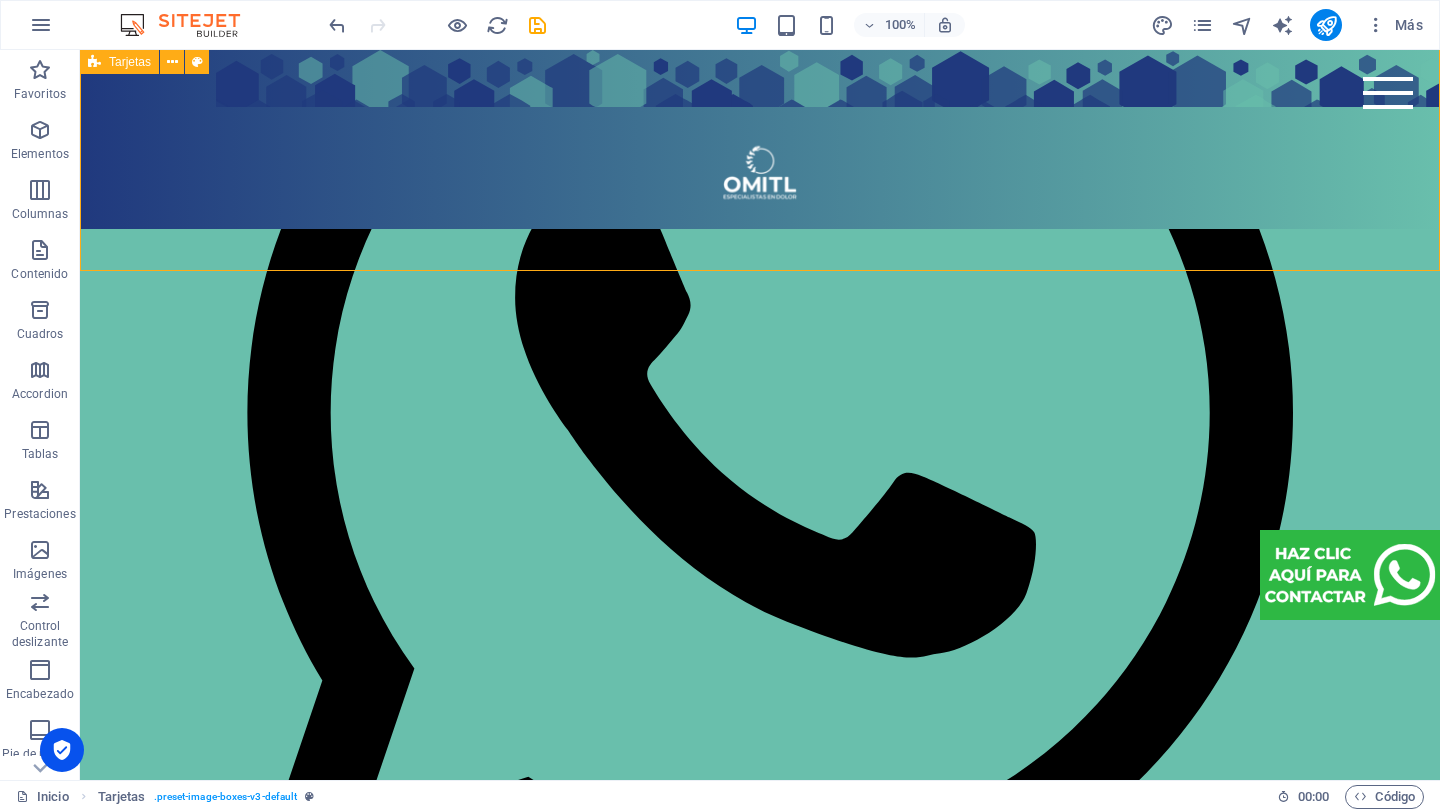 scroll, scrollTop: 4944, scrollLeft: 0, axis: vertical 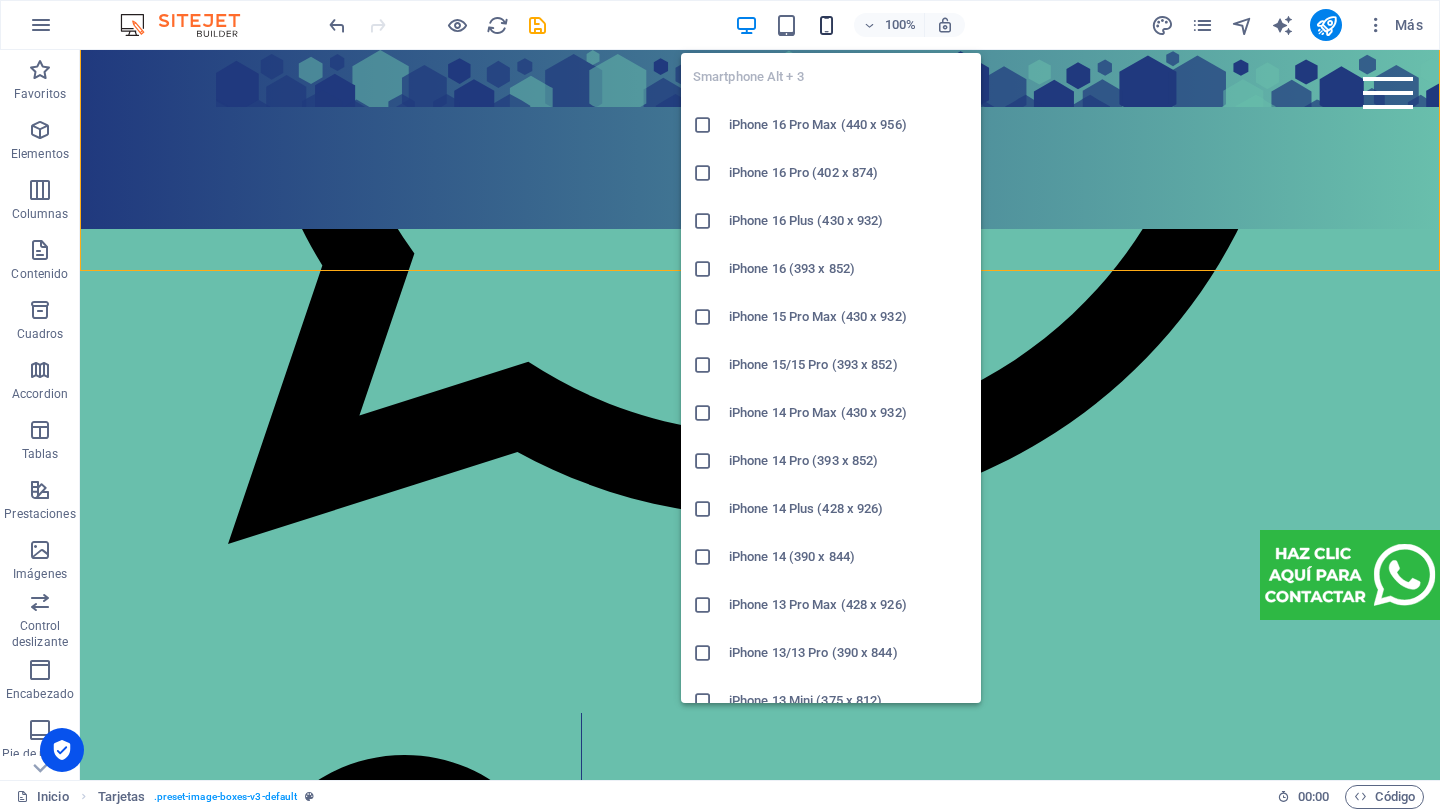 click at bounding box center (826, 25) 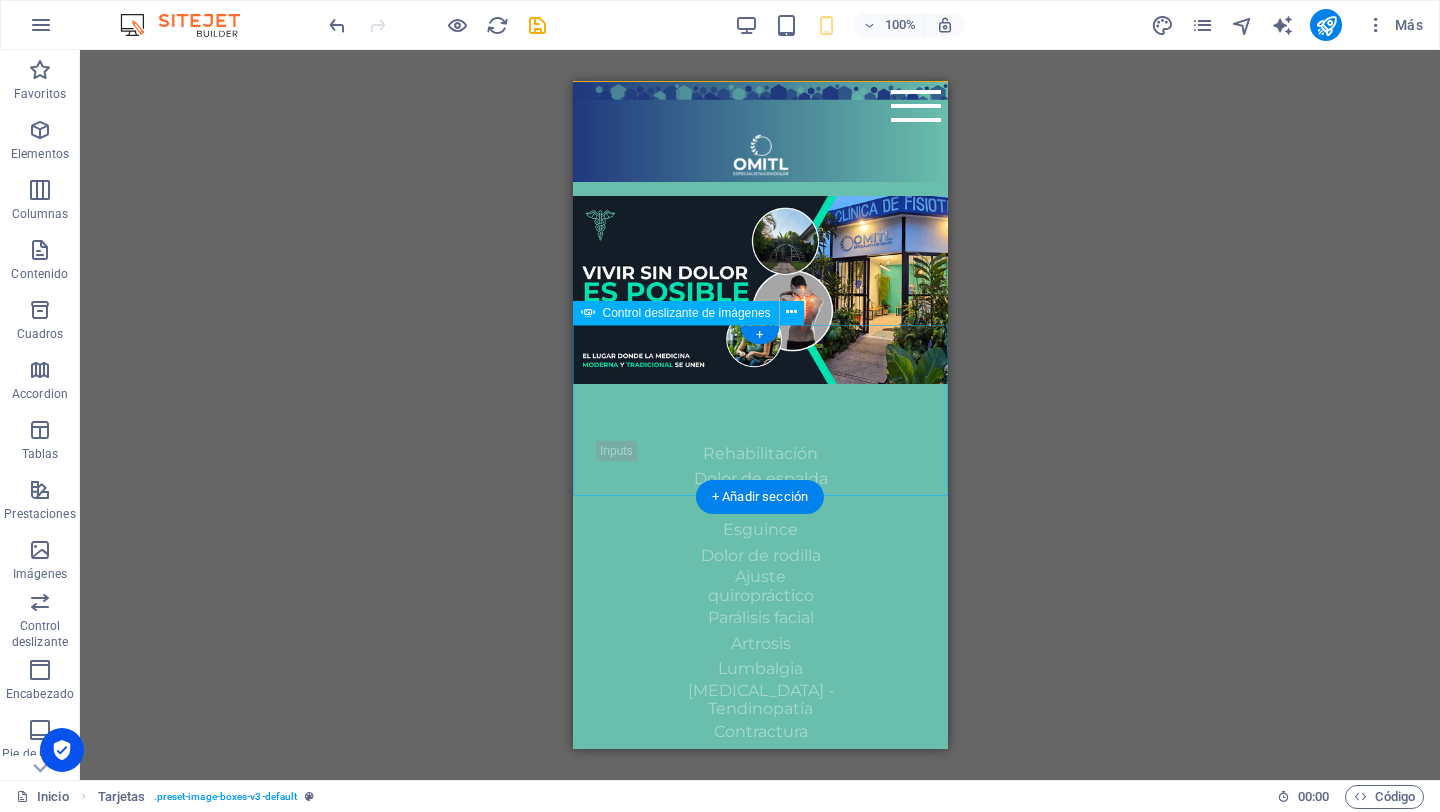 scroll, scrollTop: 3655, scrollLeft: 0, axis: vertical 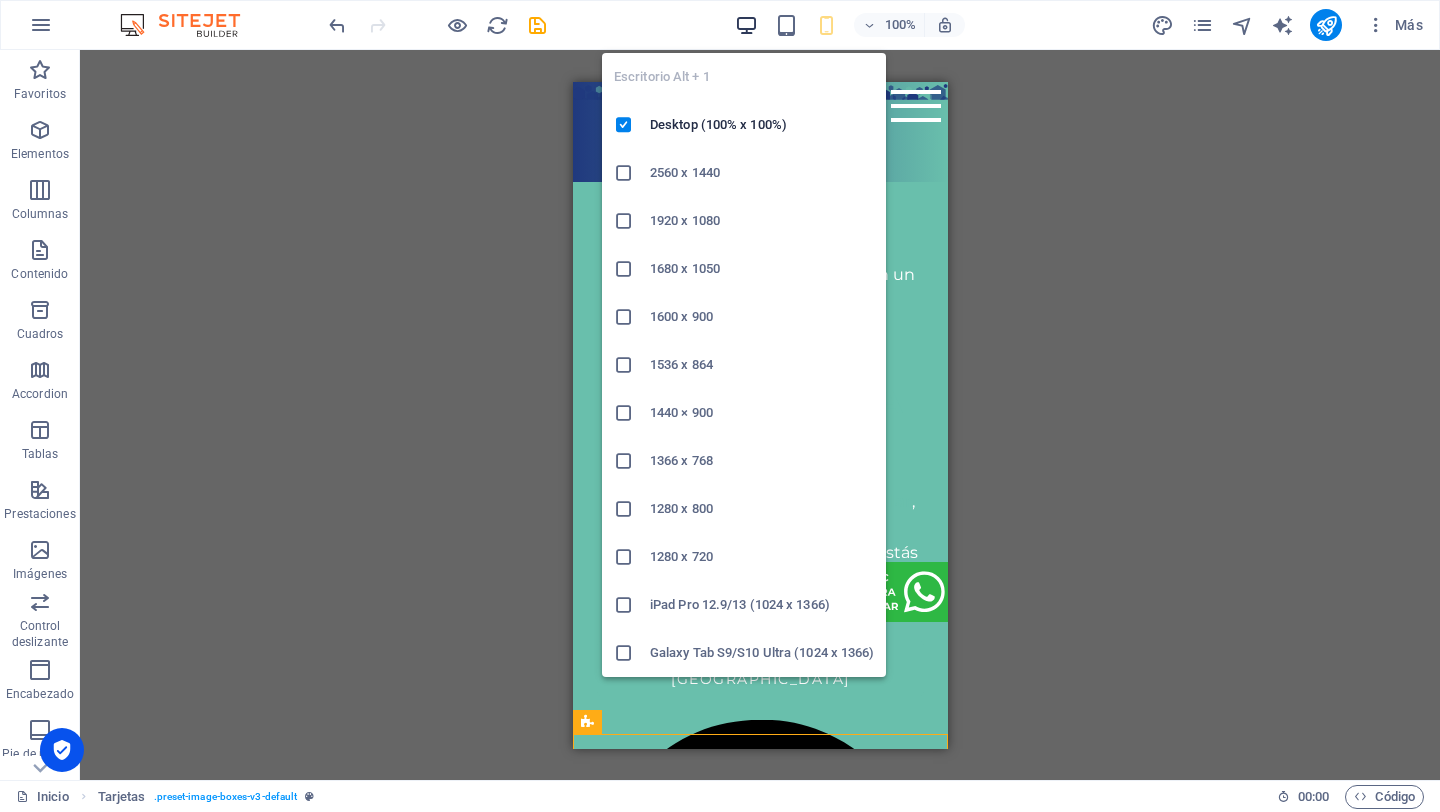click at bounding box center [746, 25] 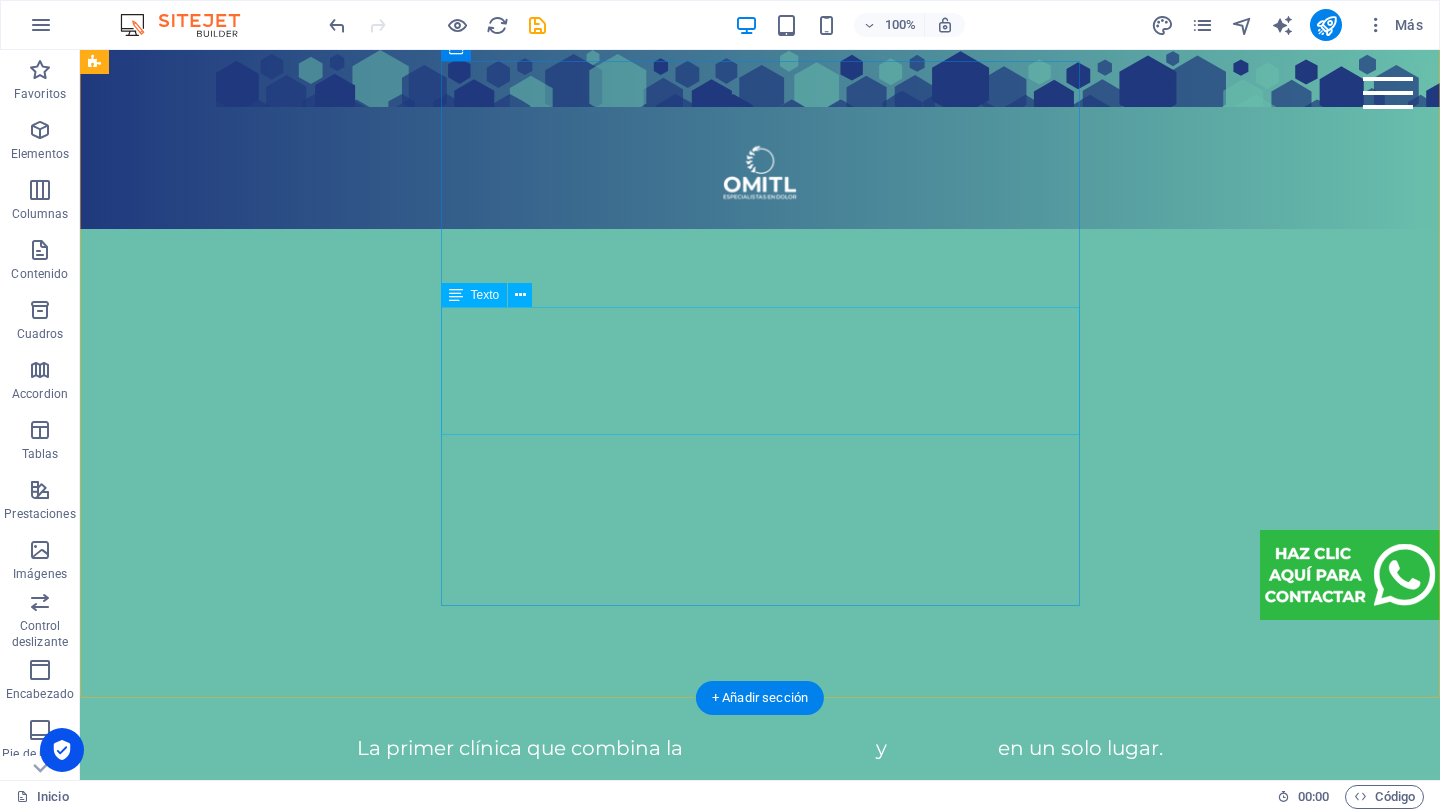 scroll, scrollTop: 1748, scrollLeft: 0, axis: vertical 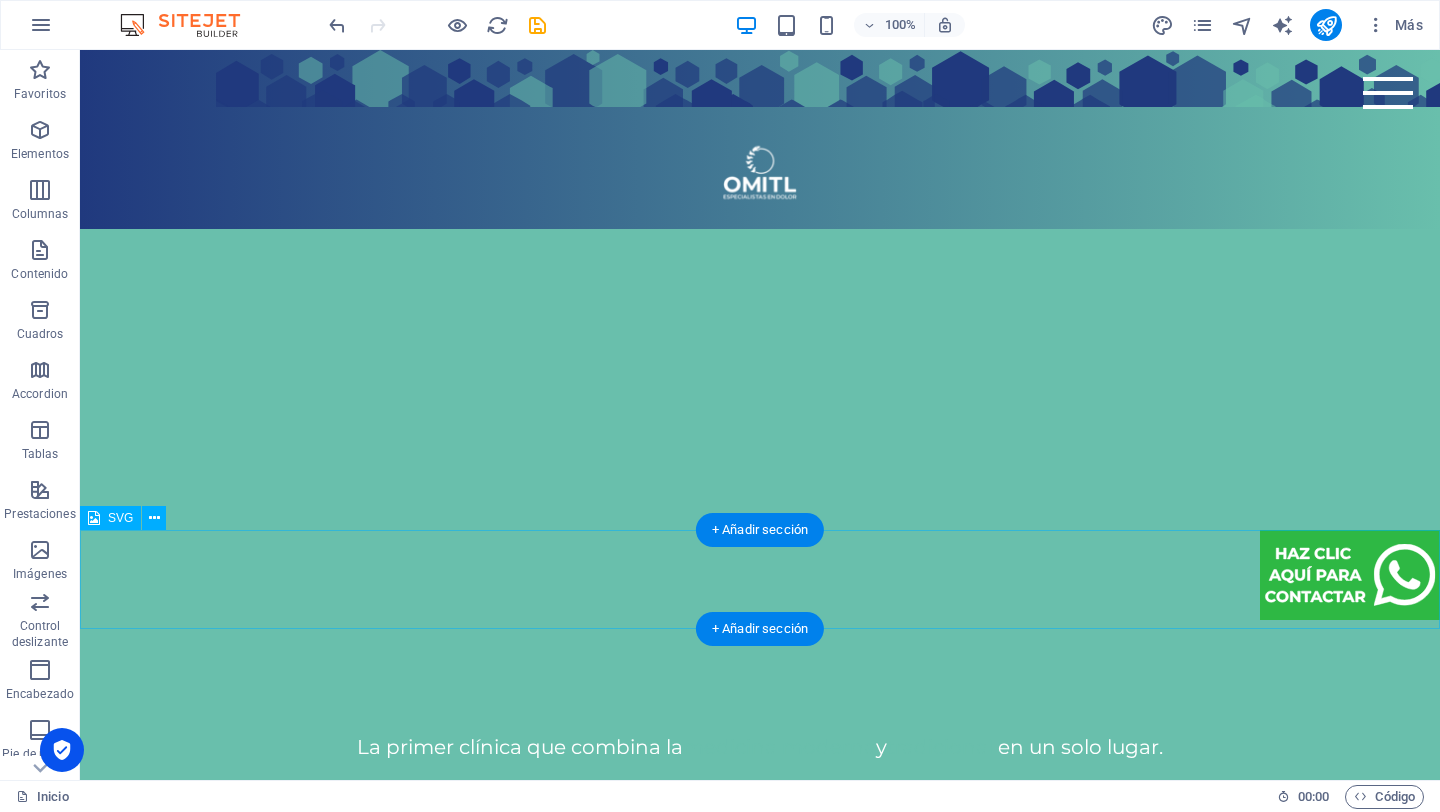 click at bounding box center [760, 579] 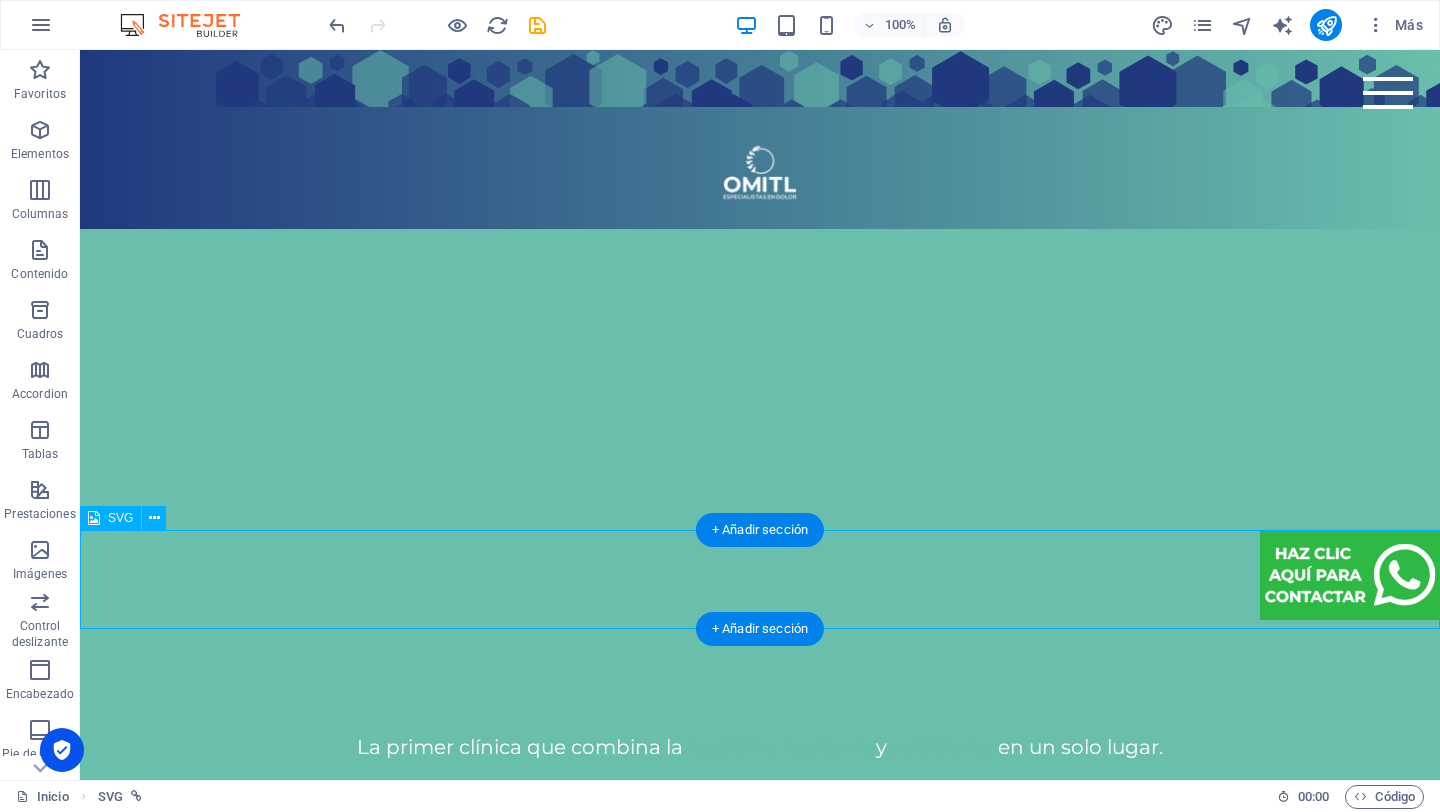 click at bounding box center [760, 579] 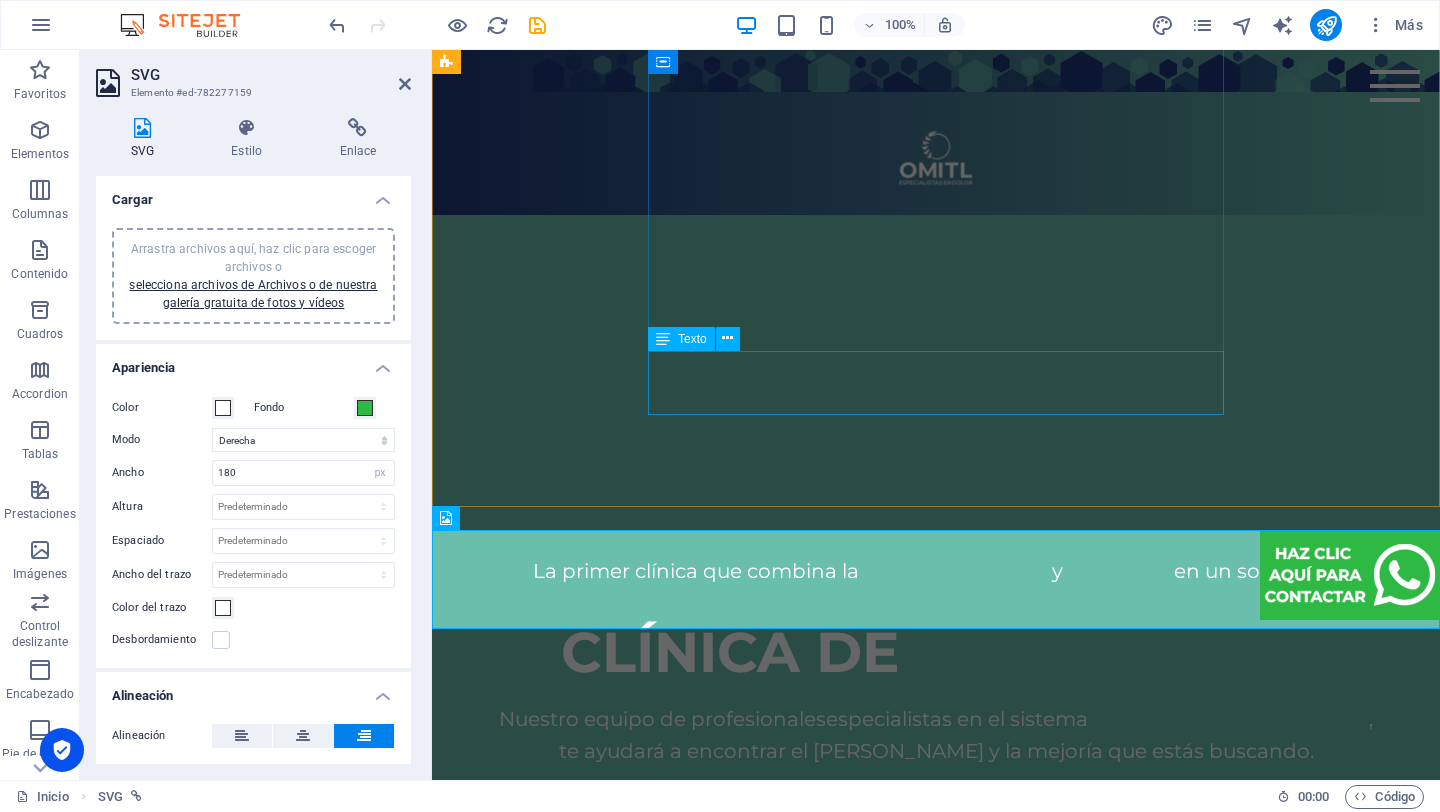 click on "Haz una cita vía Whatsapp      [PHONE_NUMBER]" at bounding box center (936, 2845) 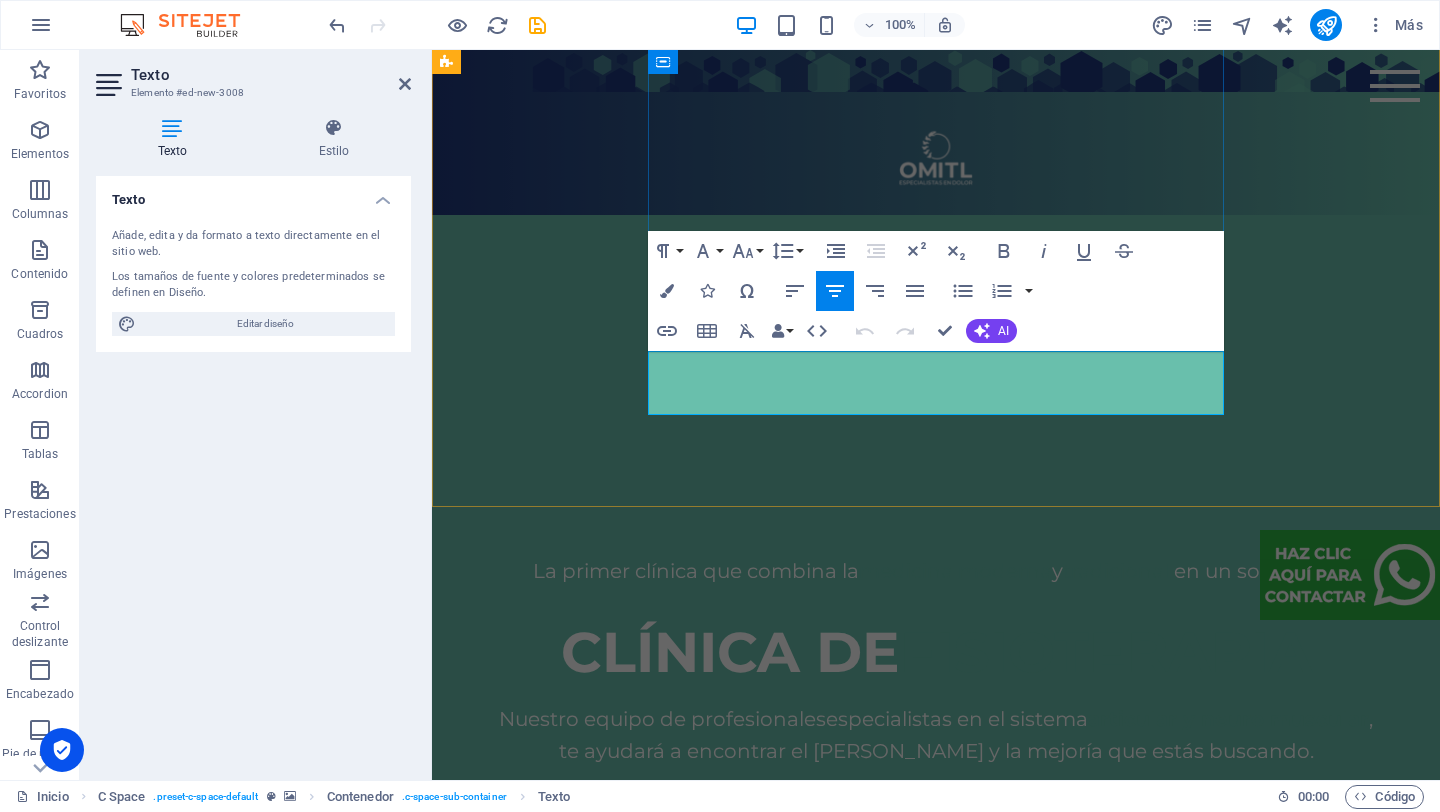 click 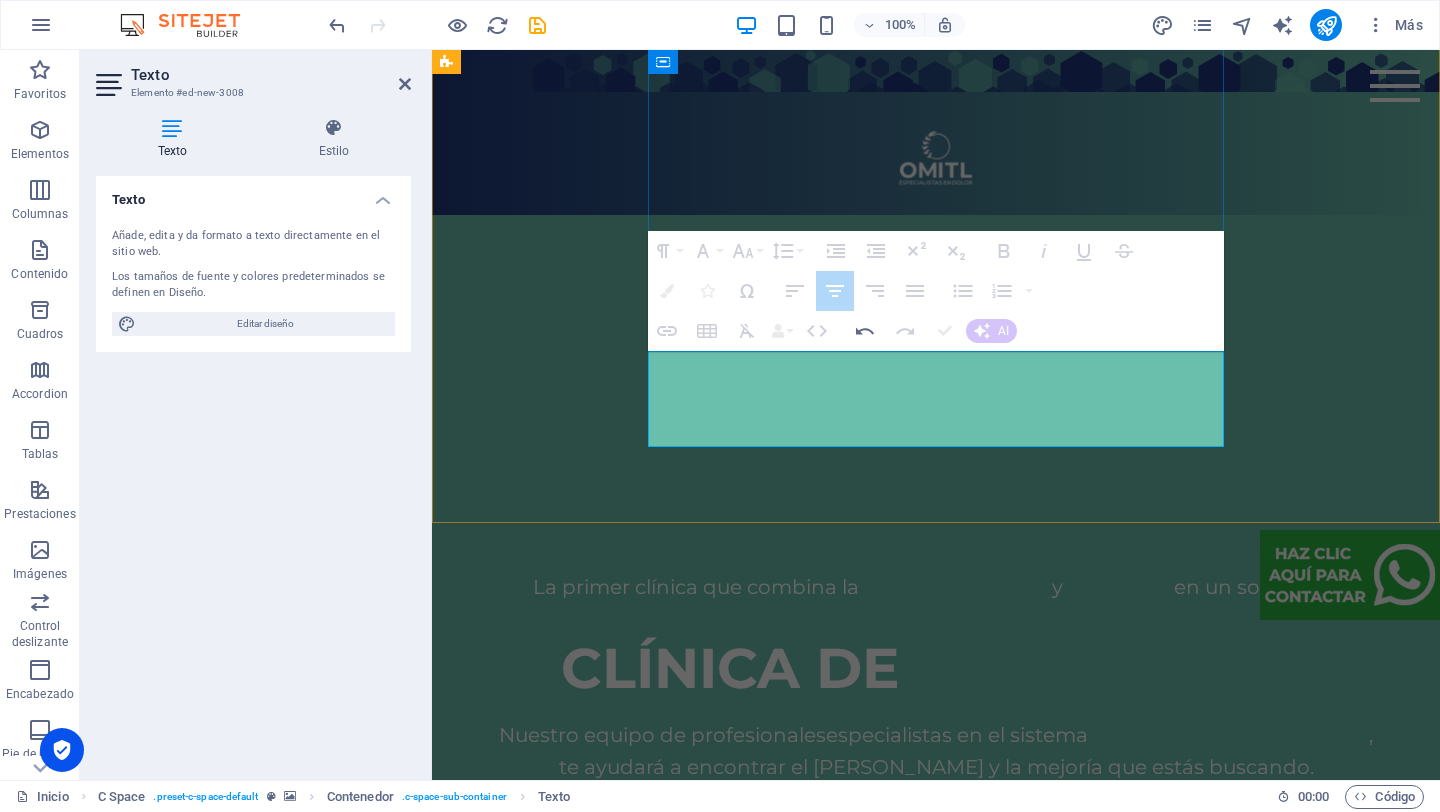 scroll, scrollTop: 1748, scrollLeft: 0, axis: vertical 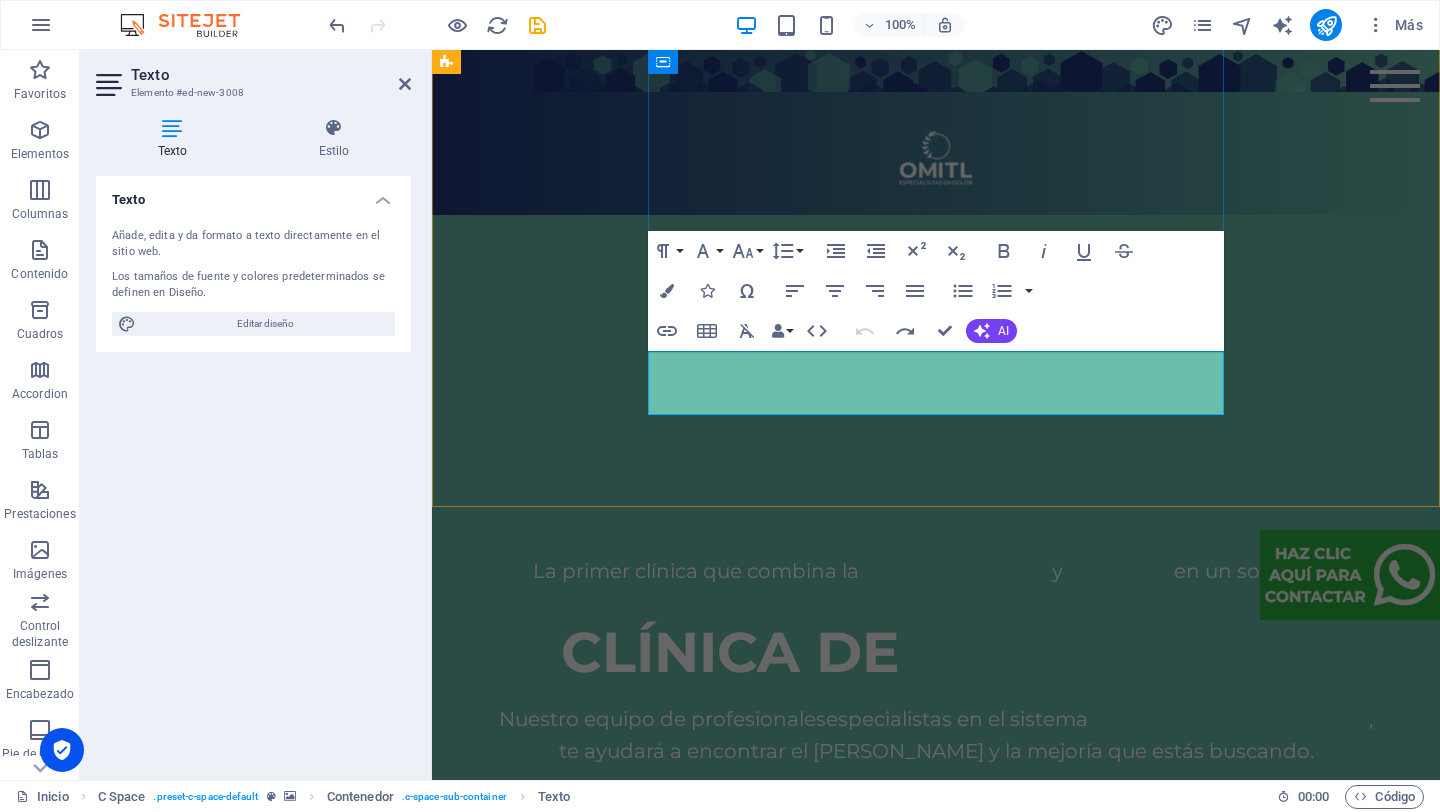 click on "[PHONE_NUMBER]" at bounding box center [936, 3364] 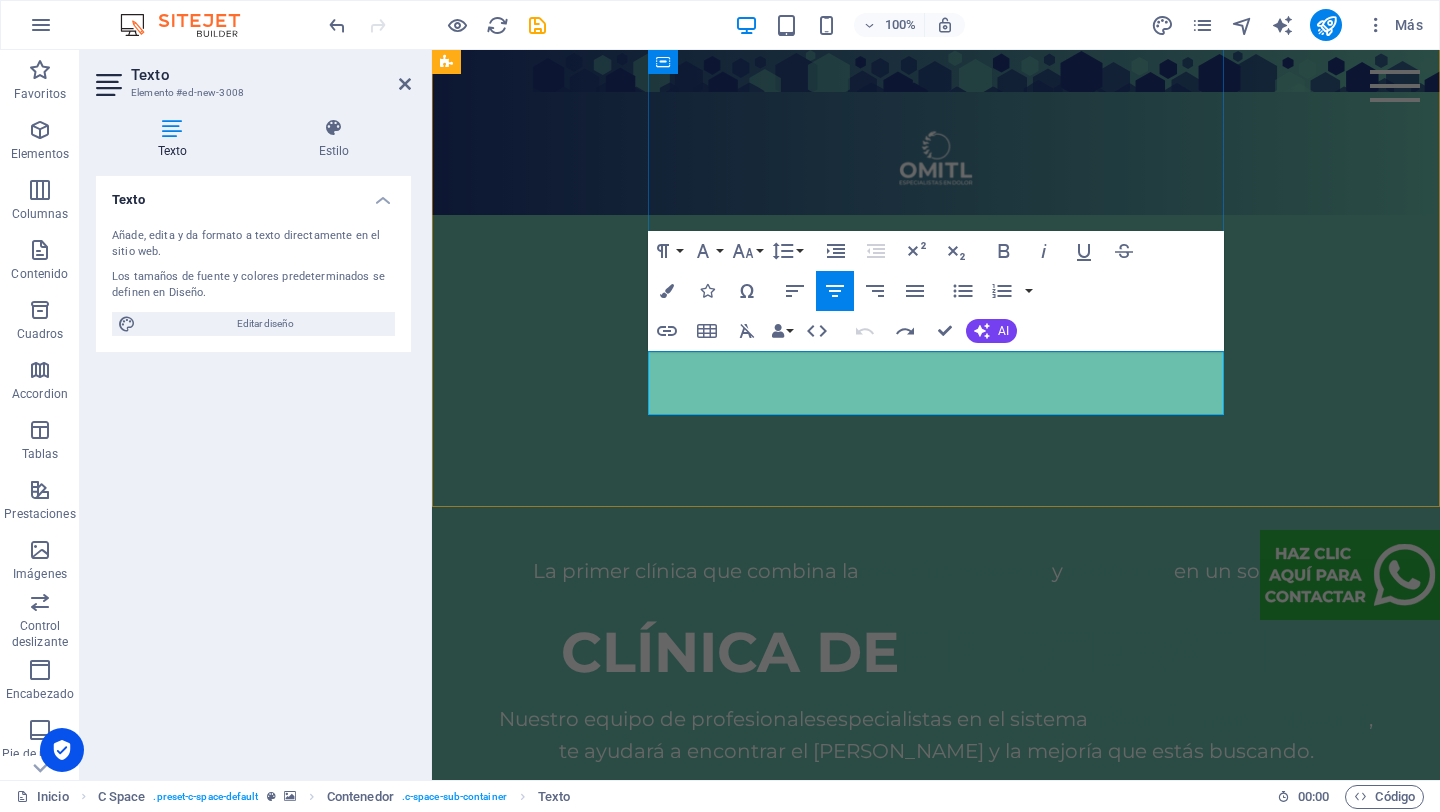click on "[PHONE_NUMBER]" at bounding box center [936, 3364] 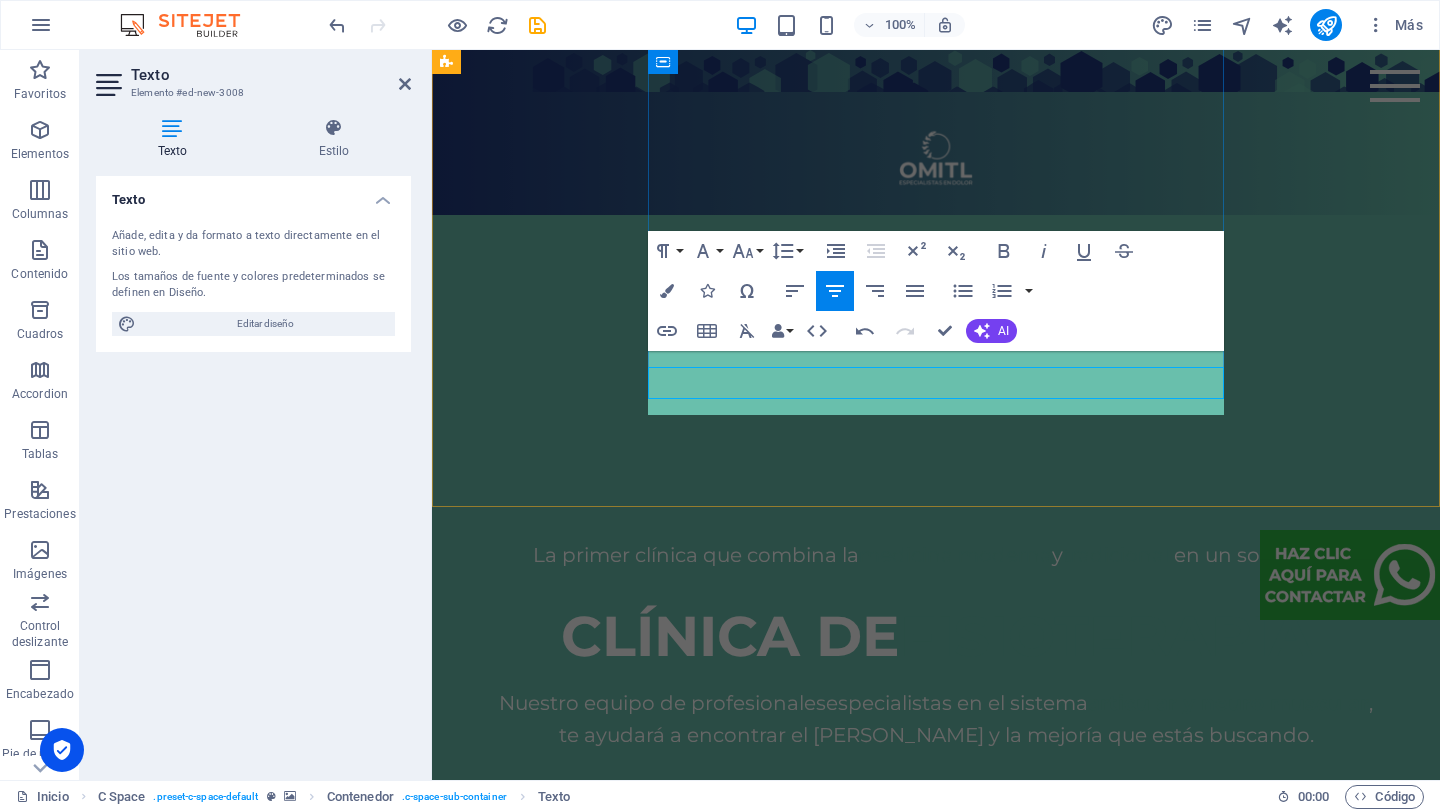 scroll, scrollTop: 1748, scrollLeft: 0, axis: vertical 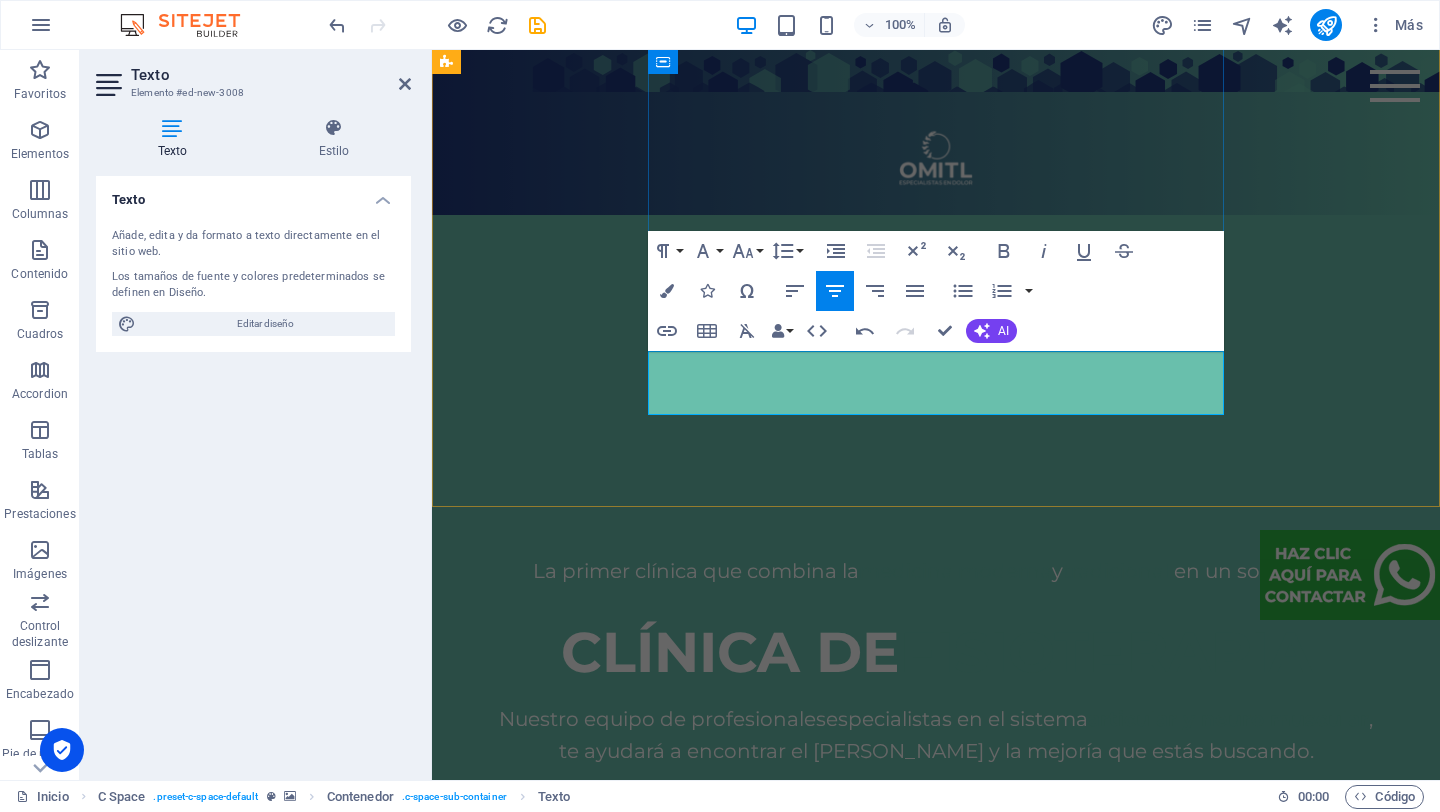 type 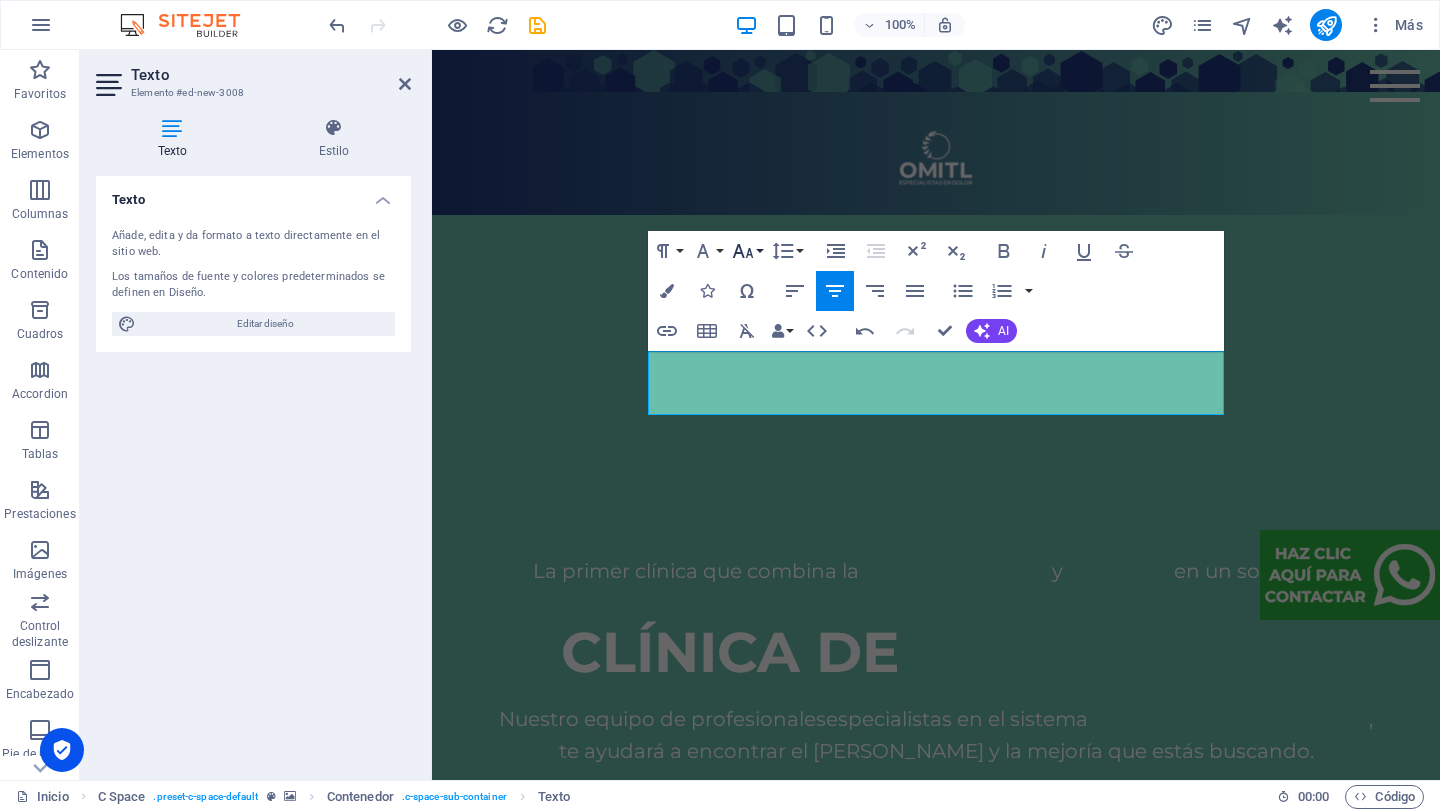 click on "Font Size" at bounding box center [747, 251] 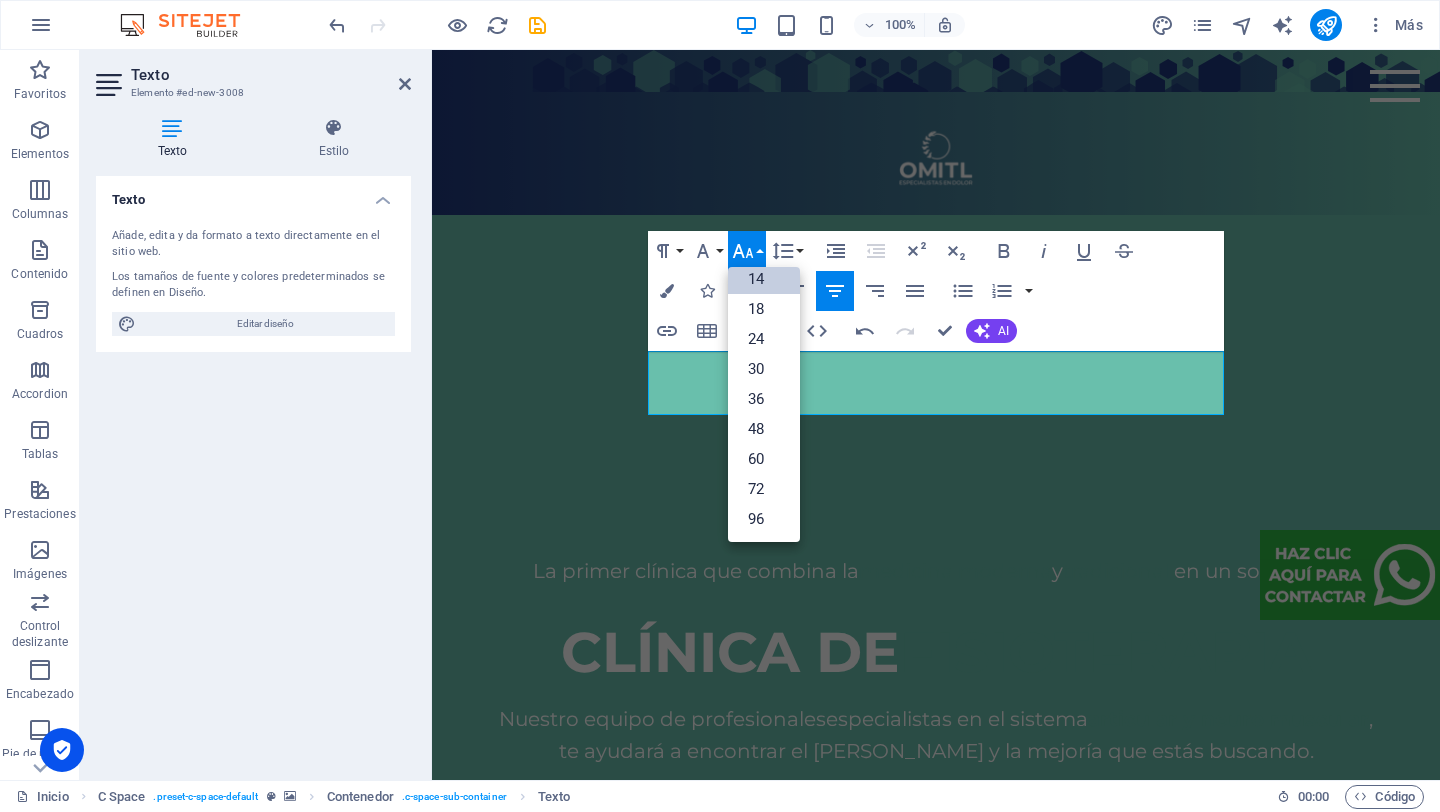 scroll, scrollTop: 161, scrollLeft: 0, axis: vertical 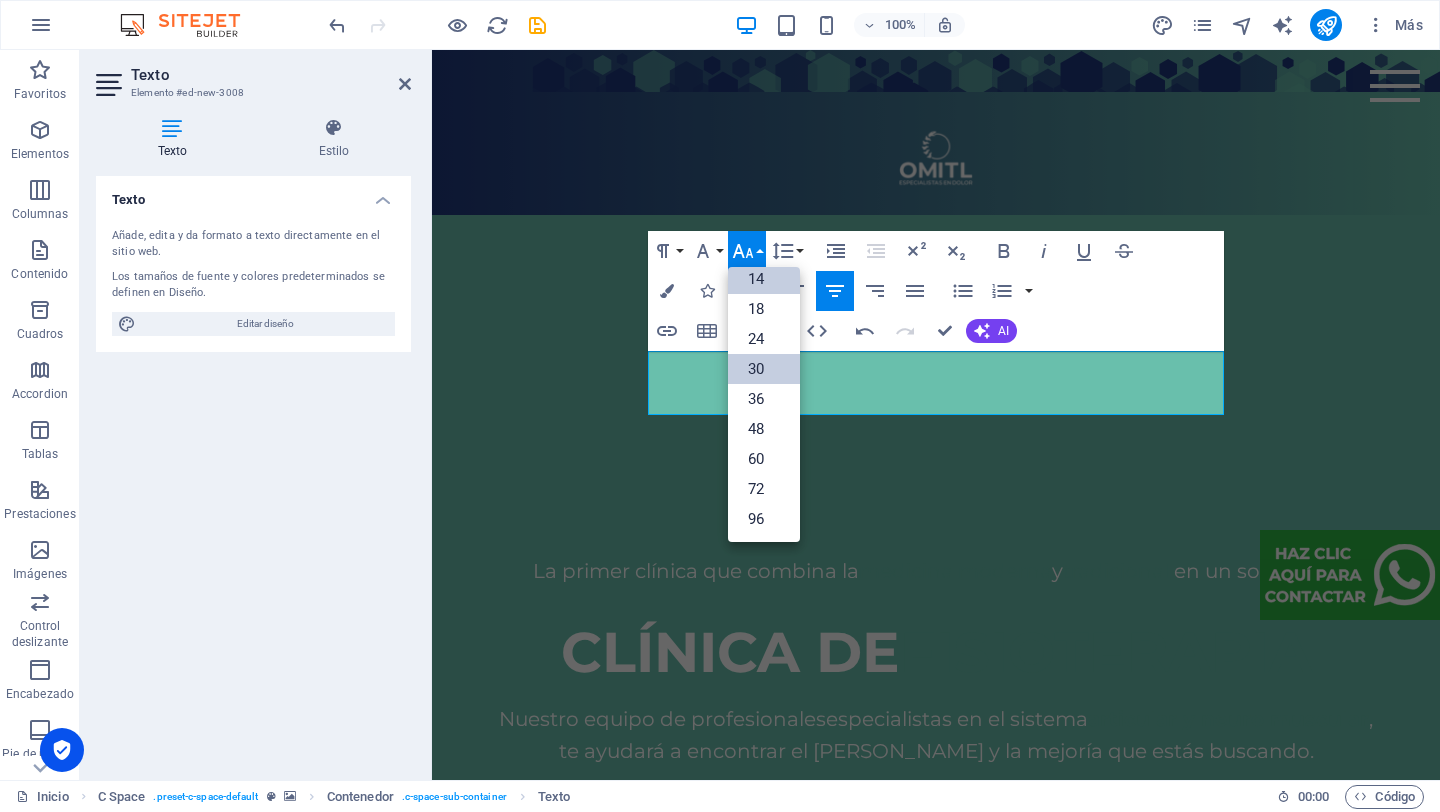 click on "30" at bounding box center [764, 369] 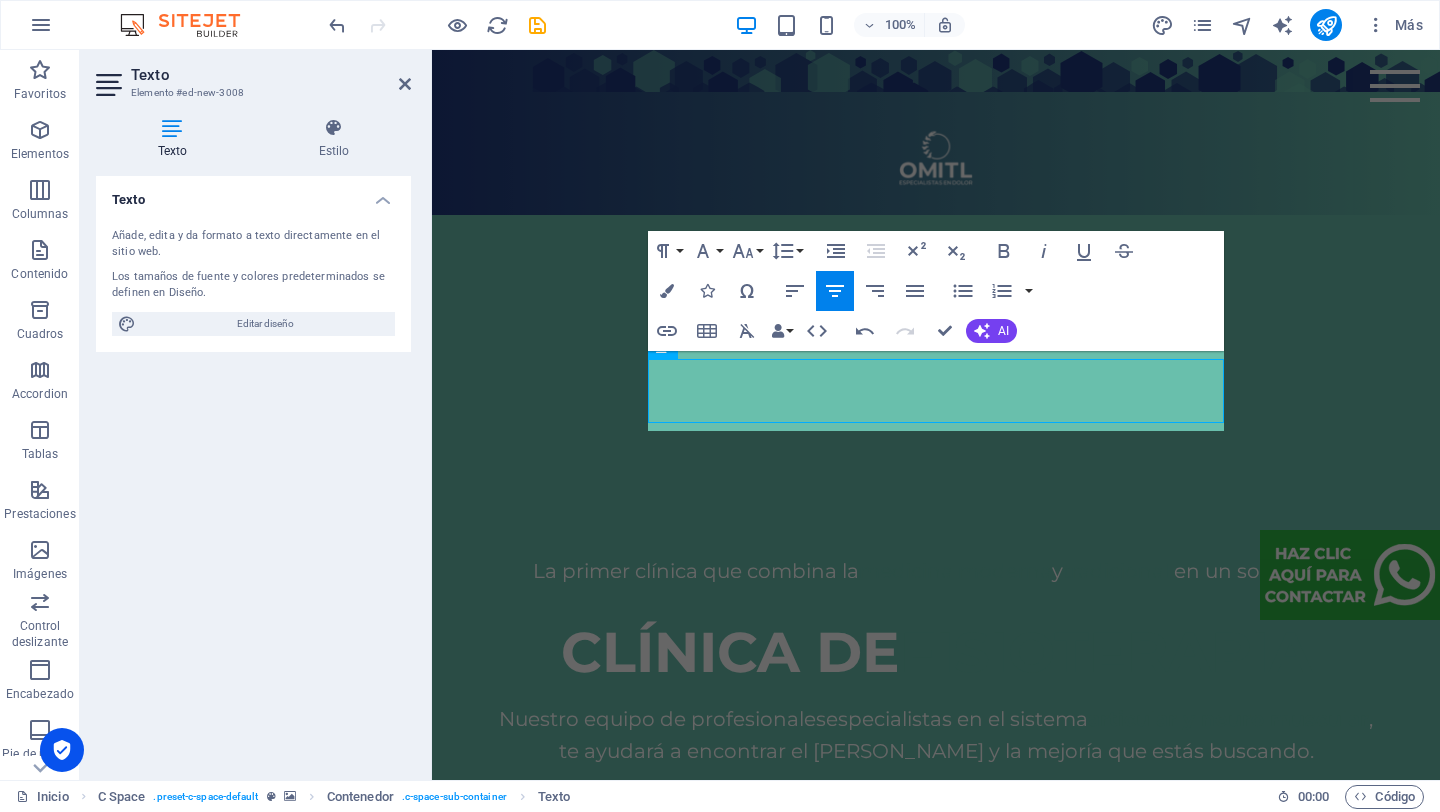 scroll, scrollTop: 1740, scrollLeft: 0, axis: vertical 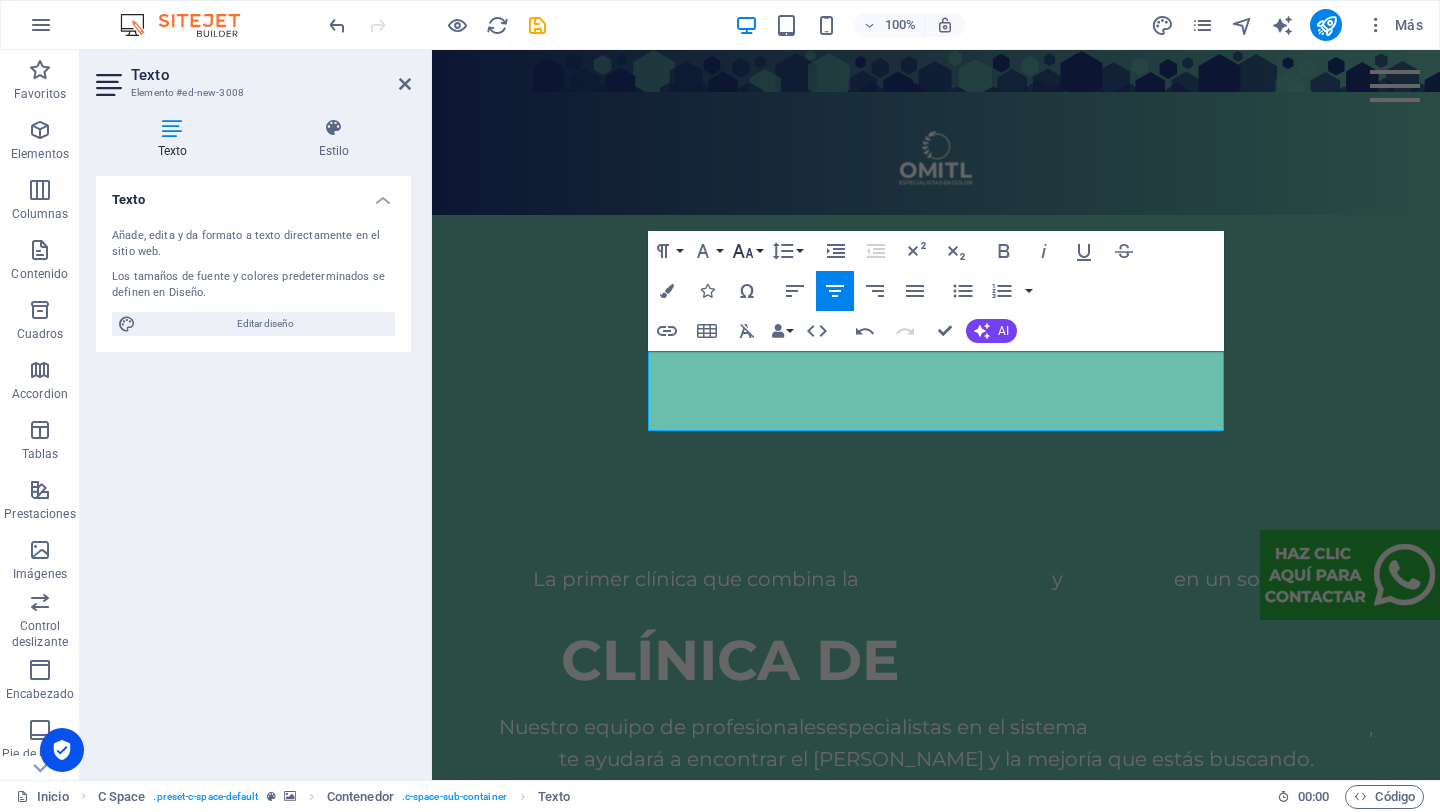 click 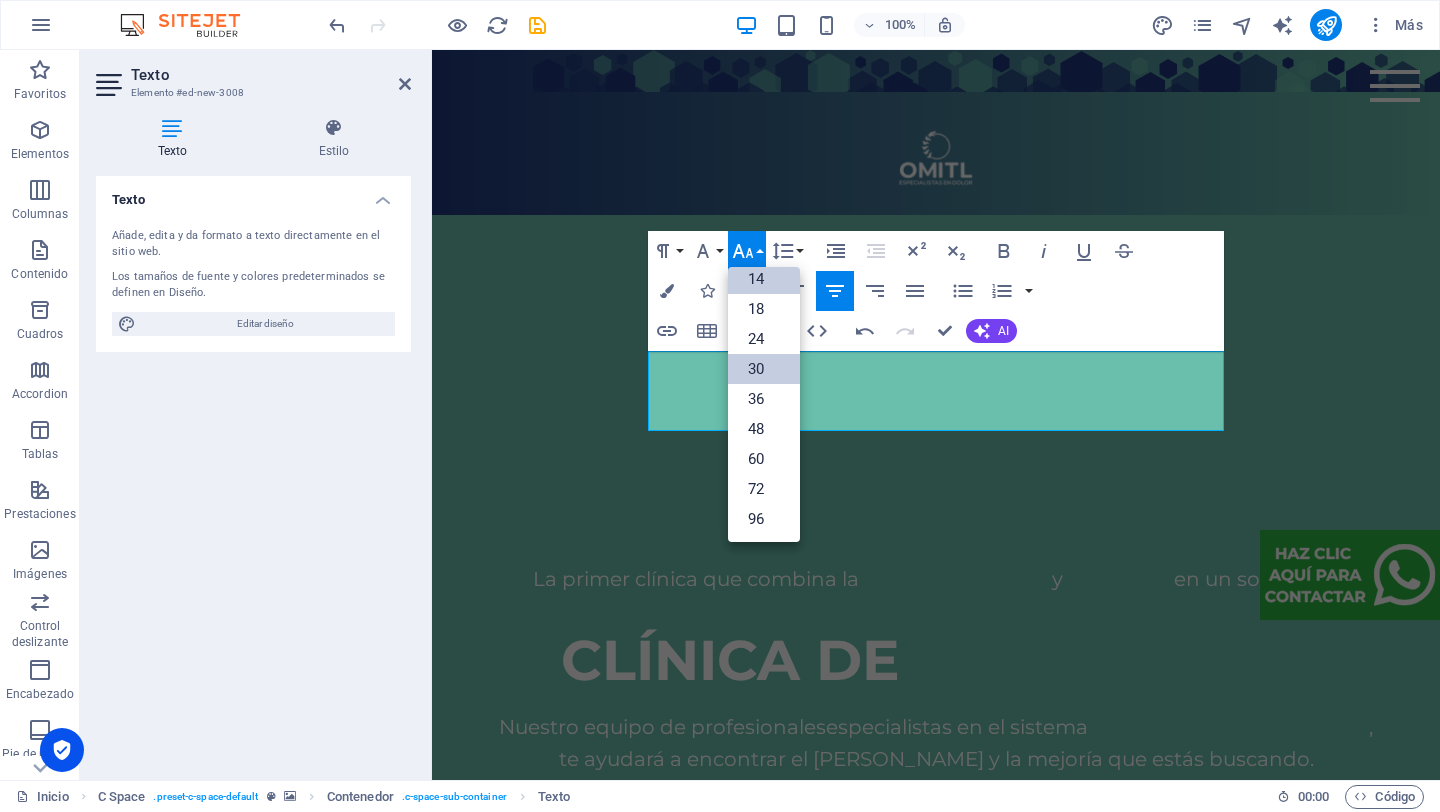 scroll, scrollTop: 161, scrollLeft: 0, axis: vertical 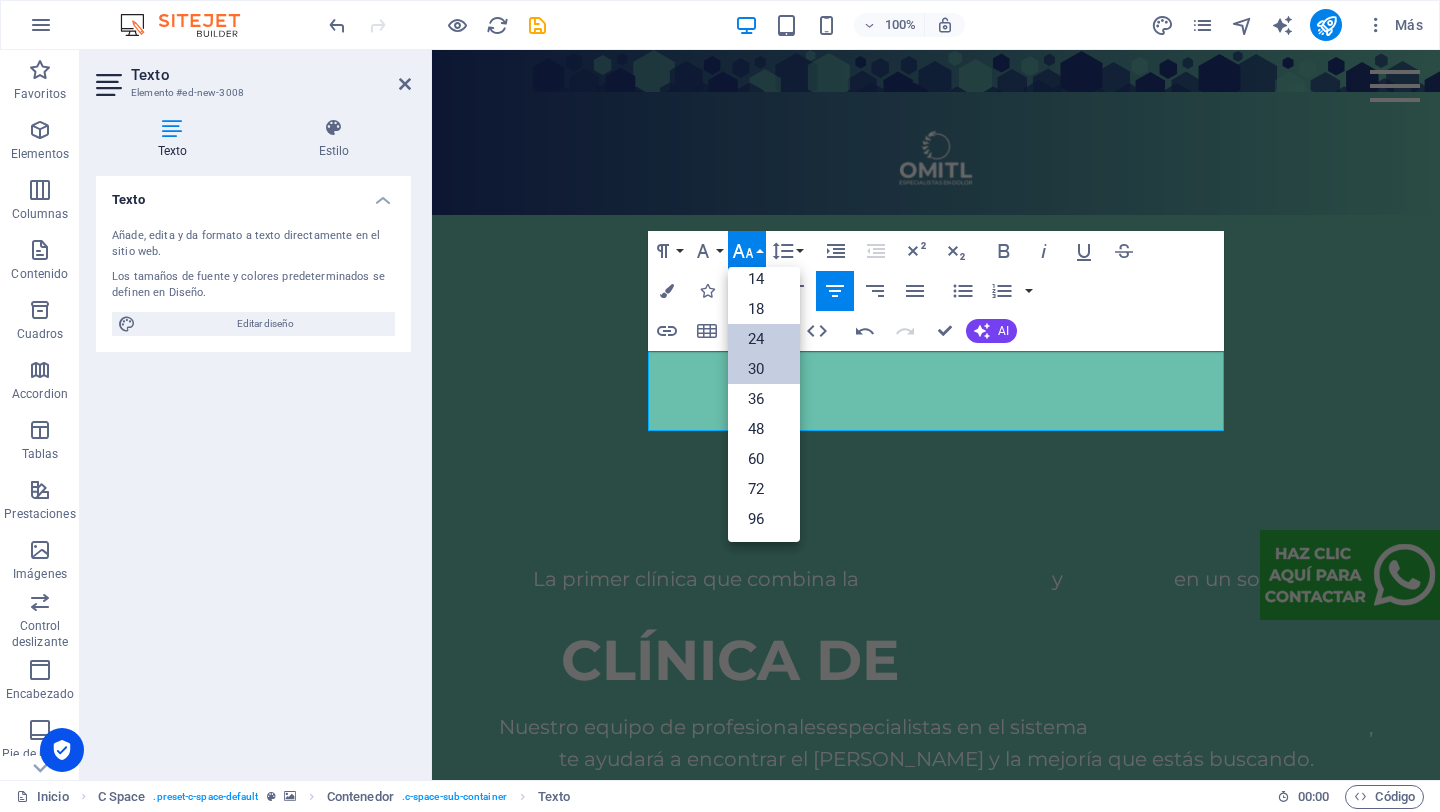 click on "24" at bounding box center (764, 339) 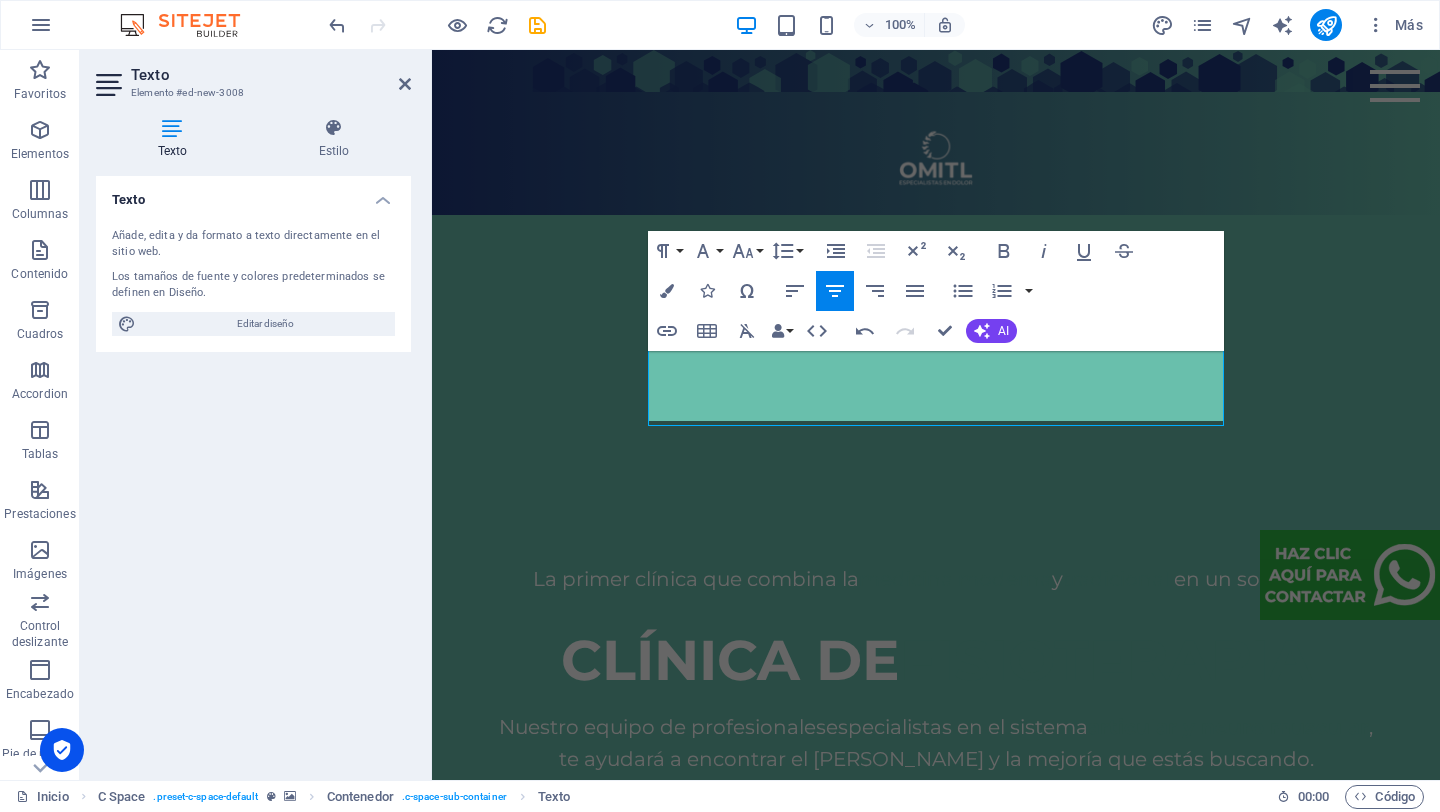 scroll, scrollTop: 1744, scrollLeft: 0, axis: vertical 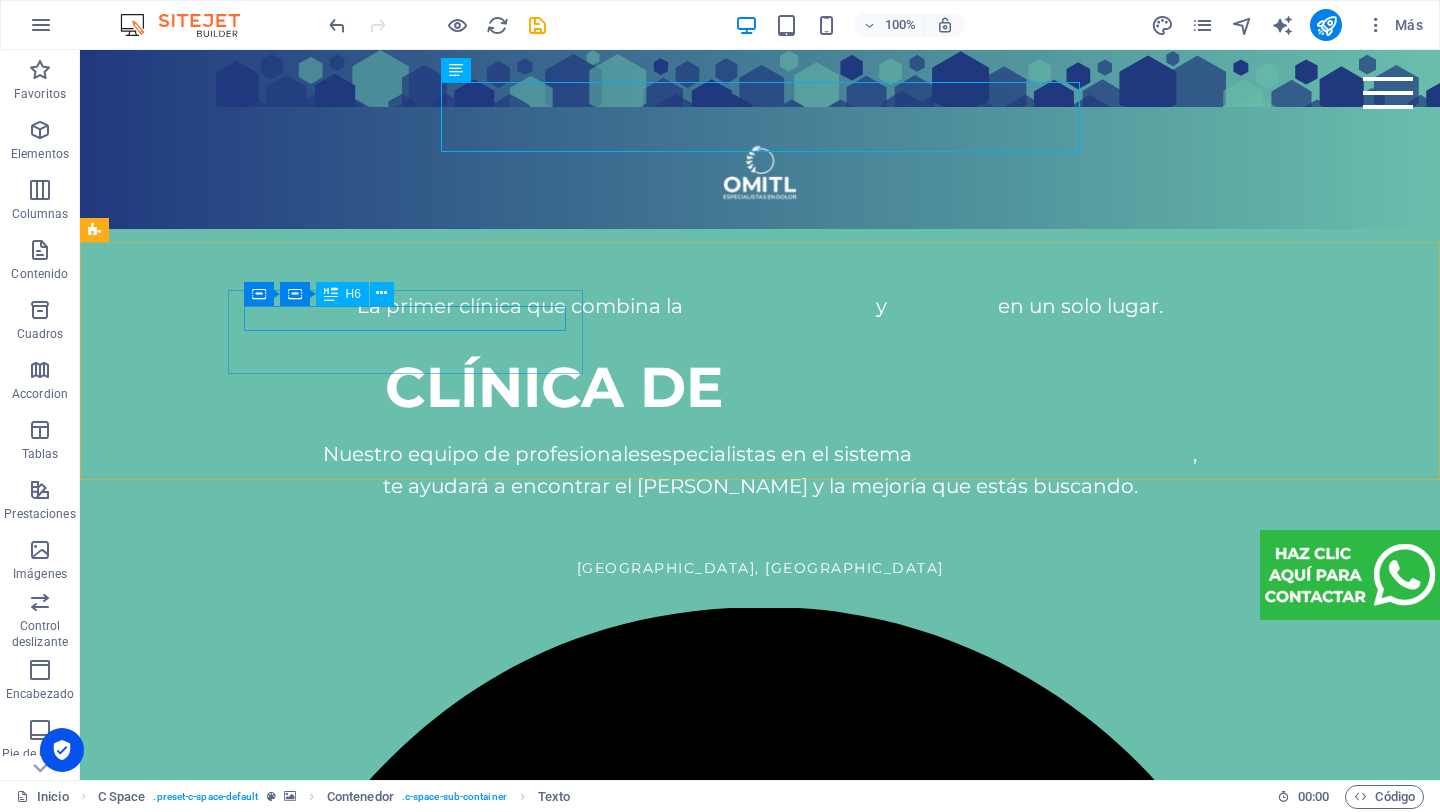 click on "H6" at bounding box center [342, 294] 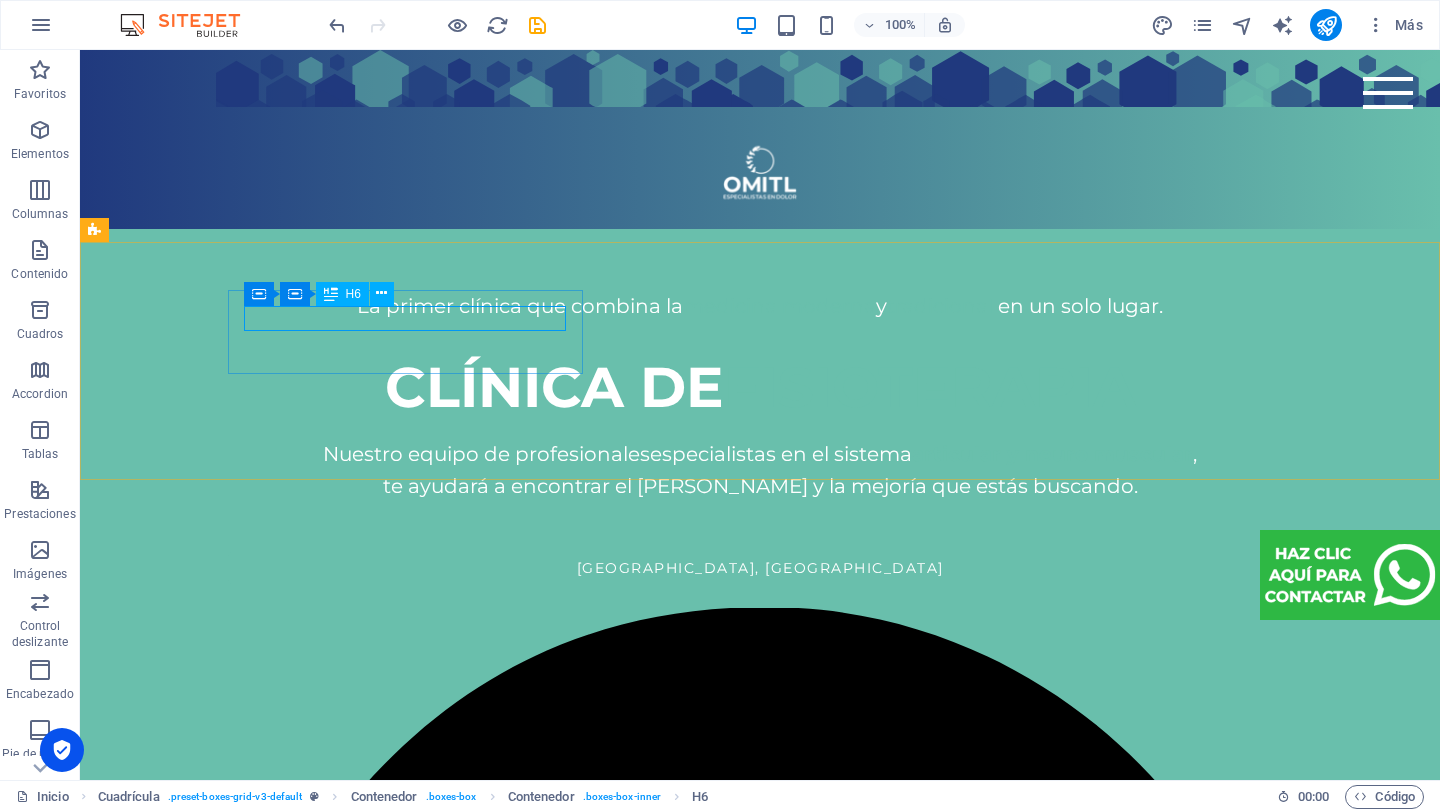 click at bounding box center (331, 294) 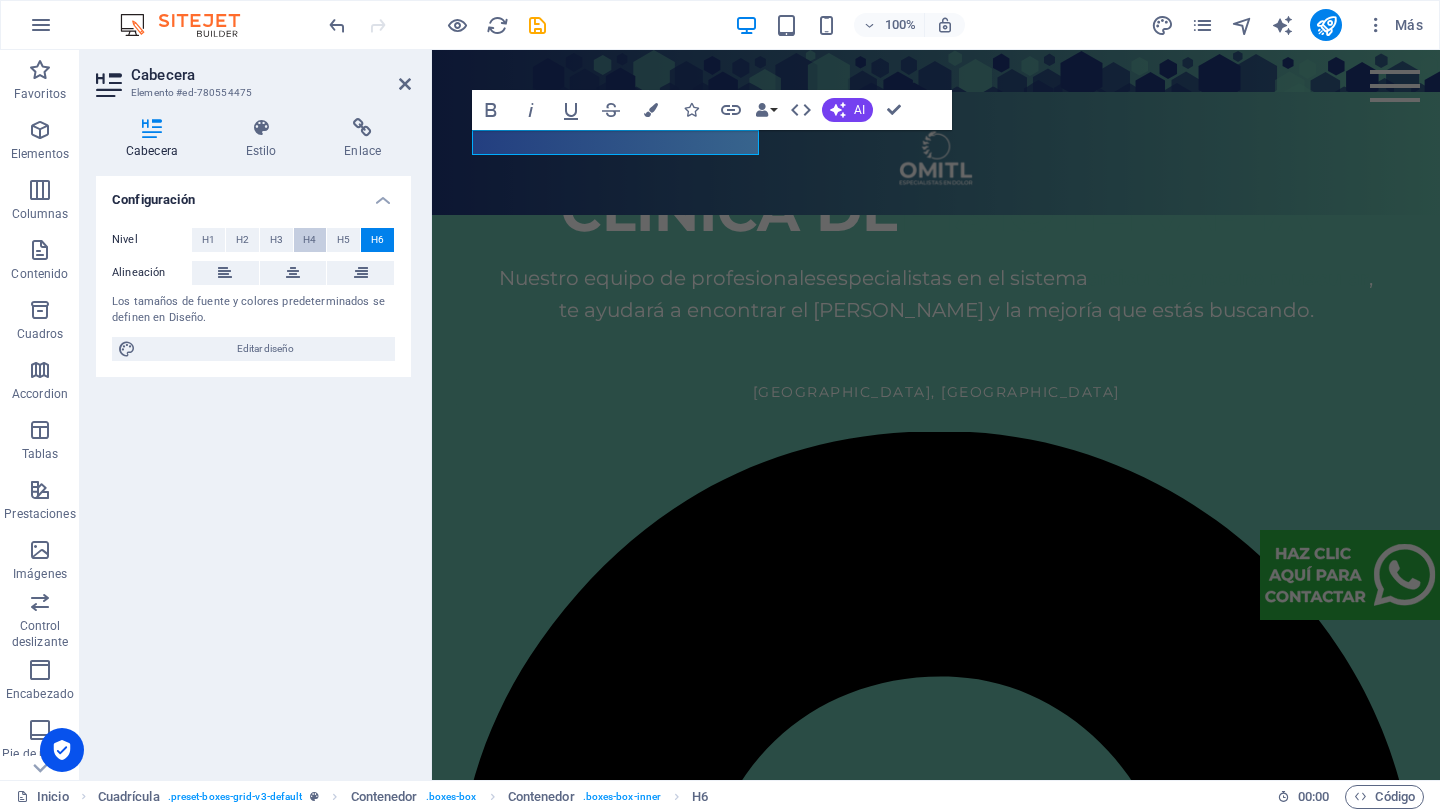 click on "H4" at bounding box center [309, 240] 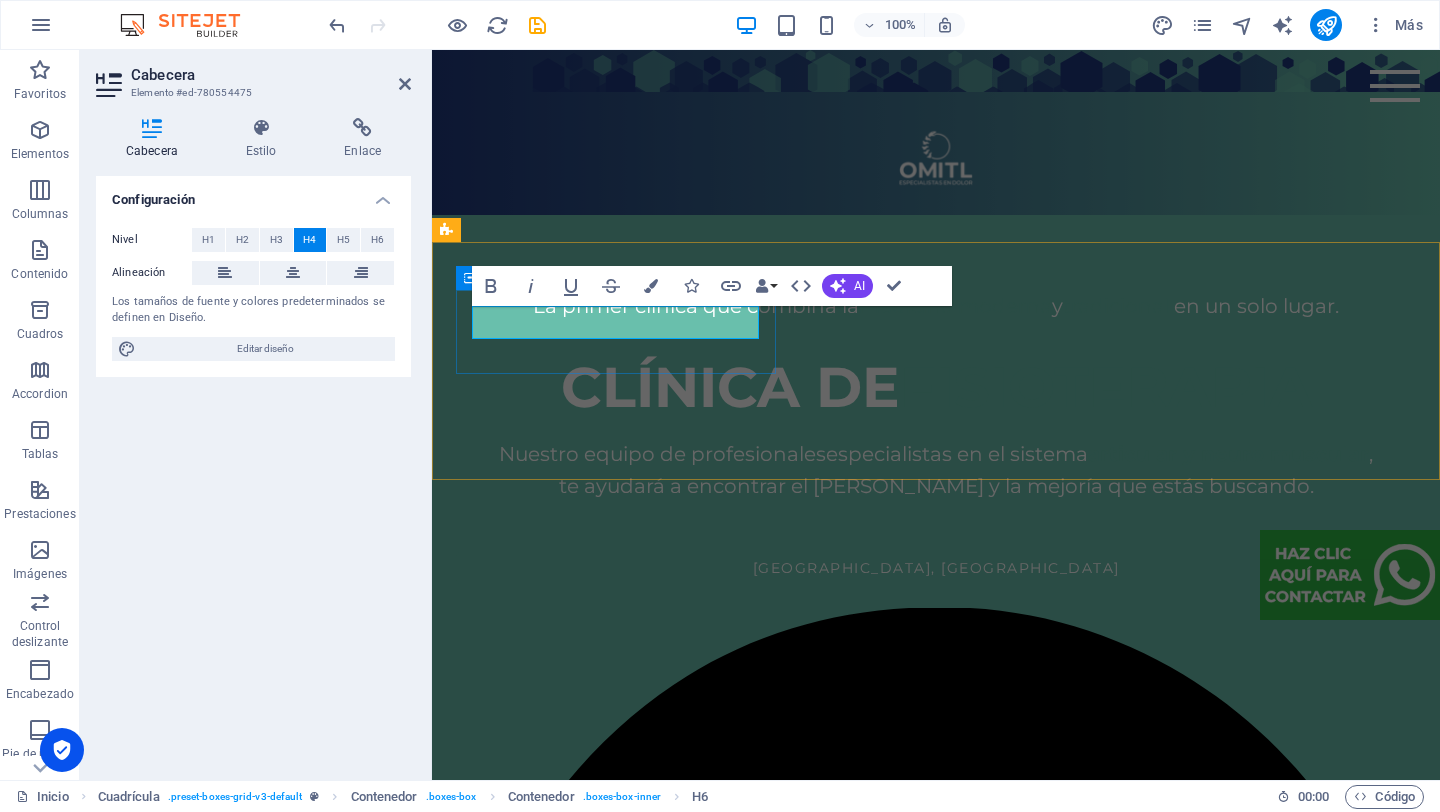 scroll, scrollTop: 2008, scrollLeft: 0, axis: vertical 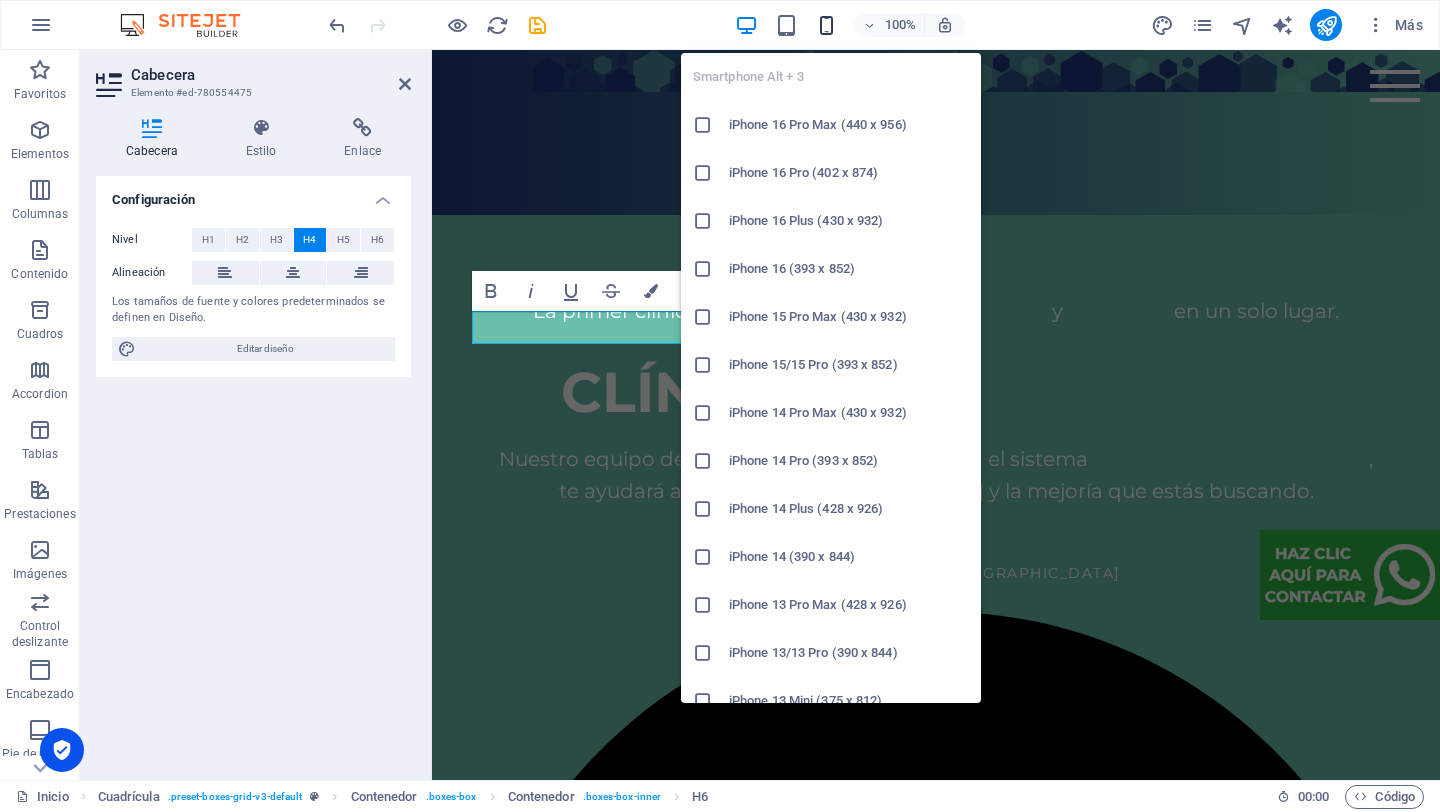 click at bounding box center (826, 25) 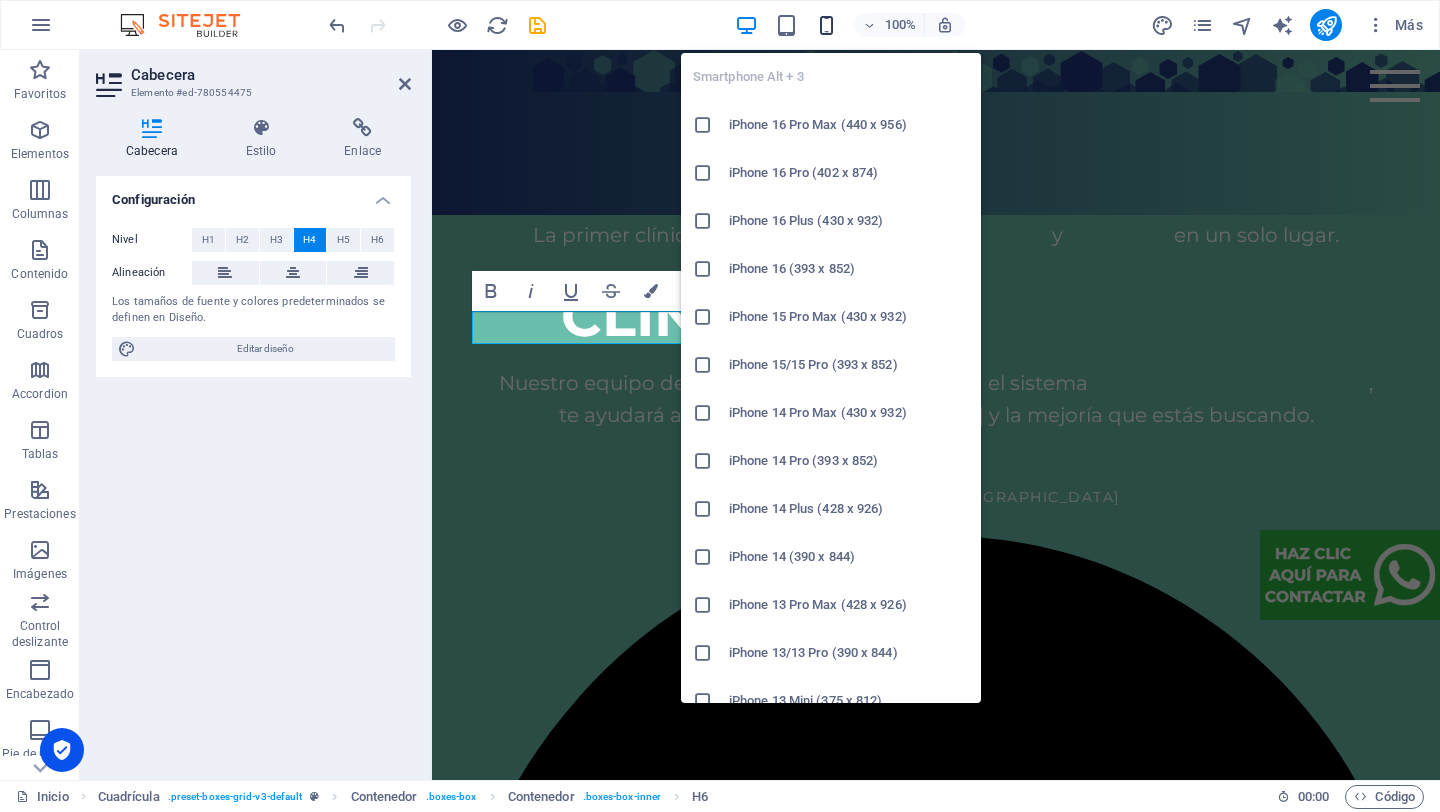 scroll, scrollTop: 1304, scrollLeft: 0, axis: vertical 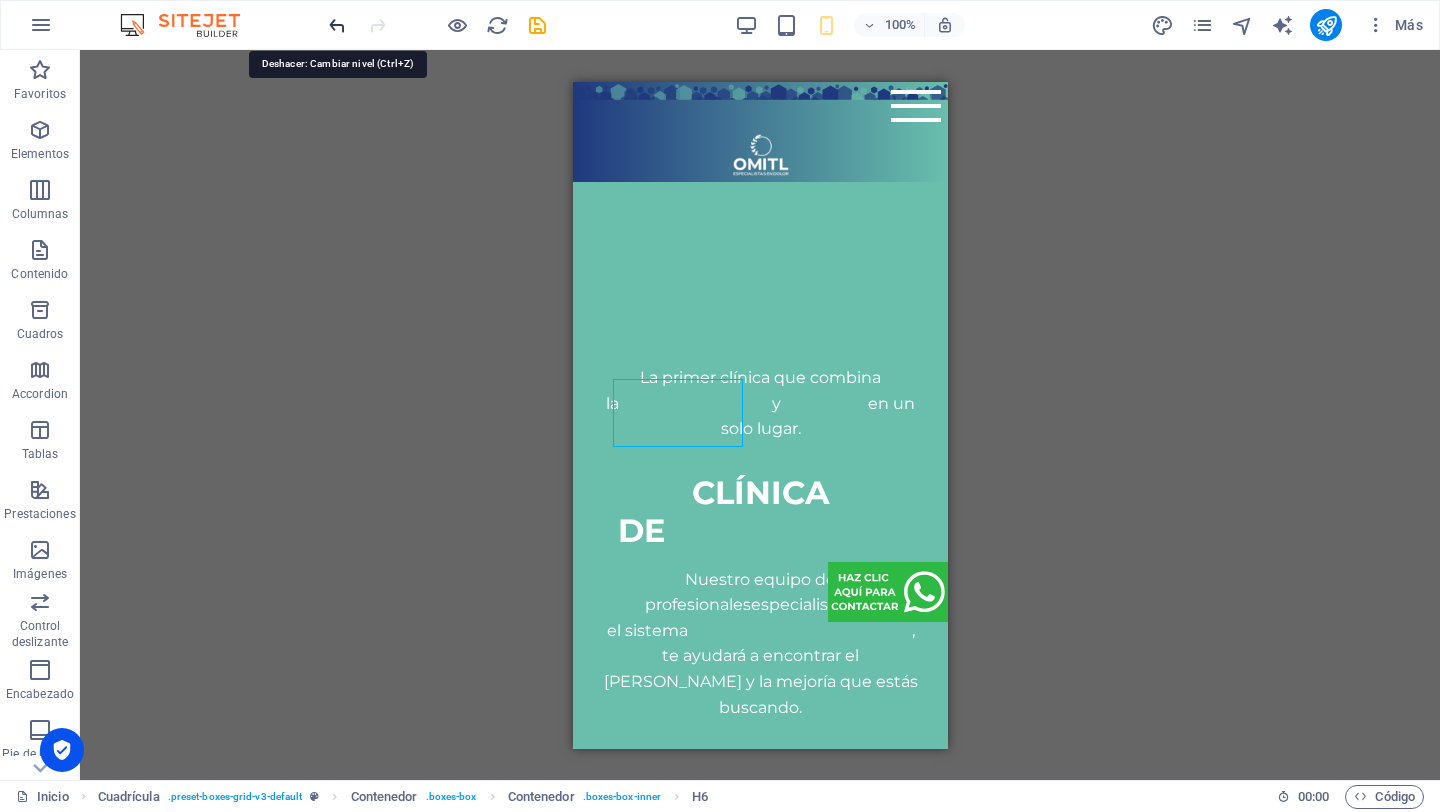 click at bounding box center [337, 25] 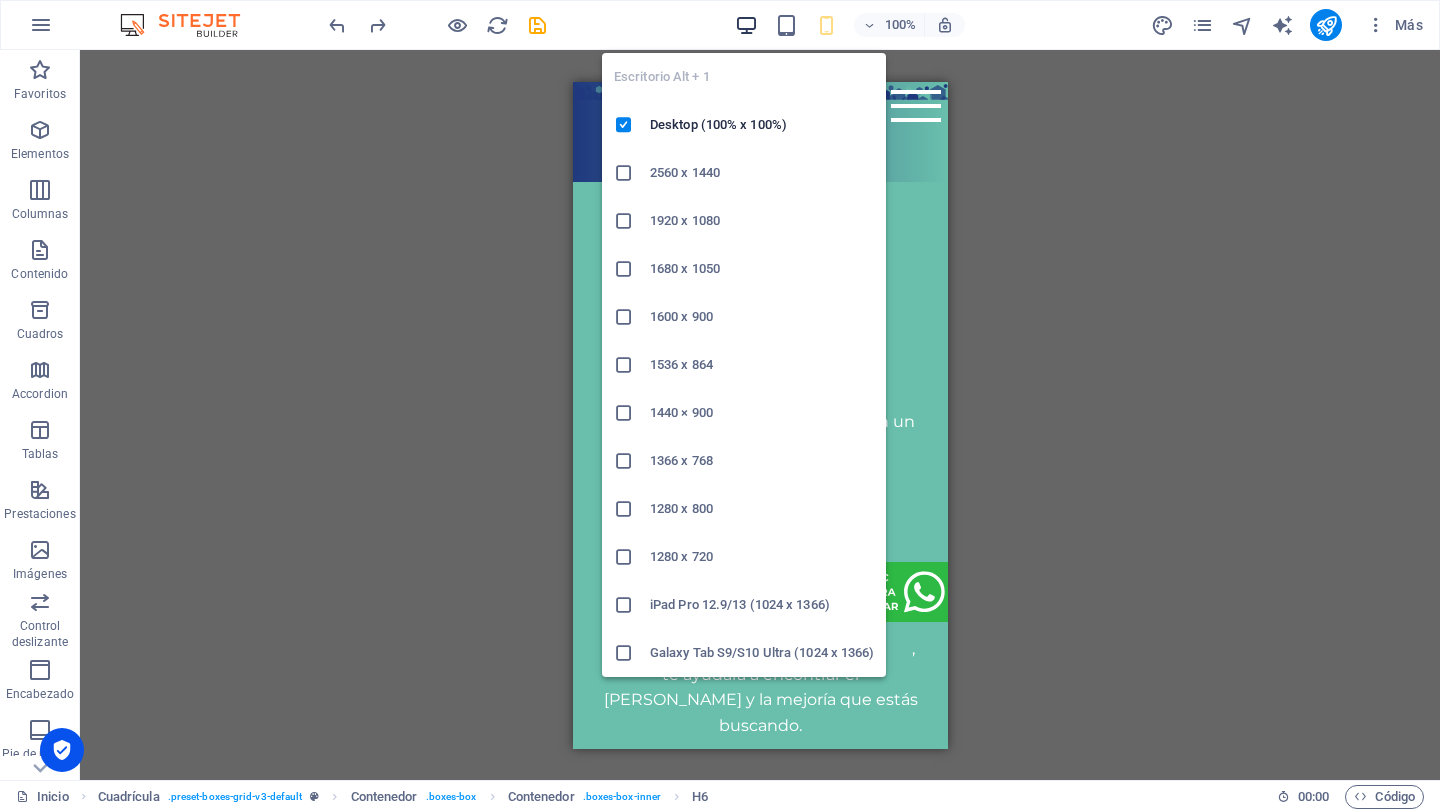 click at bounding box center (746, 25) 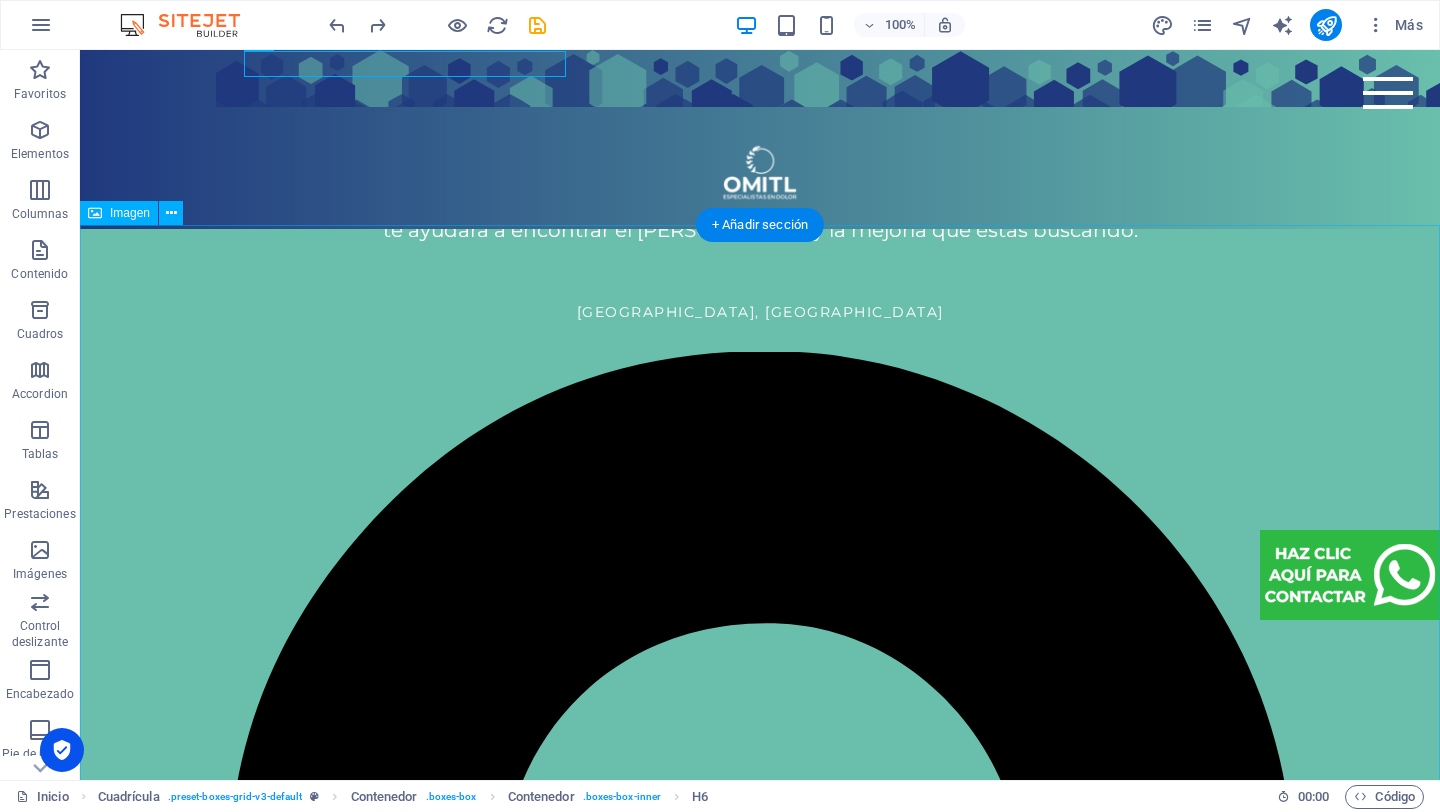 scroll, scrollTop: 2446, scrollLeft: 0, axis: vertical 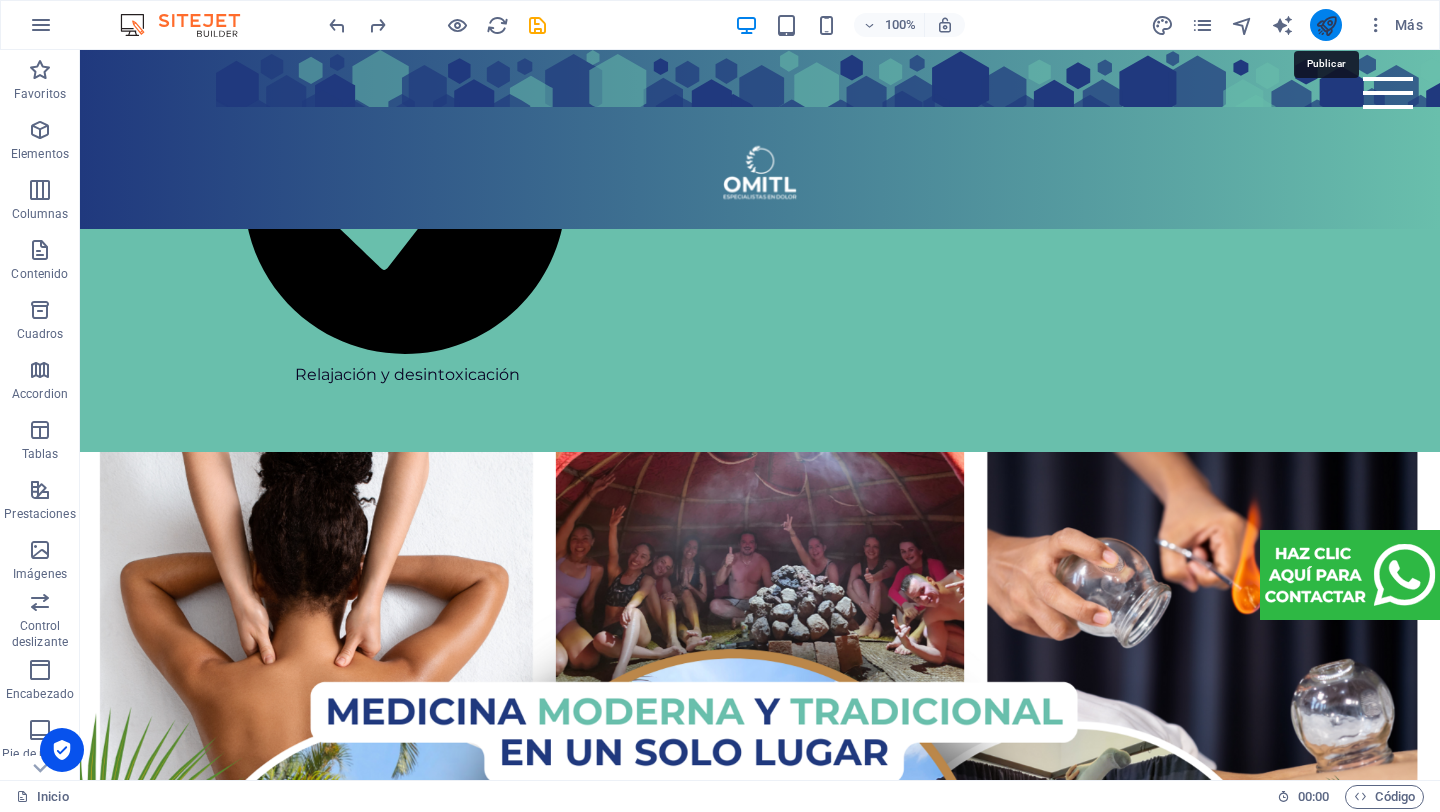 click at bounding box center [1326, 25] 